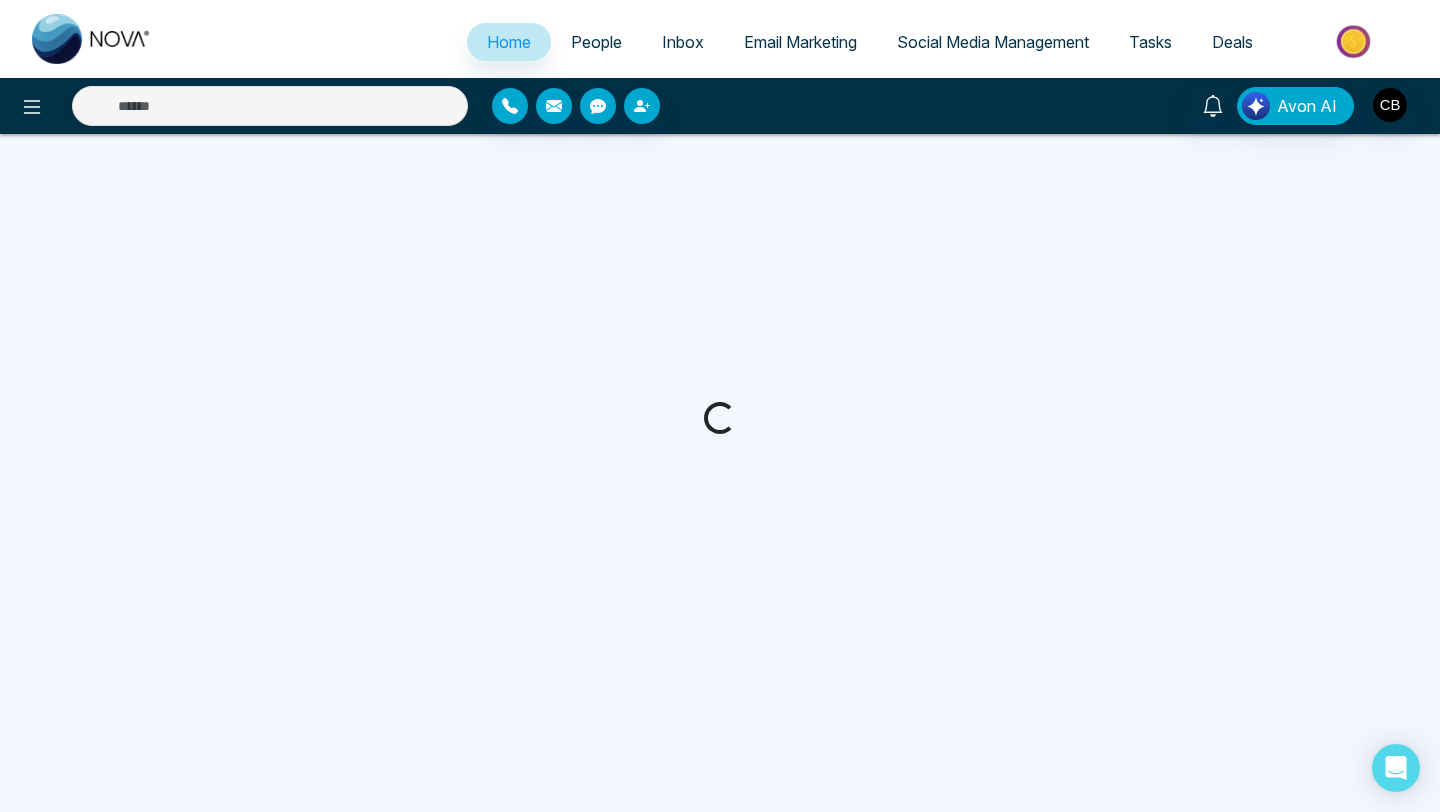 scroll, scrollTop: 0, scrollLeft: 0, axis: both 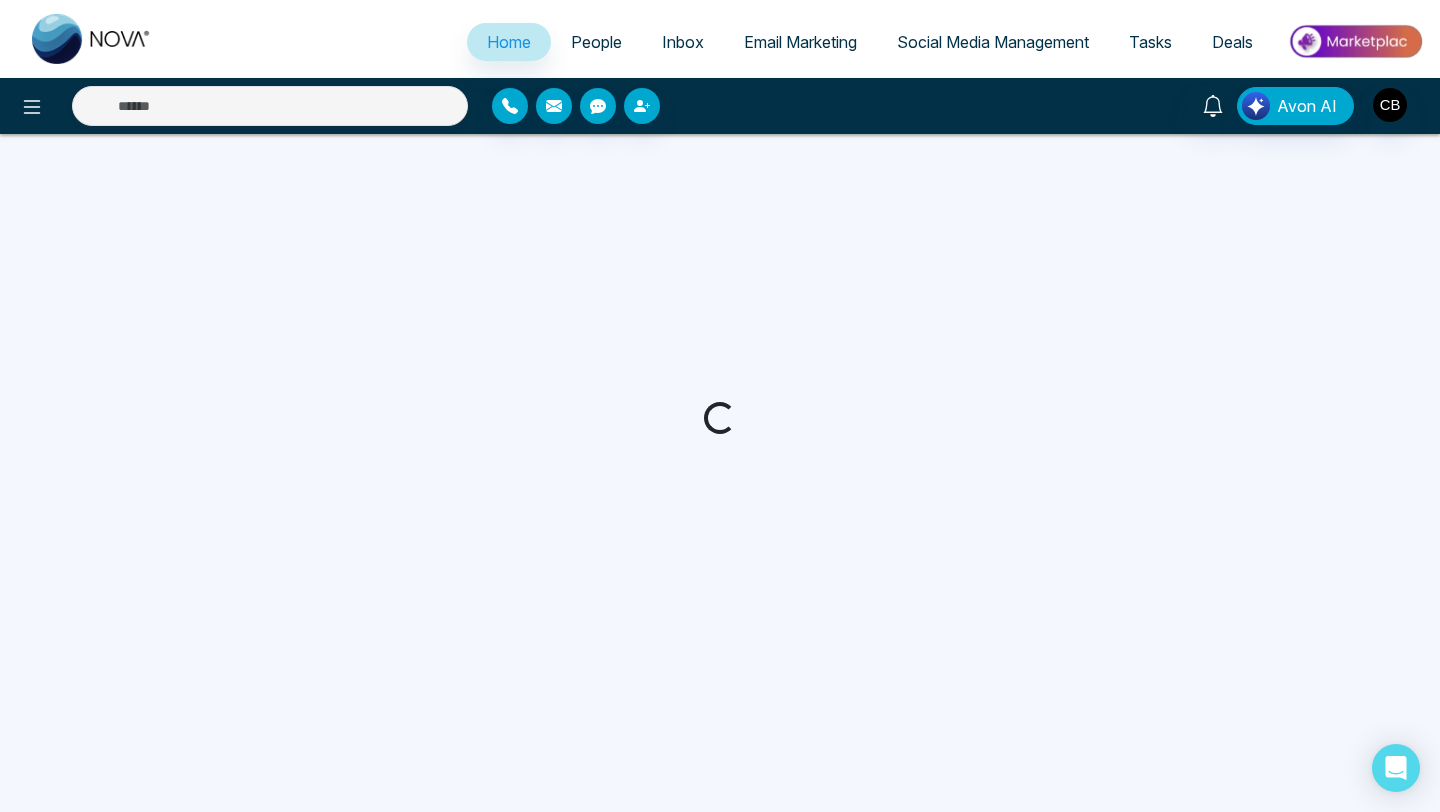 select on "*" 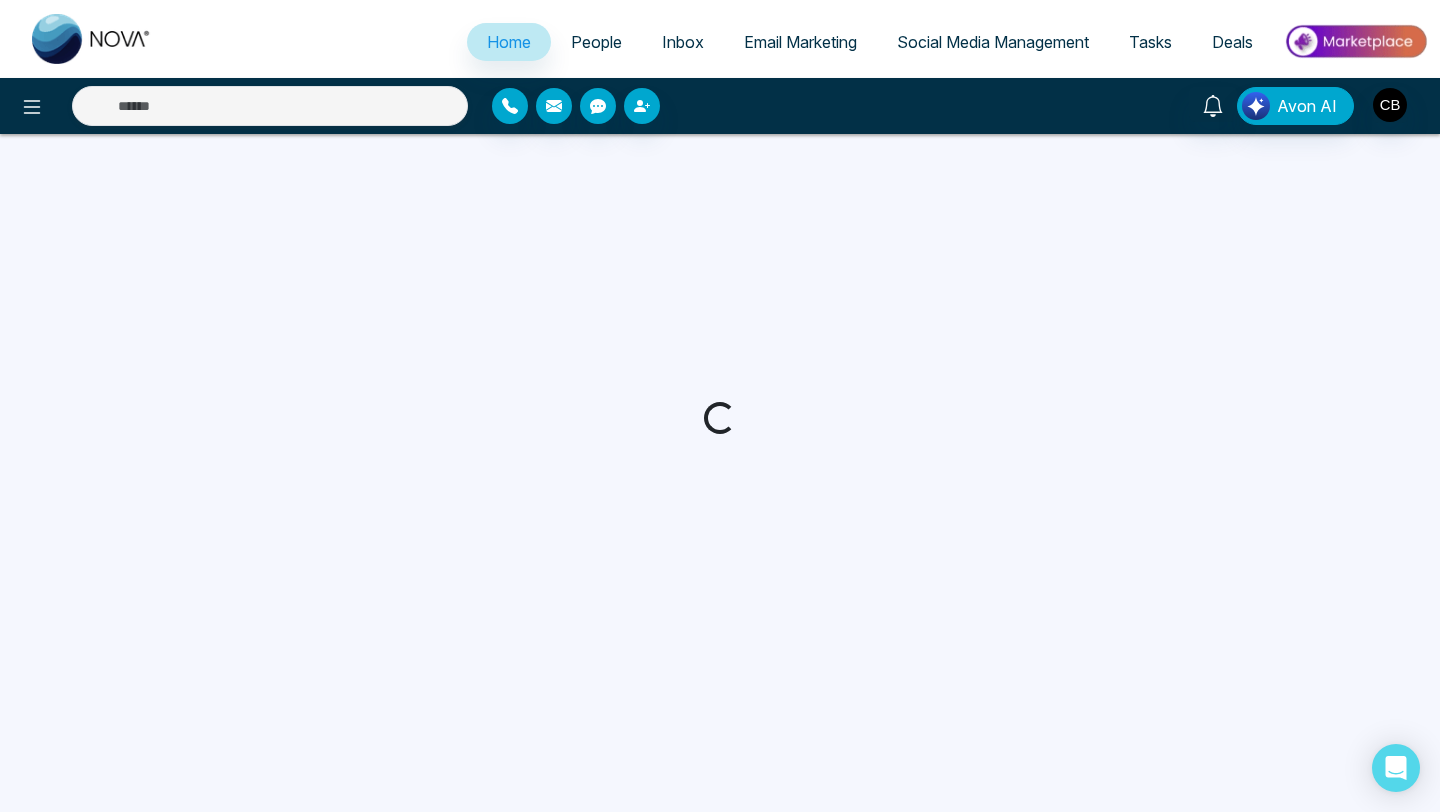 select on "*" 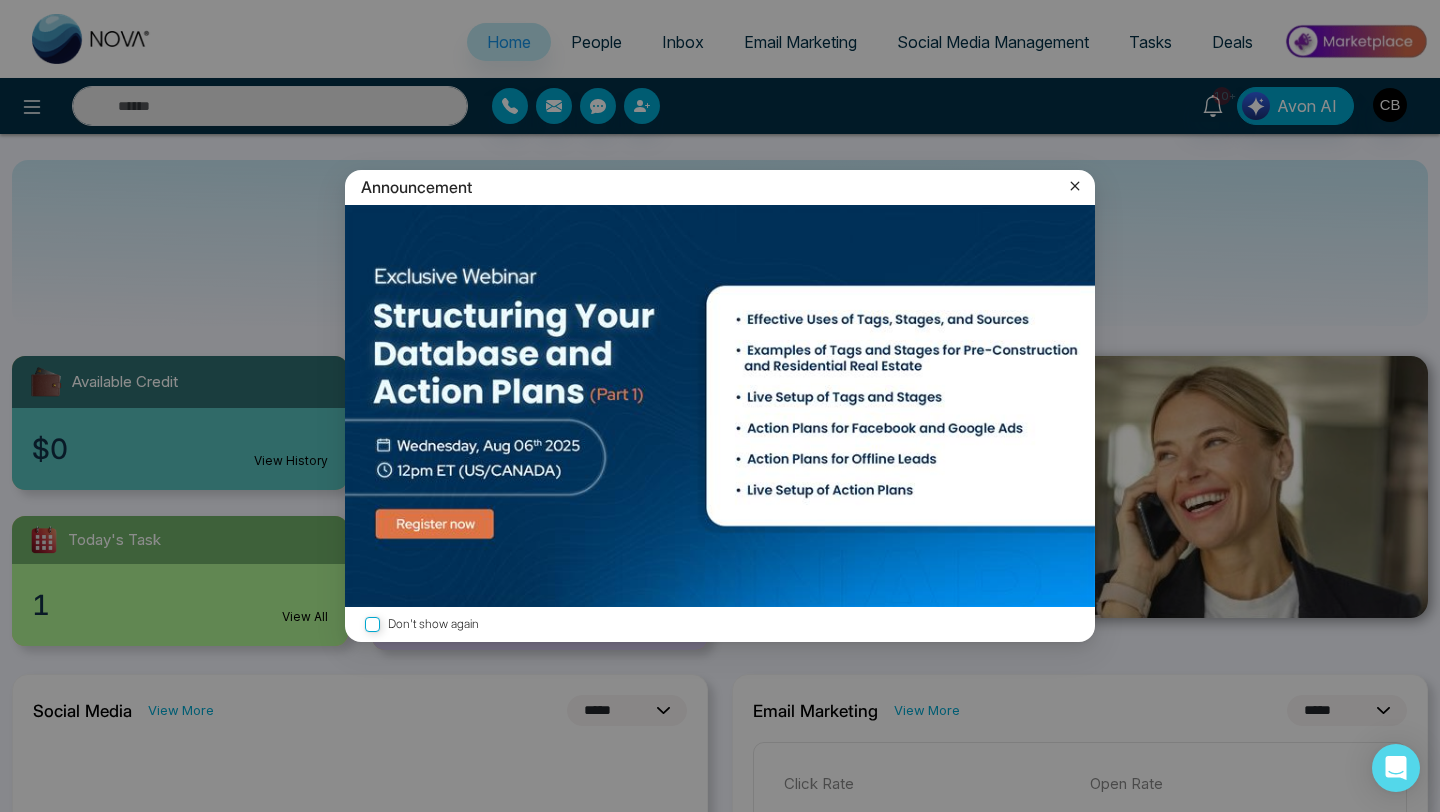 click 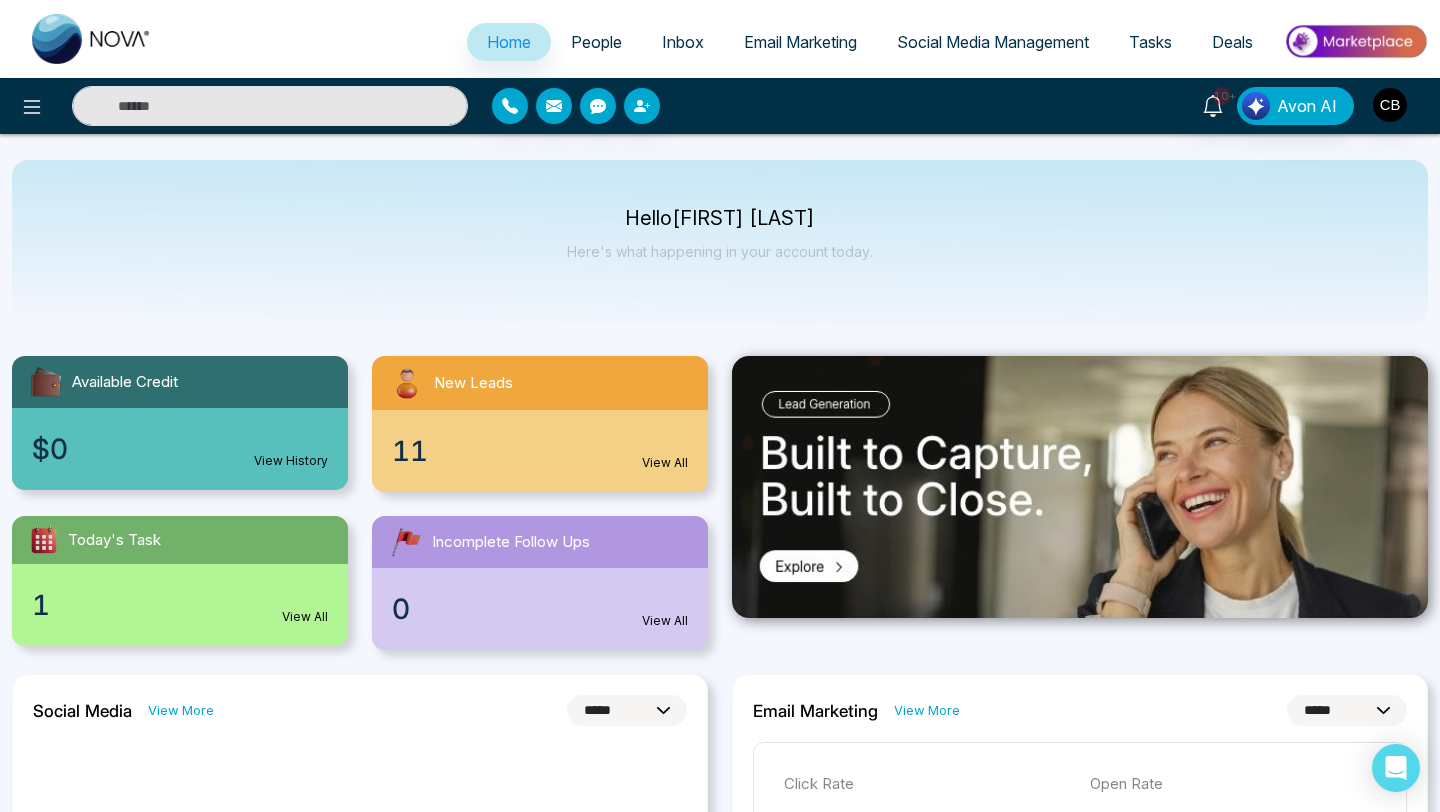 click on "View All" at bounding box center (665, 463) 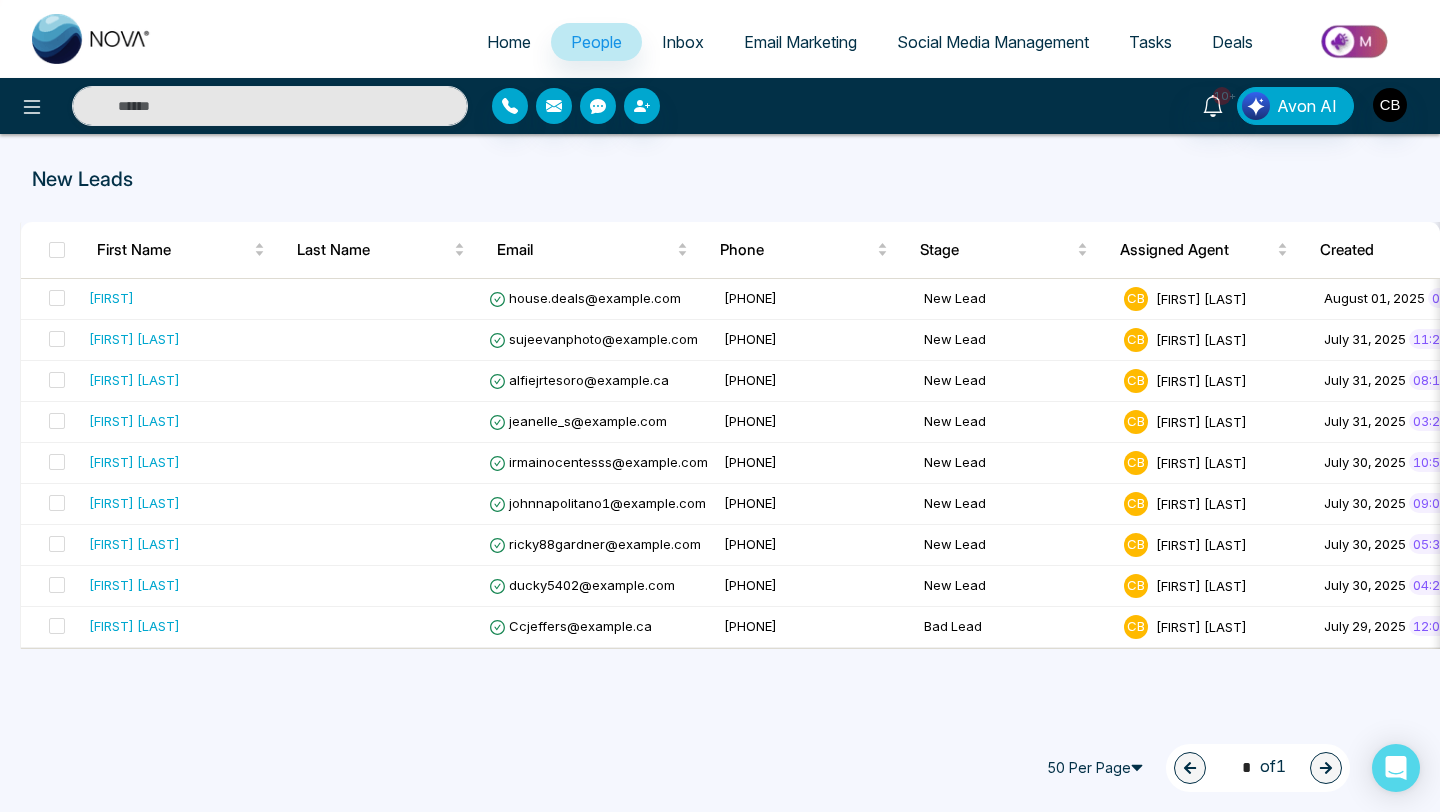 click on "Tasks" at bounding box center [1150, 42] 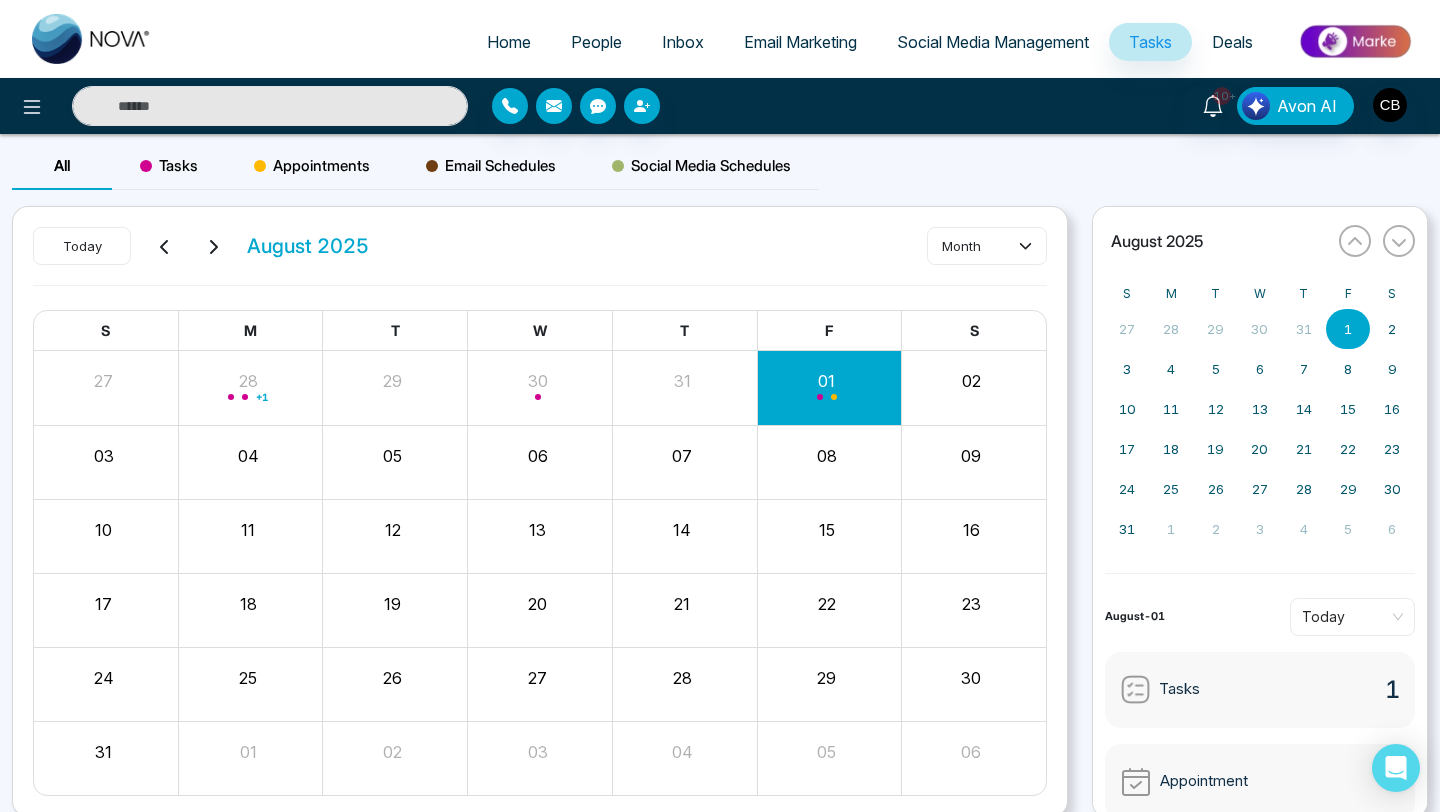 click on "Tasks" at bounding box center (1179, 689) 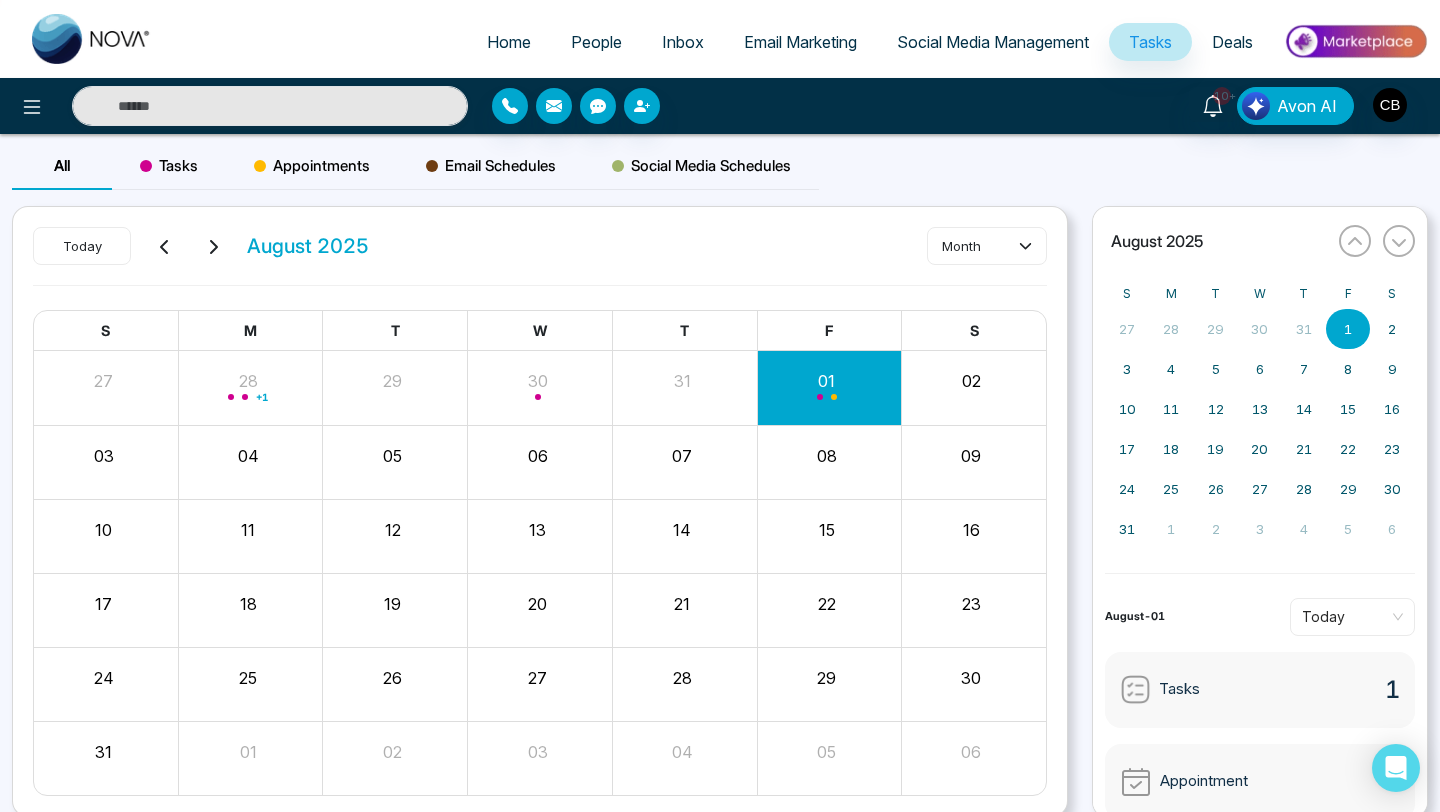 click at bounding box center [1135, 689] 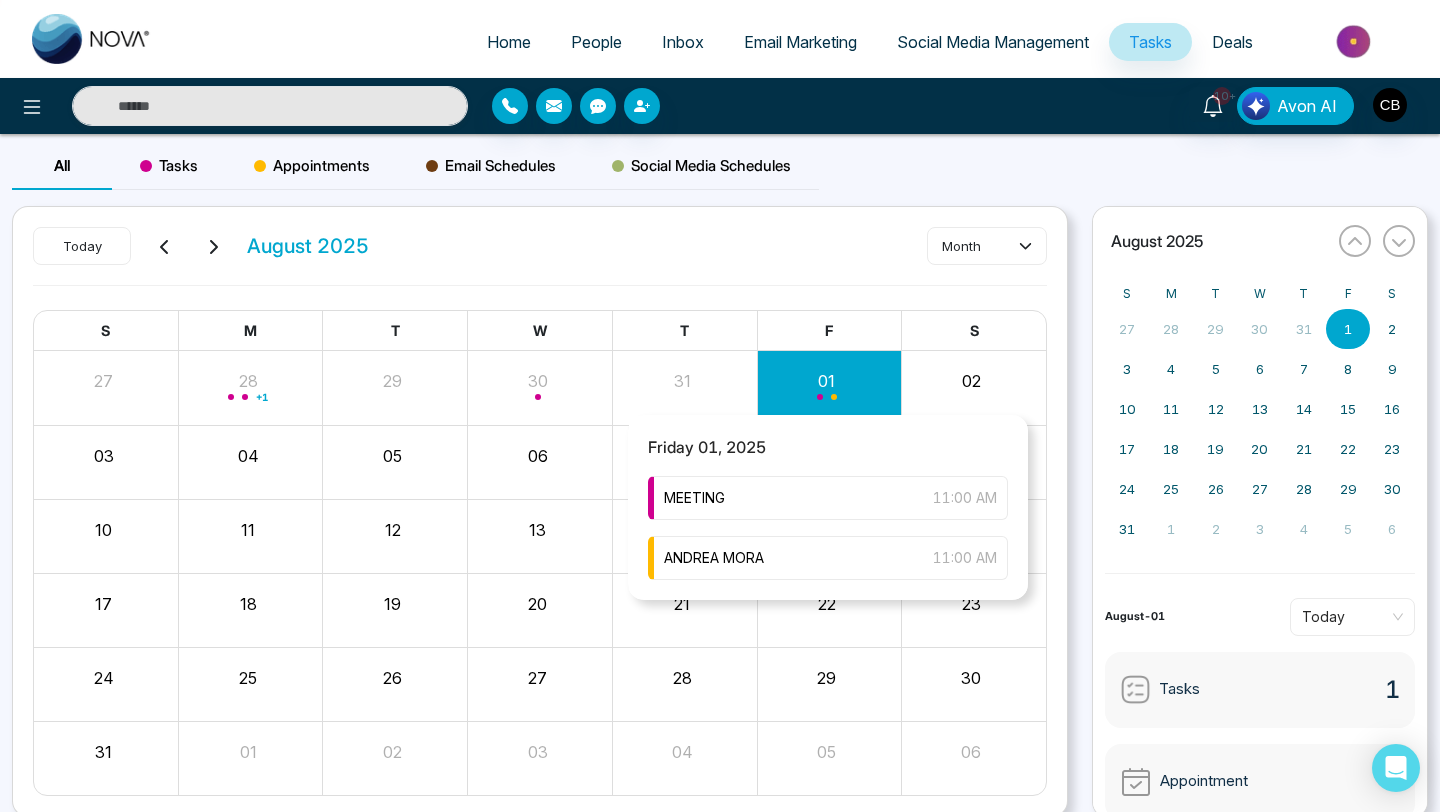 click at bounding box center (829, 387) 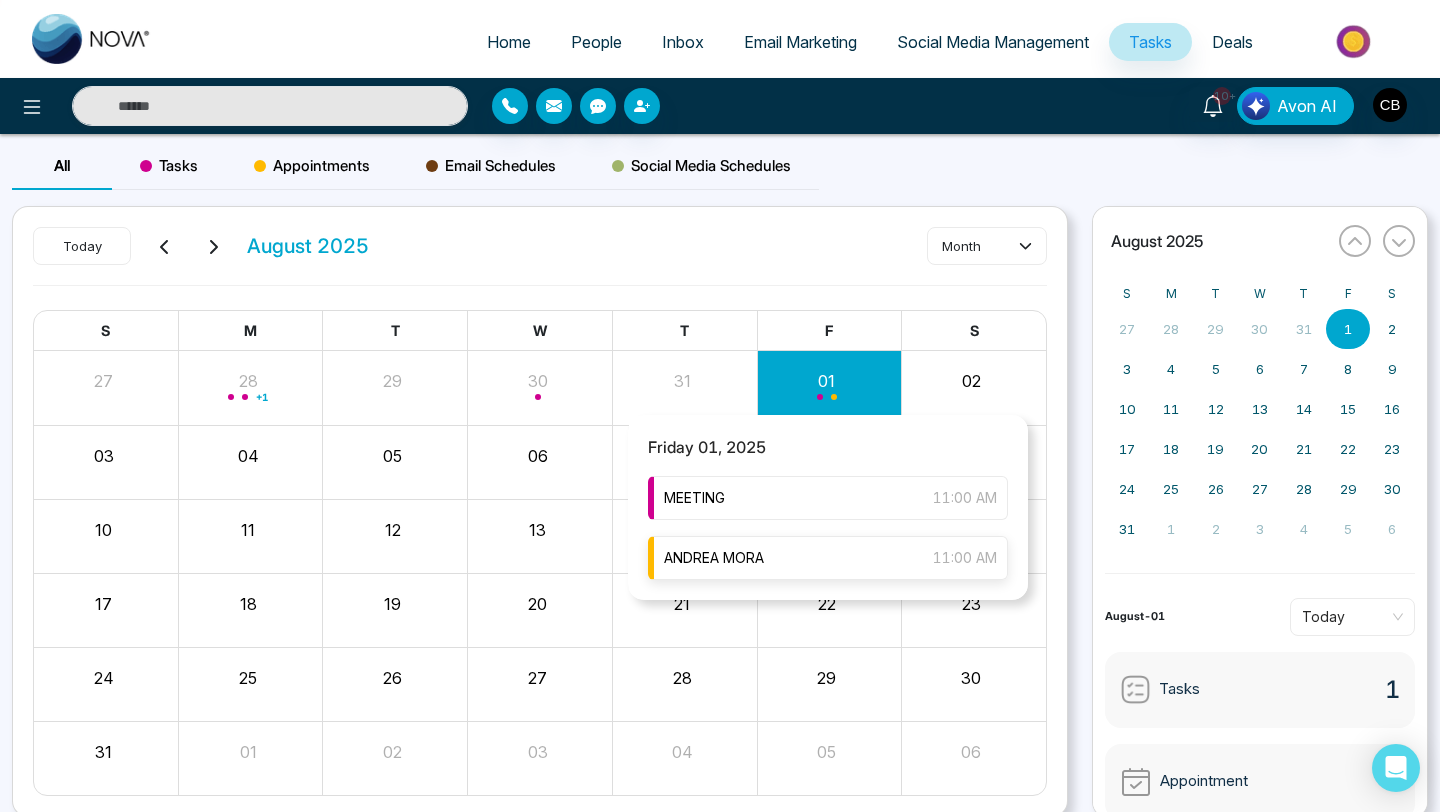 click on "ANDREA MORA" at bounding box center (714, 558) 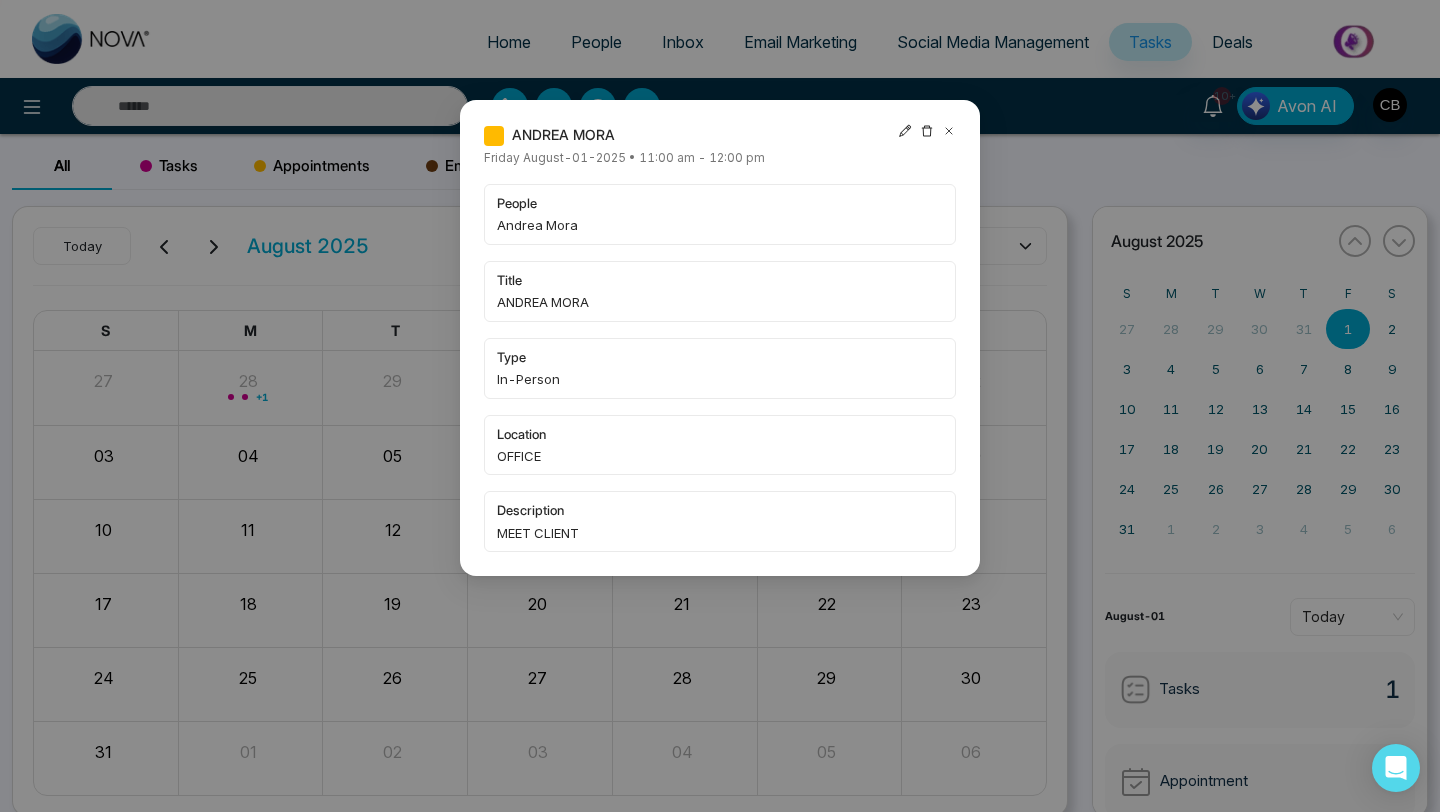 click 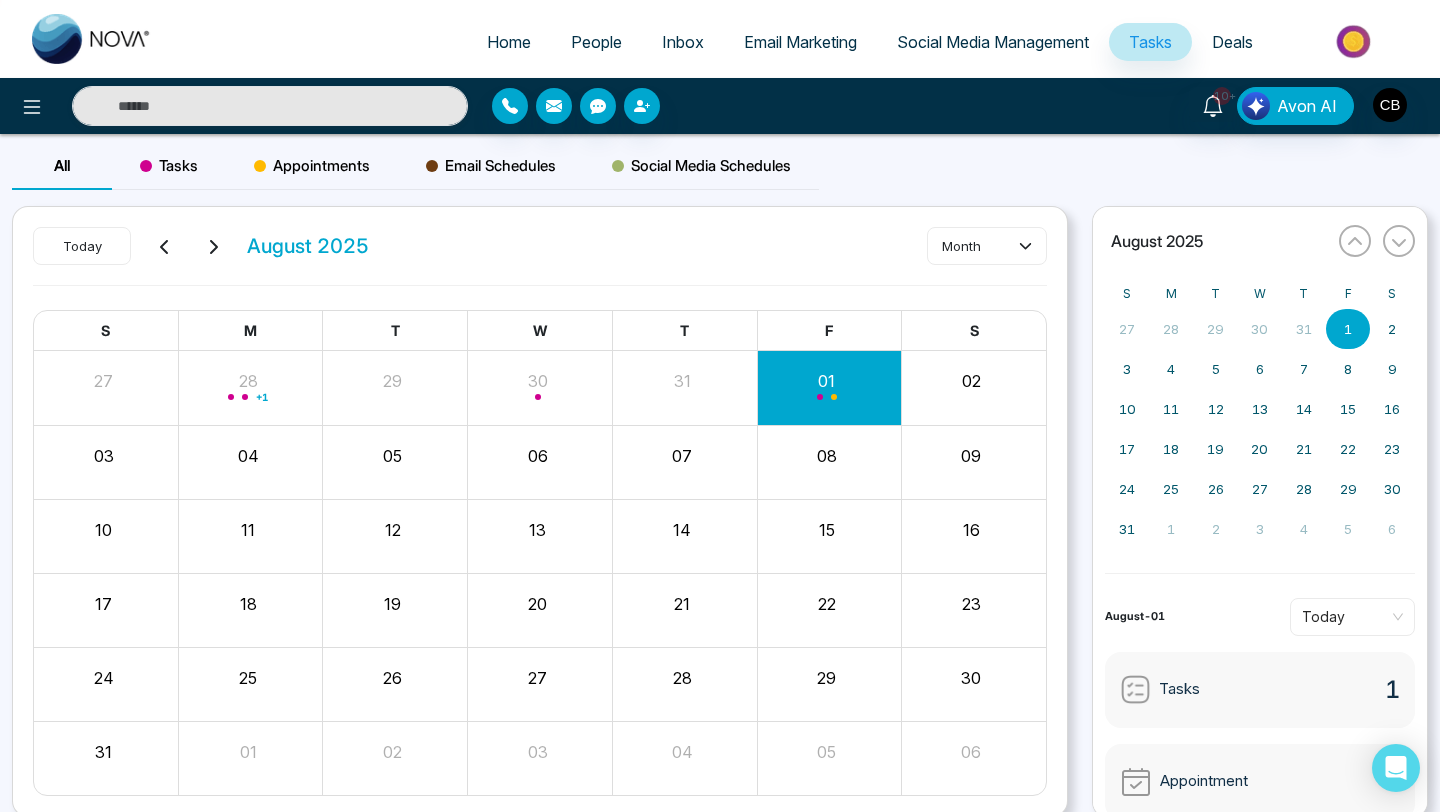 click on "Home" at bounding box center (509, 42) 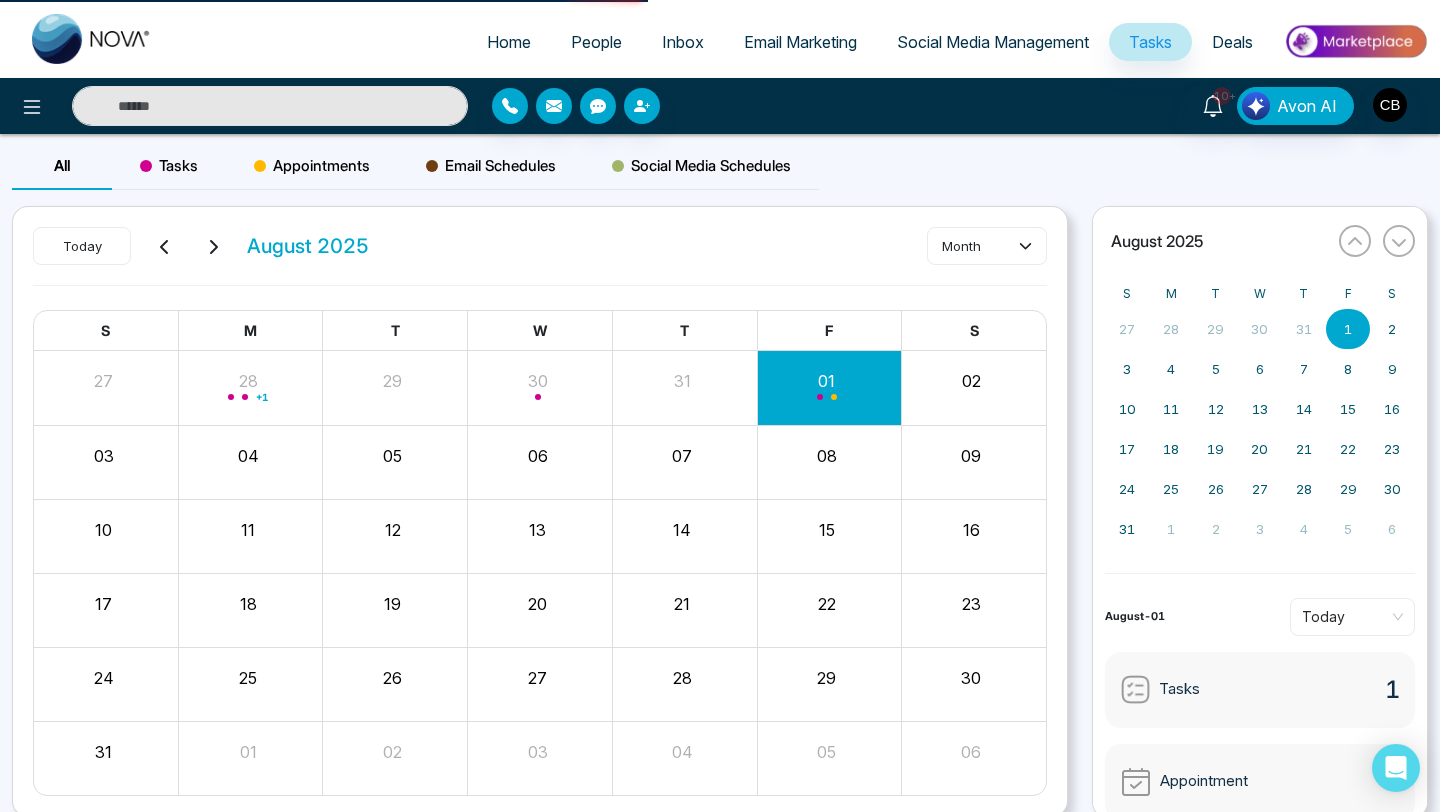 select on "*" 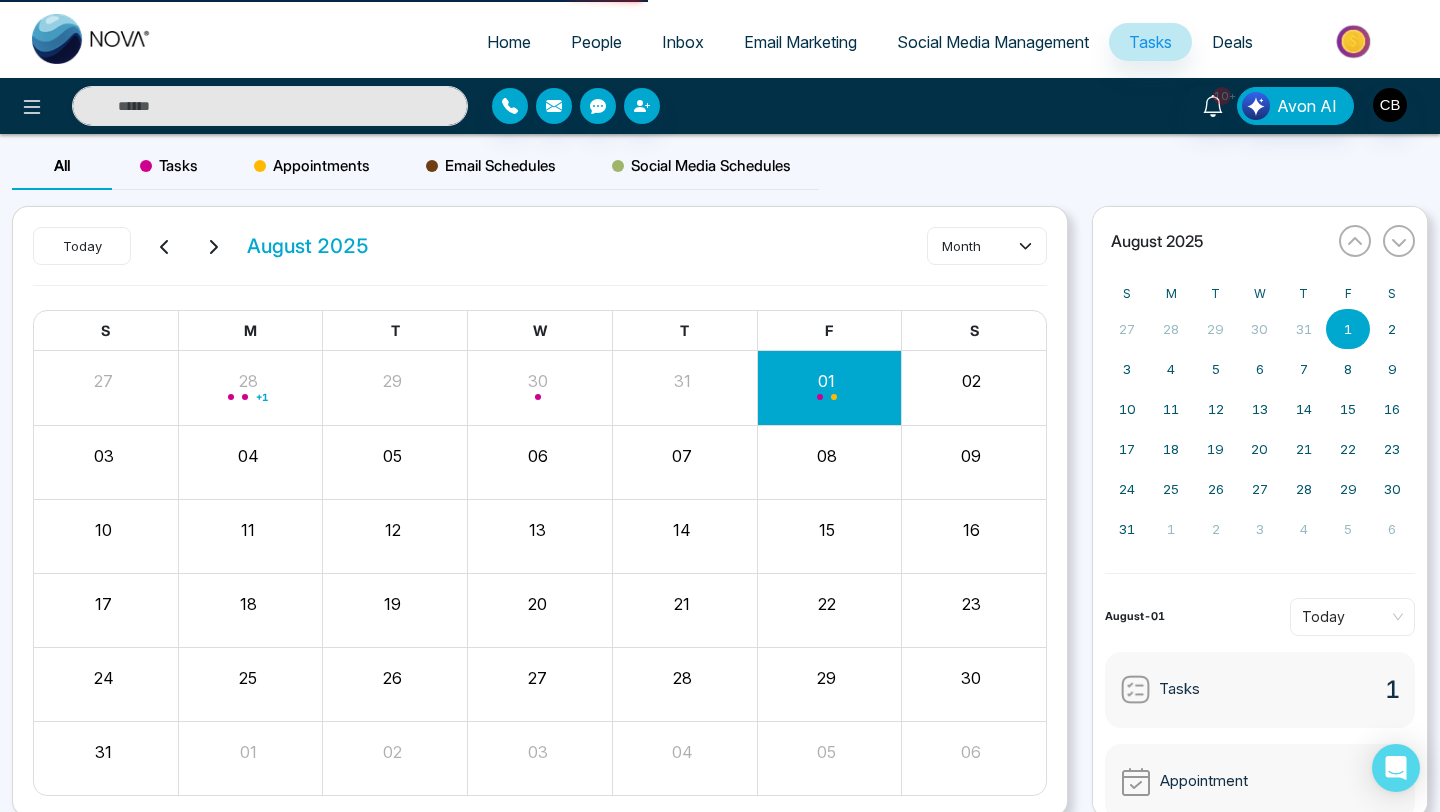 select on "*" 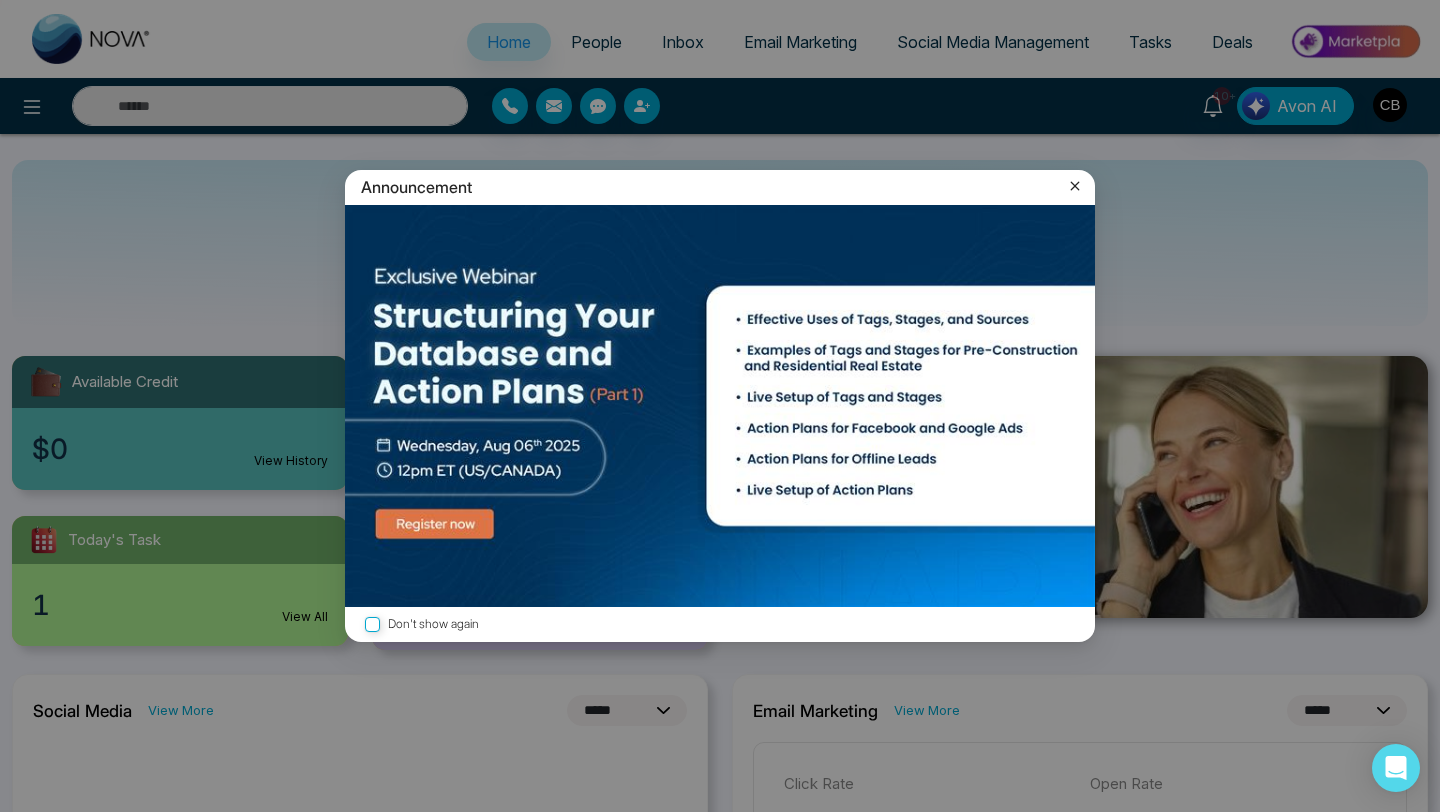 click 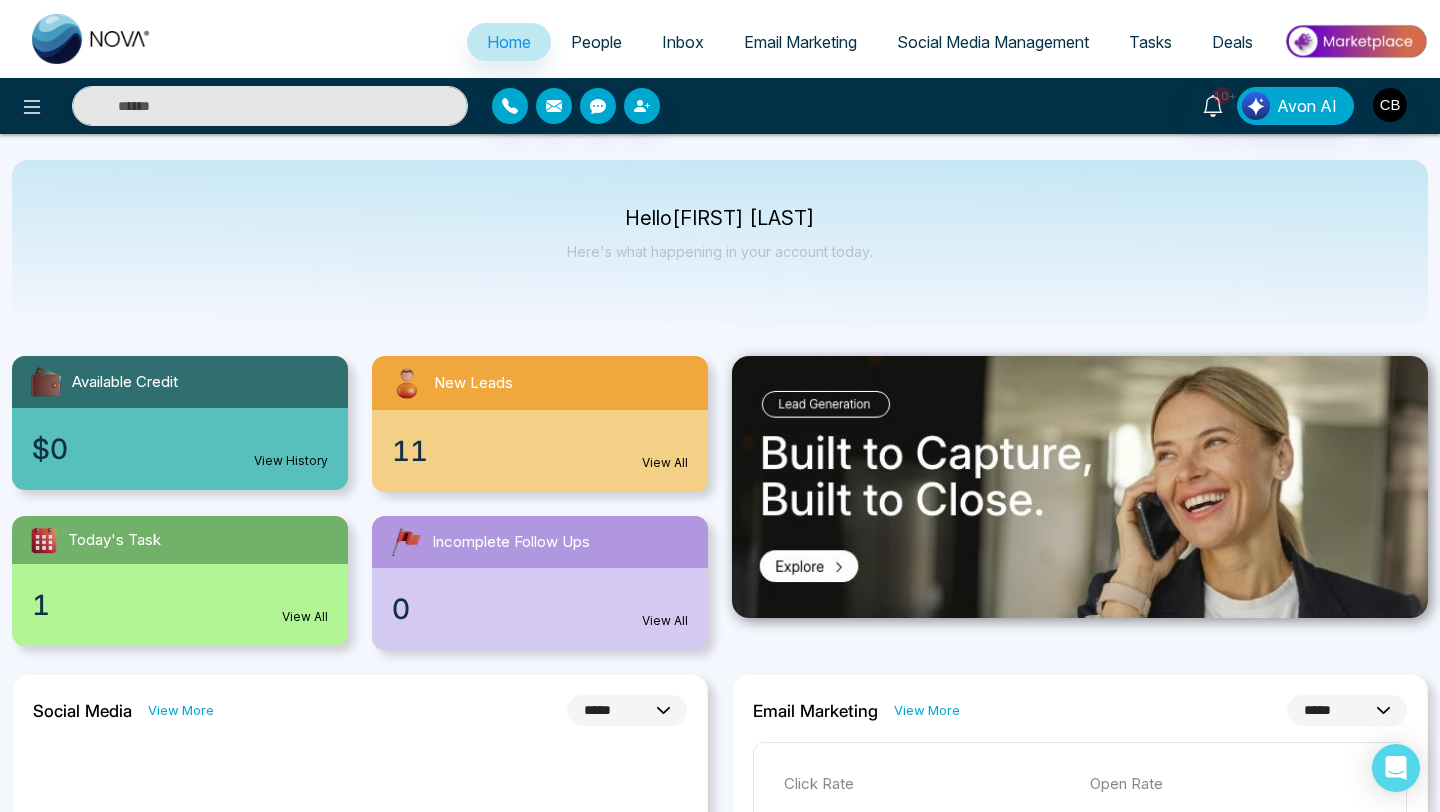 click on "People" at bounding box center (596, 42) 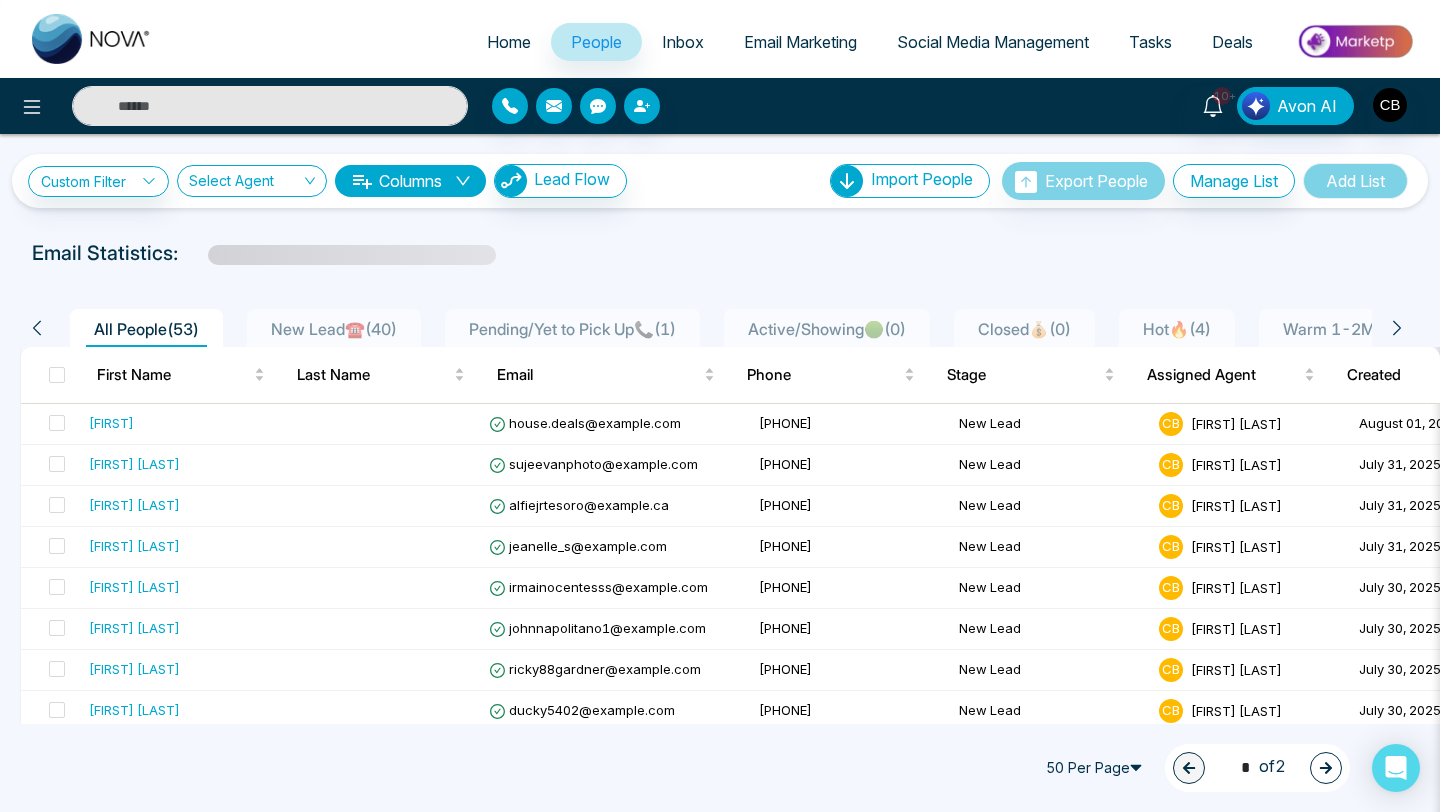 click at bounding box center (270, 106) 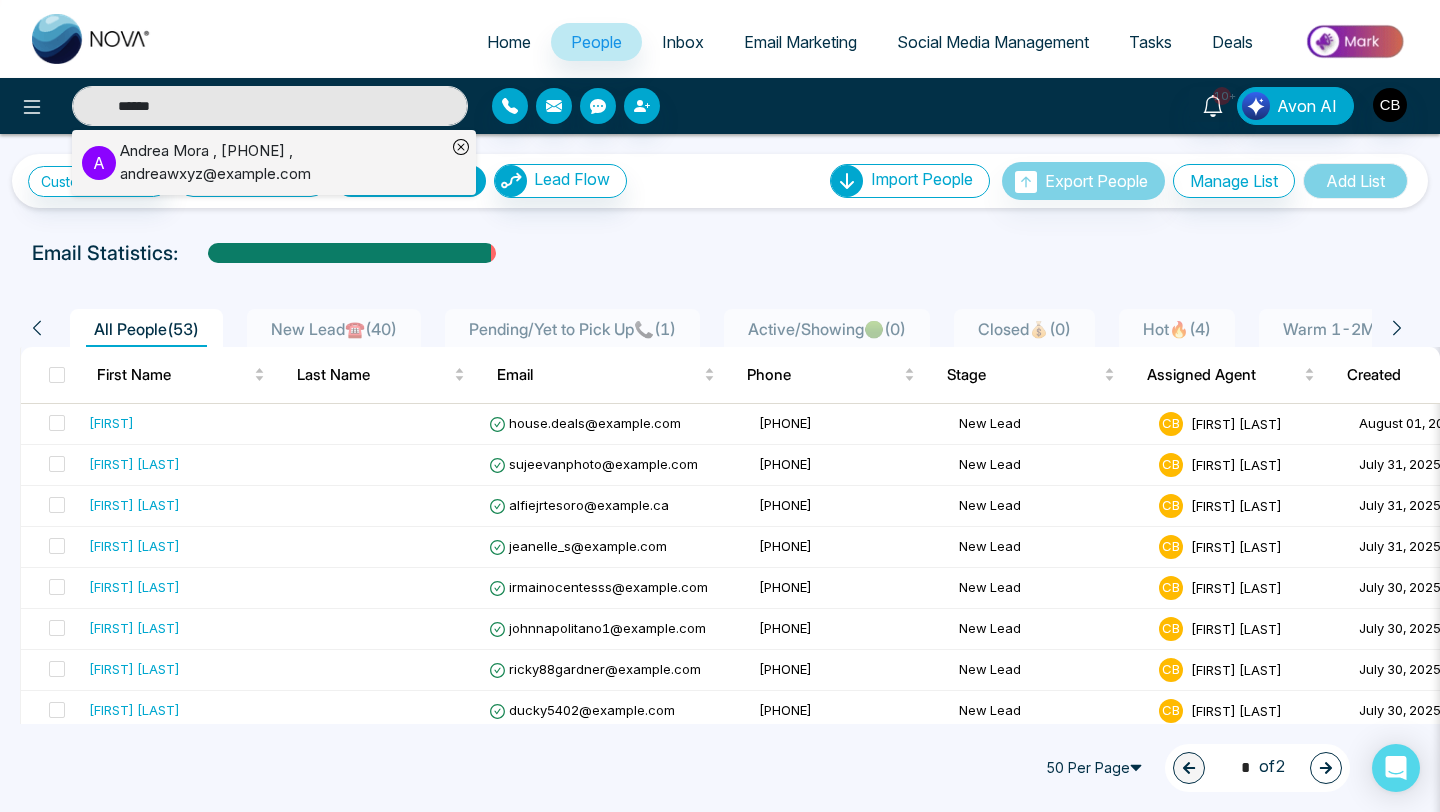 type on "******" 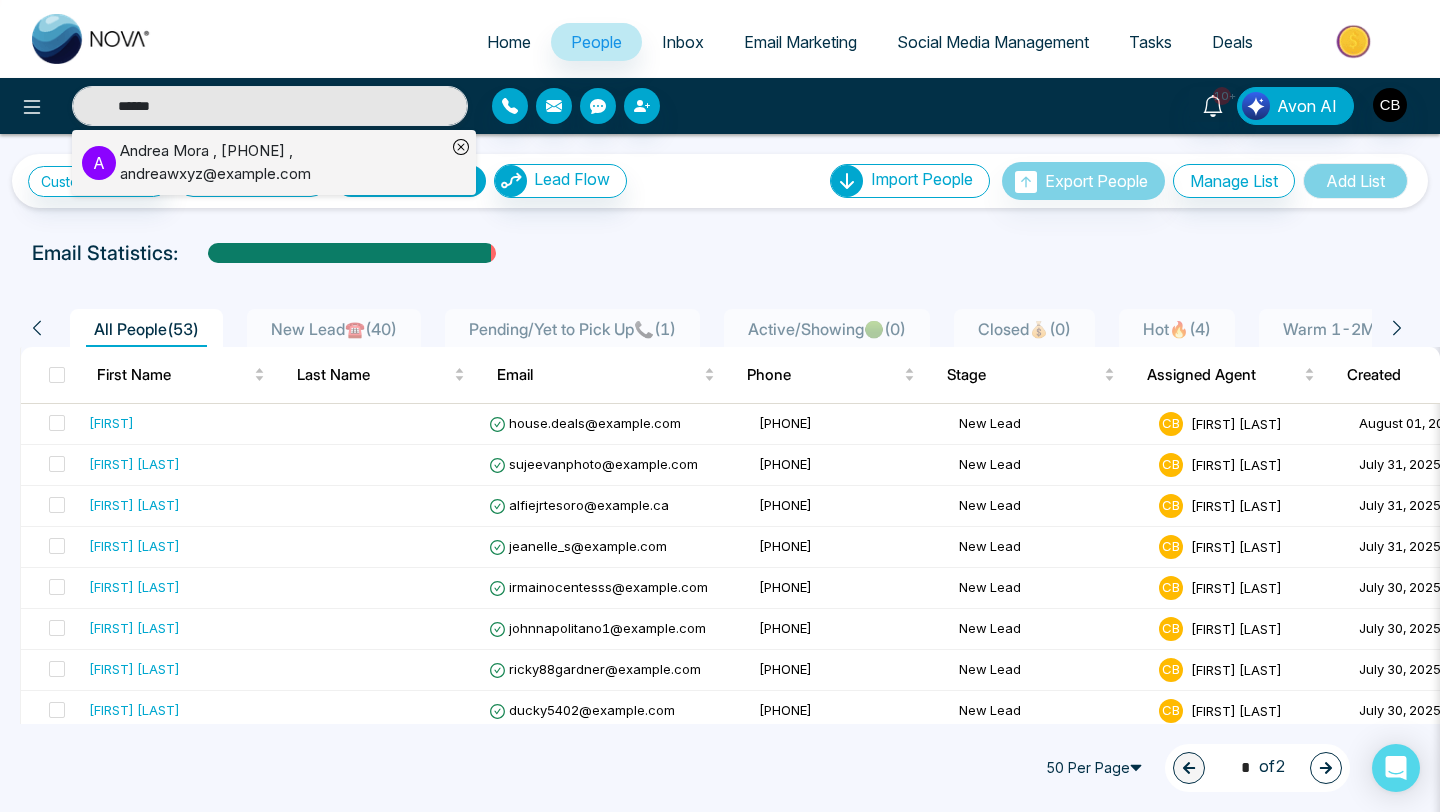 click on "Andrea Mora     , +16477876645   , andreawxyz@gmail.com" at bounding box center (283, 162) 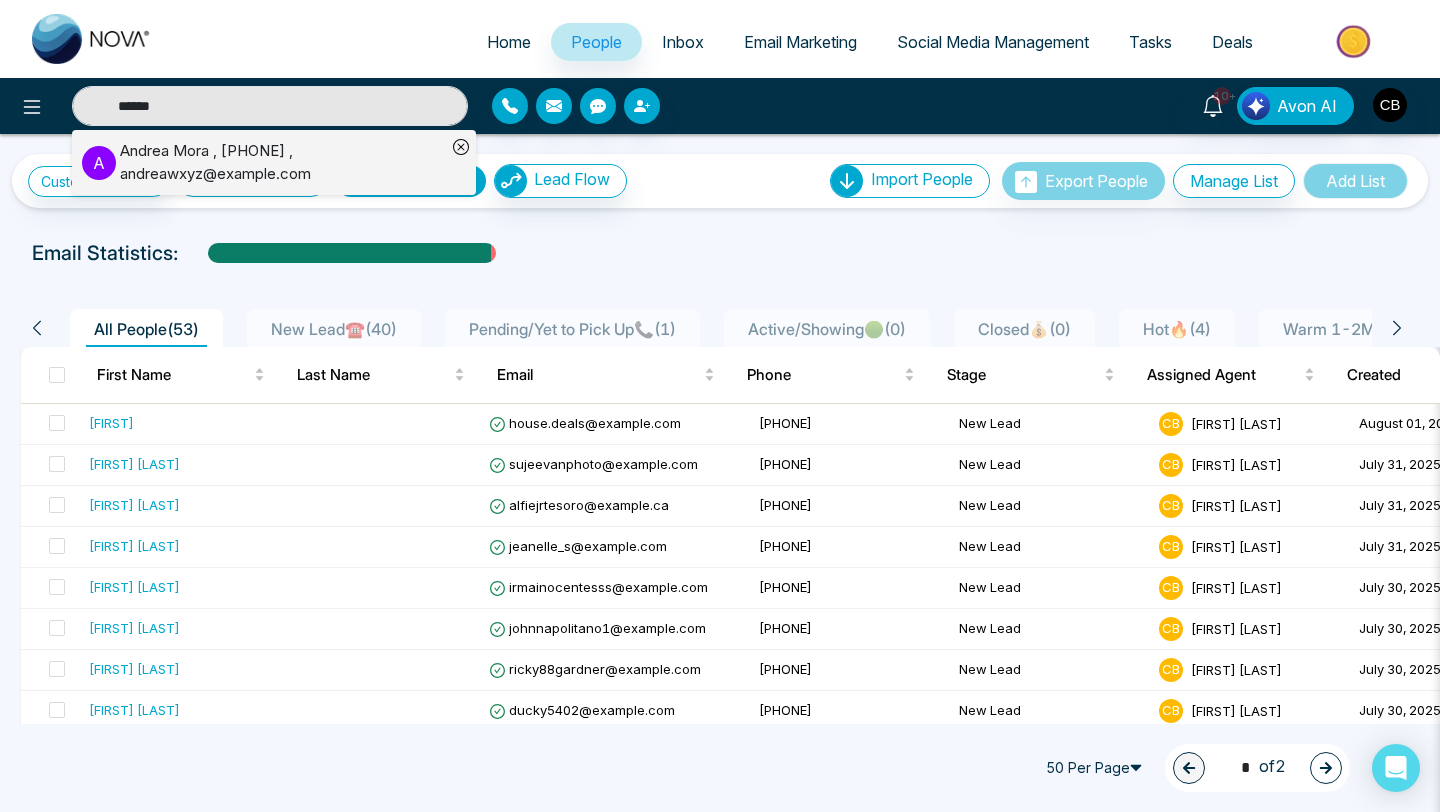 type 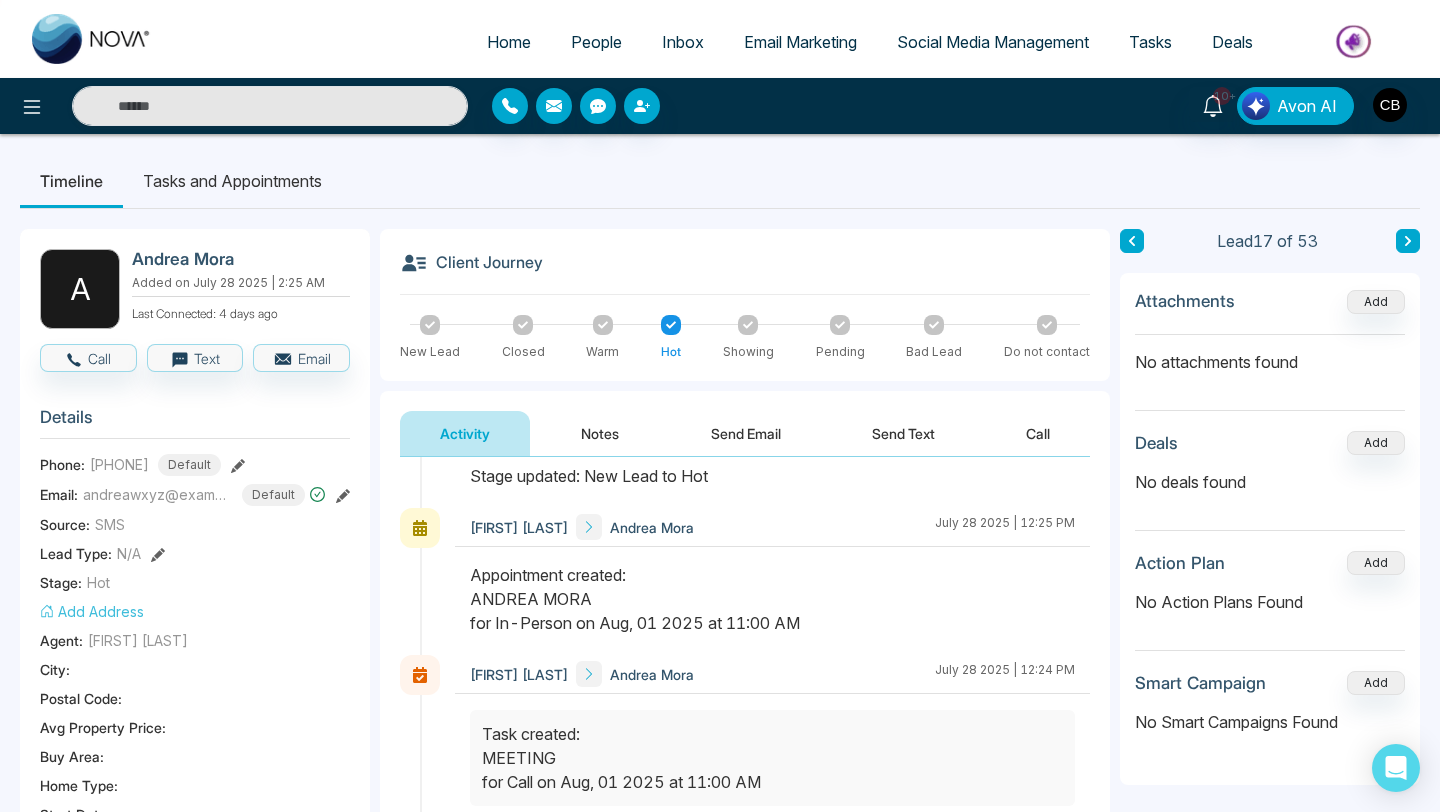 scroll, scrollTop: 79, scrollLeft: 0, axis: vertical 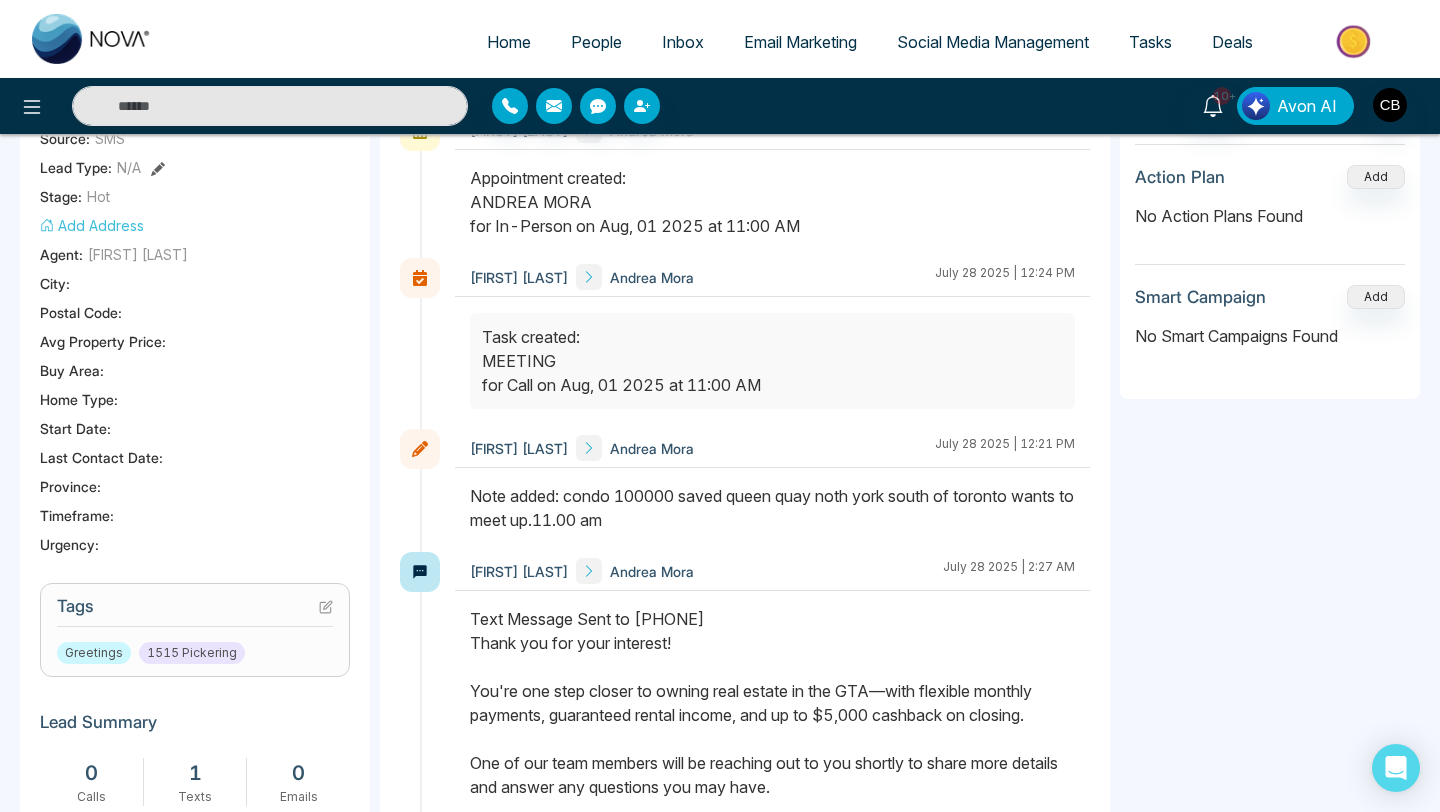 click on "Avon AI" at bounding box center (1307, 106) 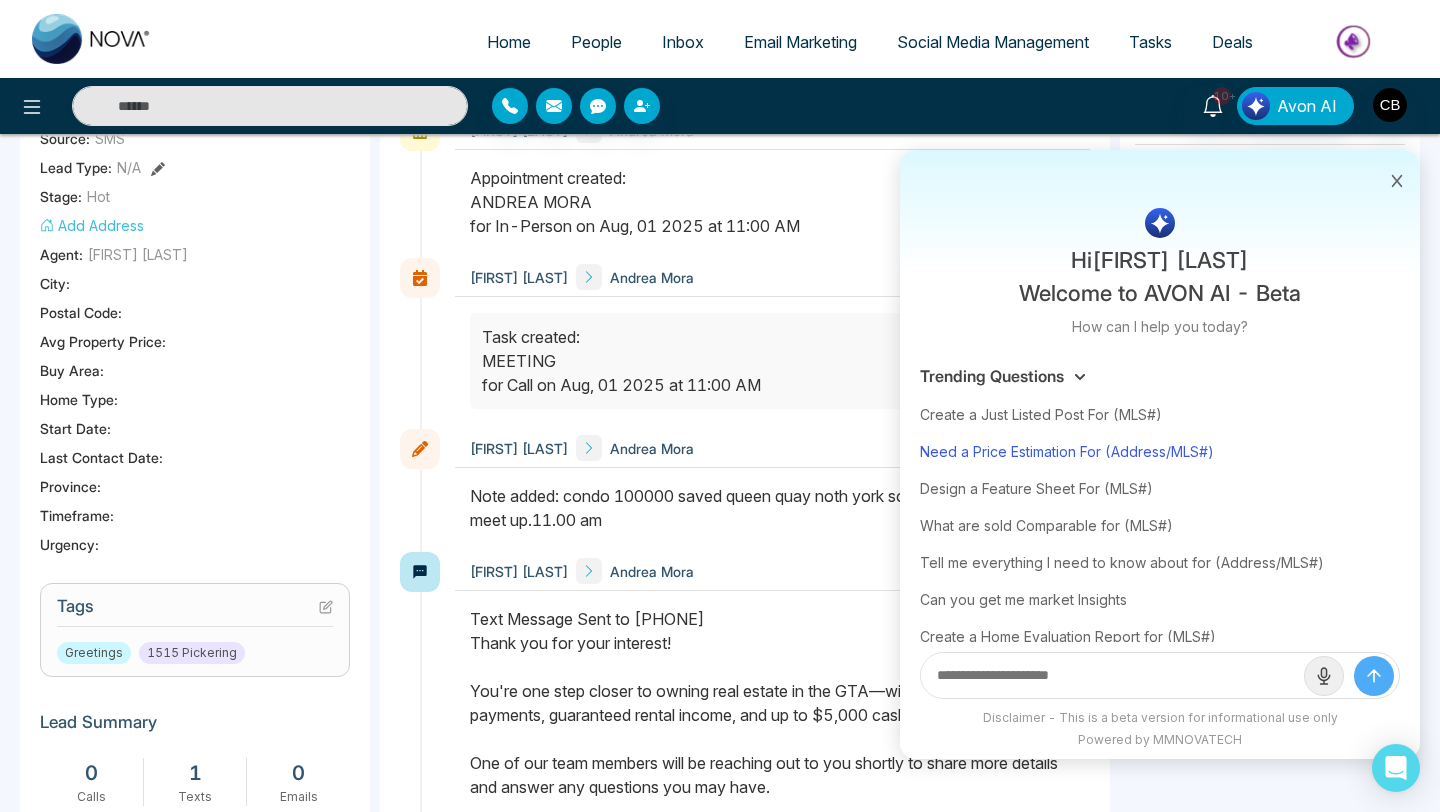 click on "Need a Price Estimation For (Address/MLS#)" at bounding box center [1160, 451] 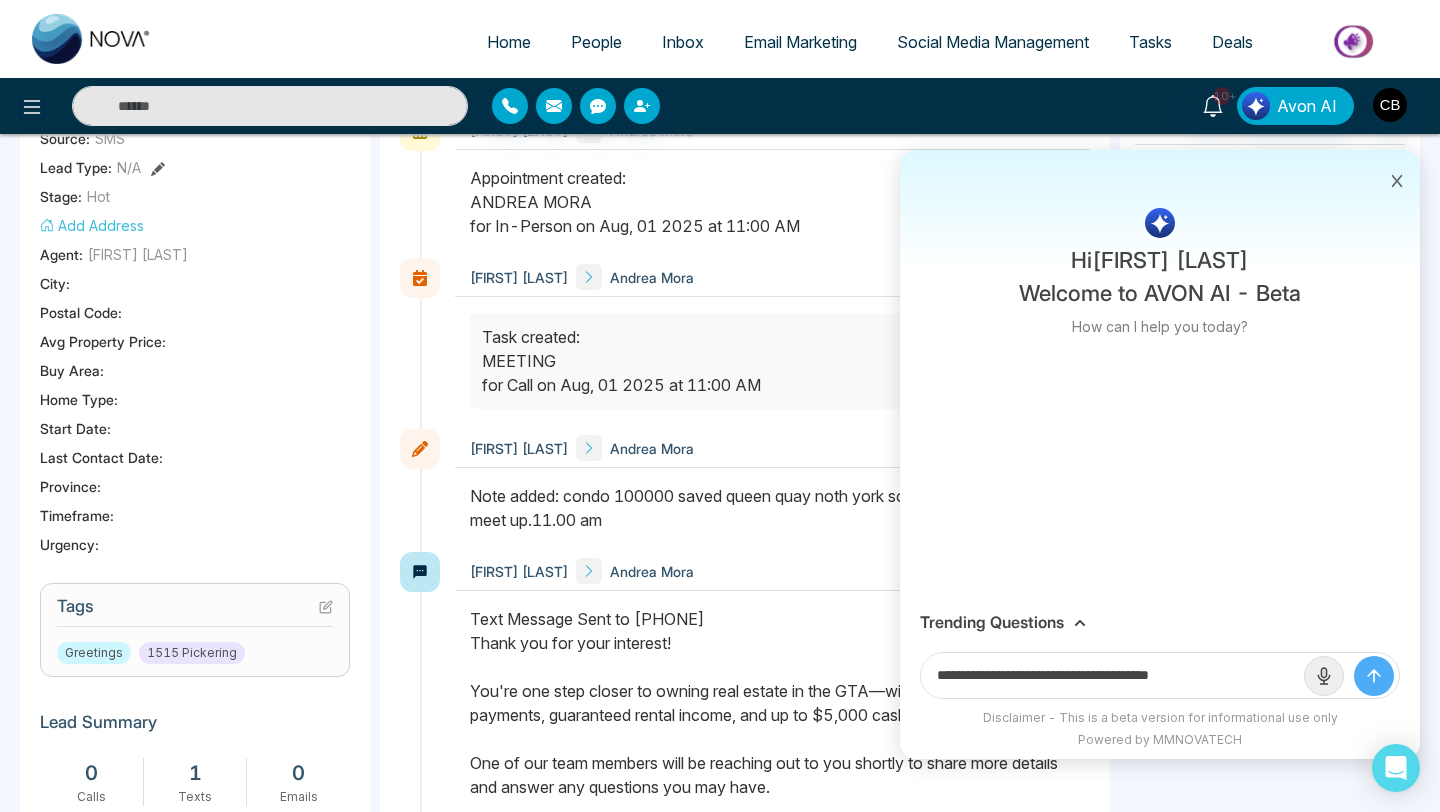 click on "**********" at bounding box center [1112, 675] 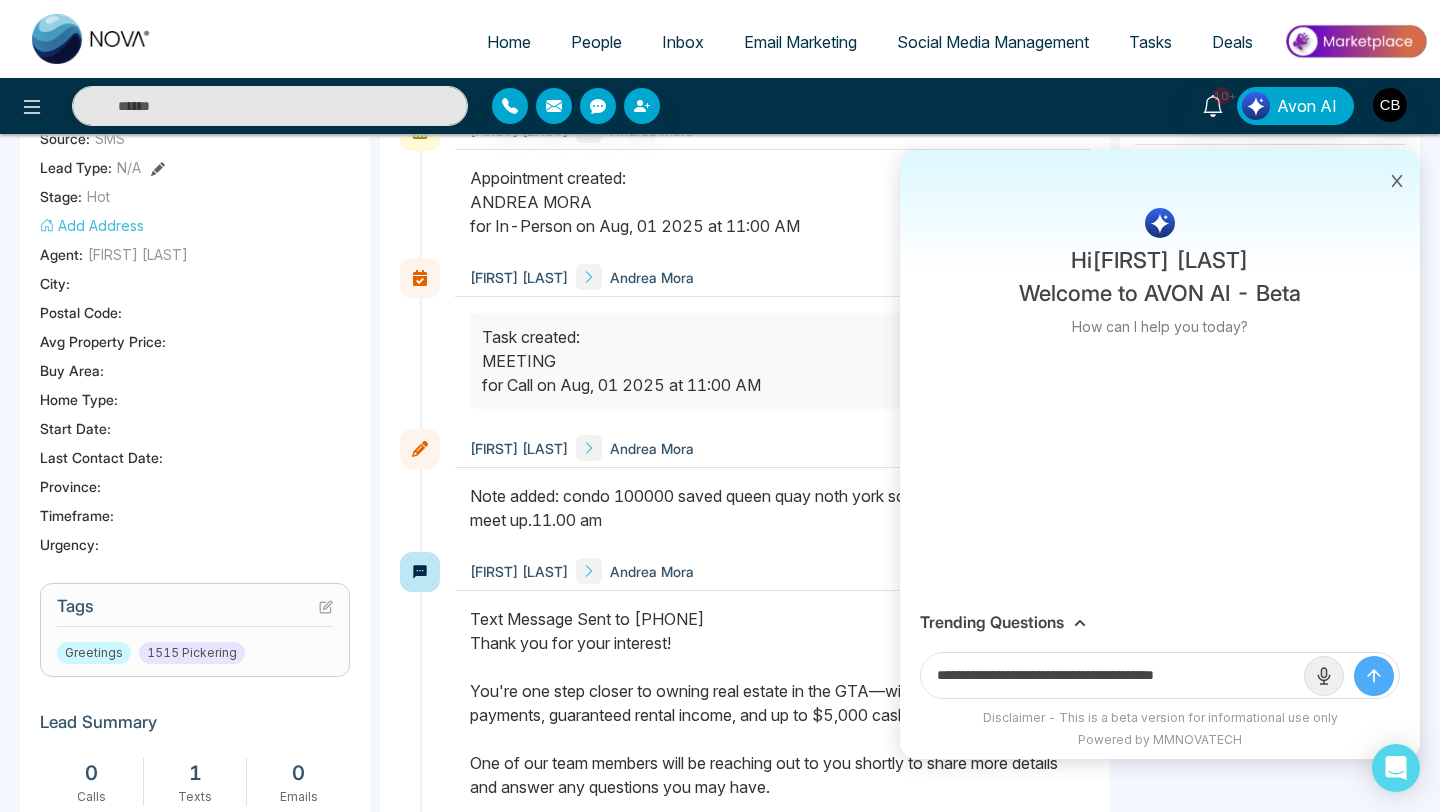 type on "**********" 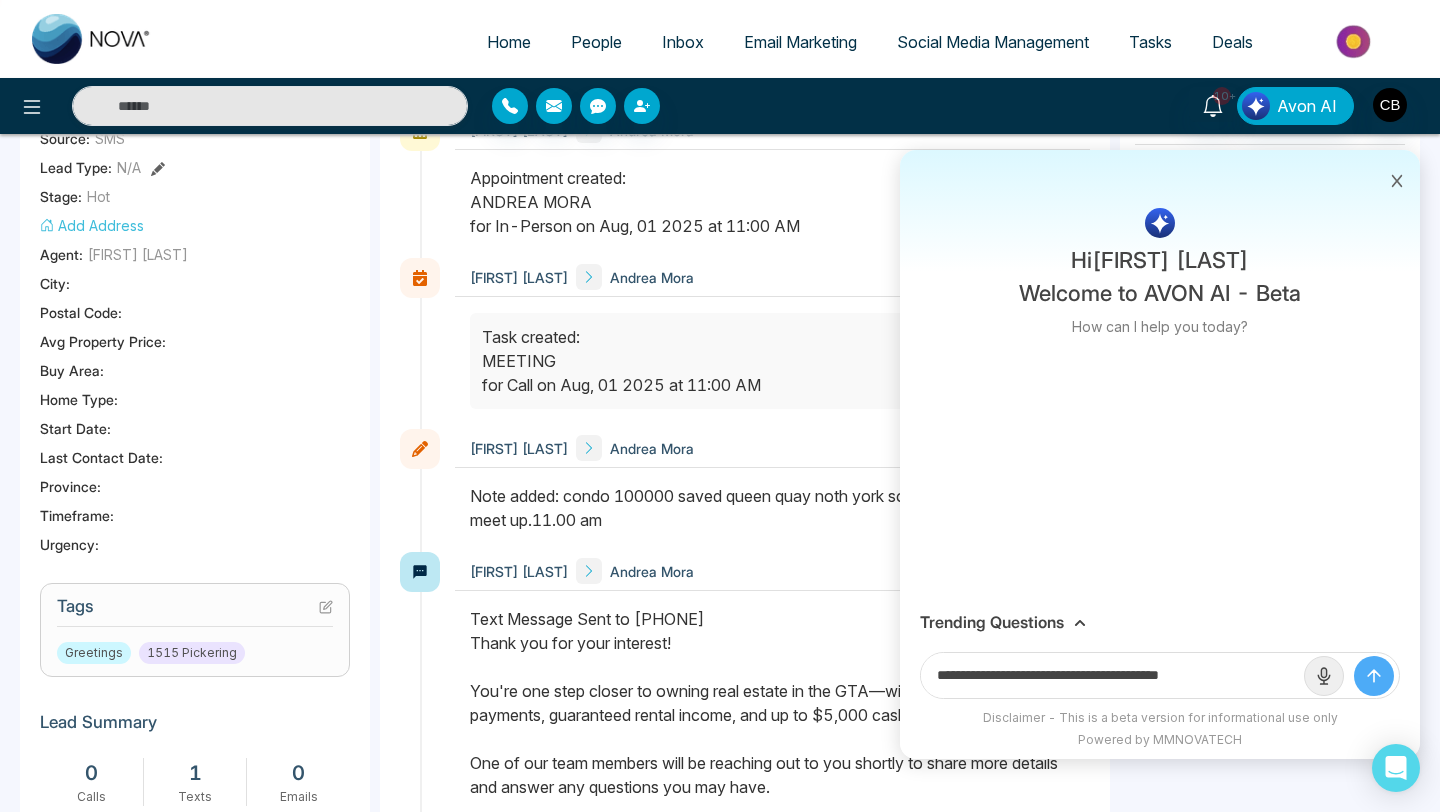 drag, startPoint x: 1248, startPoint y: 675, endPoint x: 932, endPoint y: 682, distance: 316.0775 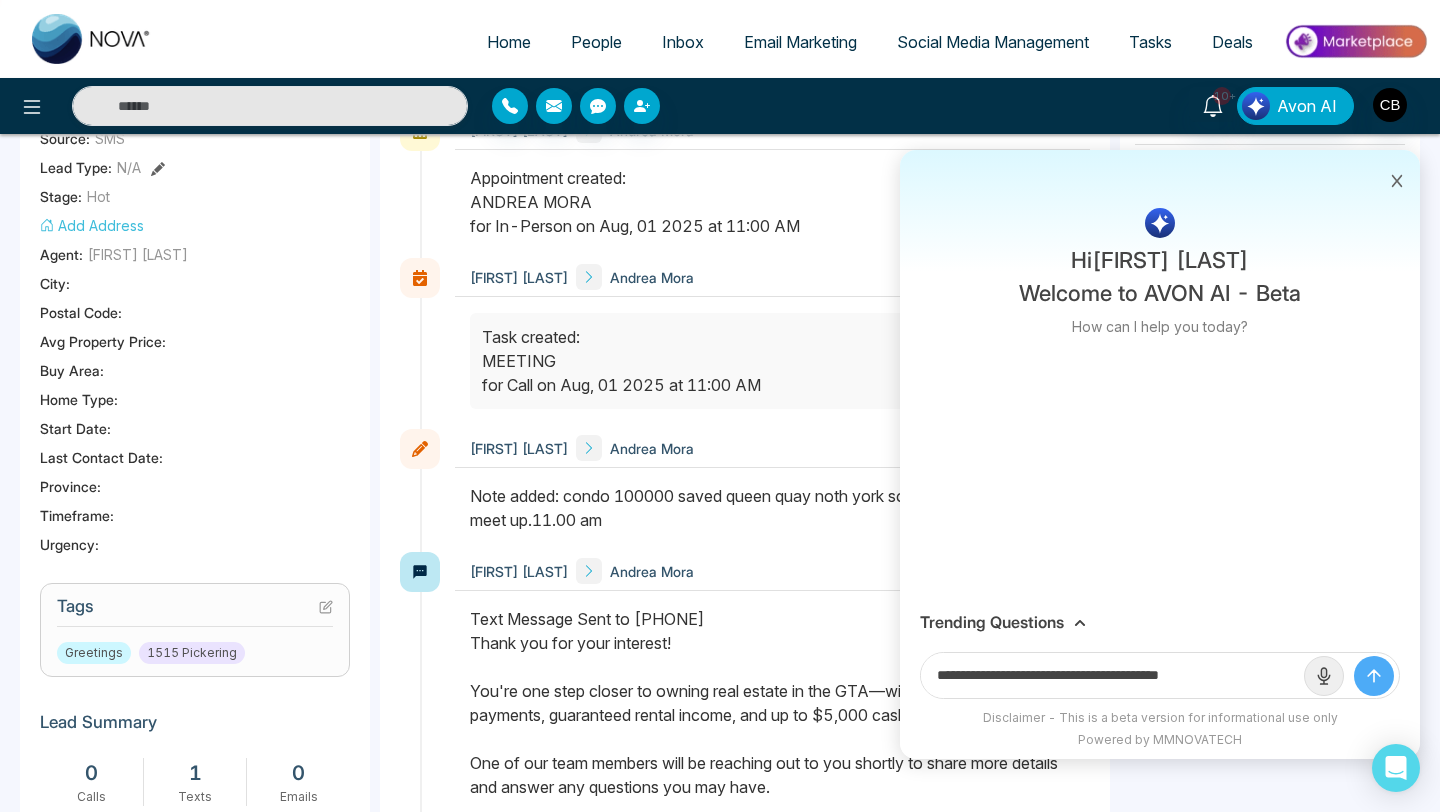 click on "**********" at bounding box center (1112, 675) 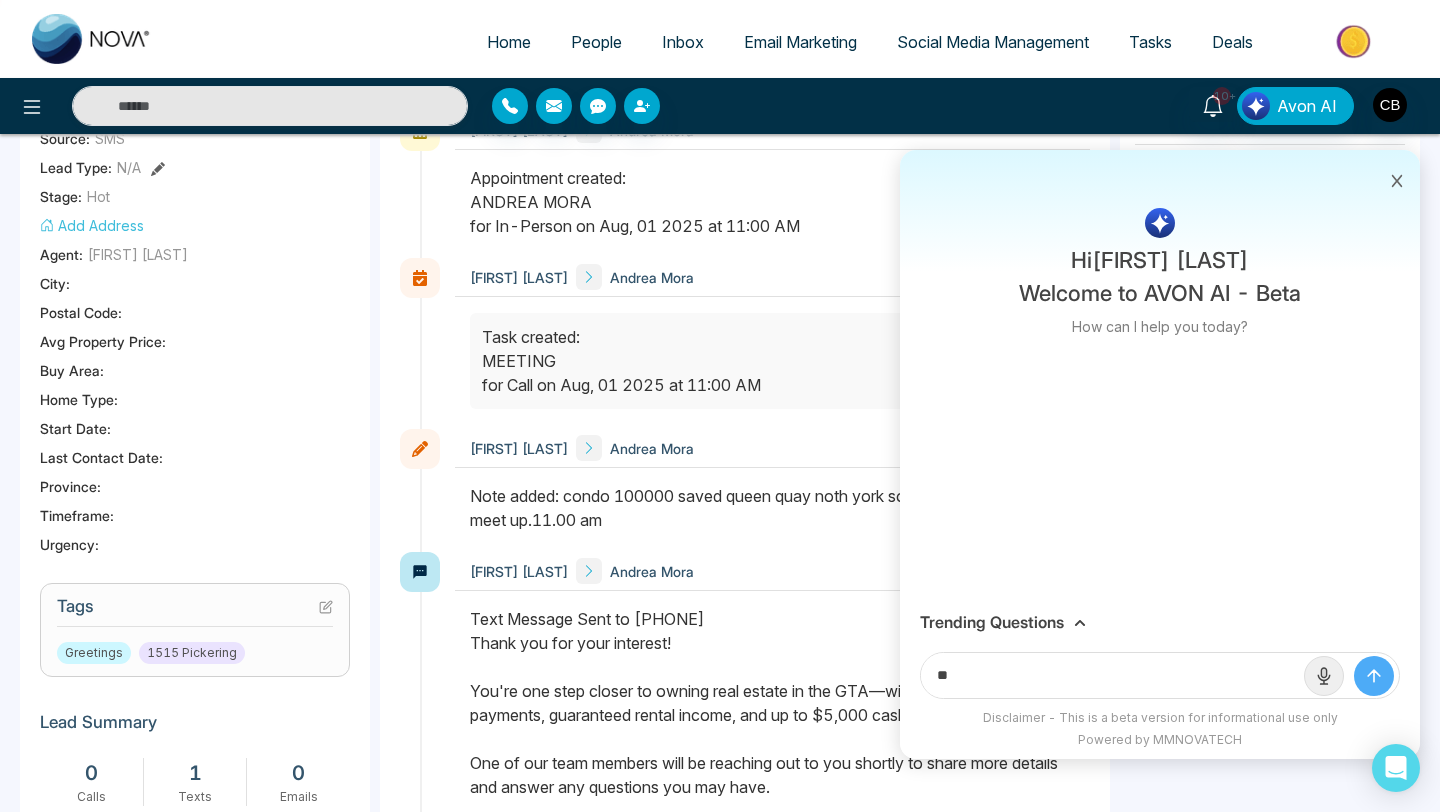 type on "*" 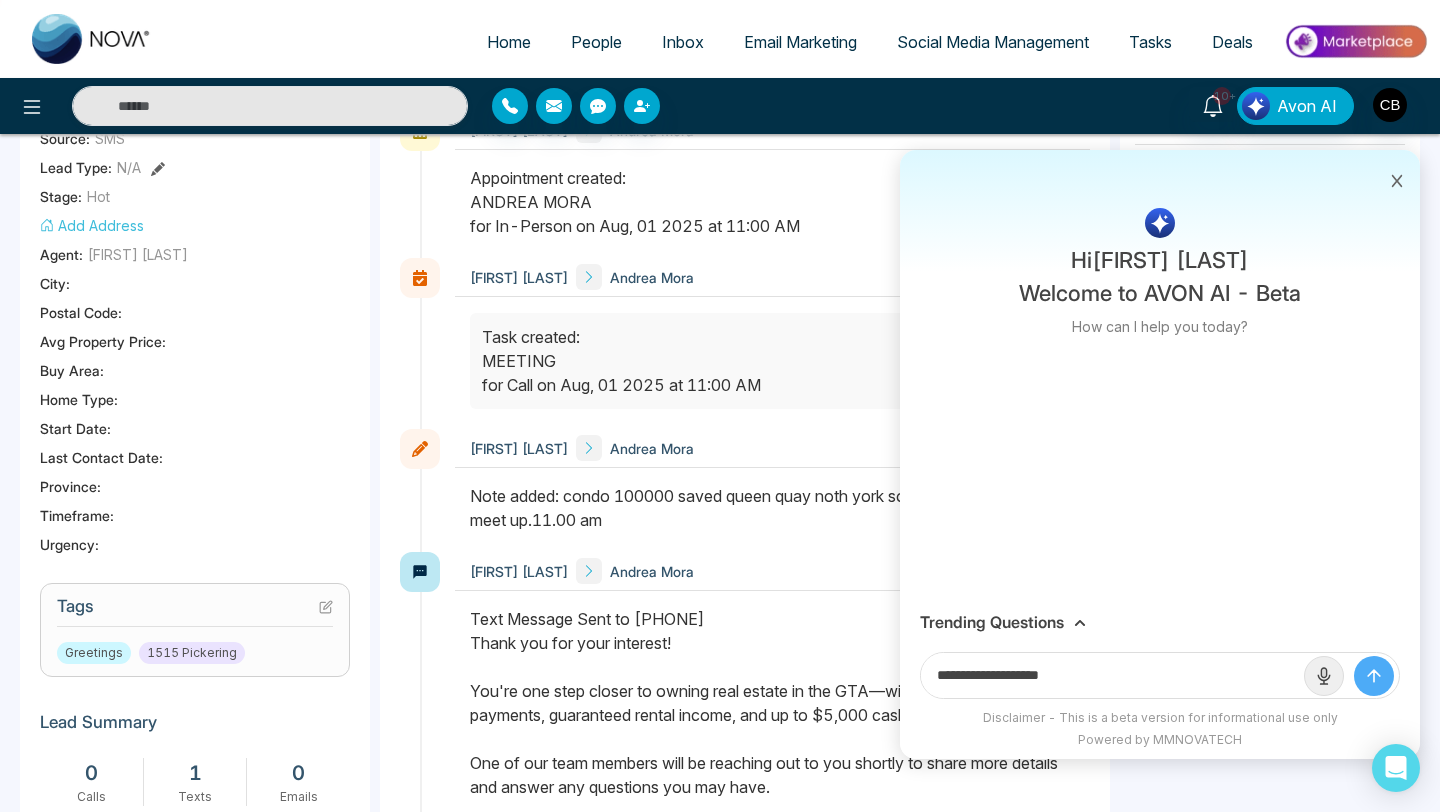 type on "**********" 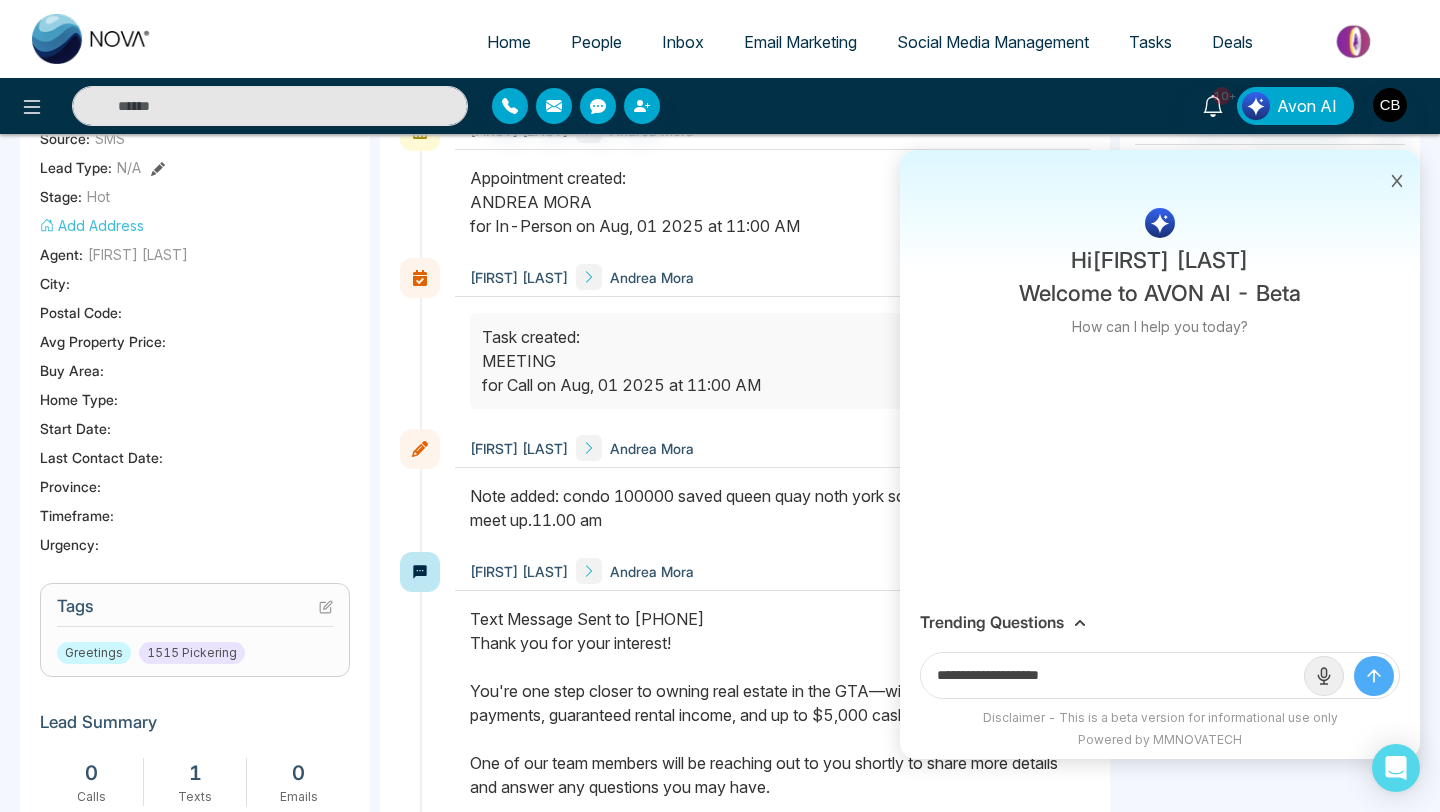 click 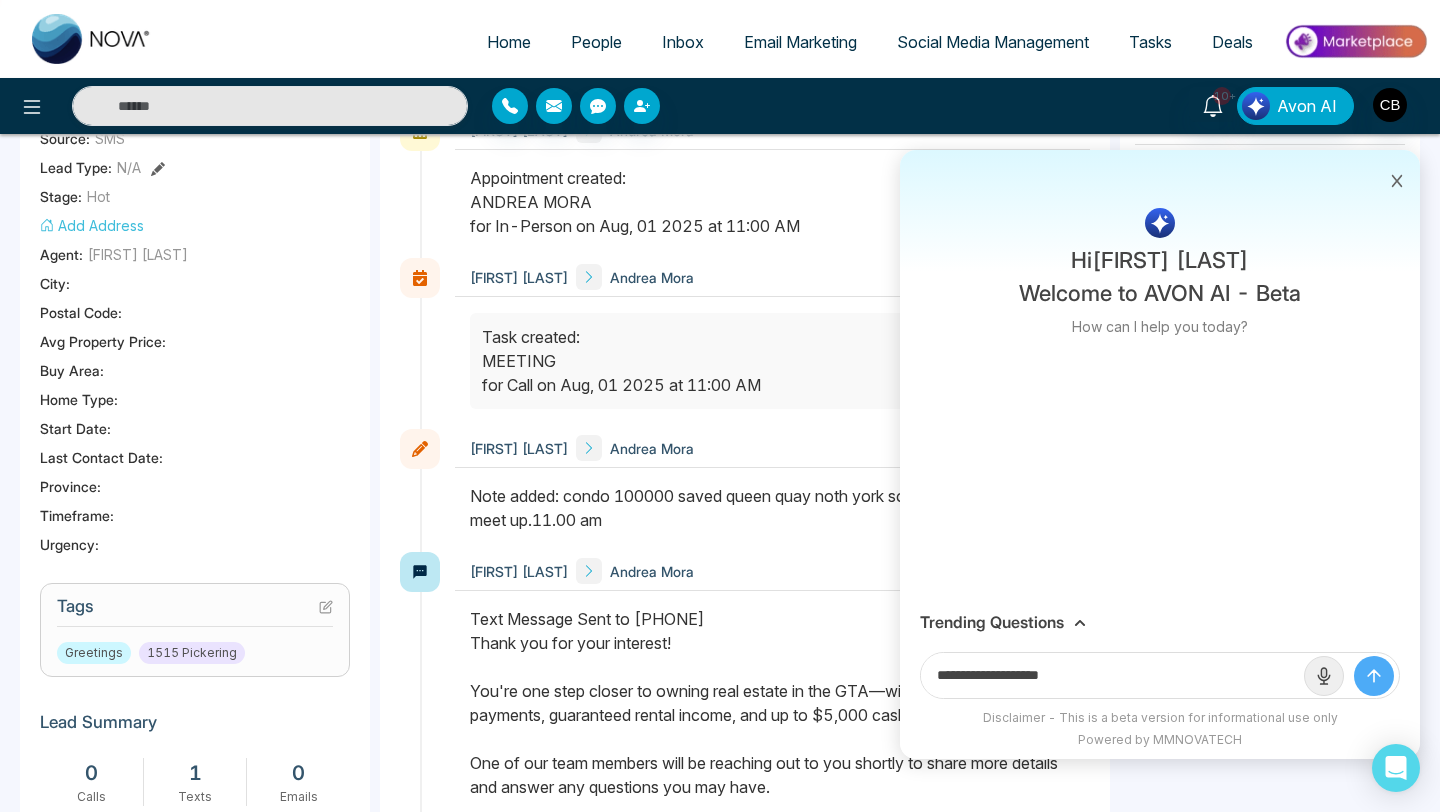 type 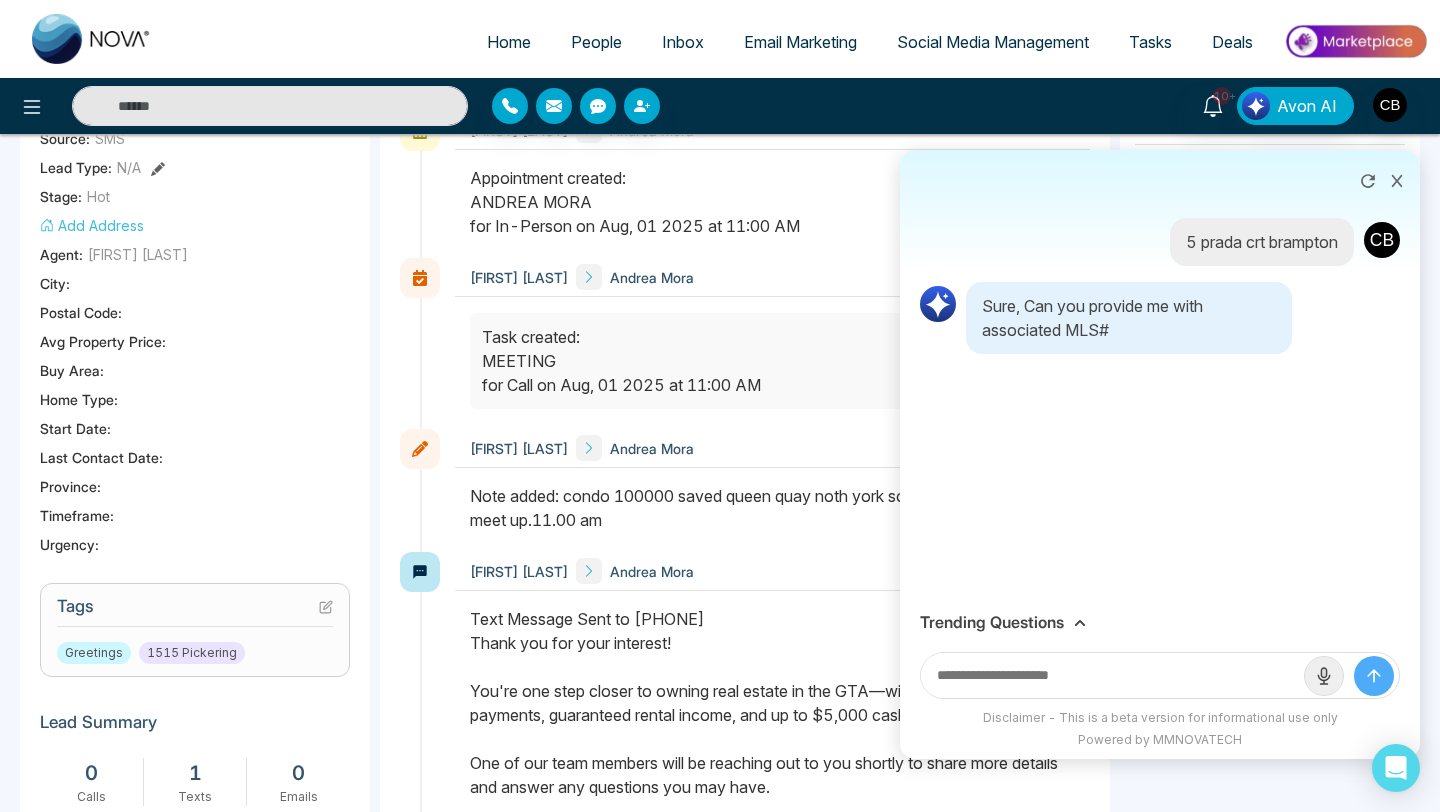 click 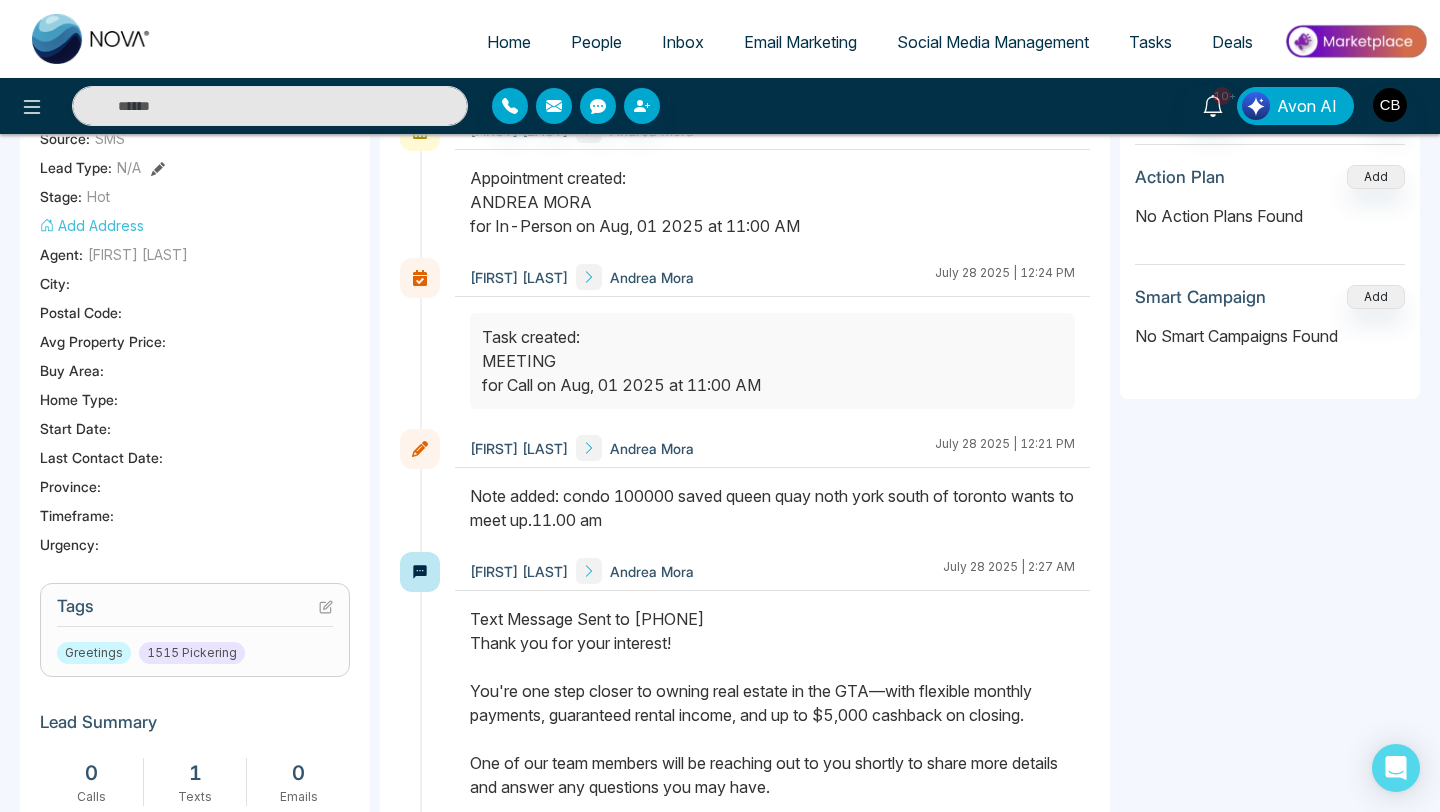 click on "Avon AI" at bounding box center [1307, 106] 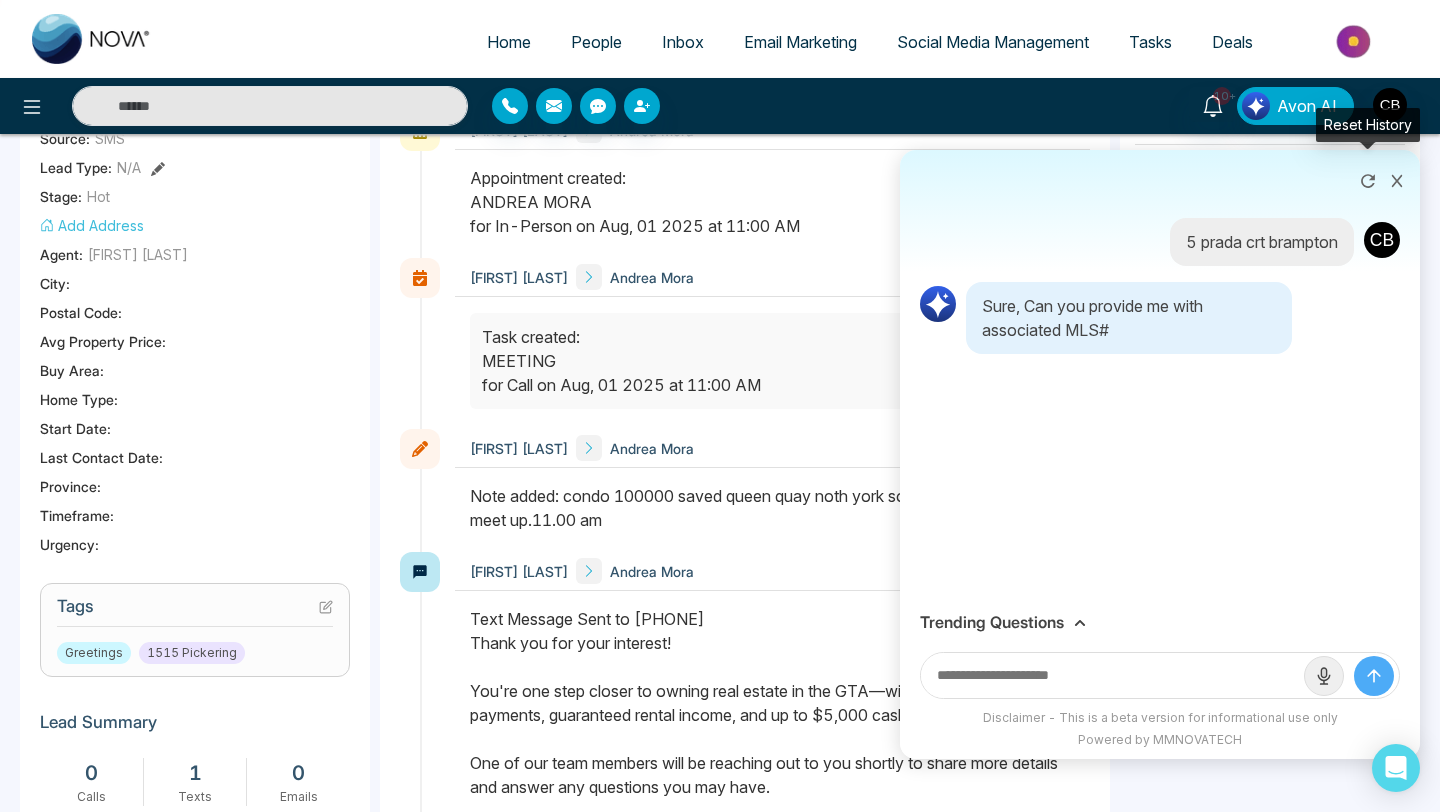 click 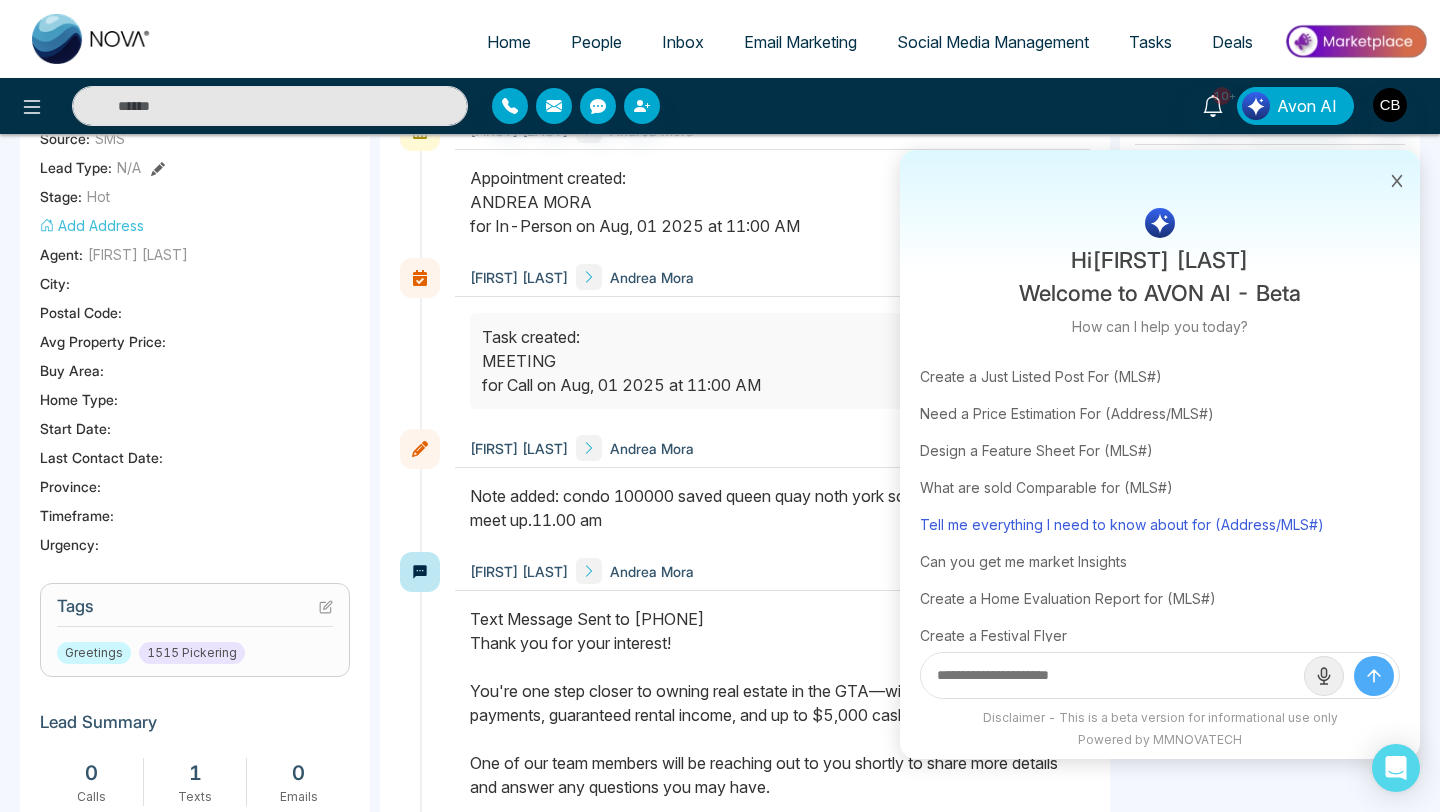scroll, scrollTop: 40, scrollLeft: 0, axis: vertical 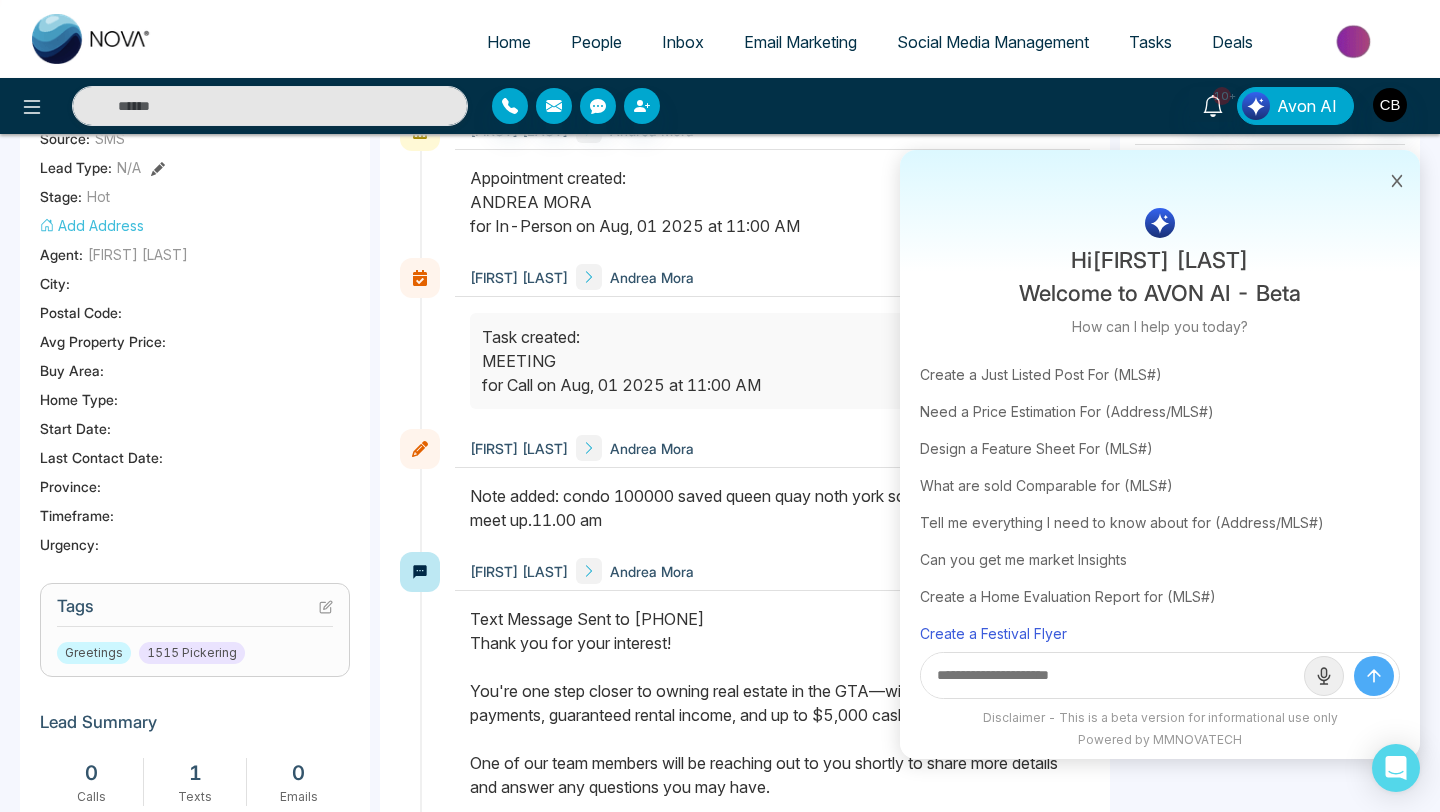 click on "Create a Festival Flyer" at bounding box center [1160, 633] 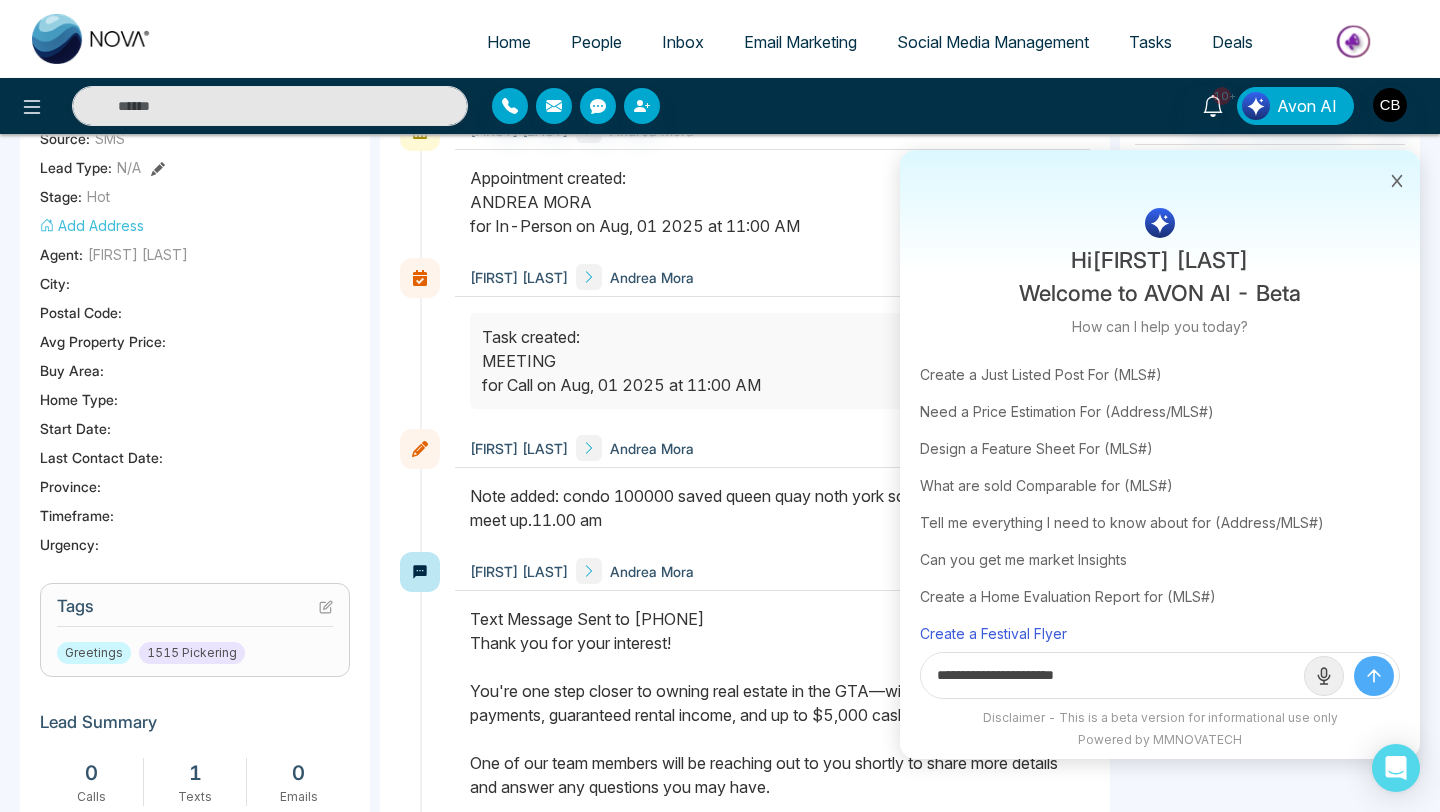 scroll, scrollTop: 0, scrollLeft: 0, axis: both 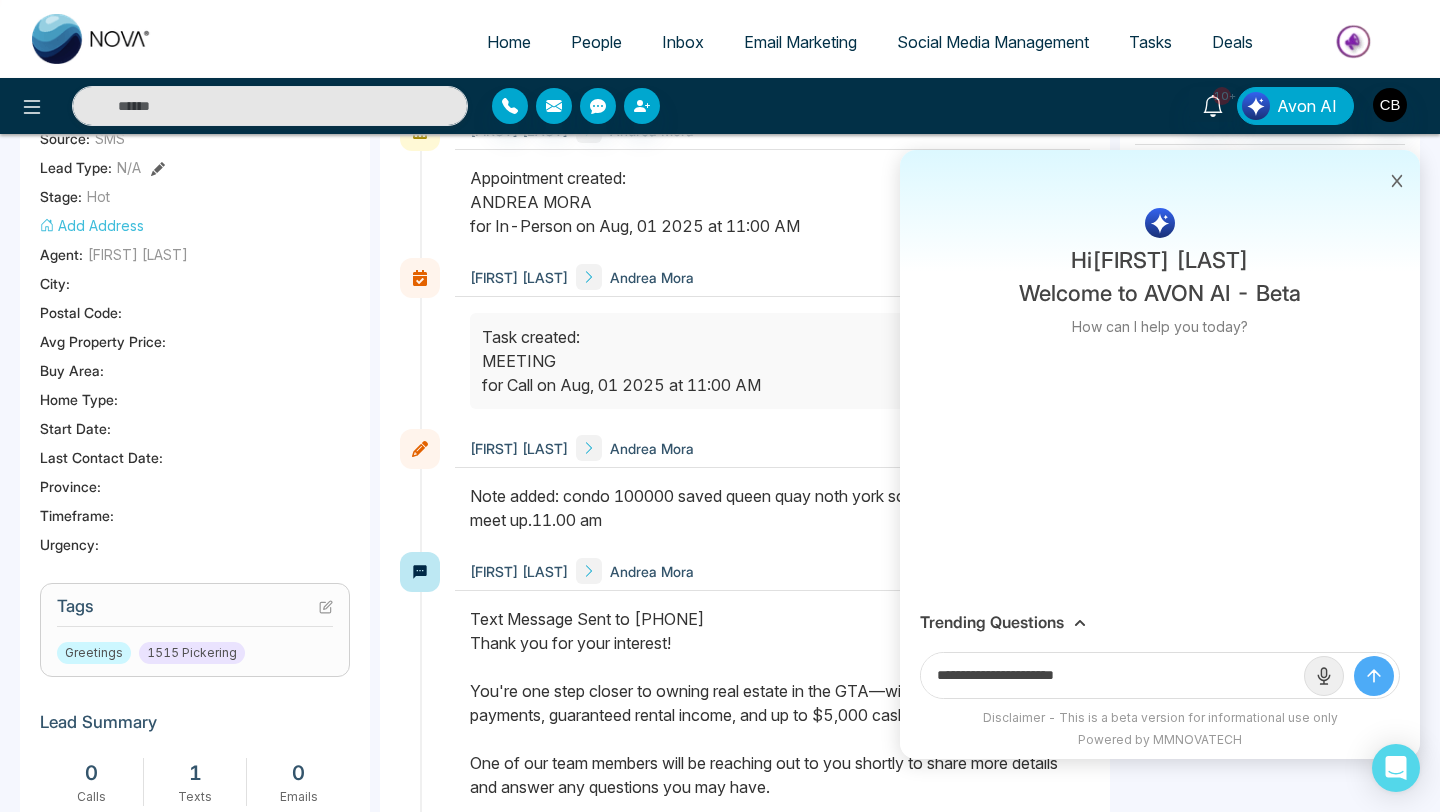 click on "**********" at bounding box center (1112, 675) 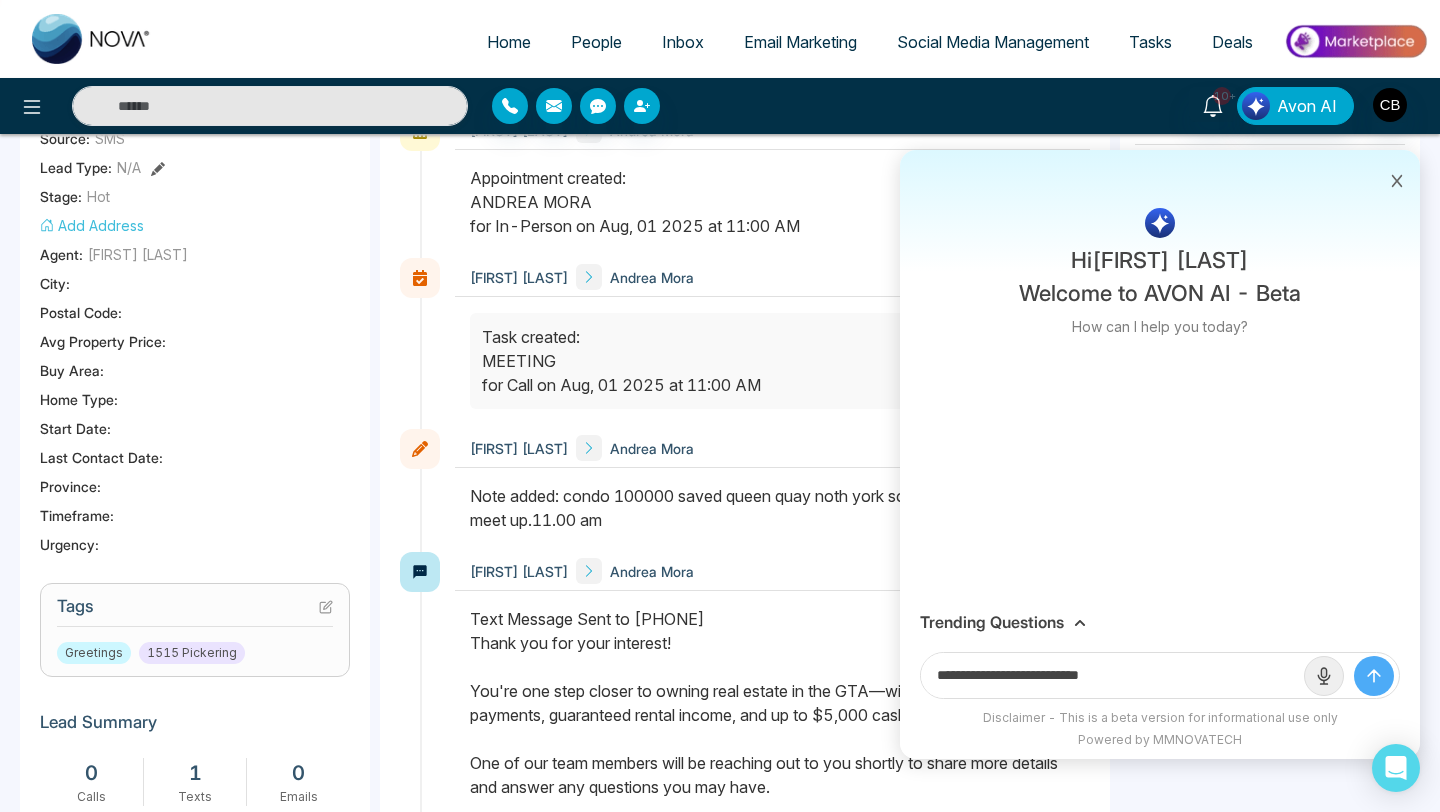 type on "**********" 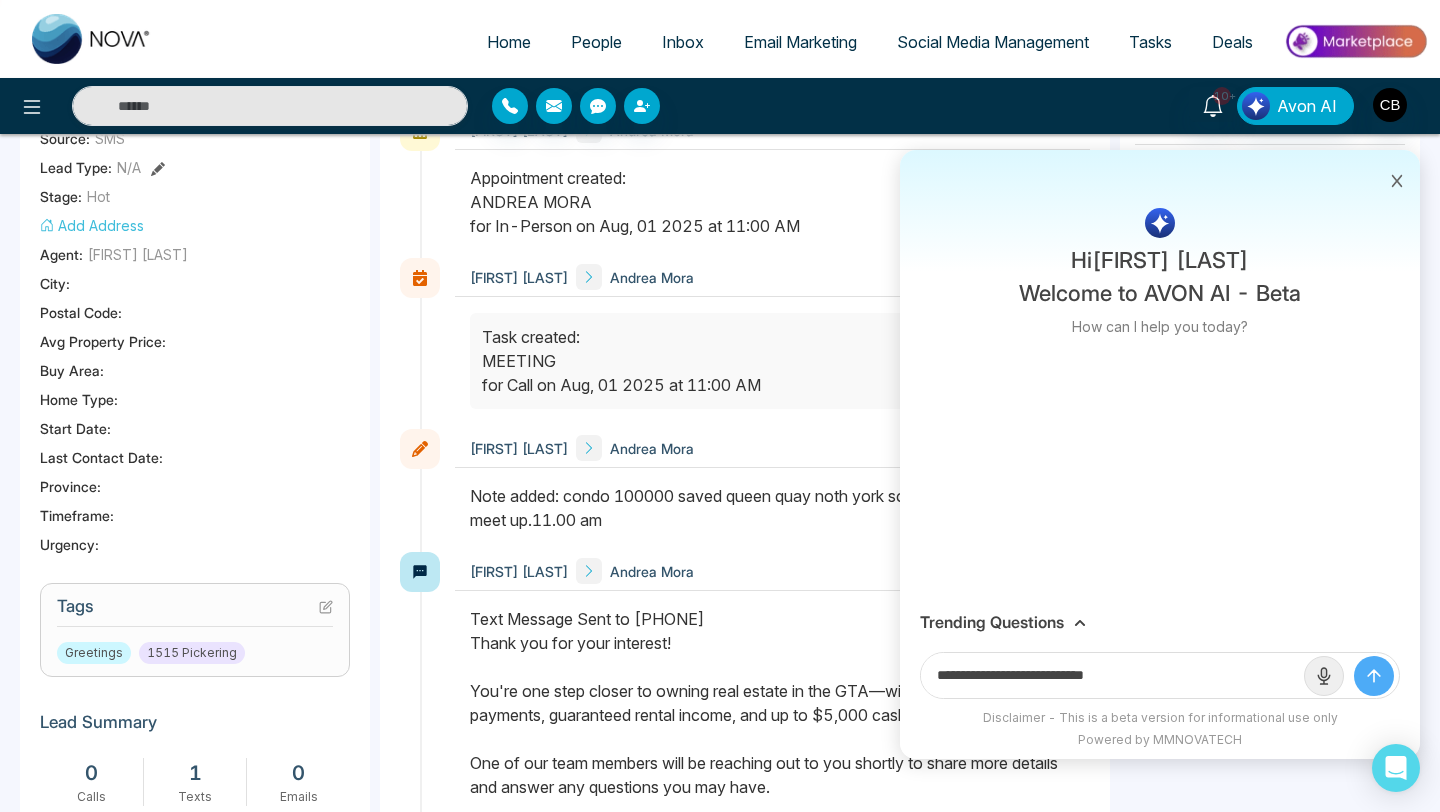 drag, startPoint x: 1128, startPoint y: 677, endPoint x: 835, endPoint y: 660, distance: 293.49277 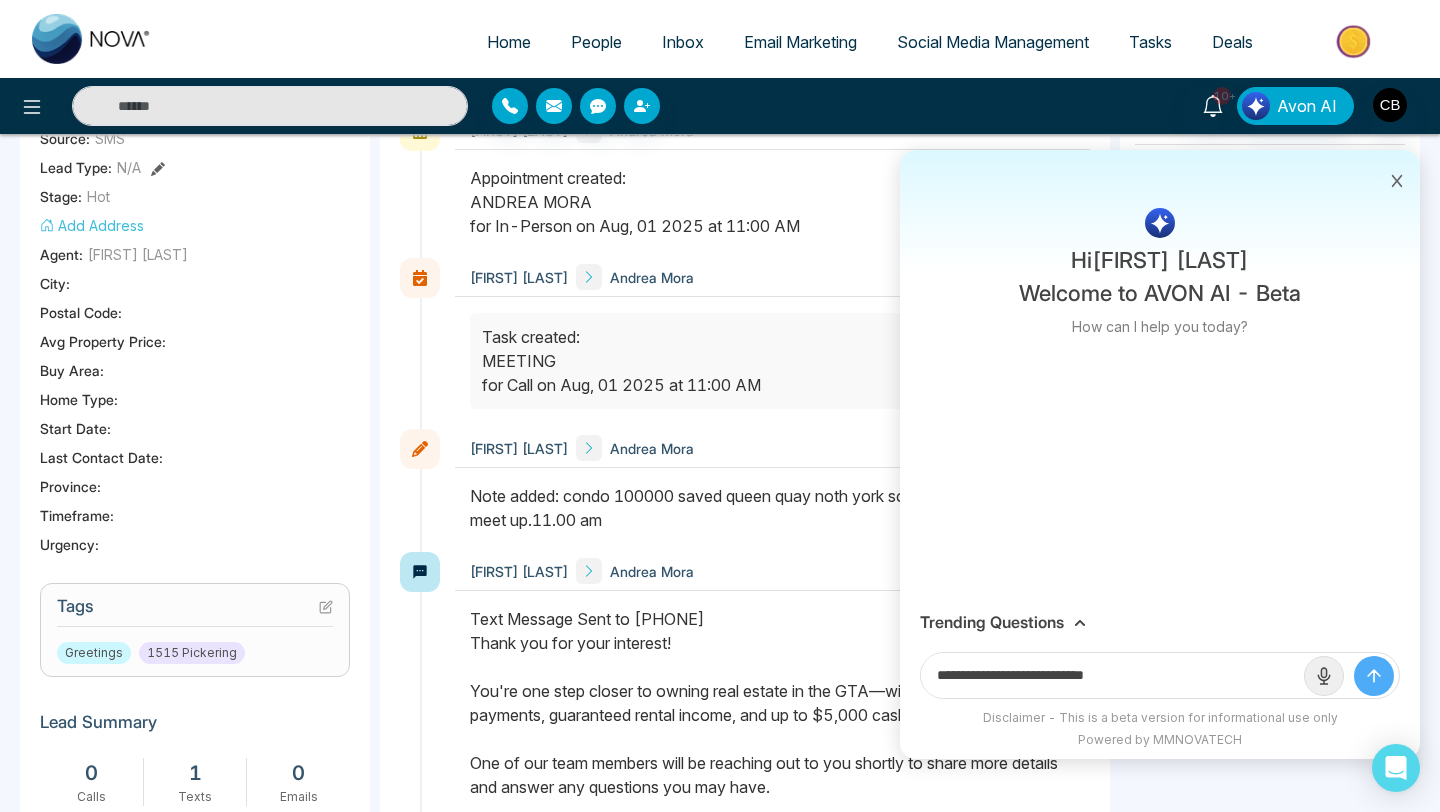 click on "**********" at bounding box center (720, 392) 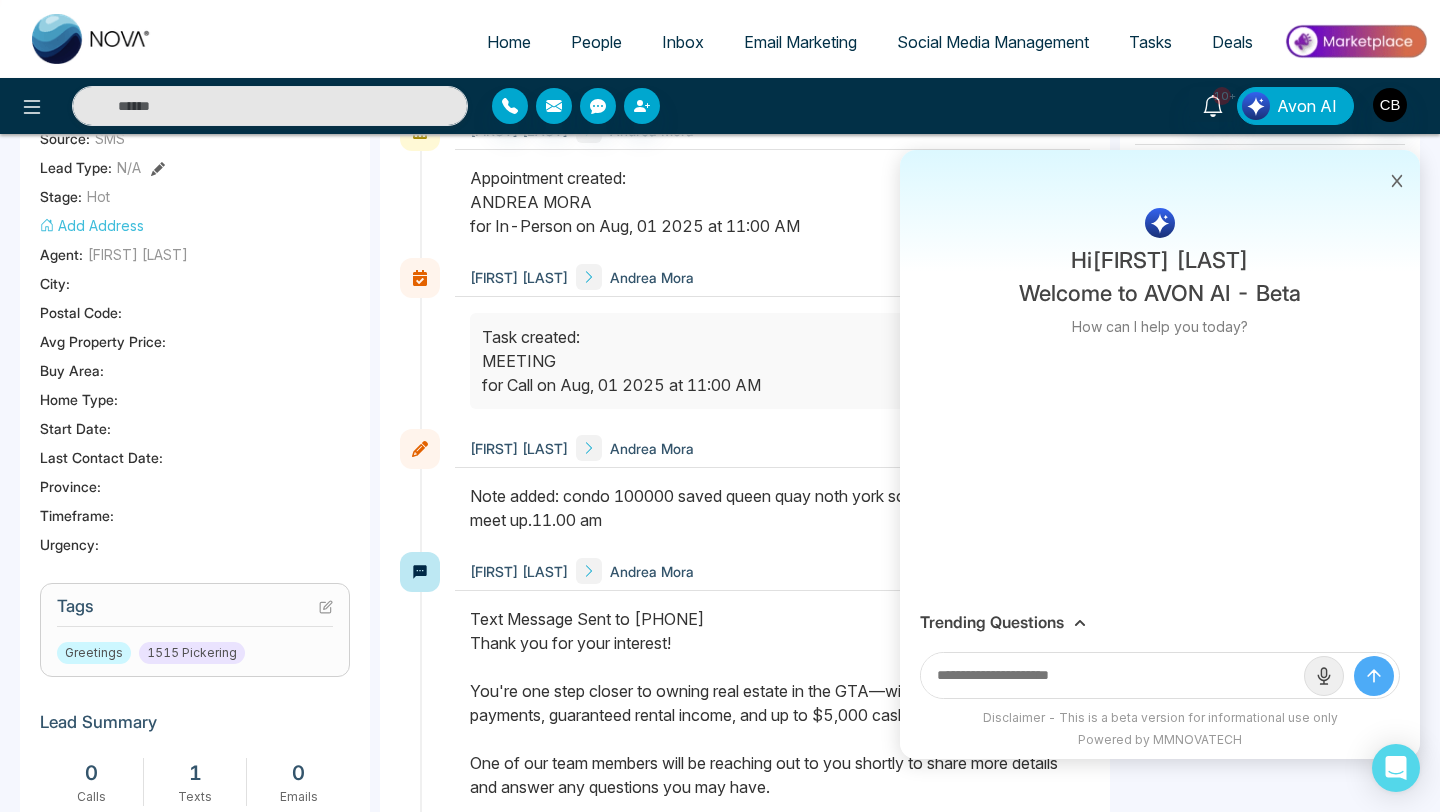 type 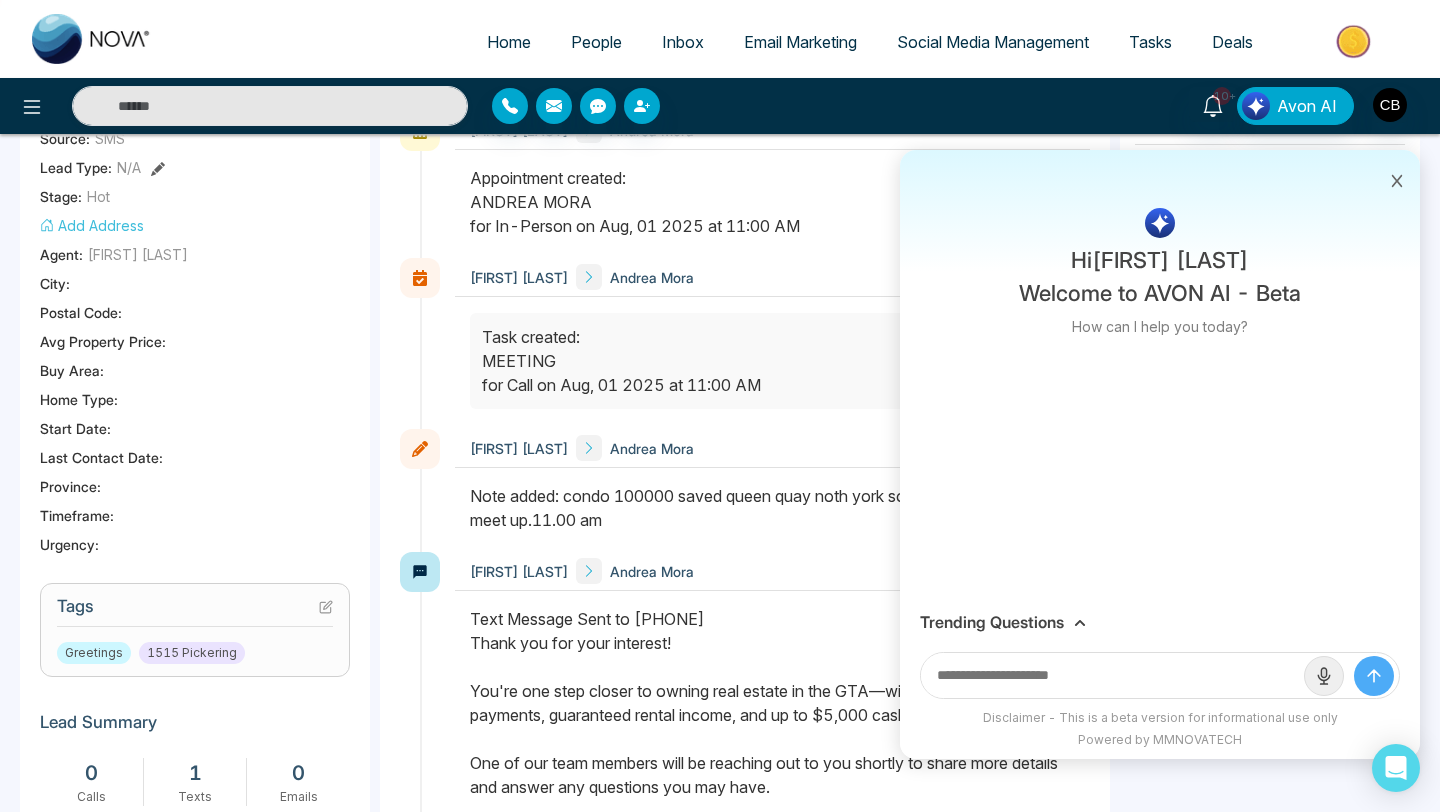 click 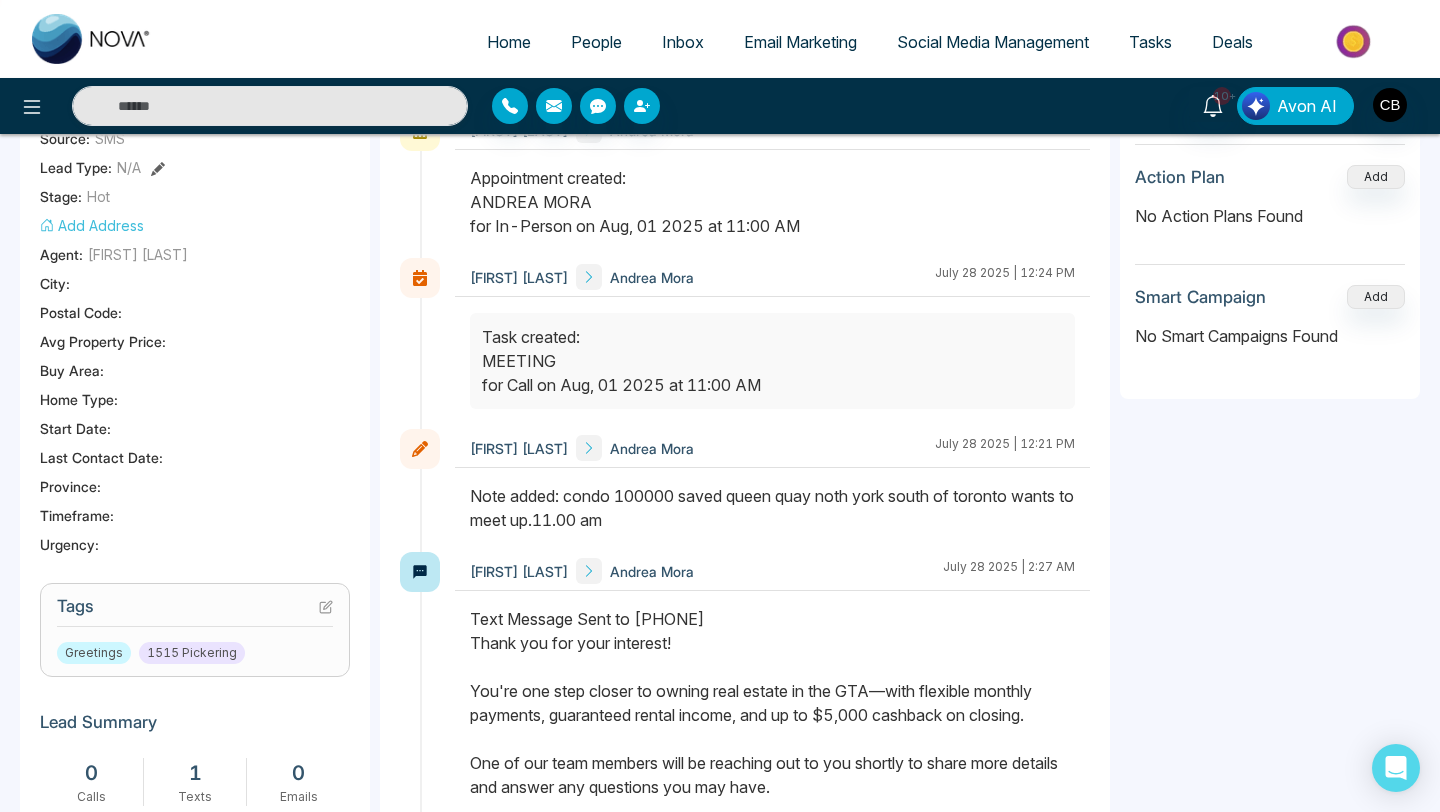 click on "Avon AI" at bounding box center (1307, 106) 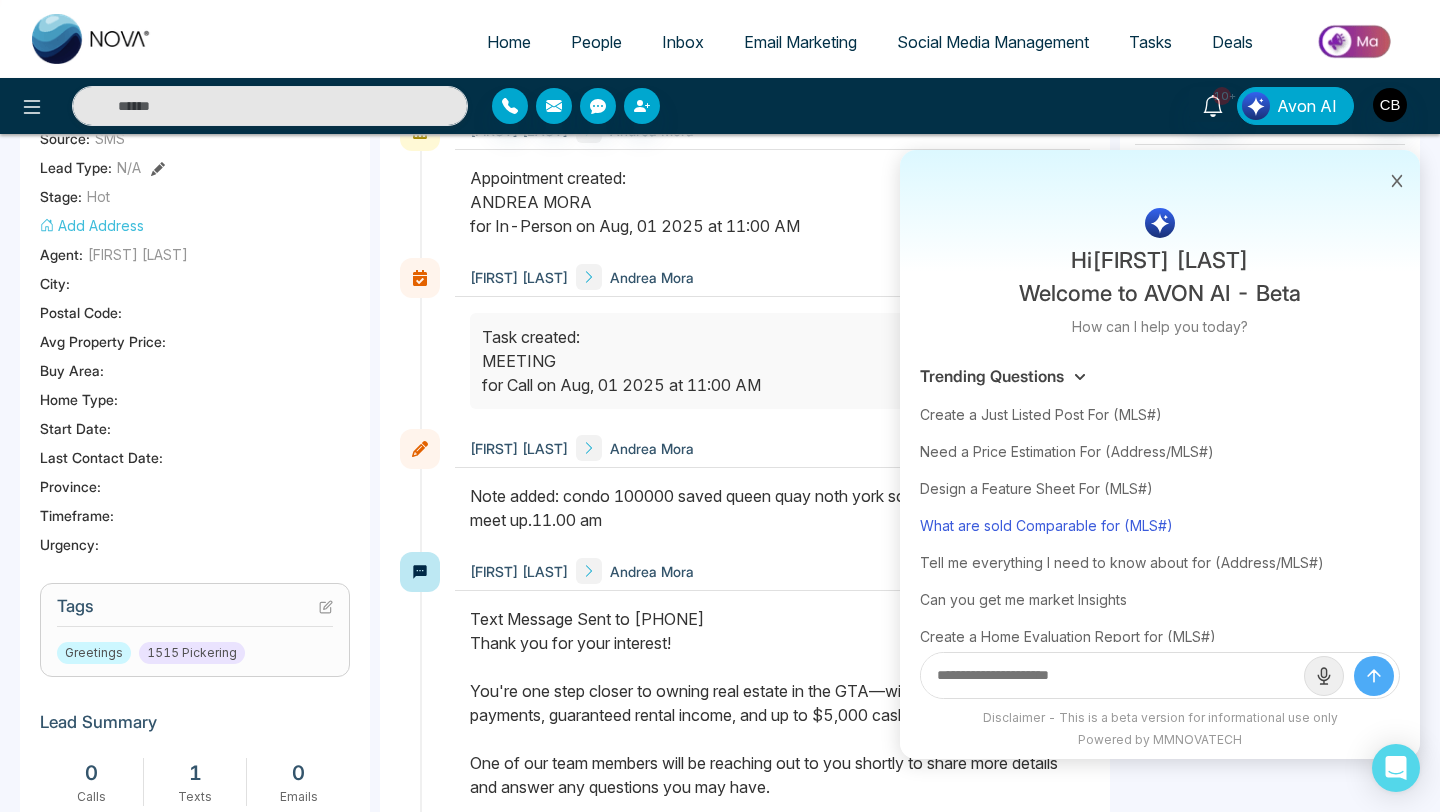 scroll, scrollTop: 60, scrollLeft: 0, axis: vertical 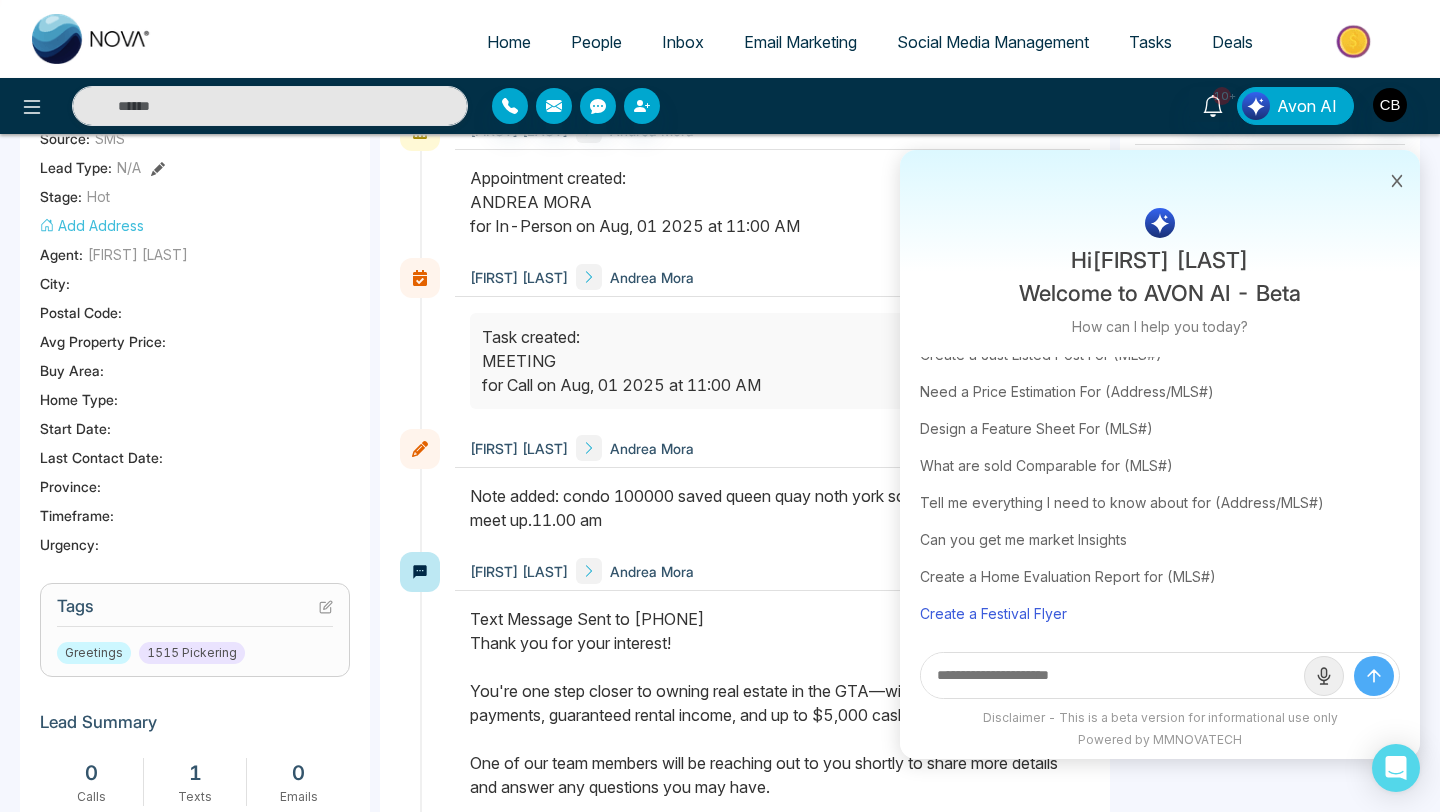 click on "Create a Festival Flyer" at bounding box center [1160, 613] 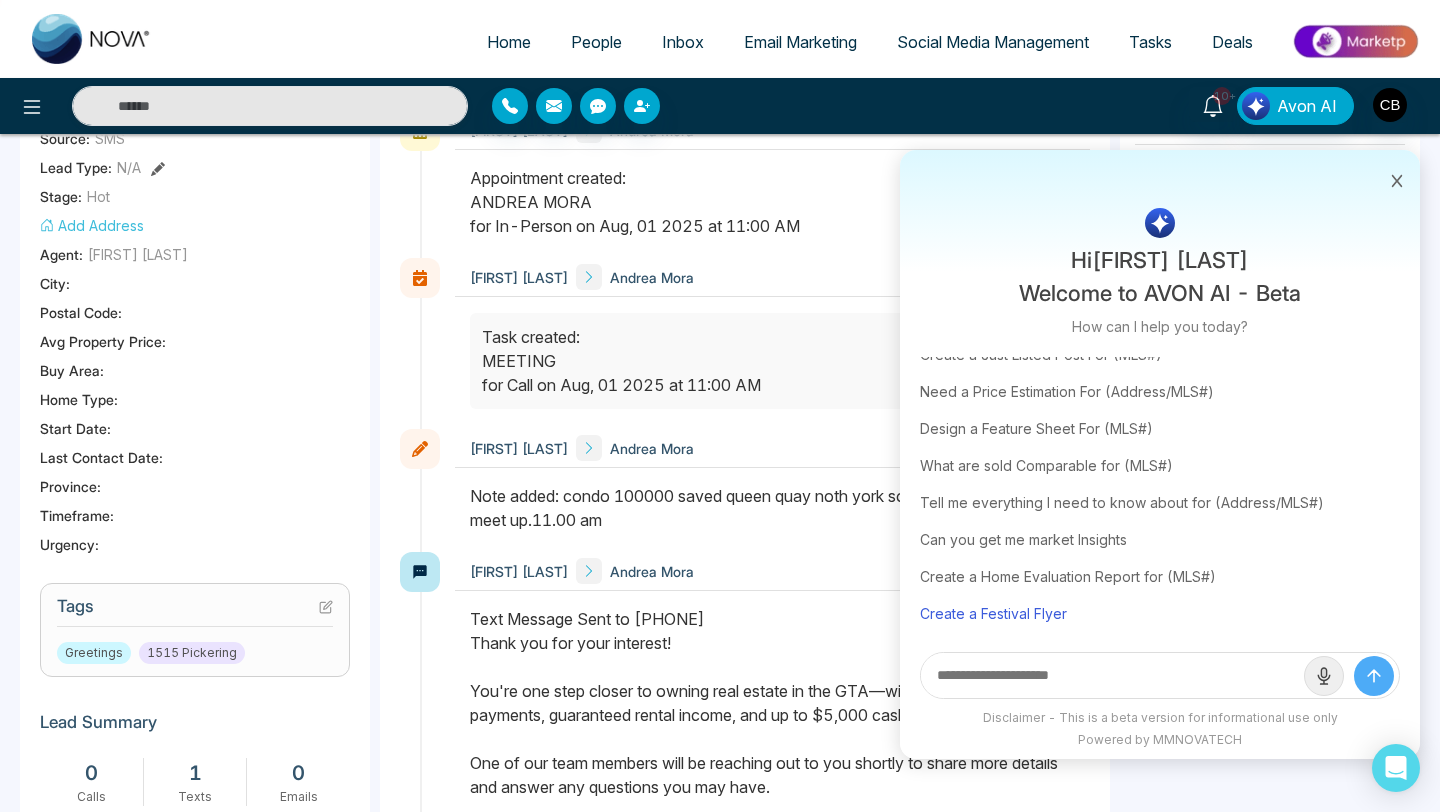 type on "**********" 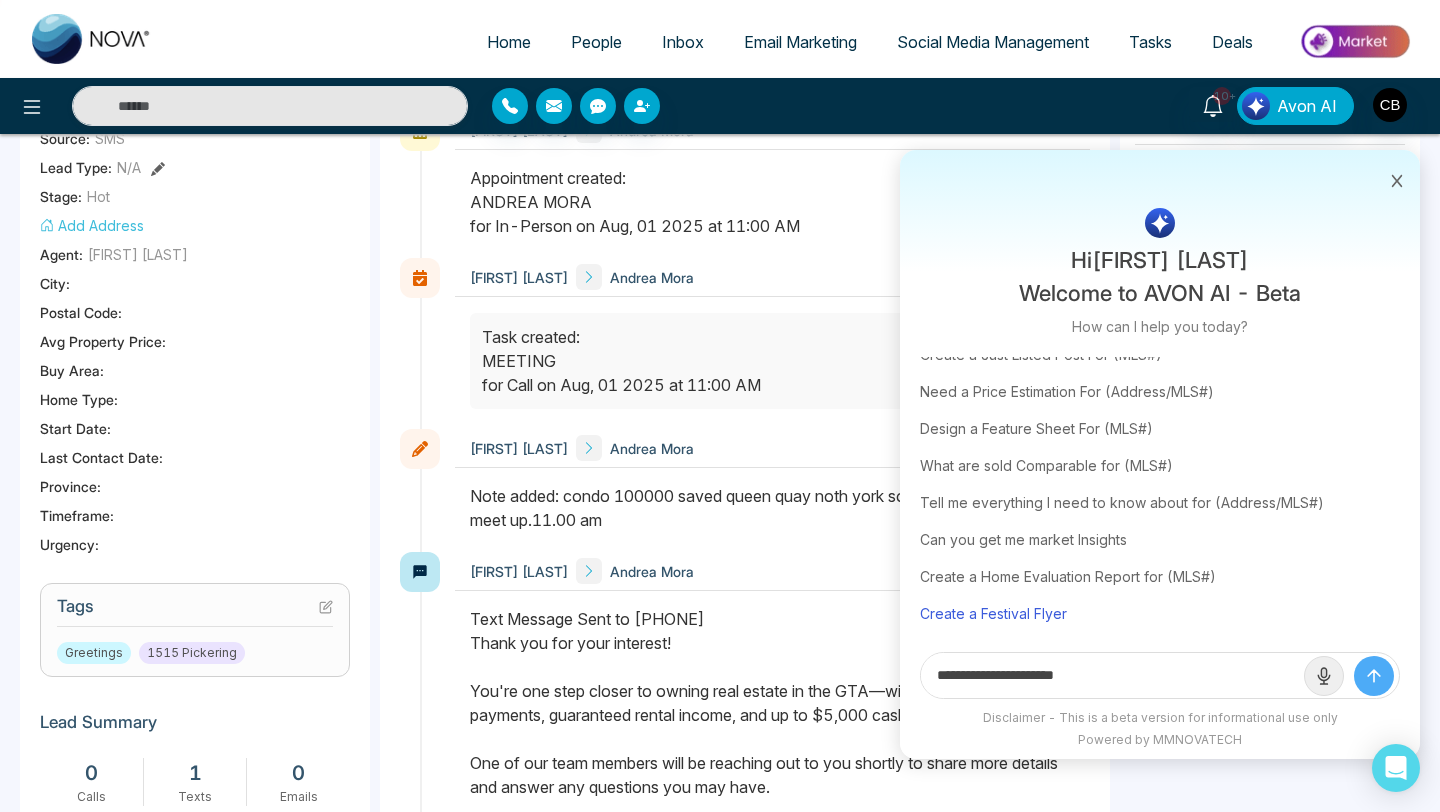 scroll, scrollTop: 0, scrollLeft: 0, axis: both 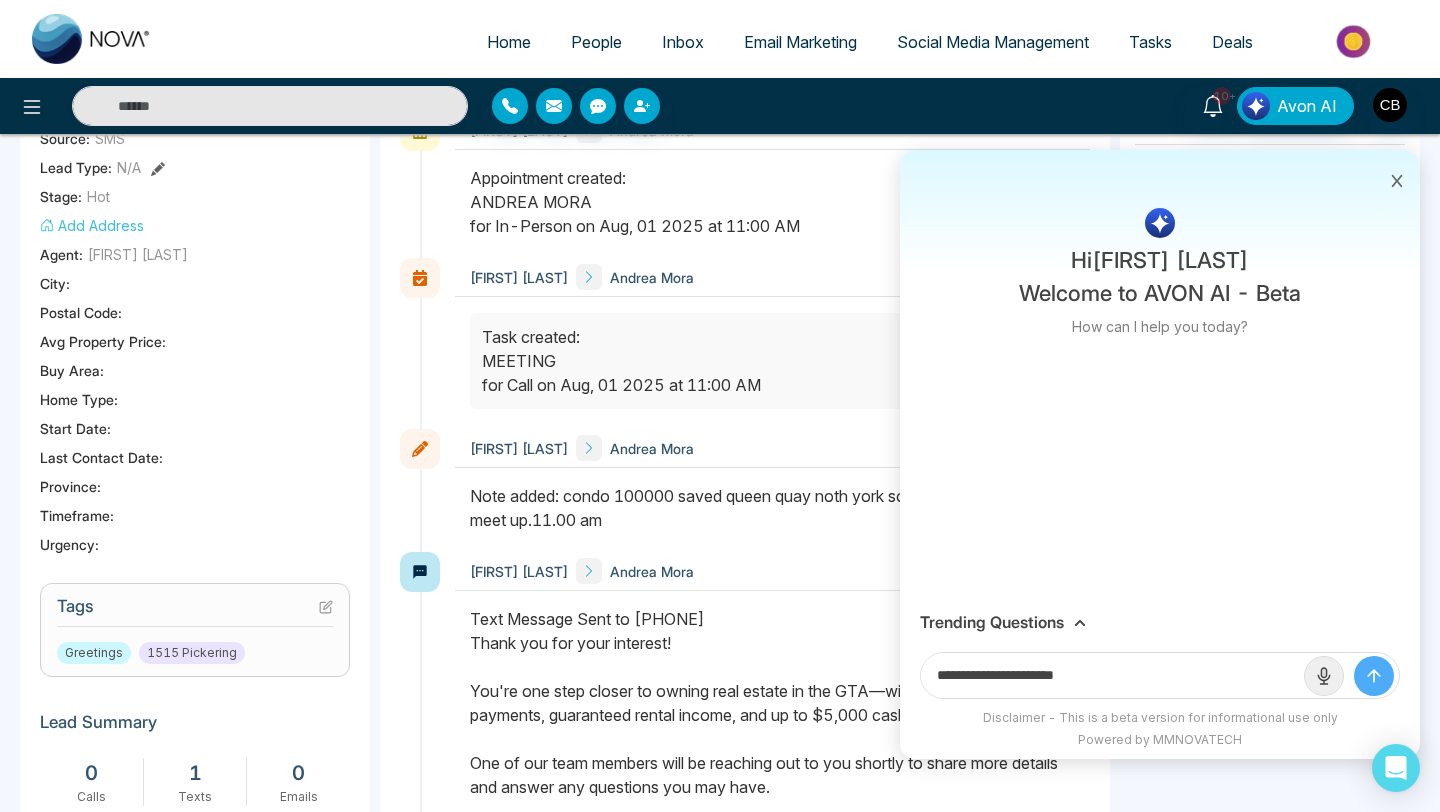 click 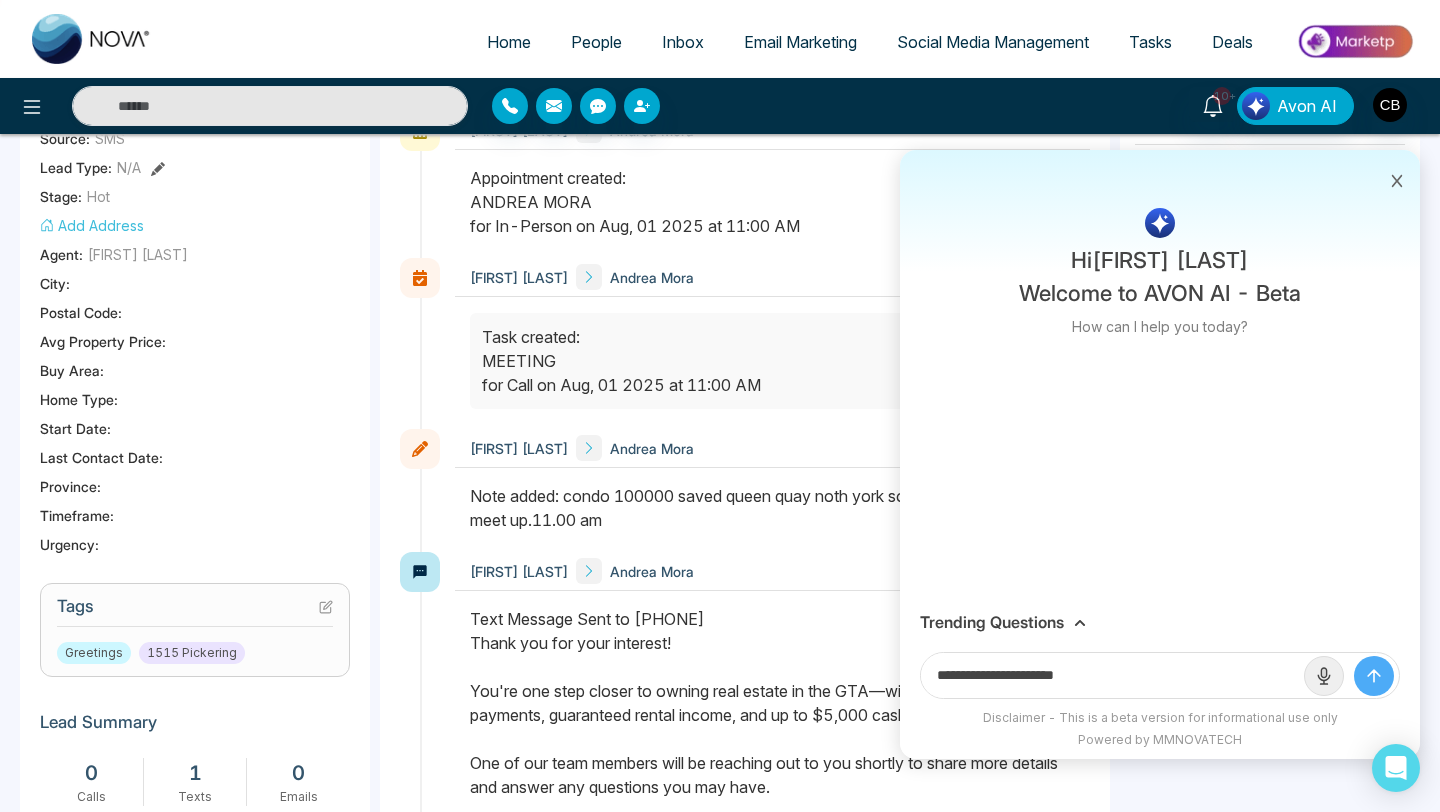 type 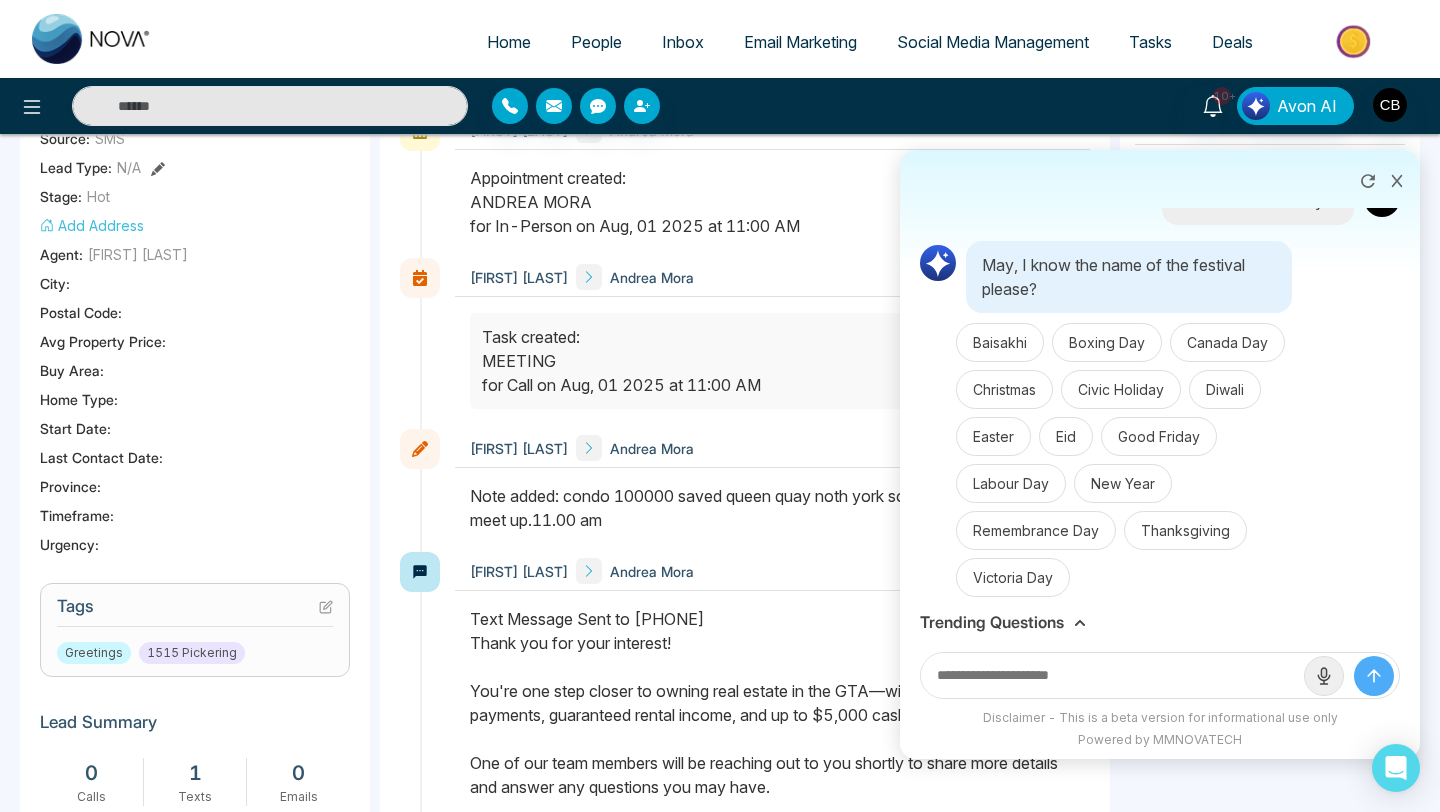 scroll, scrollTop: 51, scrollLeft: 0, axis: vertical 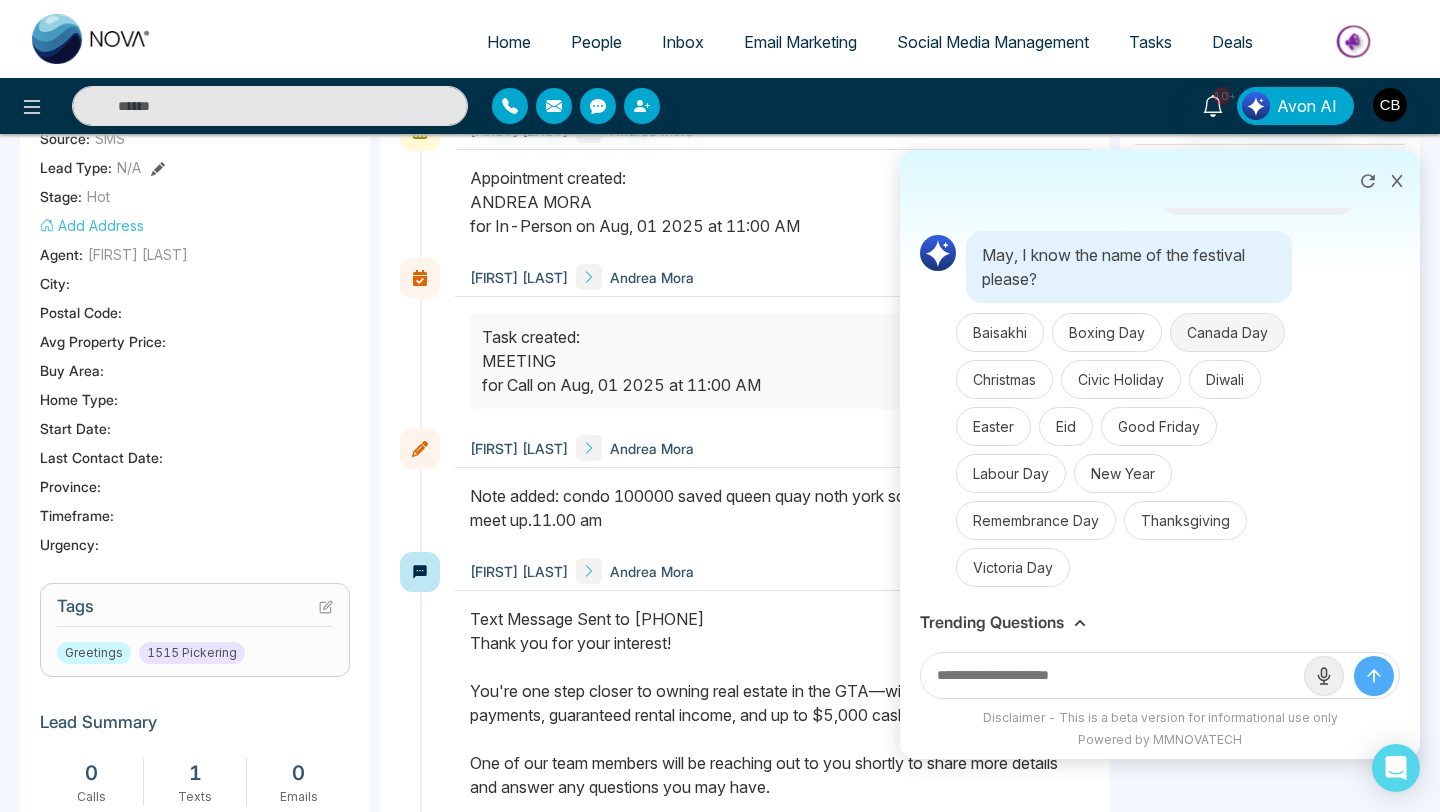 click on "Canada Day" at bounding box center [1227, 332] 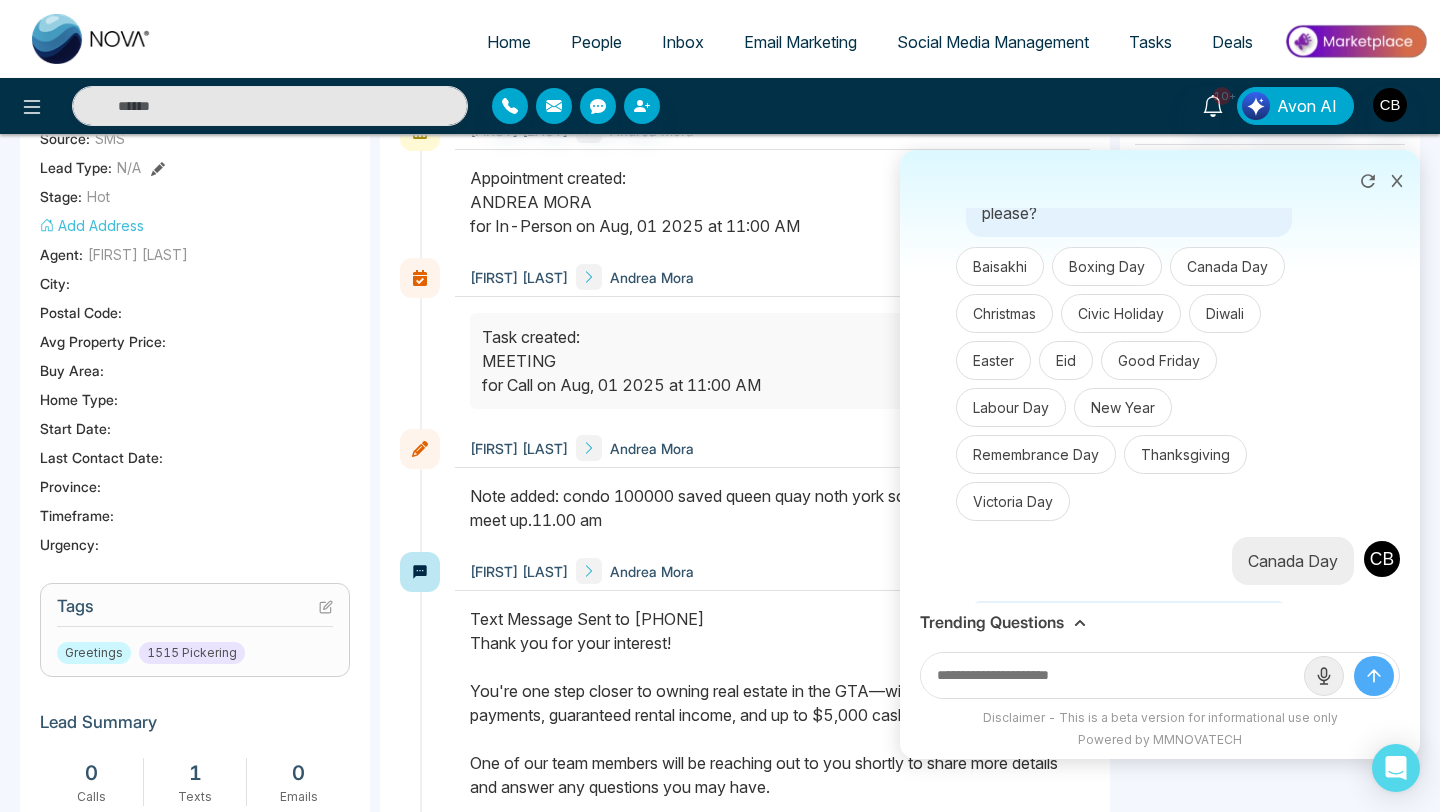 scroll, scrollTop: 0, scrollLeft: 0, axis: both 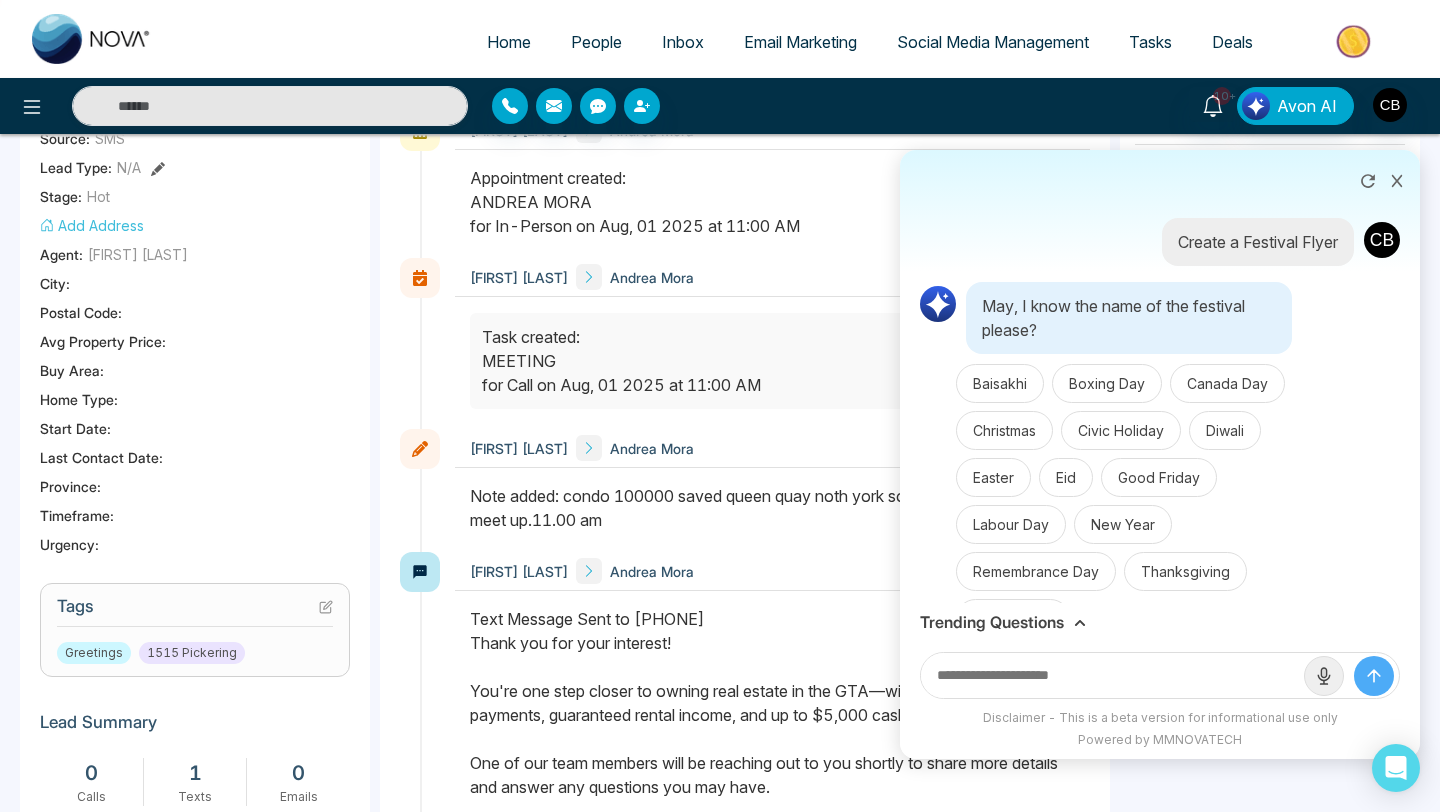 click 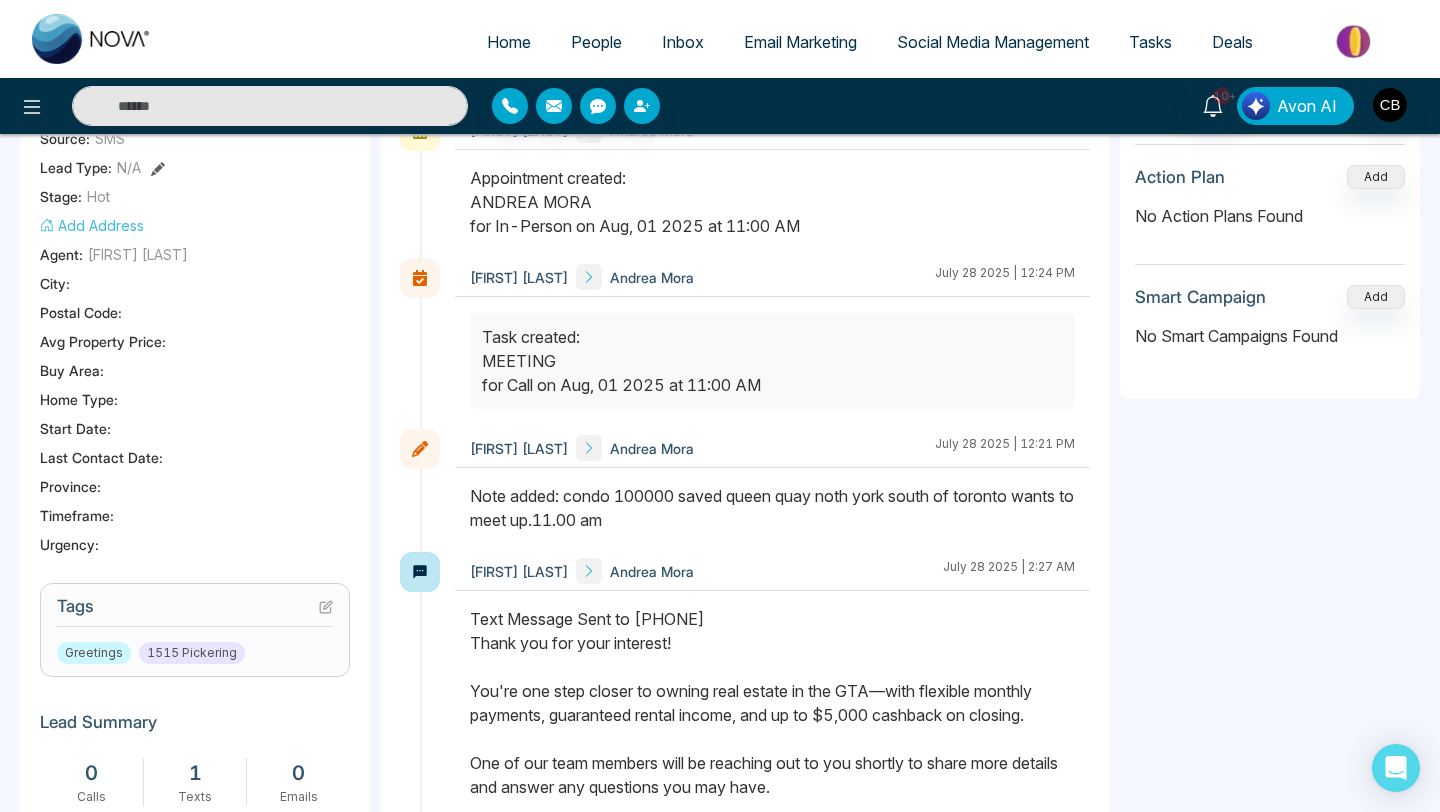 click on "Avon AI" at bounding box center [1307, 106] 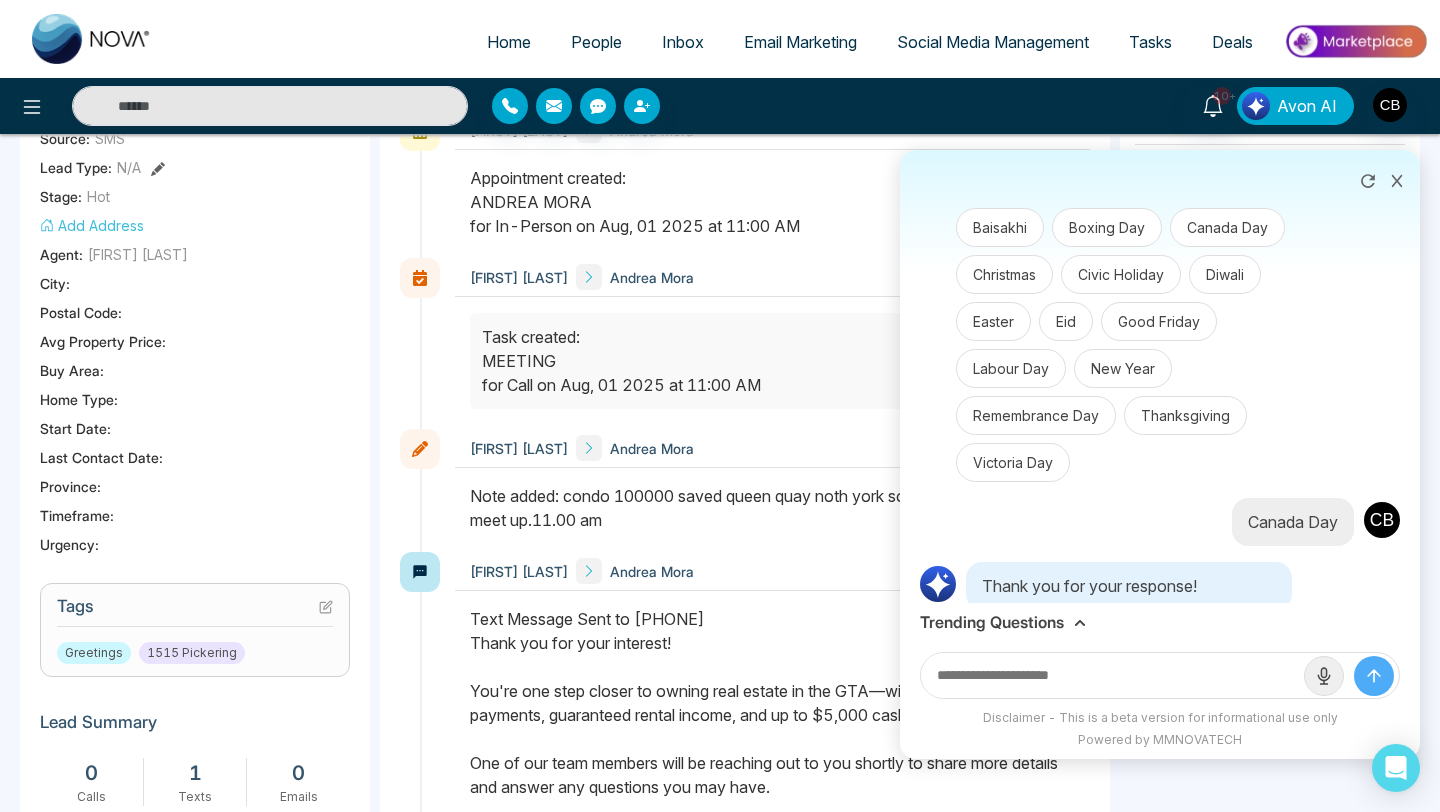 scroll, scrollTop: 151, scrollLeft: 0, axis: vertical 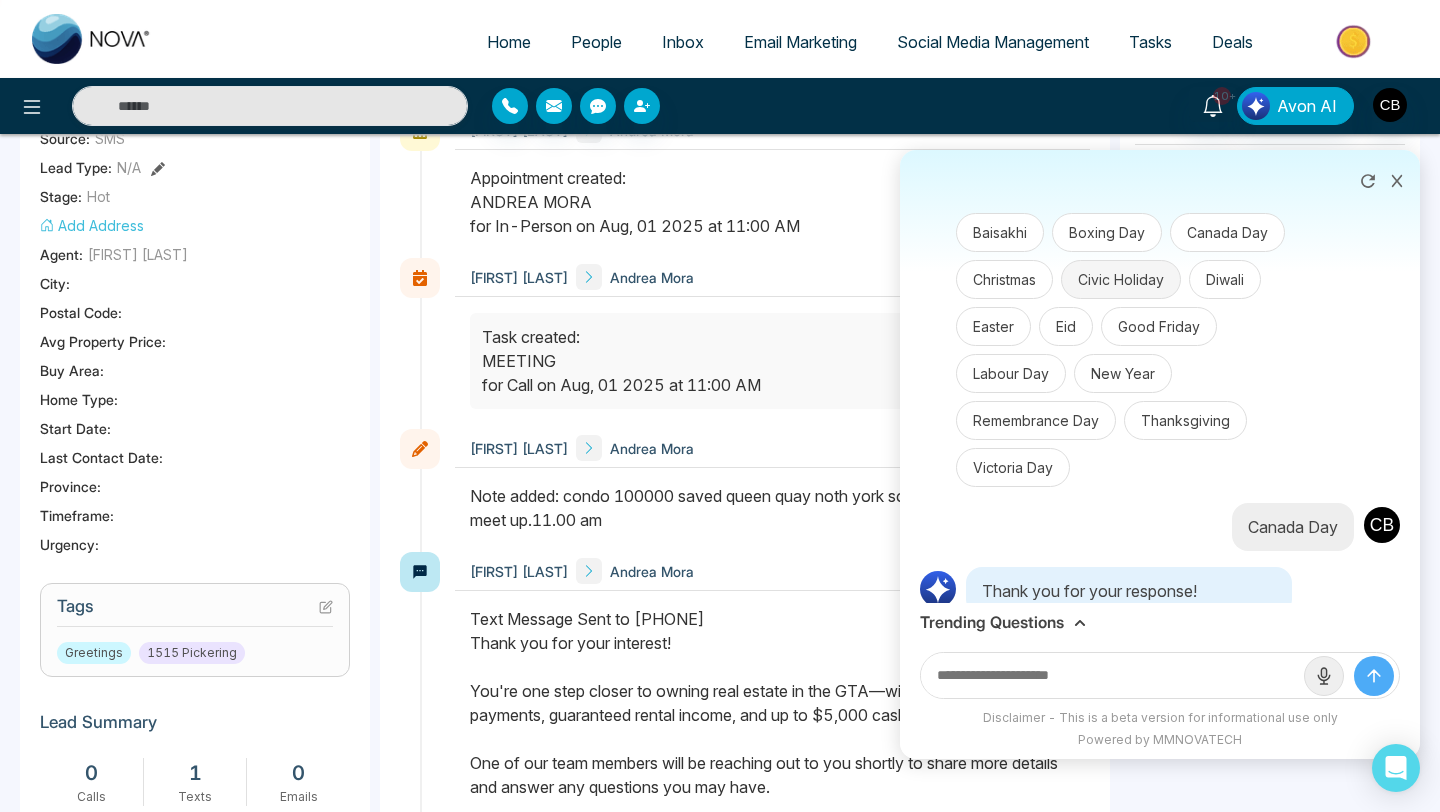click on "Civic Holiday" at bounding box center [1121, 279] 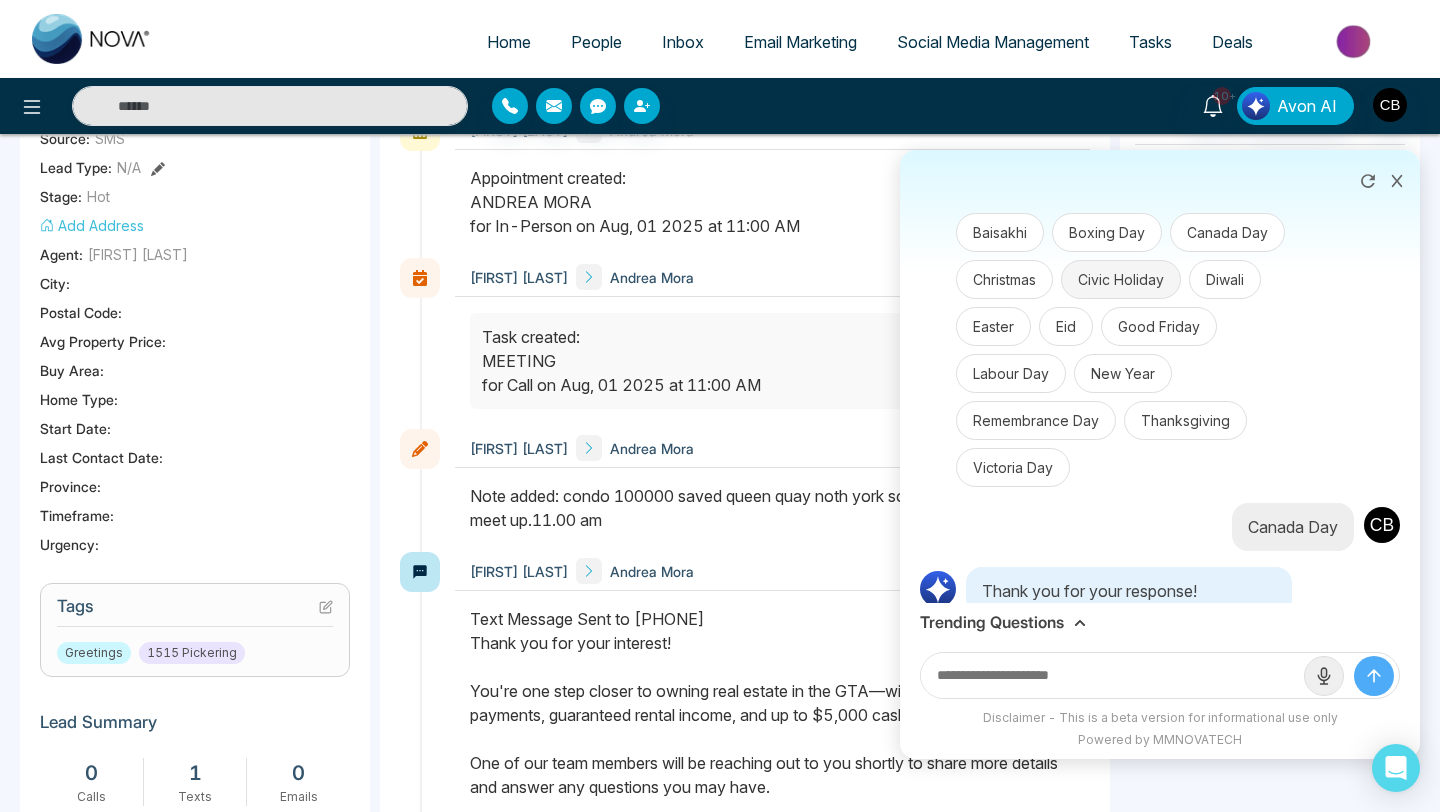 click on "Civic Holiday" at bounding box center [1121, 279] 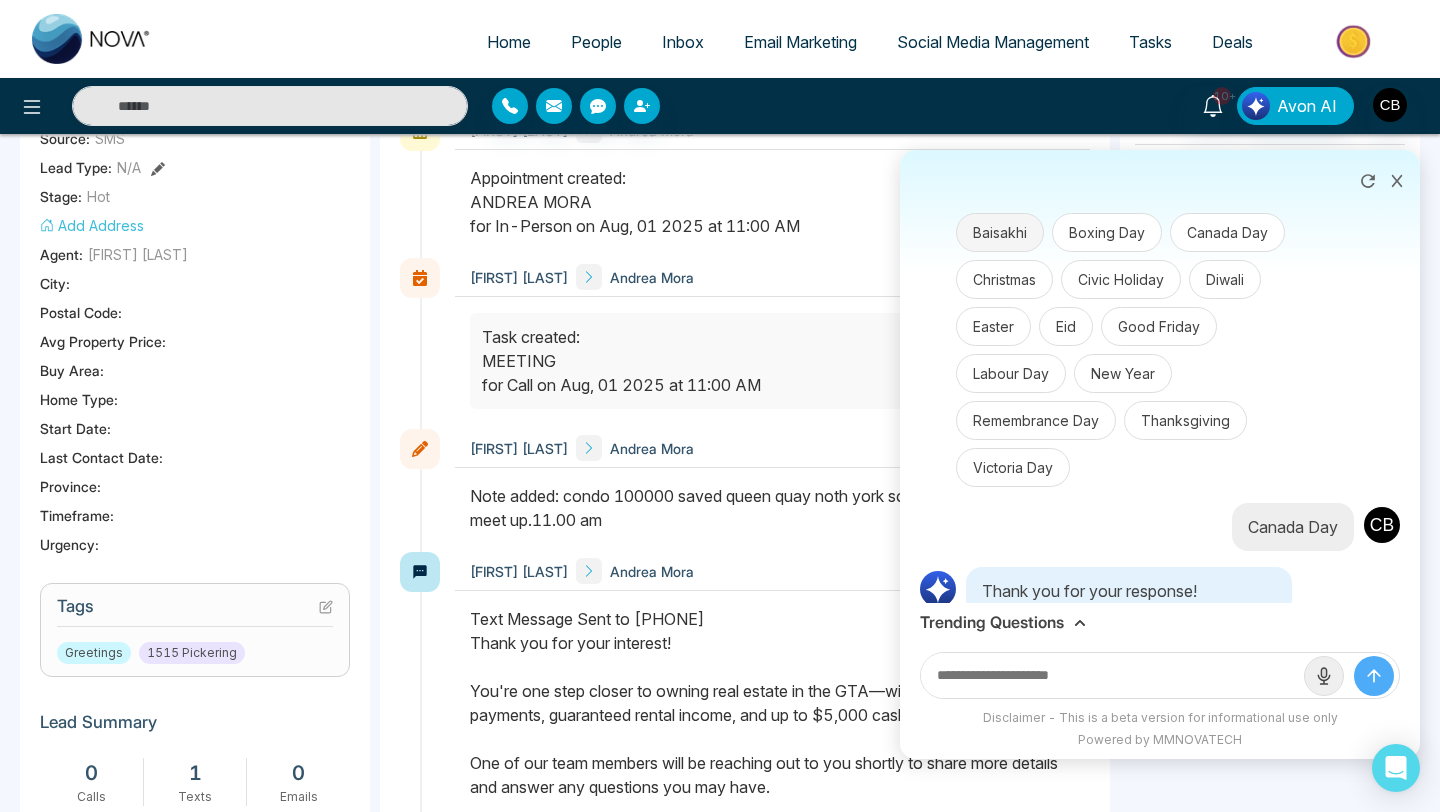 click on "Baisakhi" at bounding box center (1000, 232) 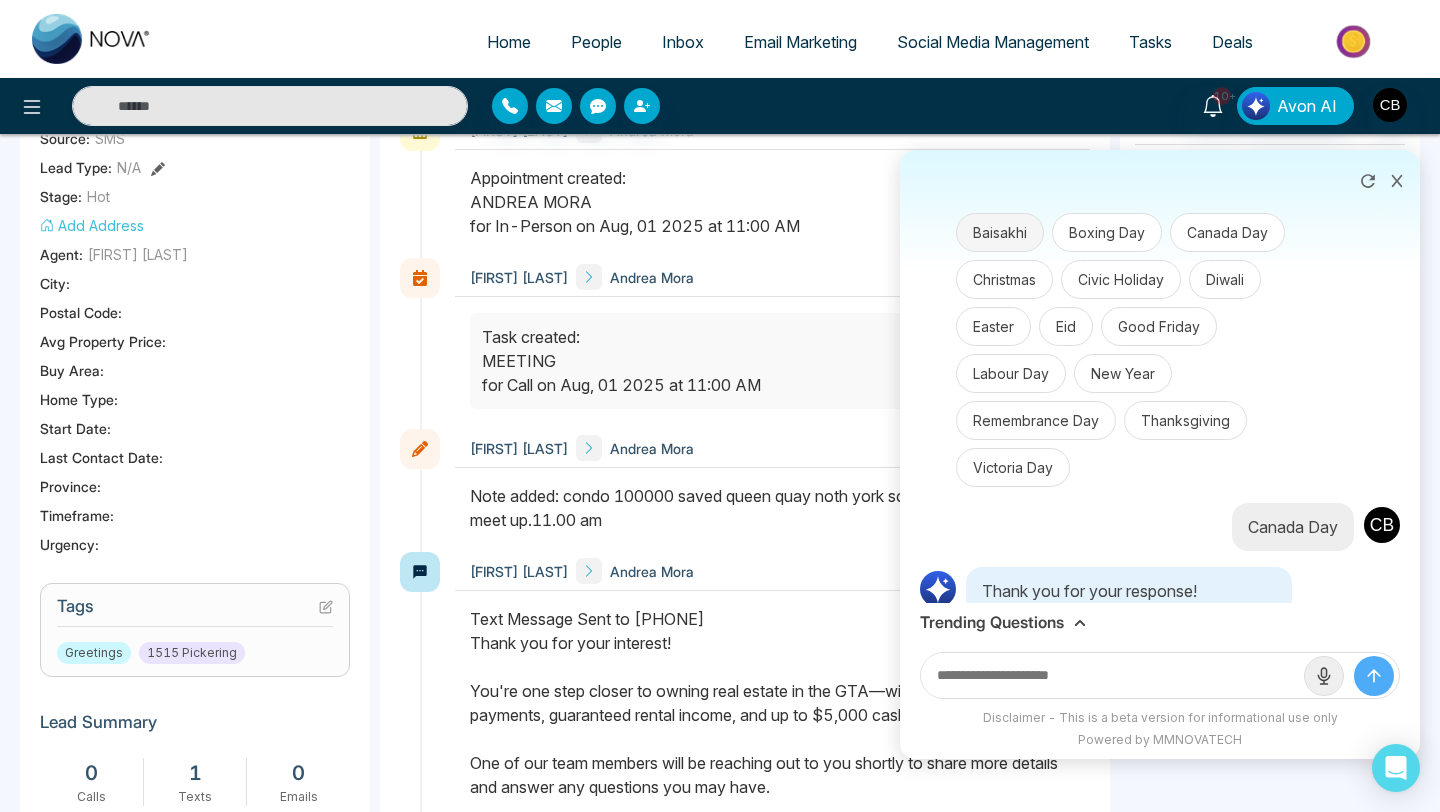 click on "Baisakhi" at bounding box center [1000, 232] 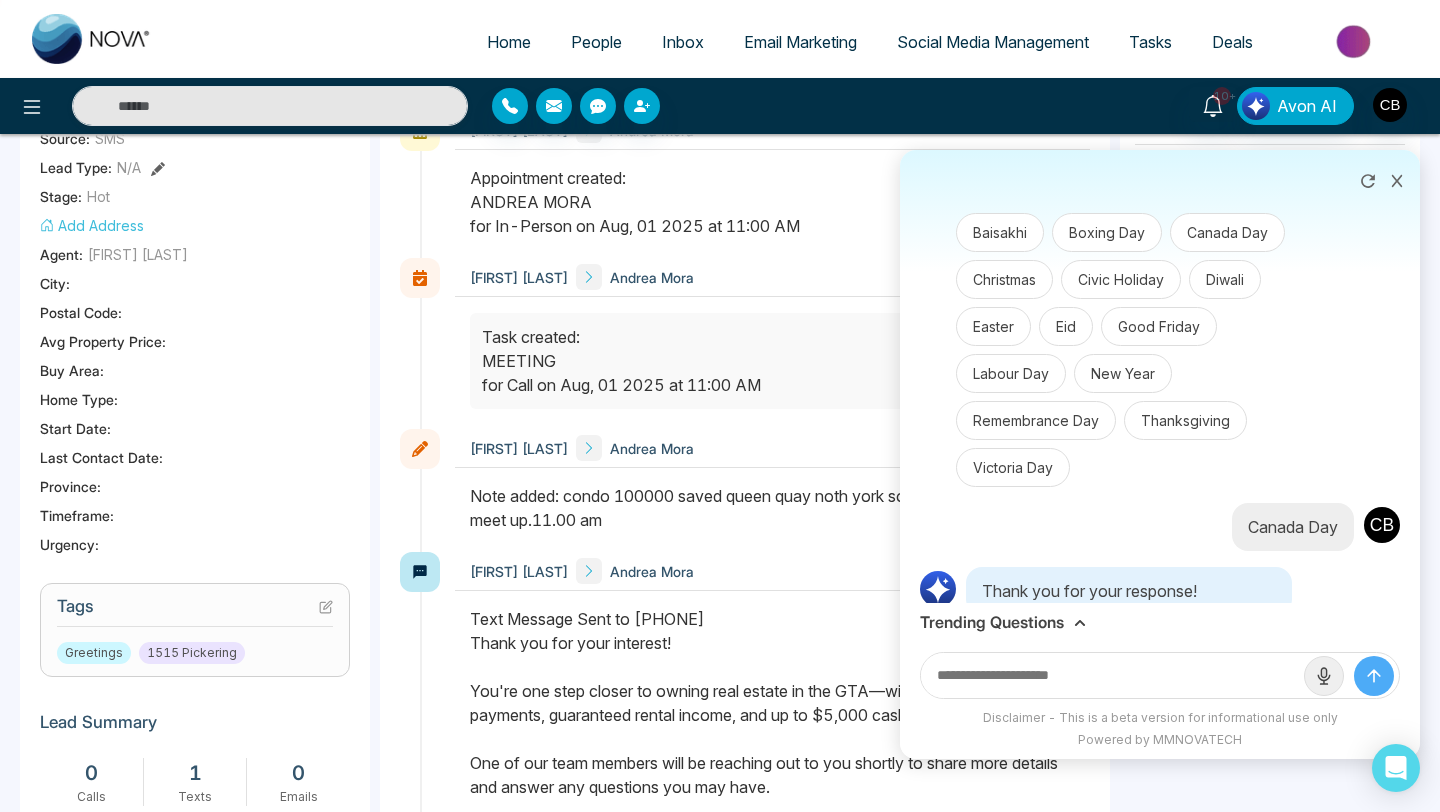 click 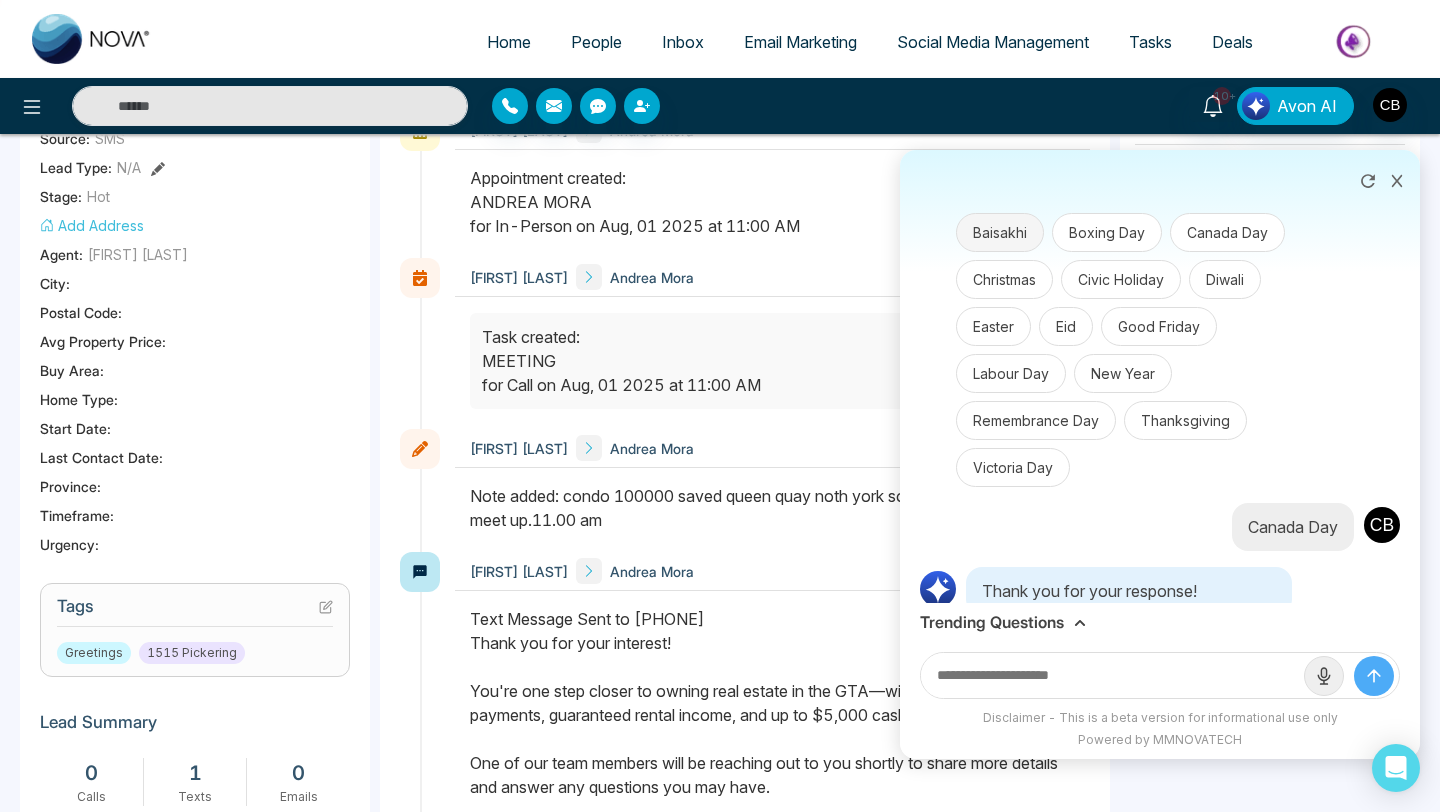 click on "Baisakhi" at bounding box center [1000, 232] 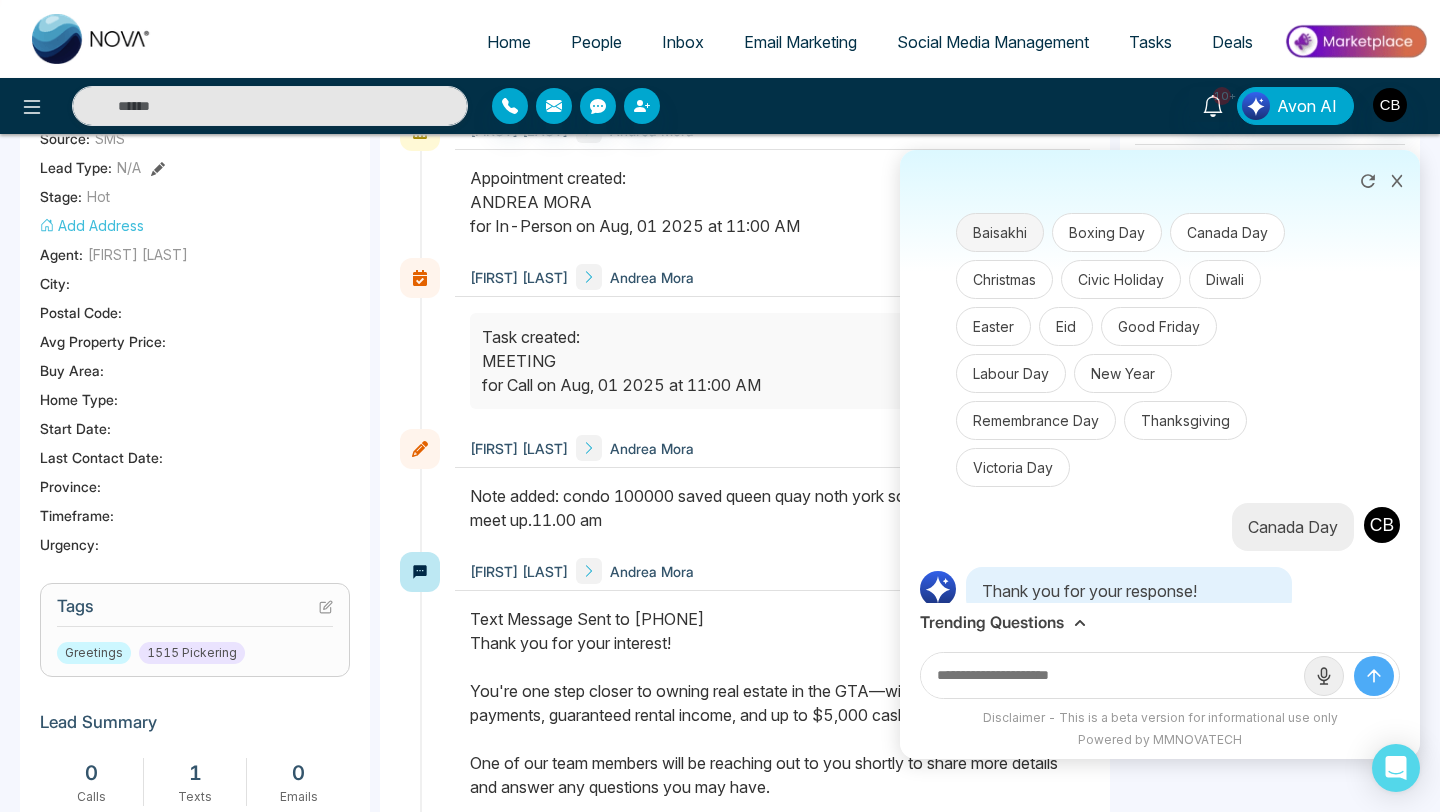 click on "Baisakhi" at bounding box center [1000, 232] 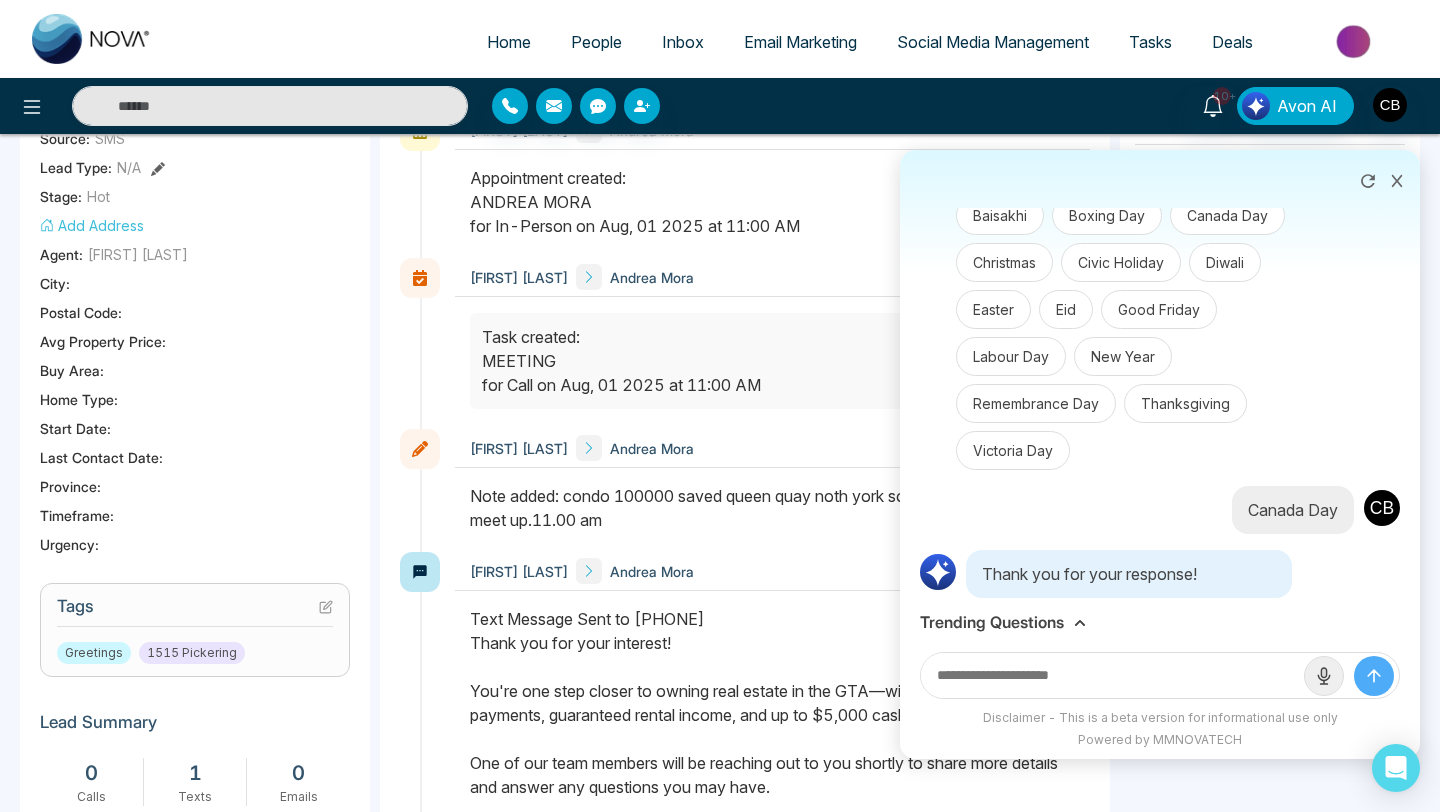 scroll, scrollTop: 0, scrollLeft: 0, axis: both 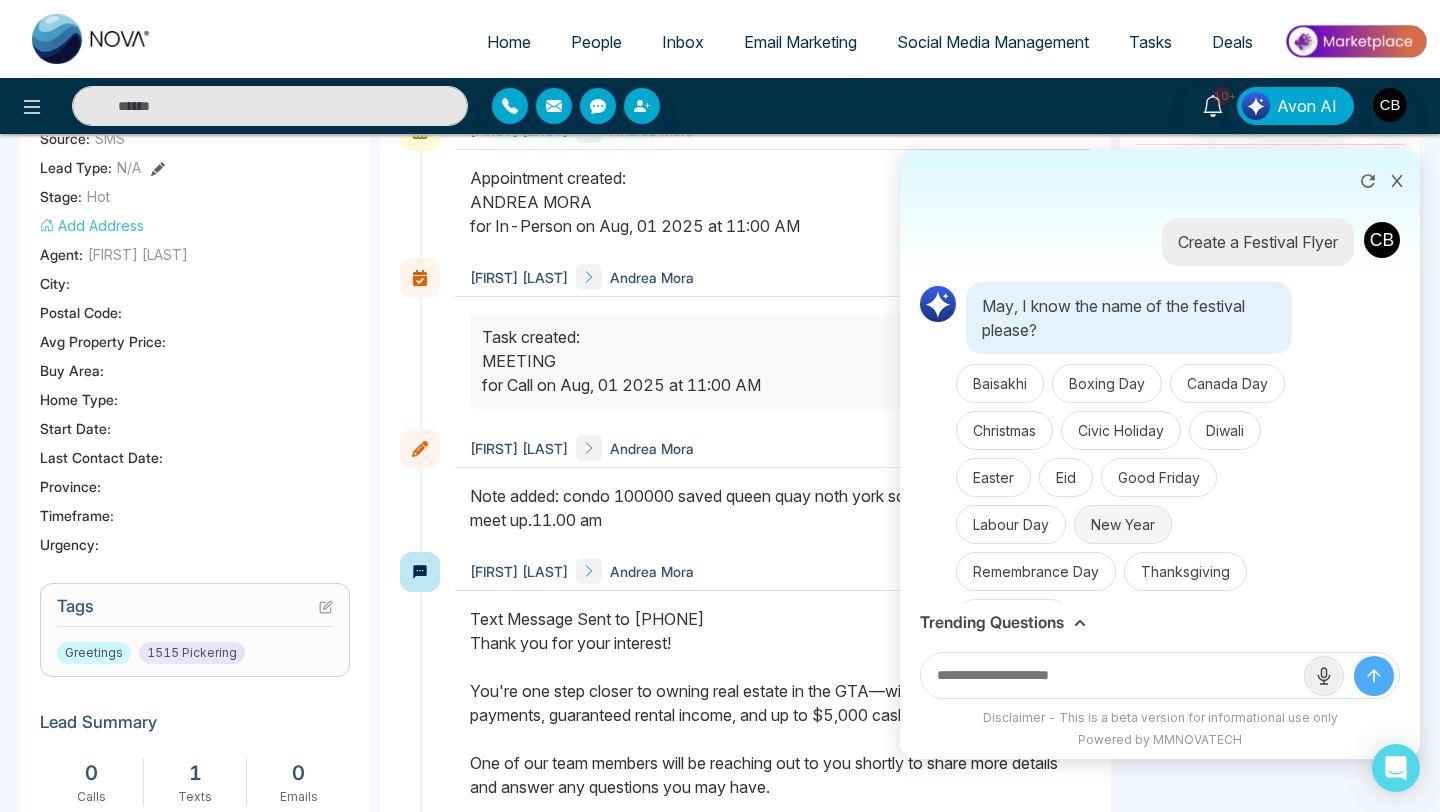 click on "New Year" at bounding box center (1123, 524) 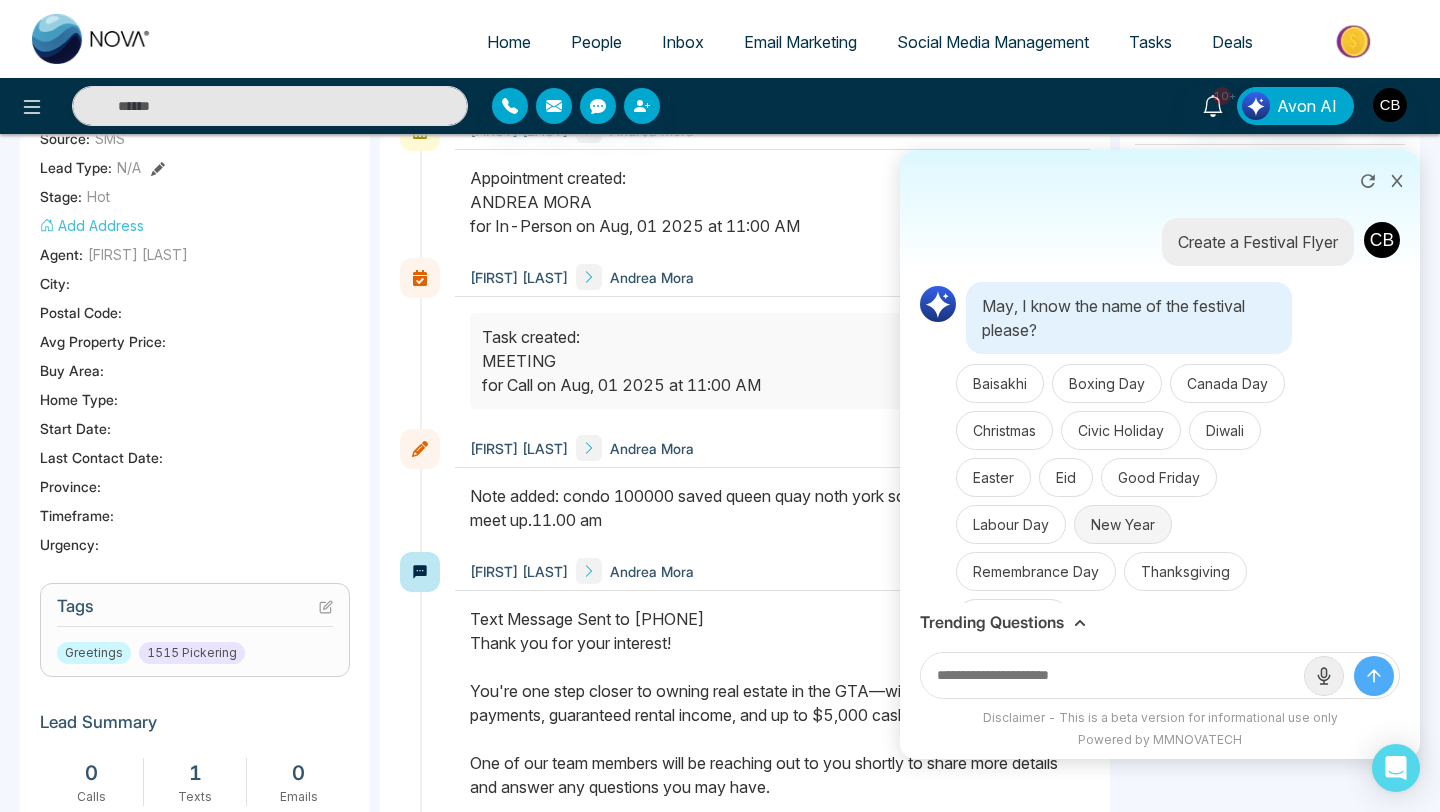 click on "New Year" at bounding box center [1123, 524] 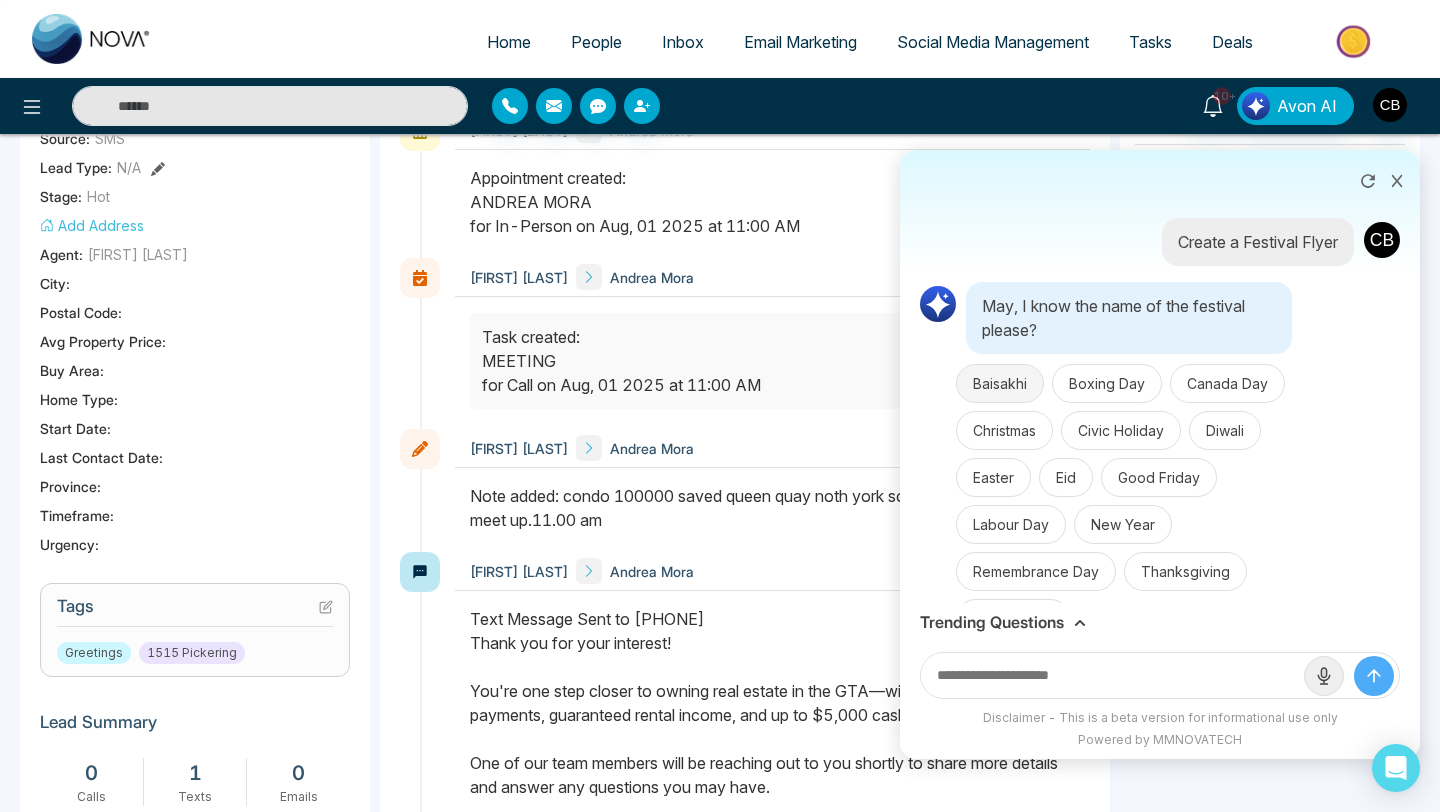 click on "Baisakhi" at bounding box center (1000, 383) 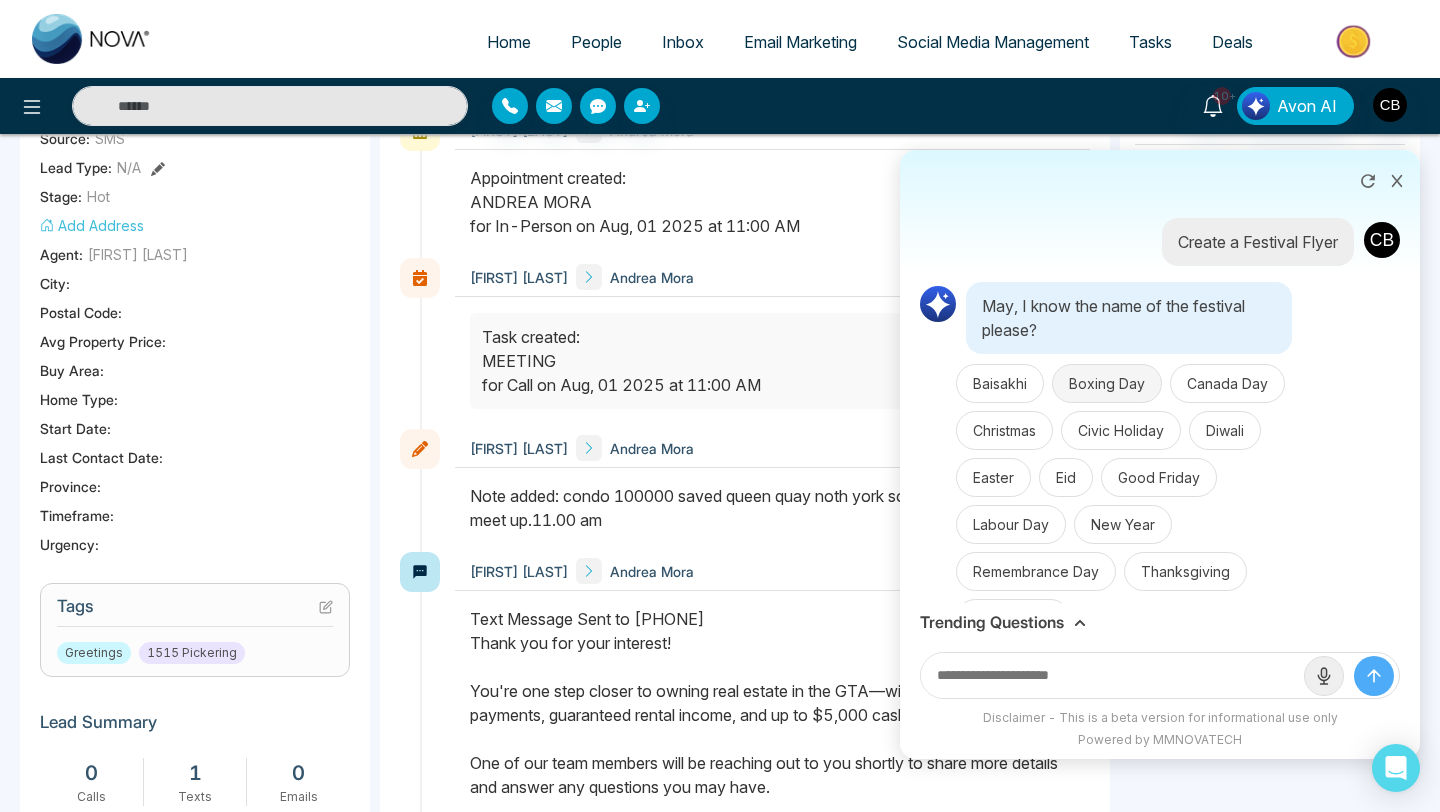 click on "Boxing Day" at bounding box center (1107, 383) 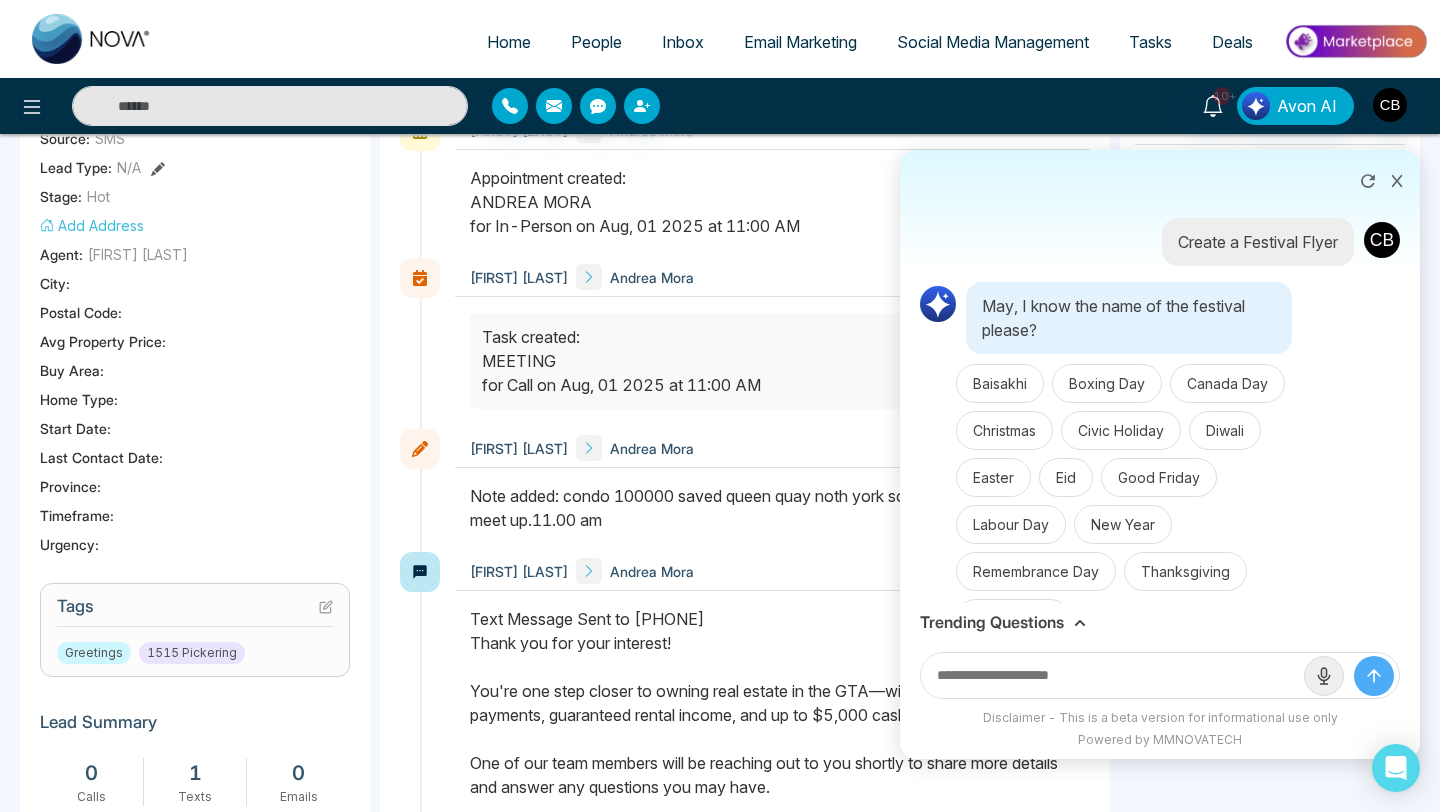 click 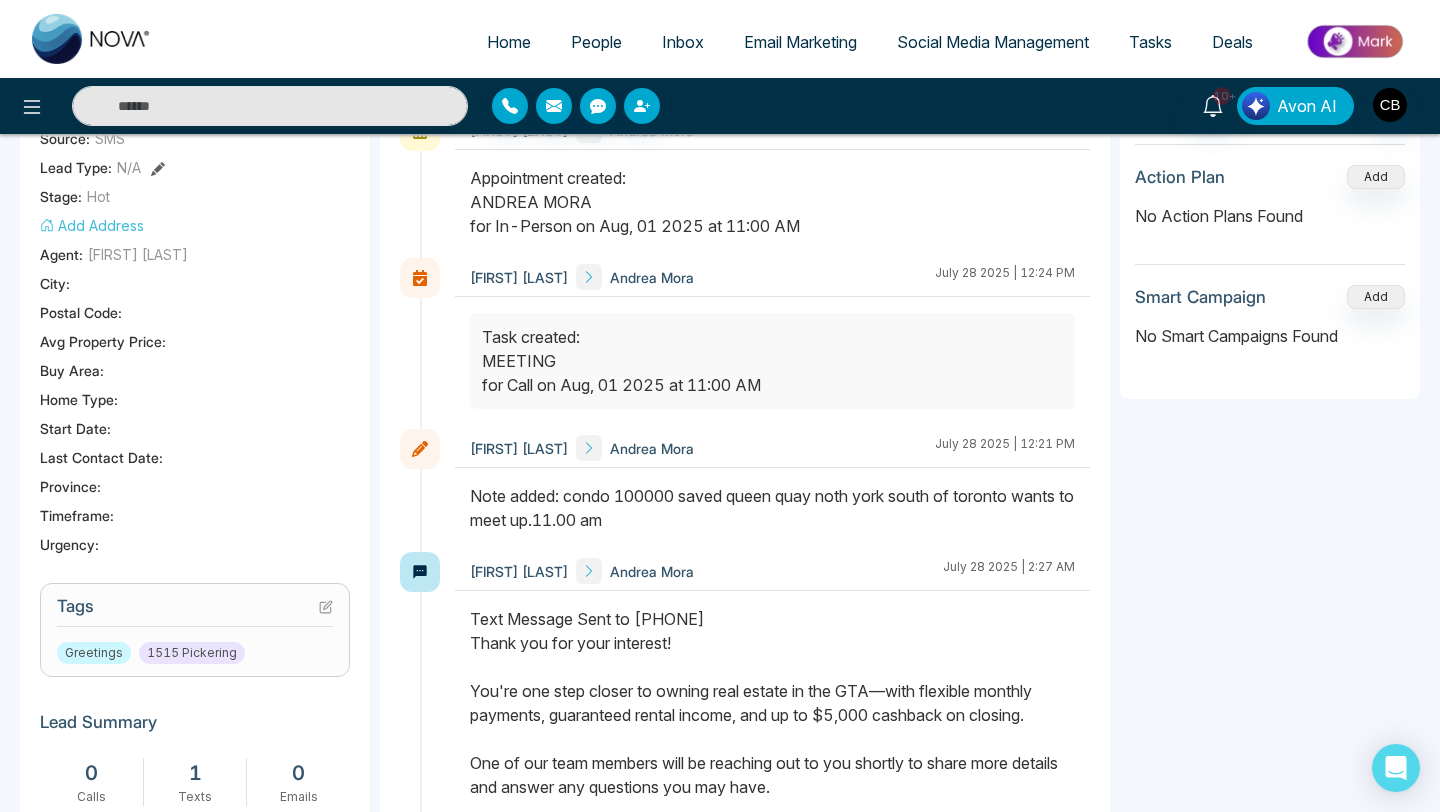 click on "Avon AI" at bounding box center [1307, 106] 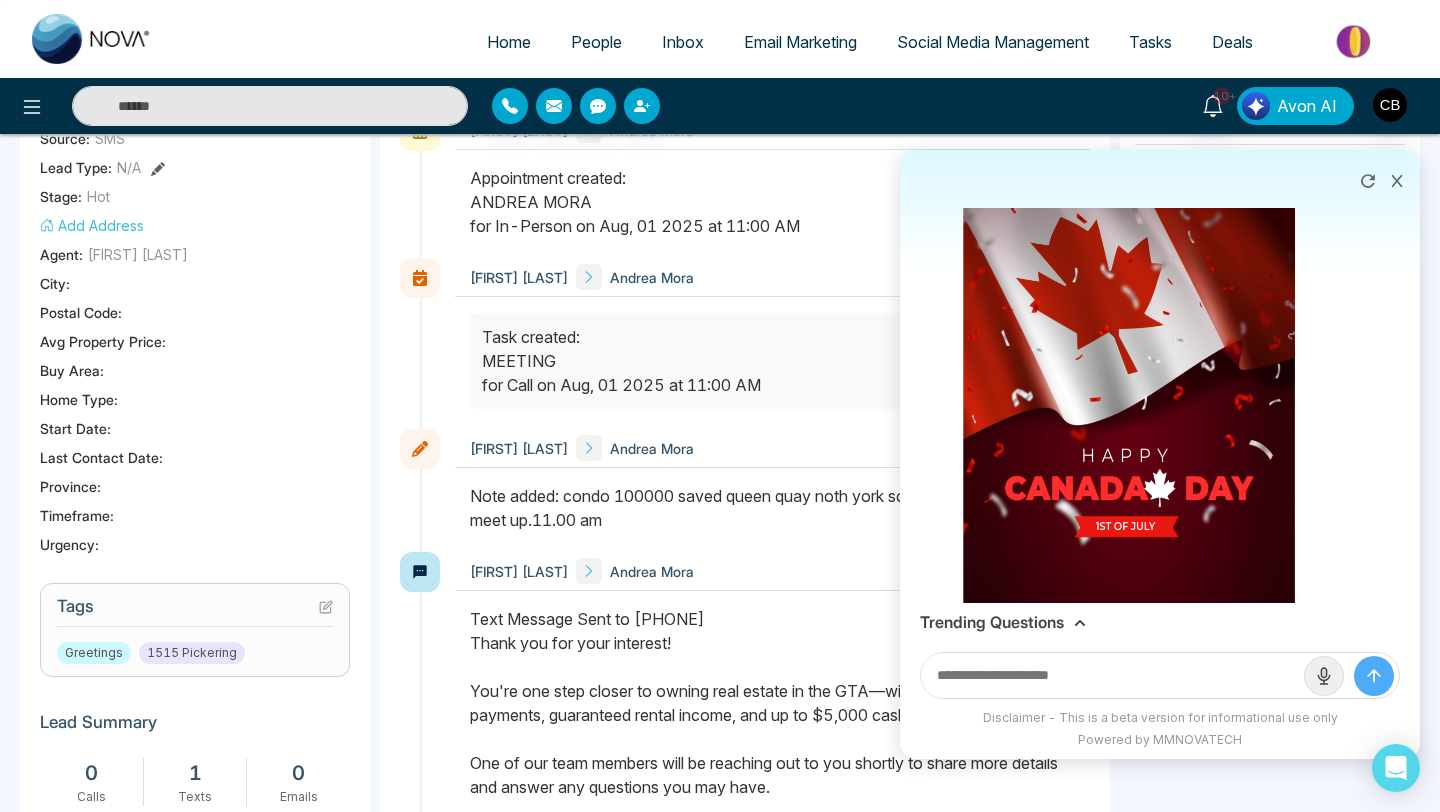 scroll, scrollTop: 796, scrollLeft: 0, axis: vertical 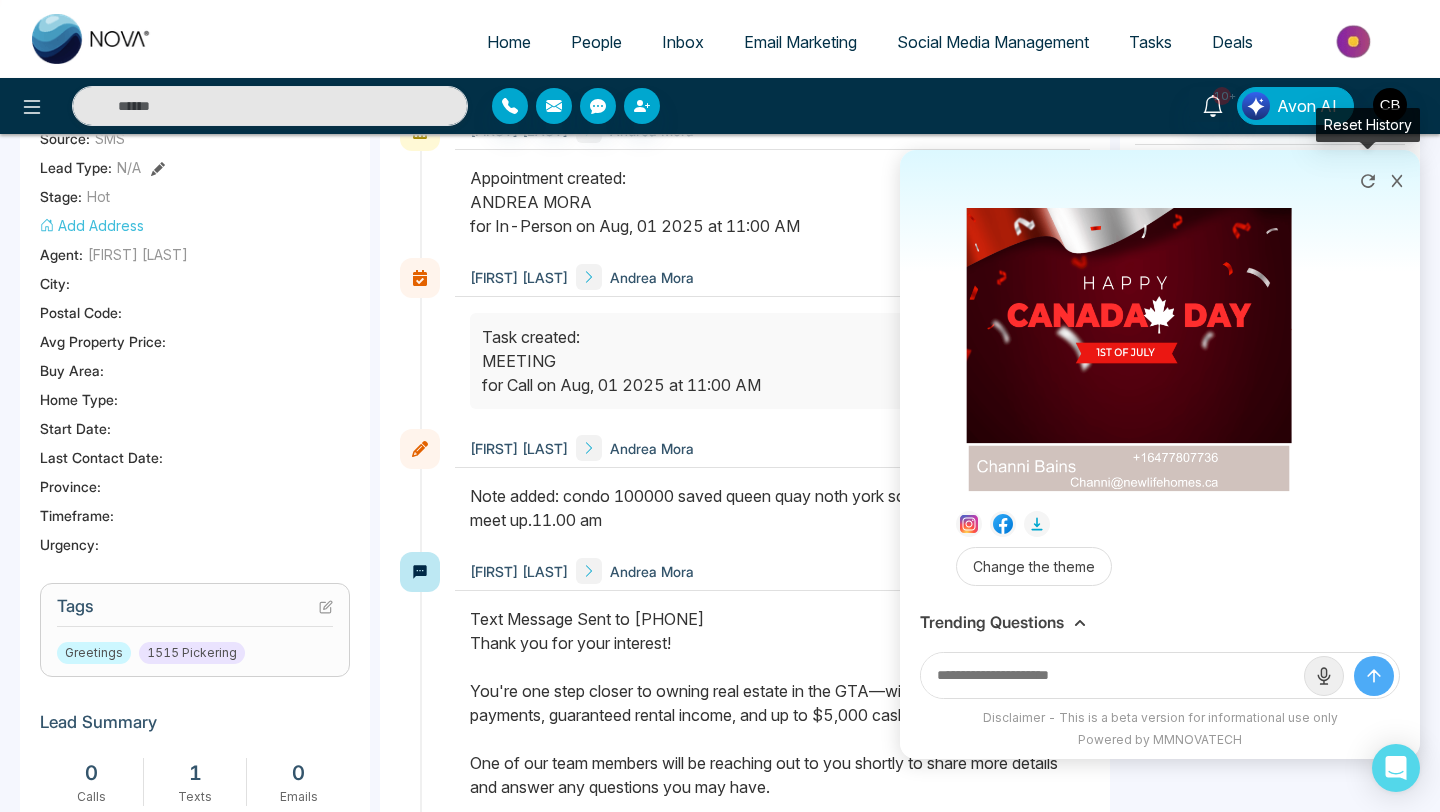 click 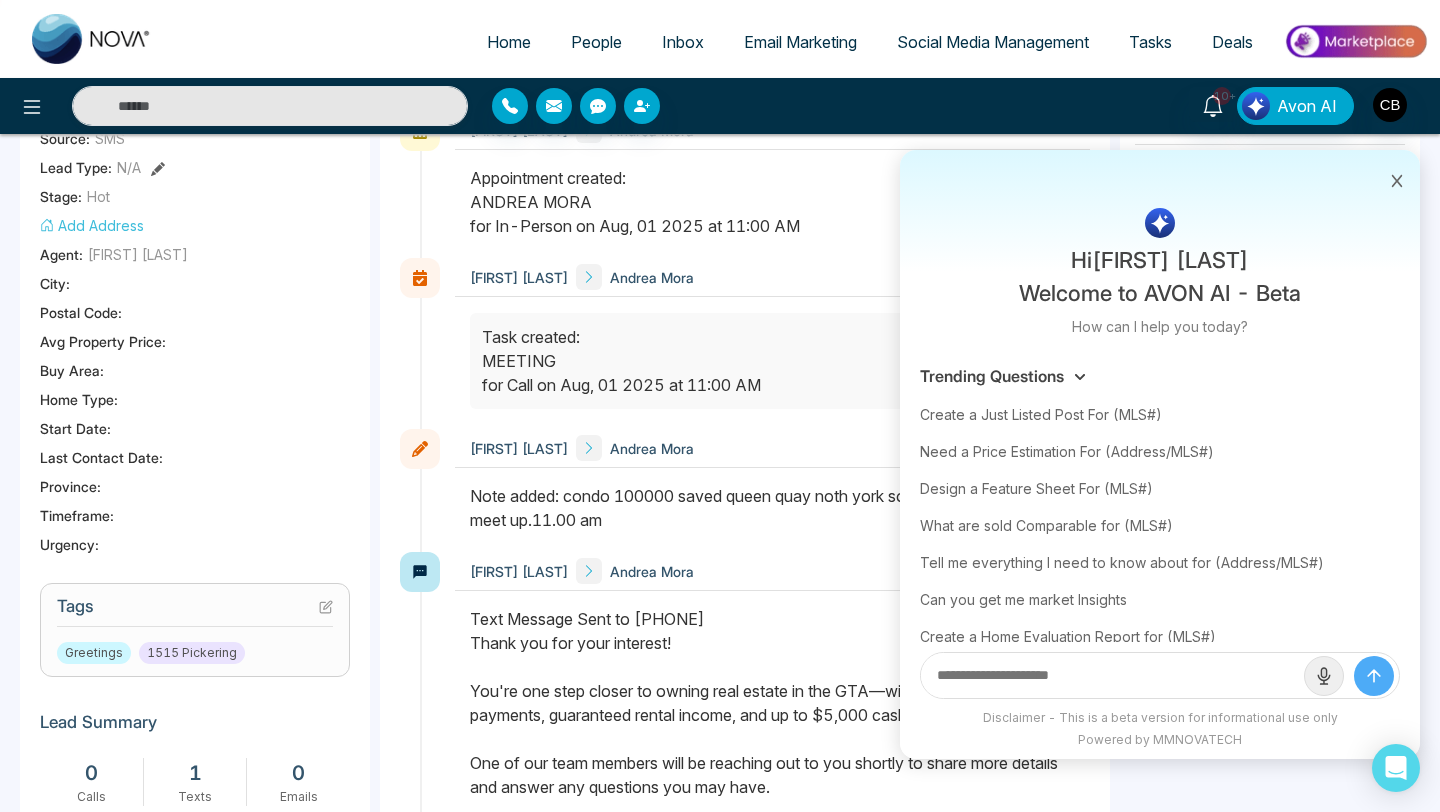 scroll, scrollTop: 0, scrollLeft: 0, axis: both 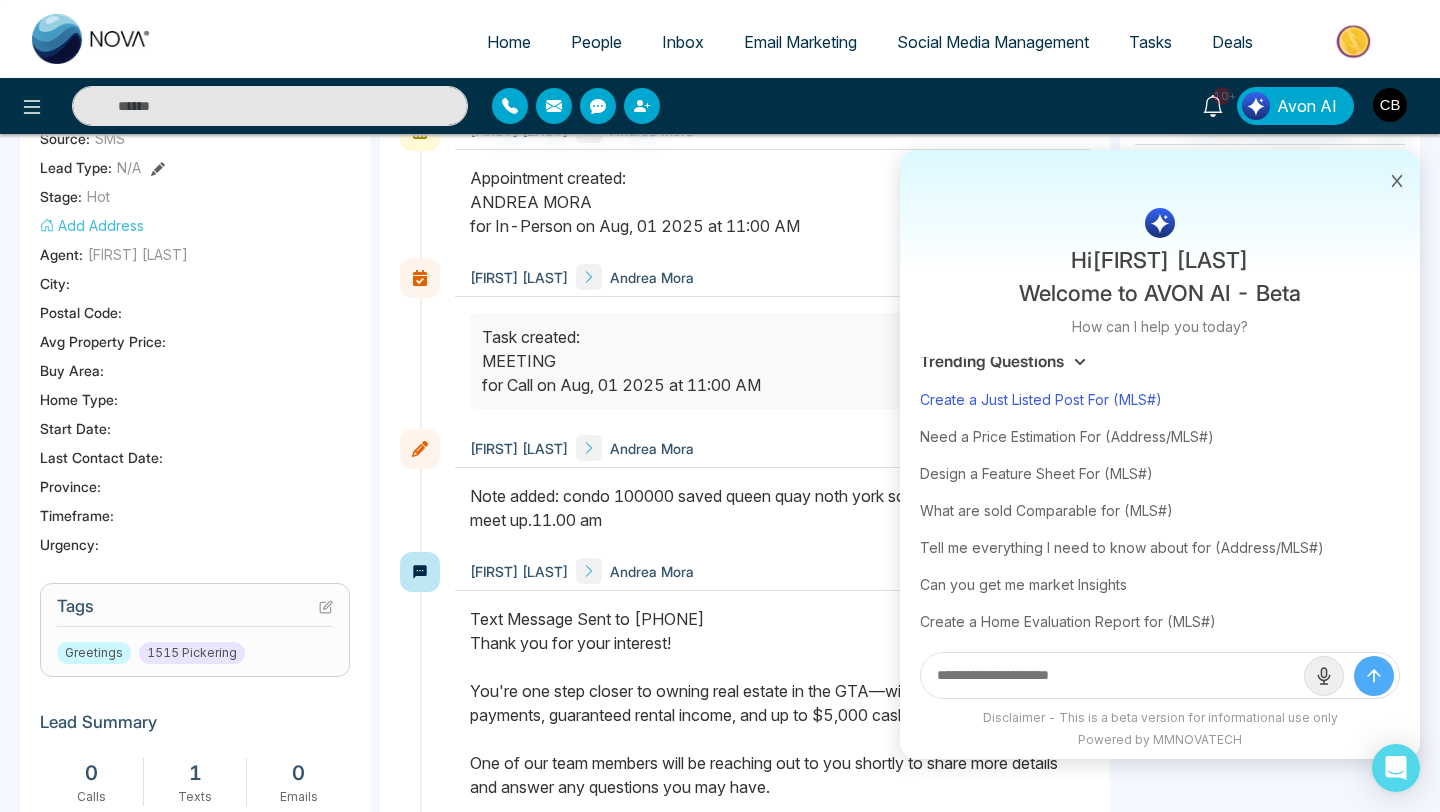 click on "Create a Just Listed Post For (MLS#)" at bounding box center (1160, 399) 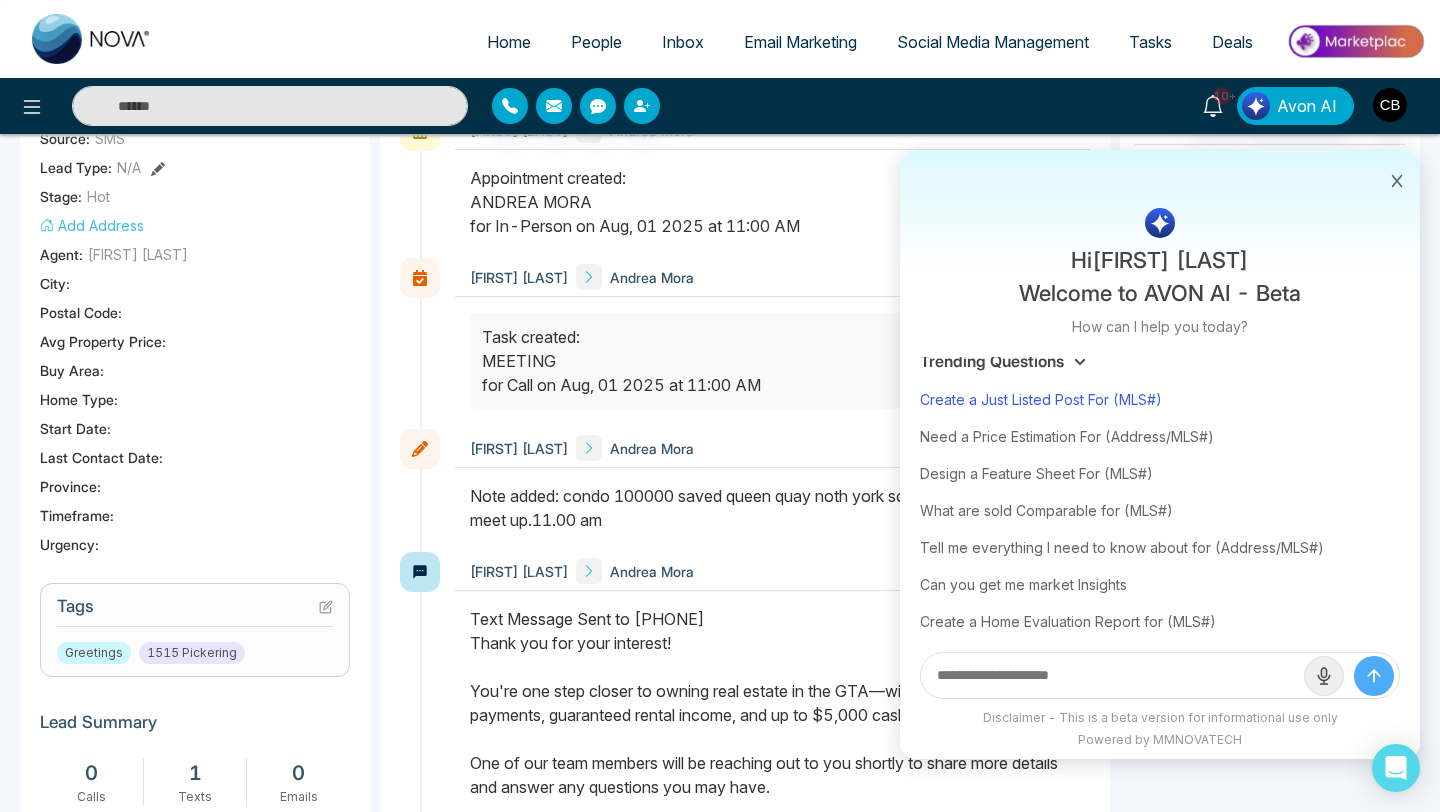type on "**********" 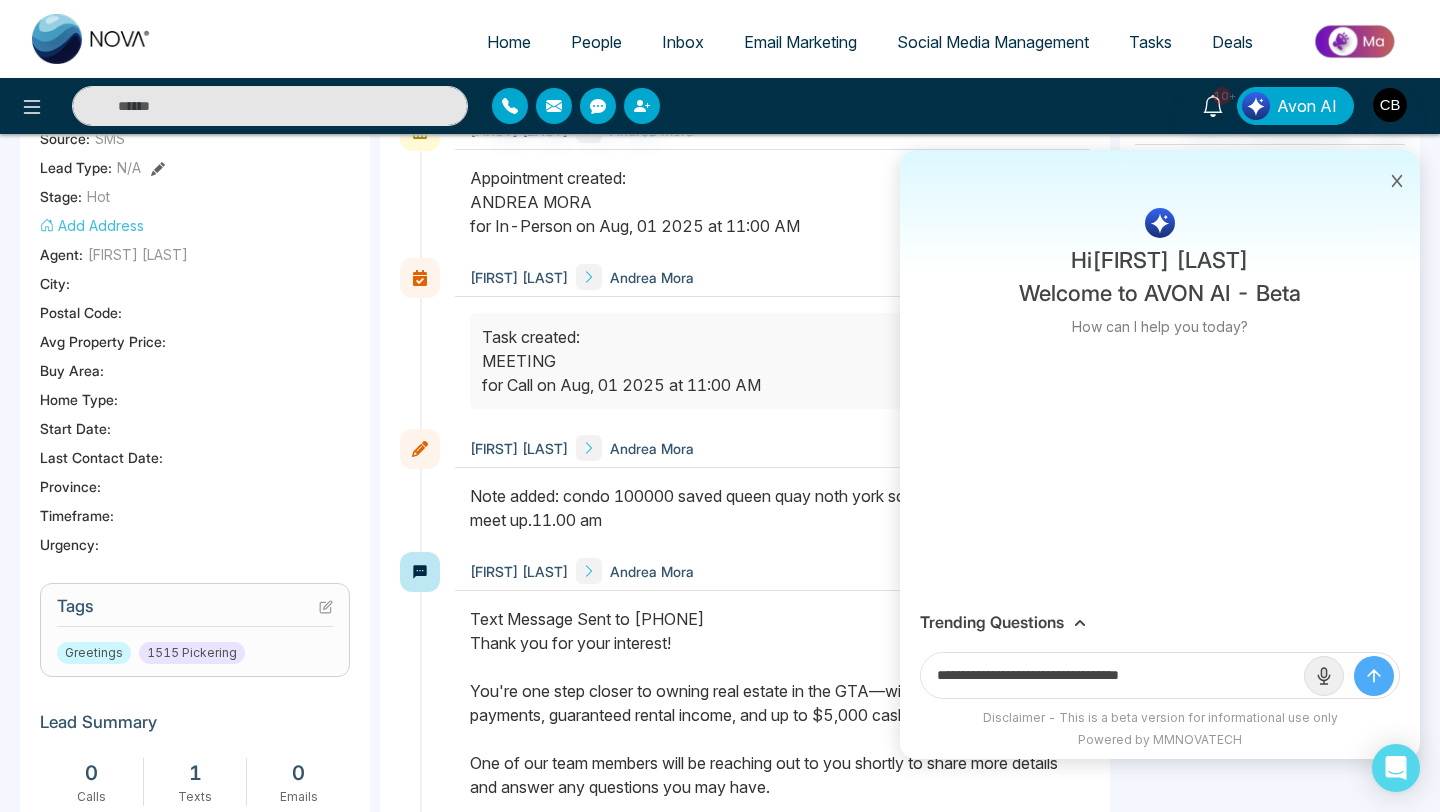 scroll, scrollTop: 0, scrollLeft: 0, axis: both 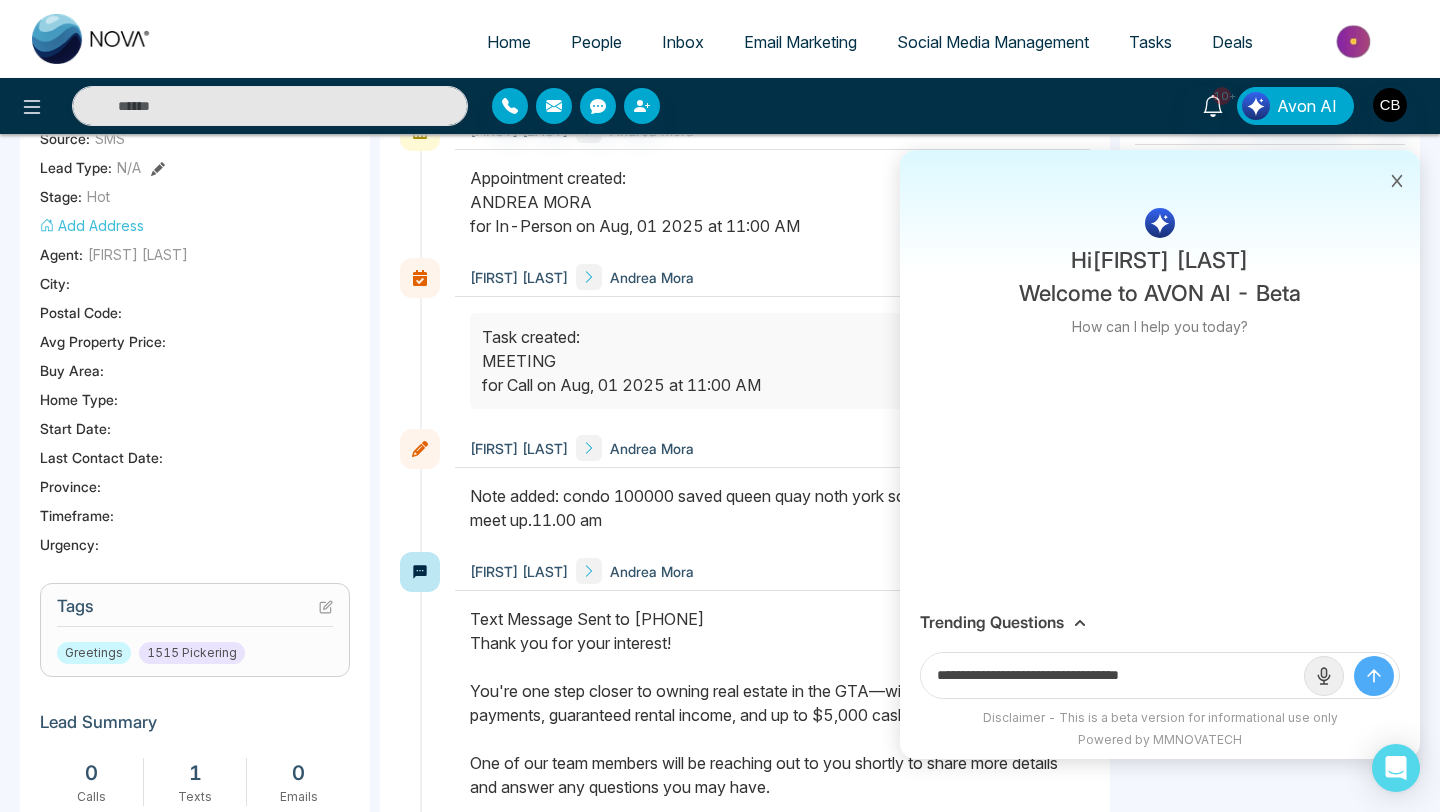 click 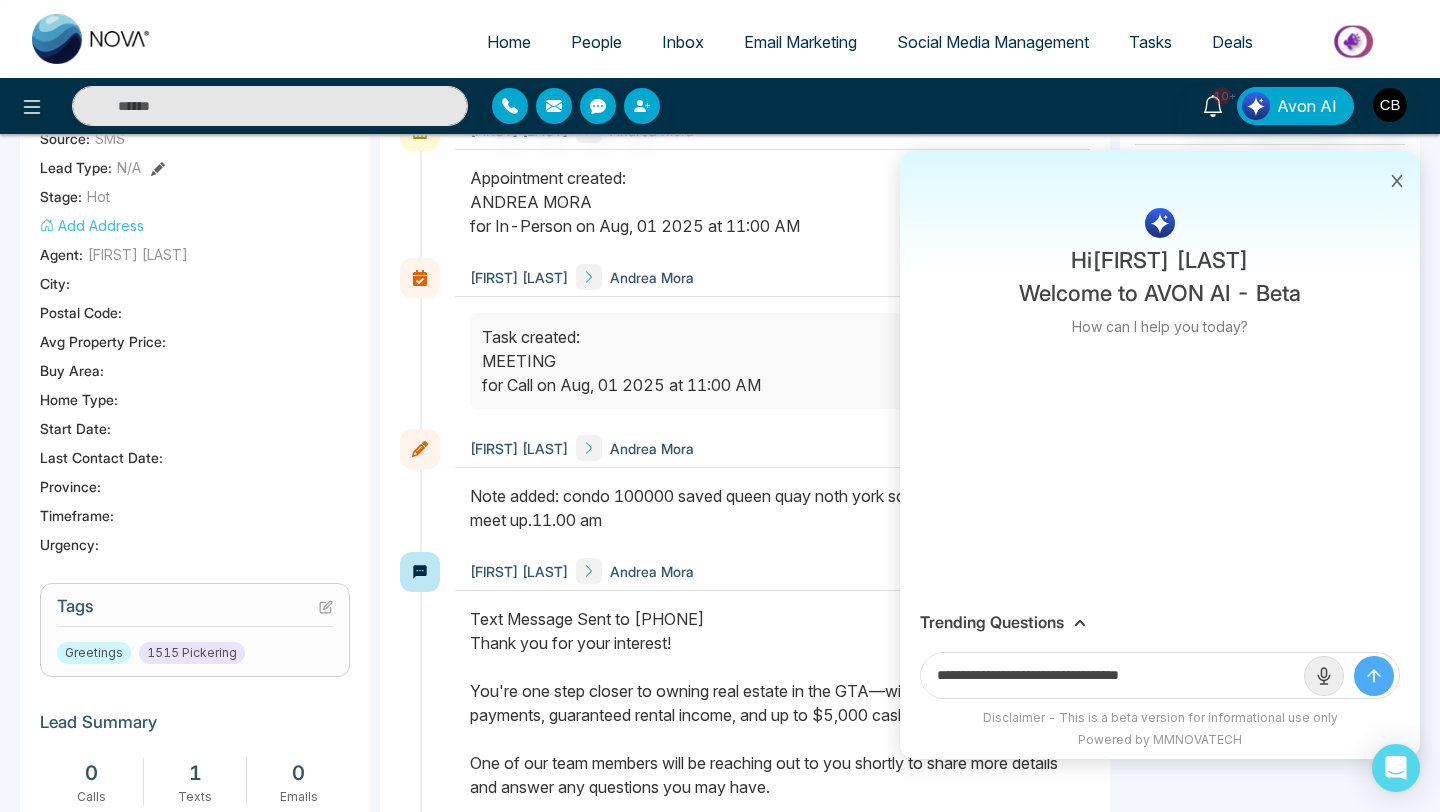 type 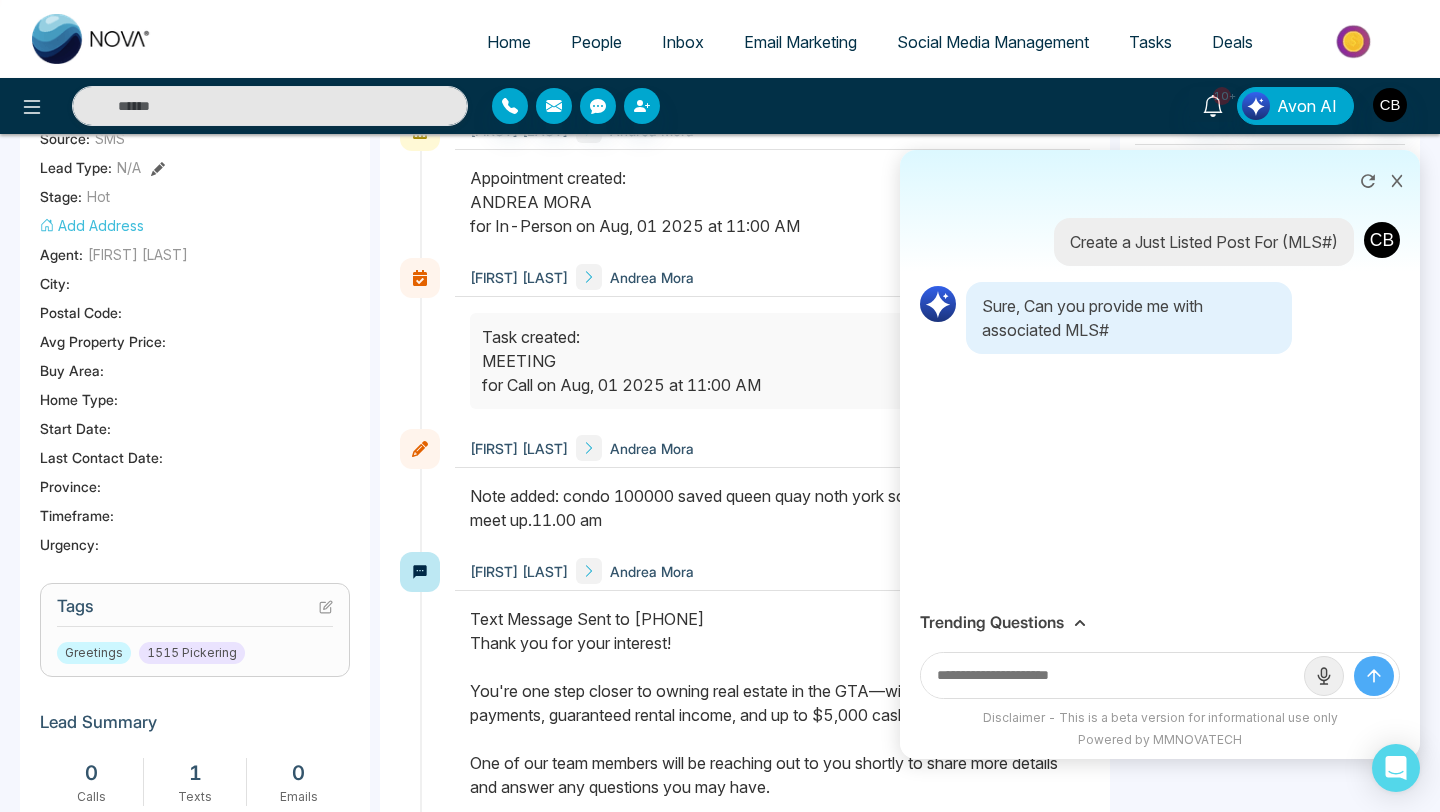 click 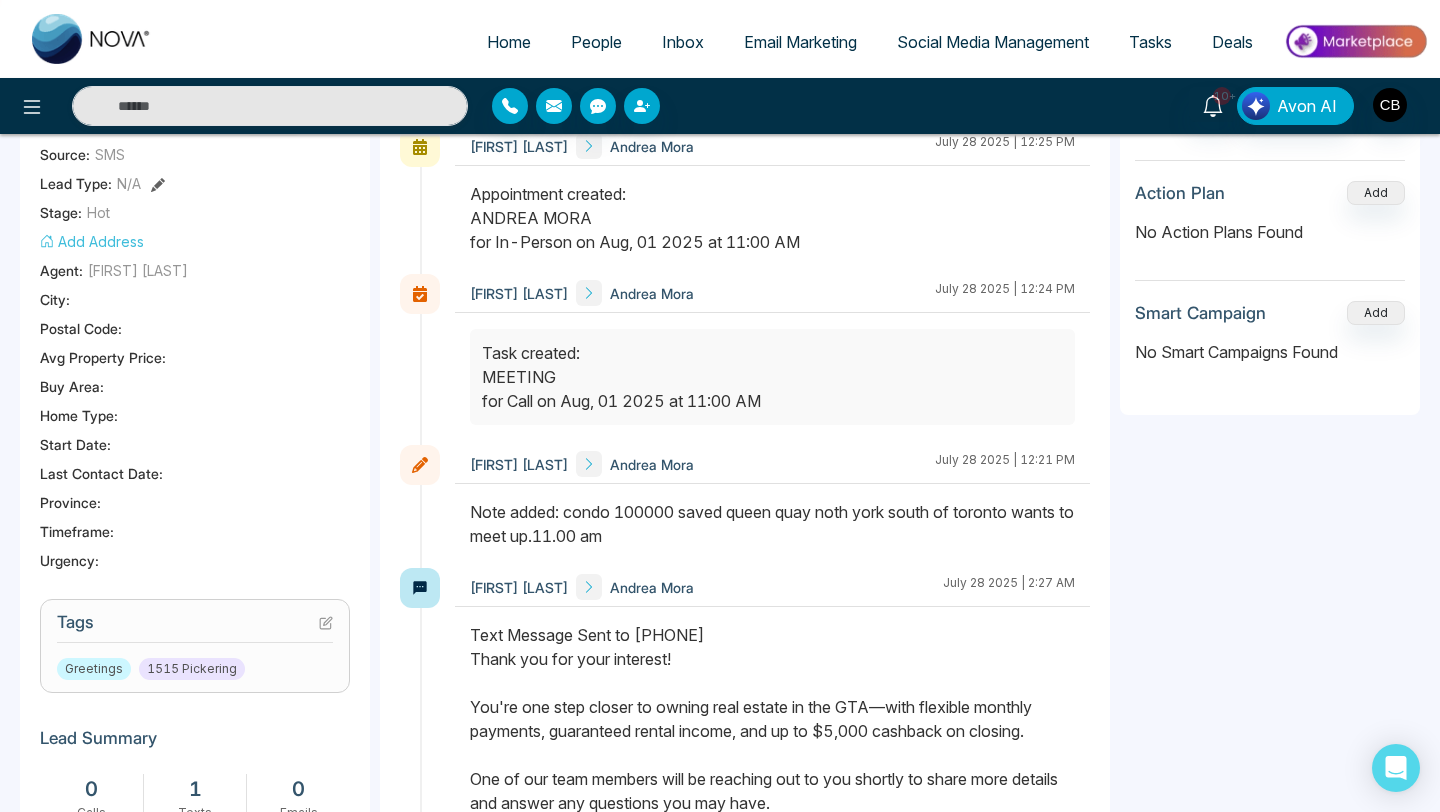 scroll, scrollTop: 365, scrollLeft: 0, axis: vertical 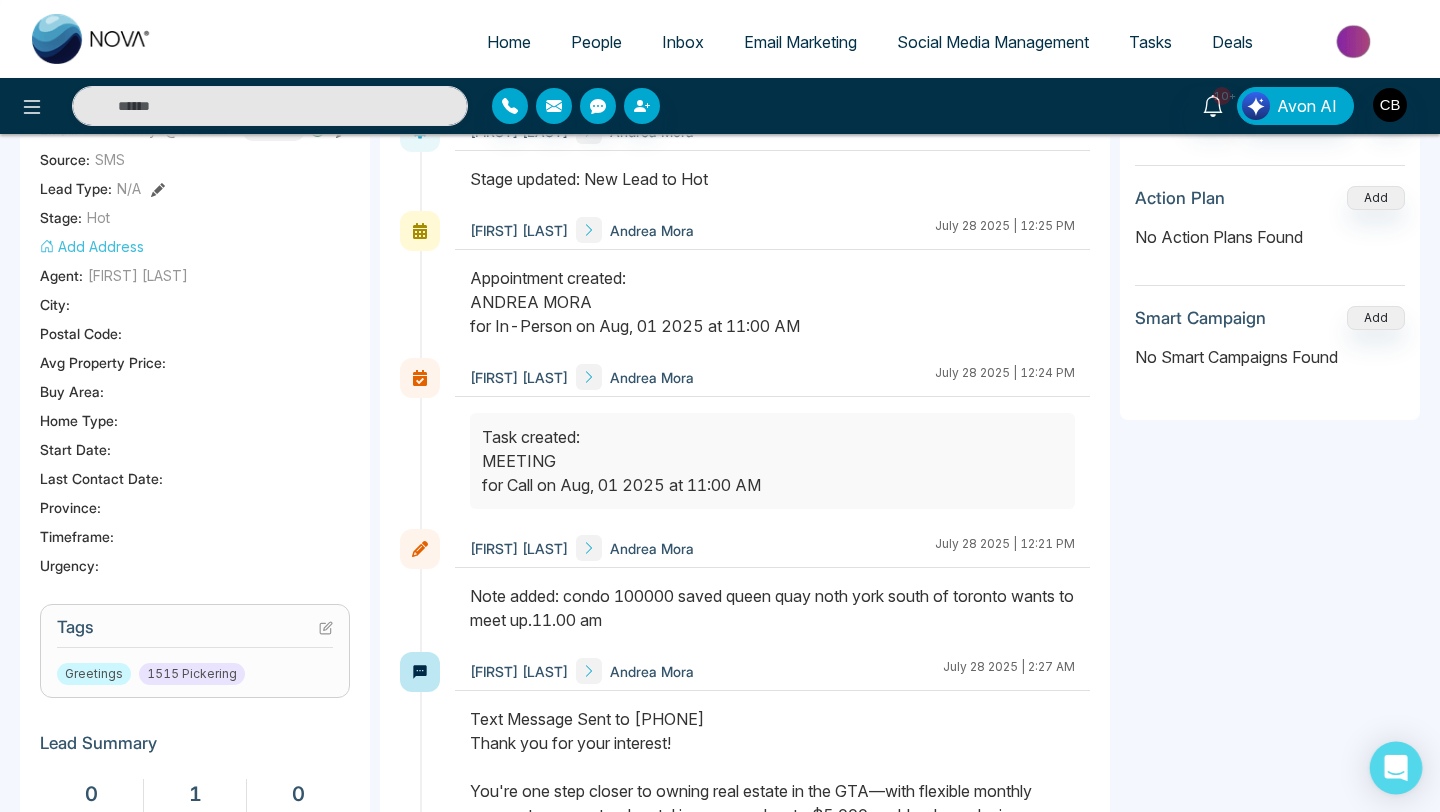 click 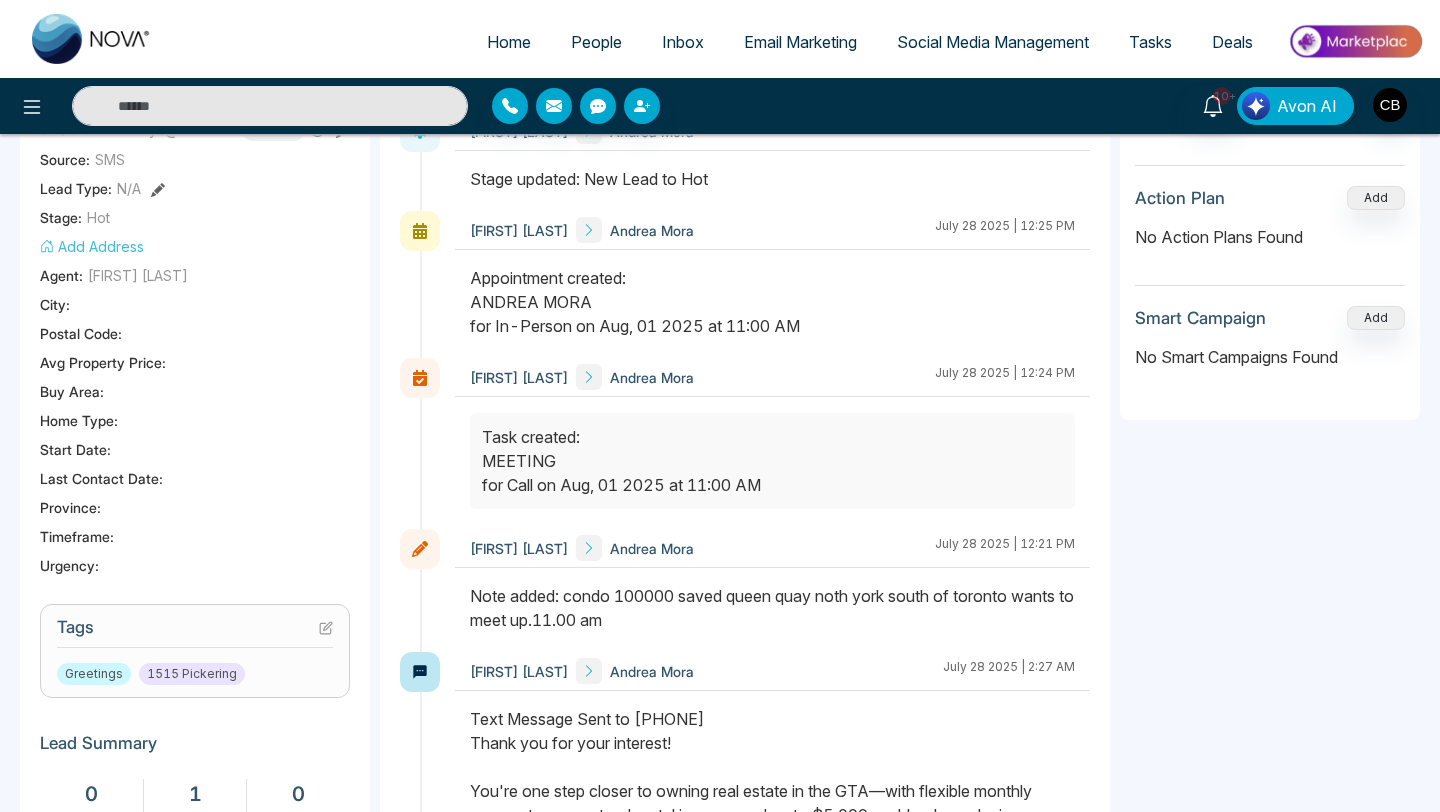 click on "Avon AI" at bounding box center (1307, 106) 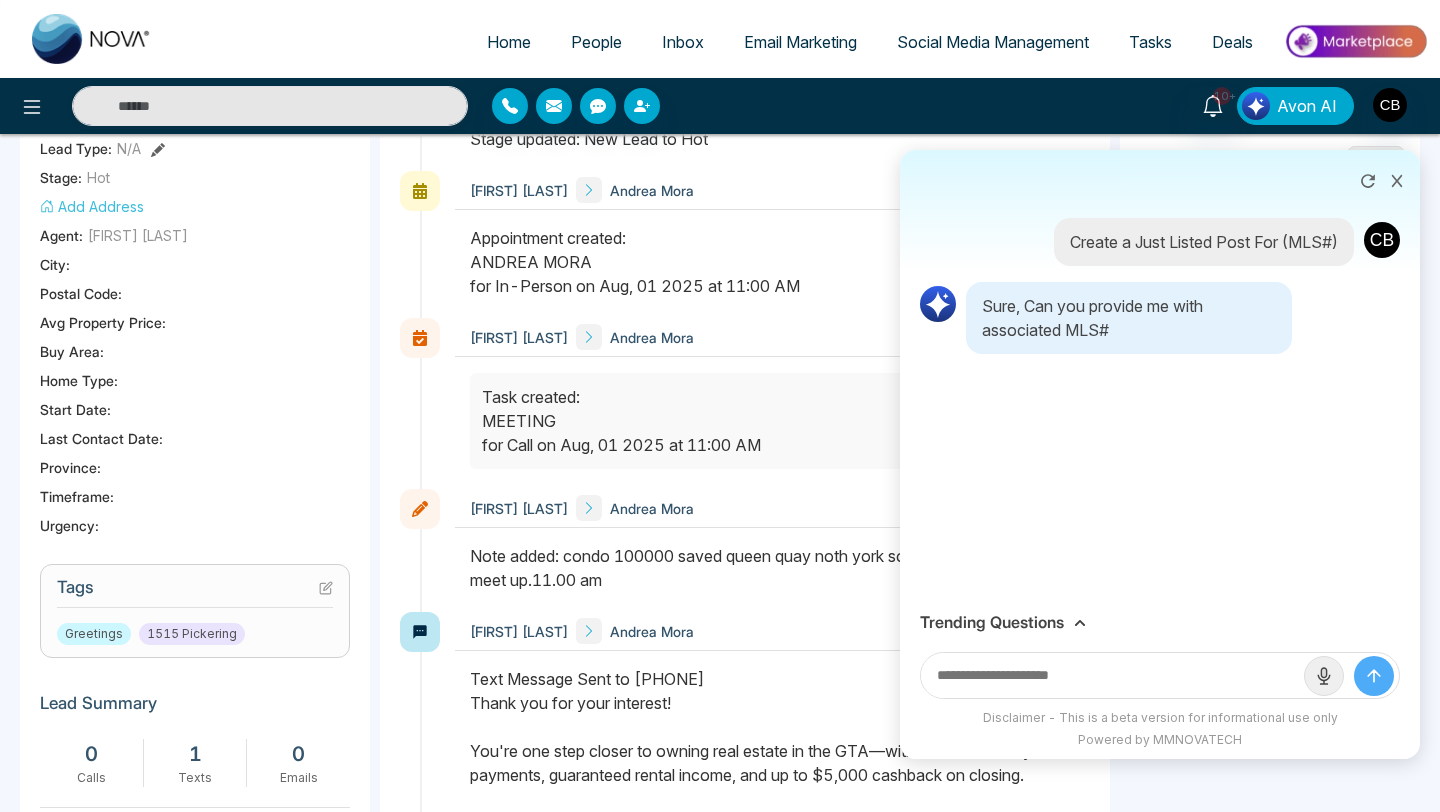 scroll, scrollTop: 383, scrollLeft: 0, axis: vertical 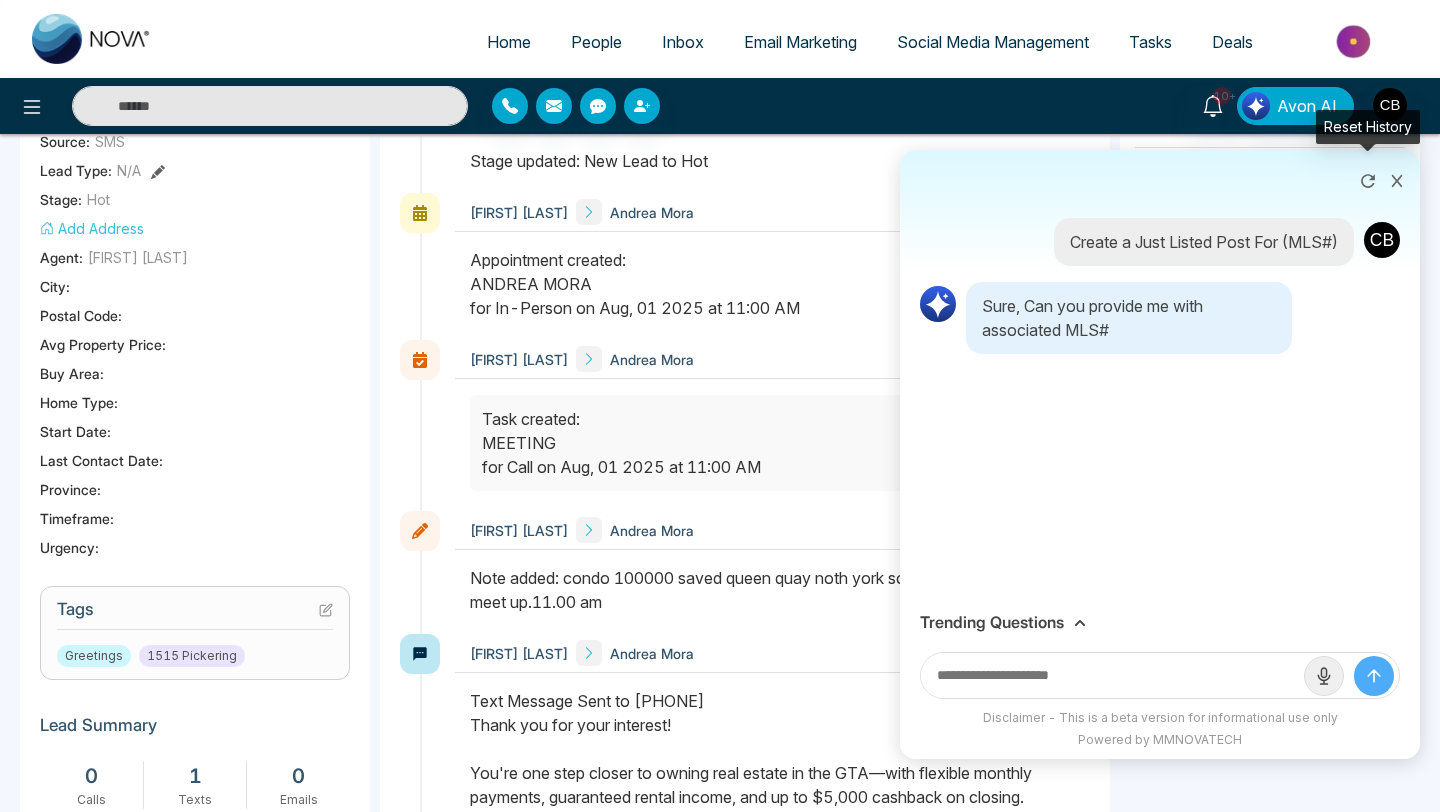 click 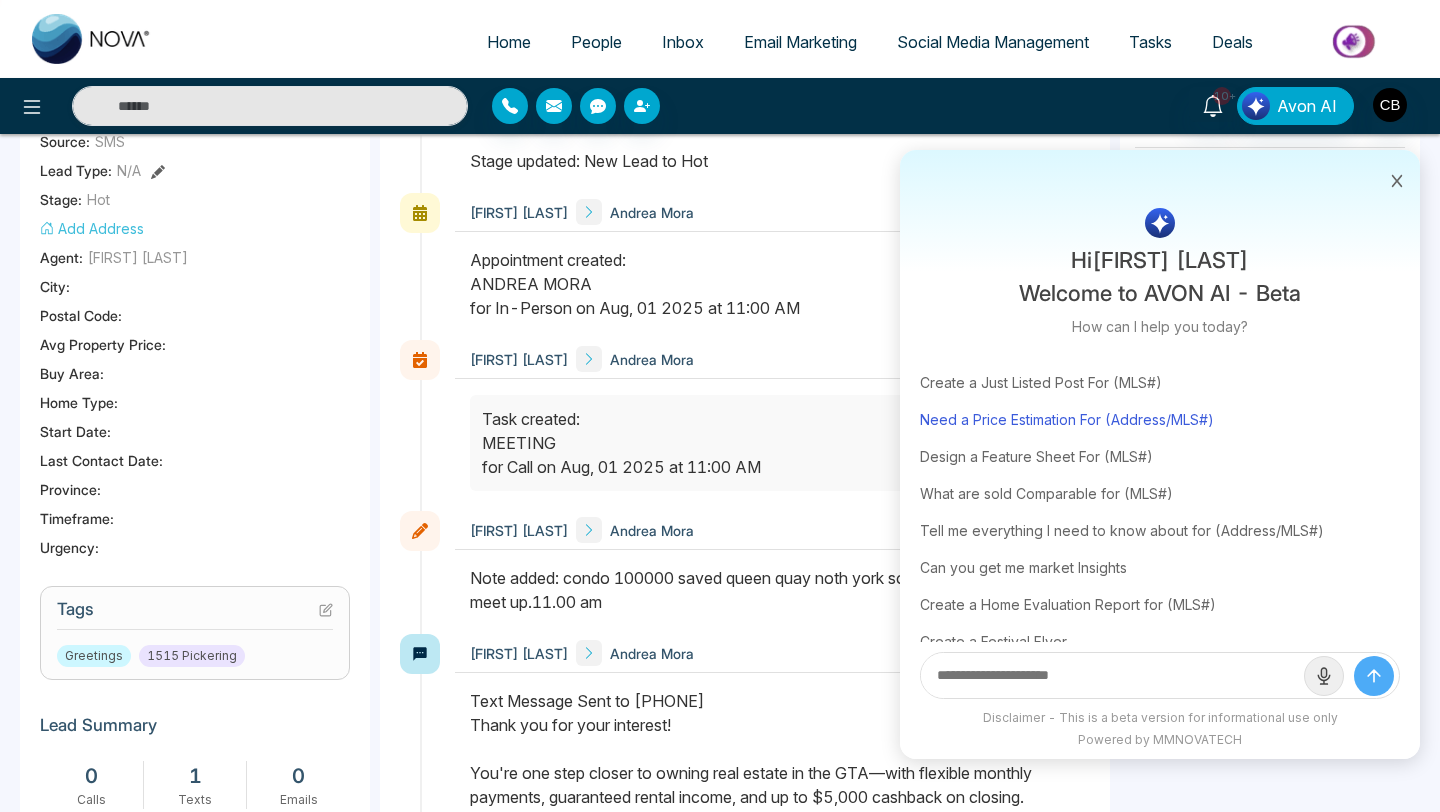 scroll, scrollTop: 0, scrollLeft: 0, axis: both 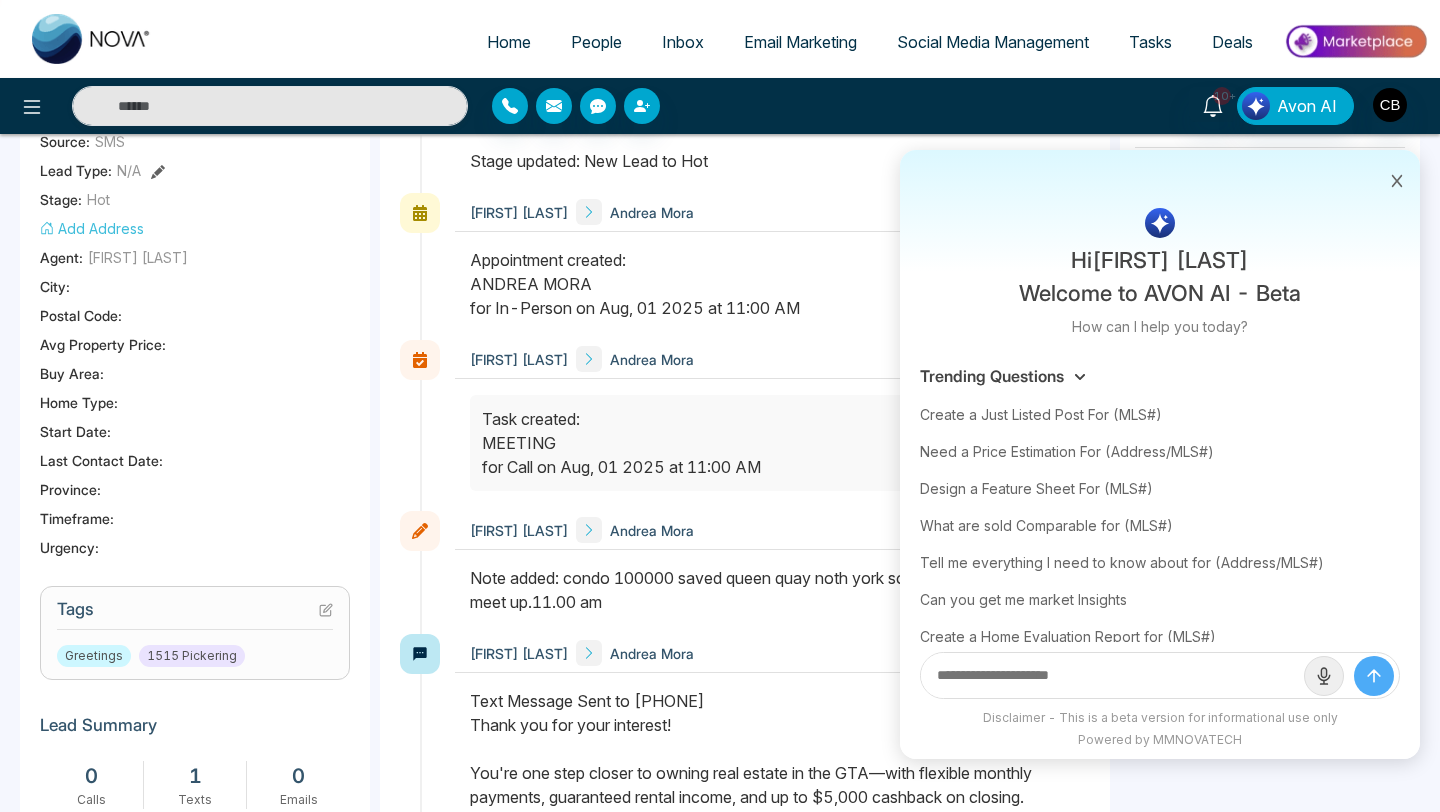 click 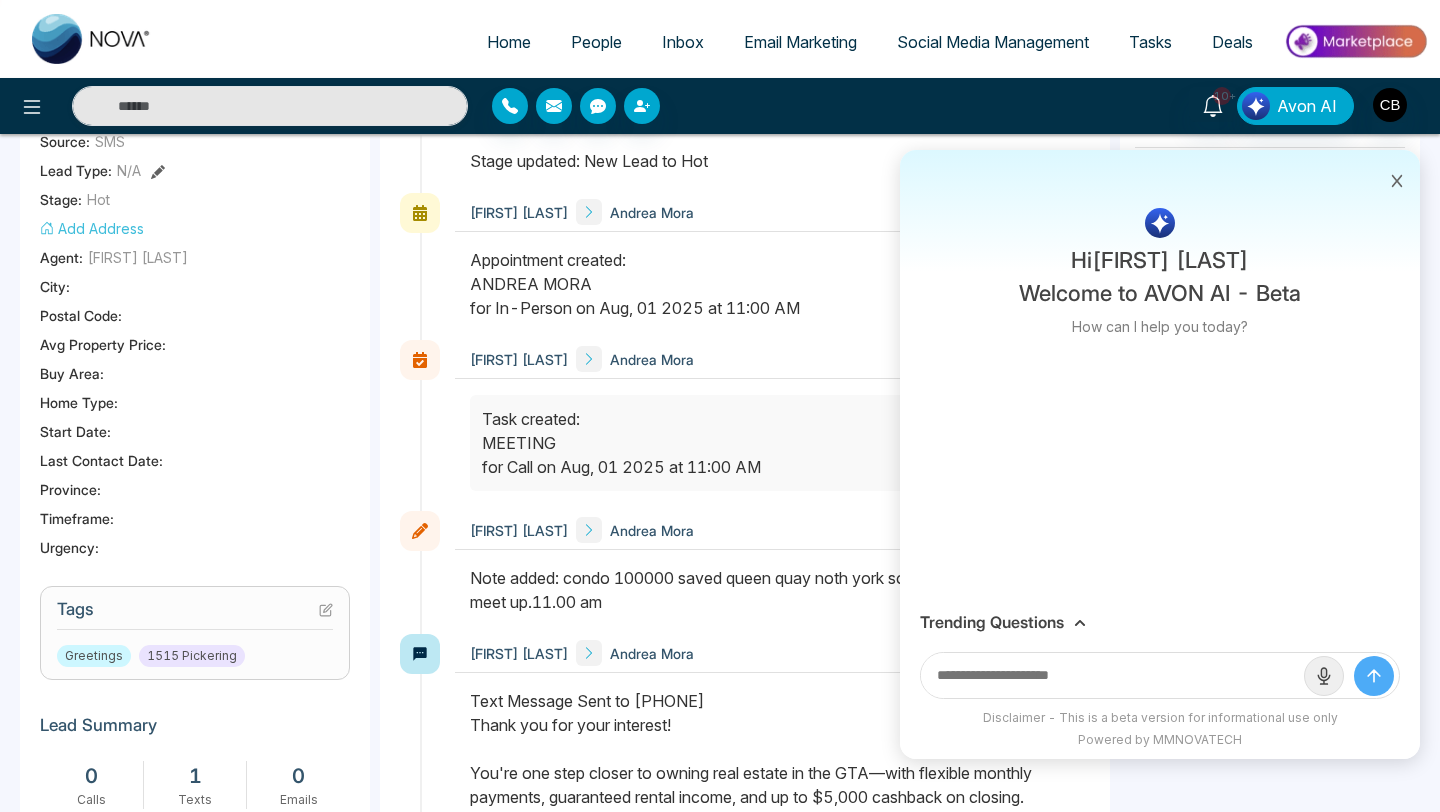 click 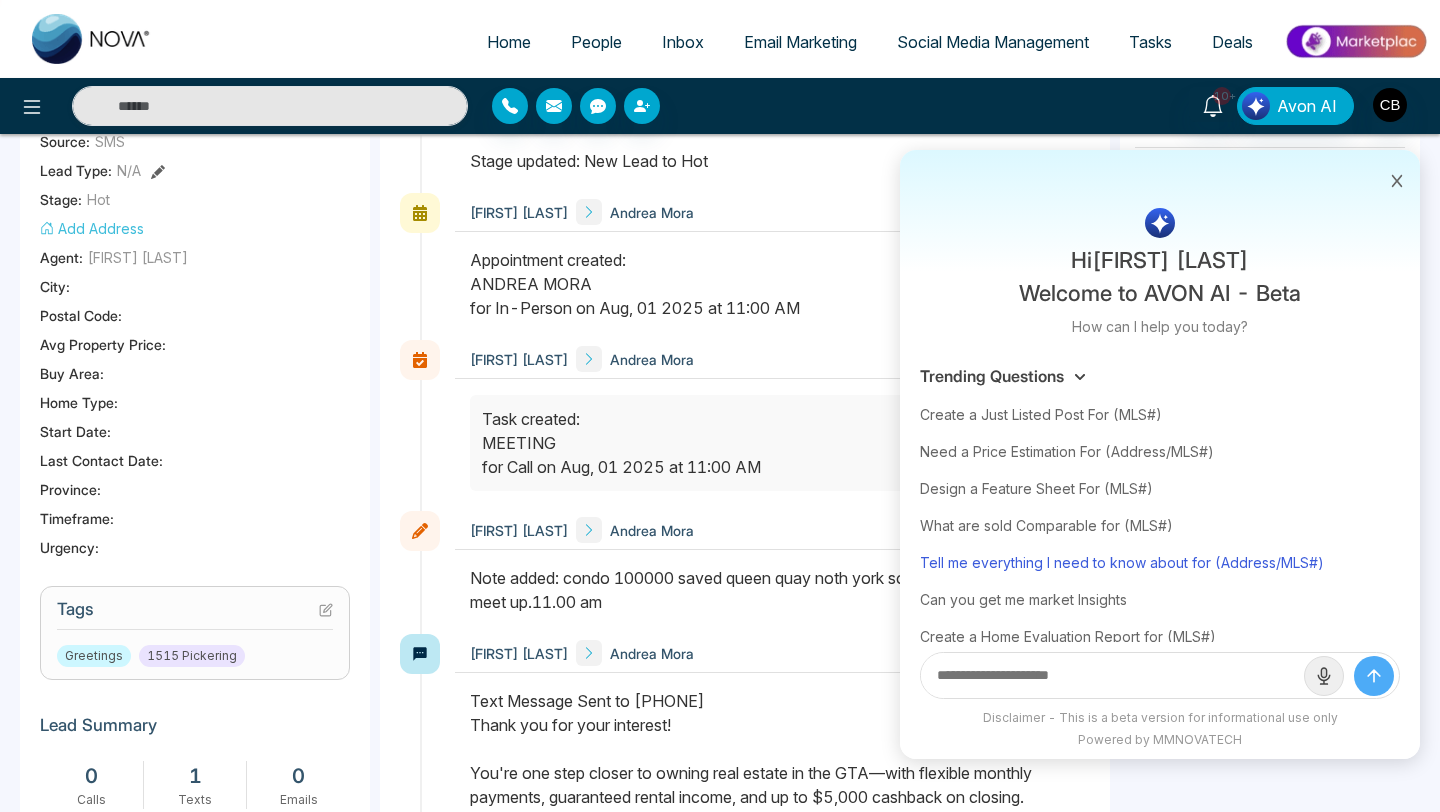 scroll, scrollTop: 60, scrollLeft: 0, axis: vertical 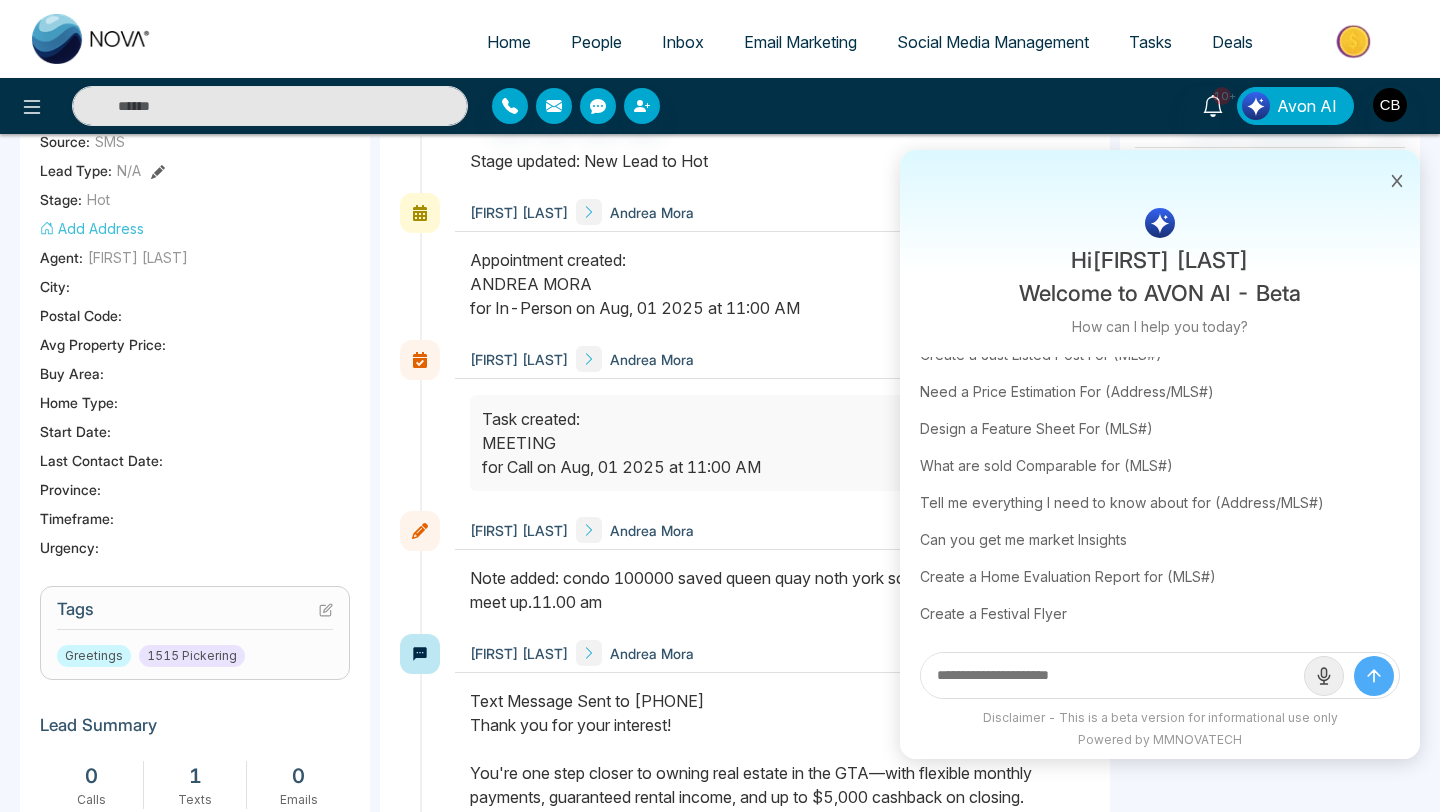 click at bounding box center [1112, 675] 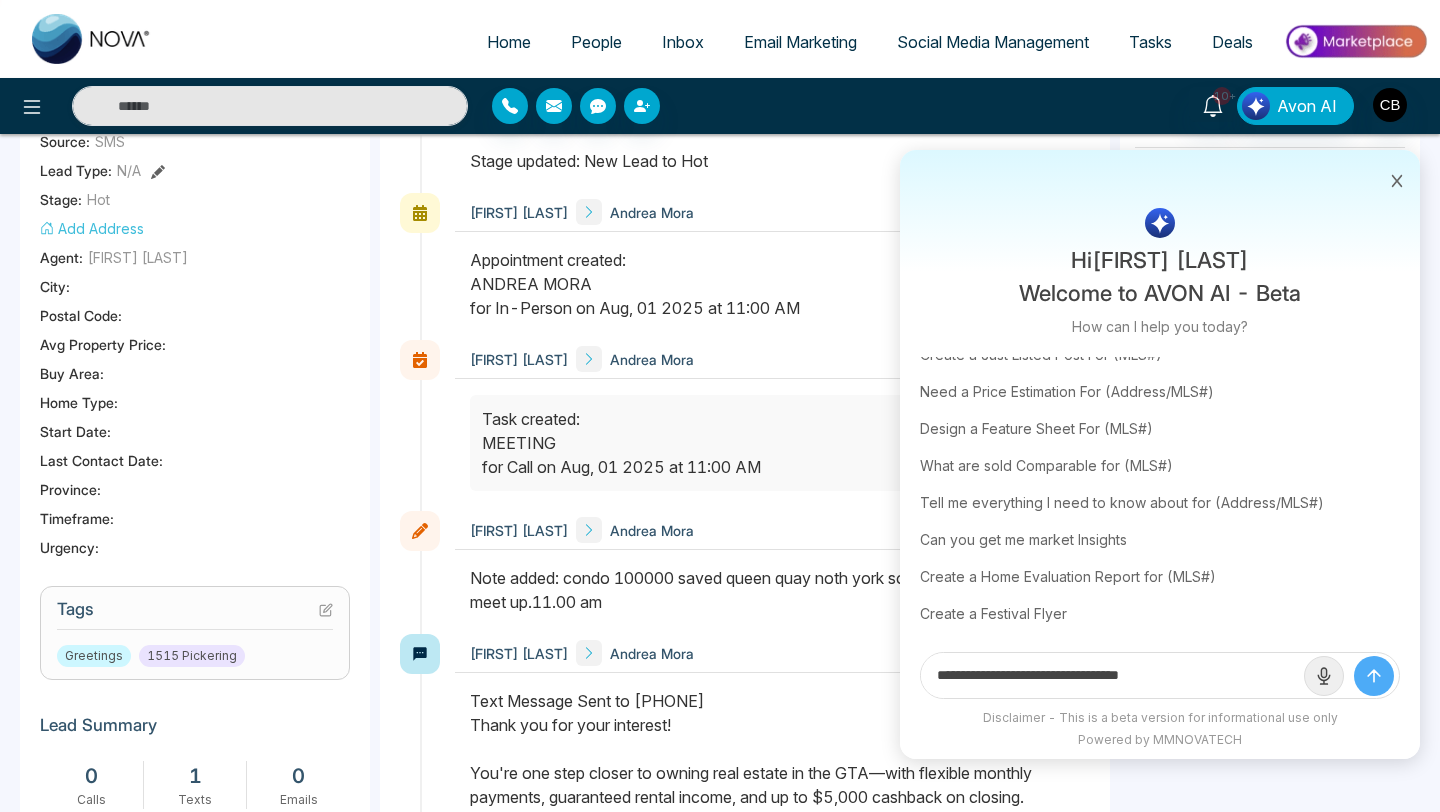 type on "**********" 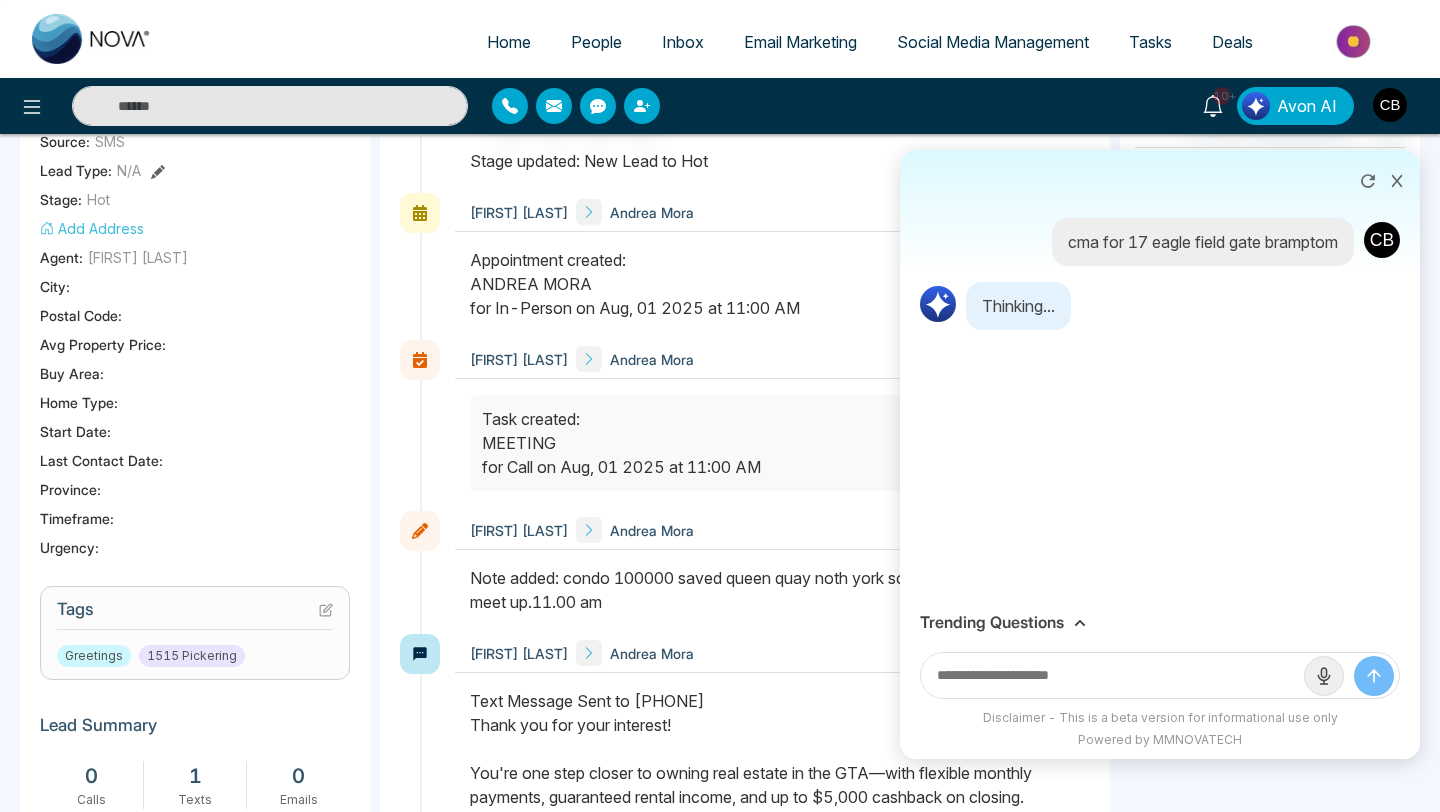 scroll, scrollTop: 0, scrollLeft: 0, axis: both 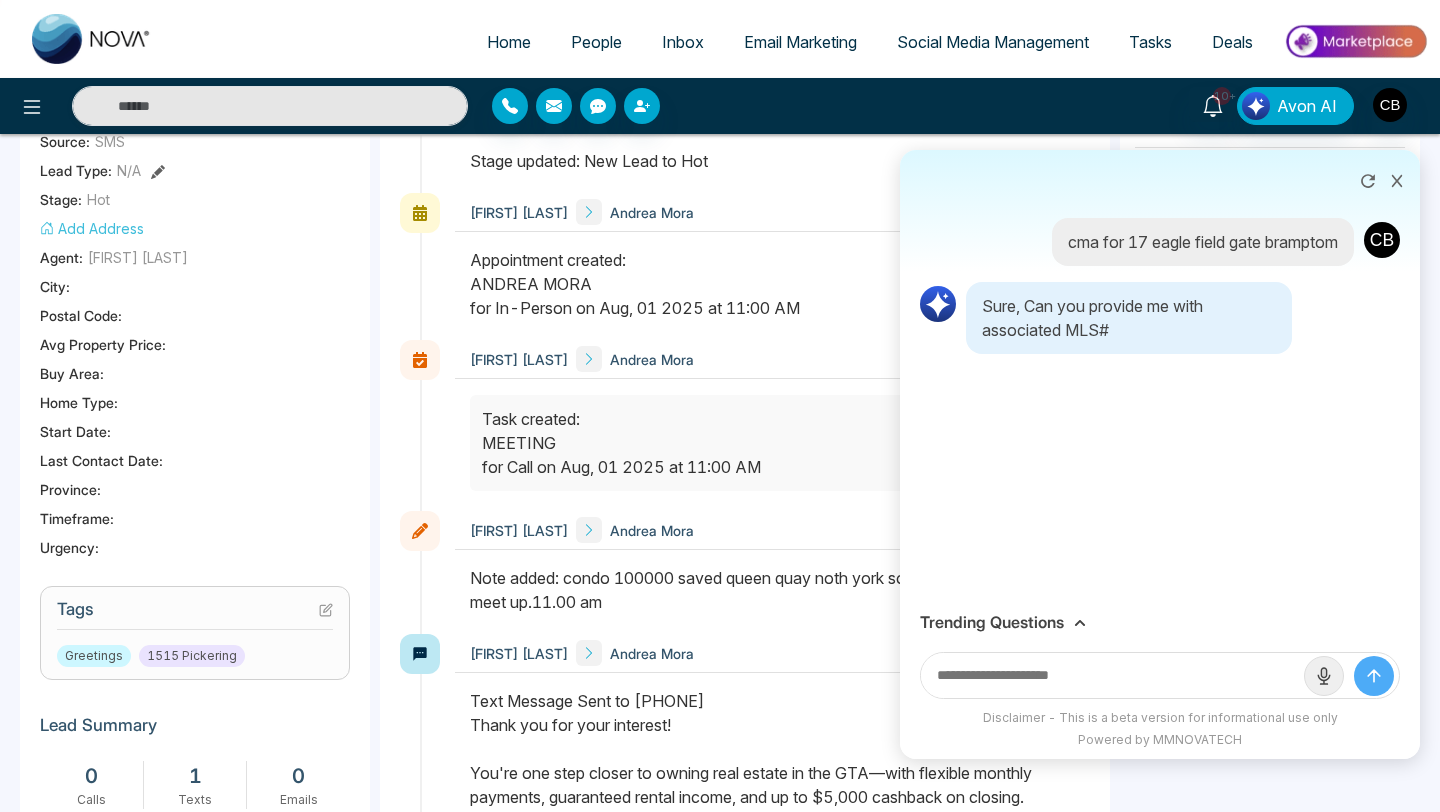 click at bounding box center [1112, 675] 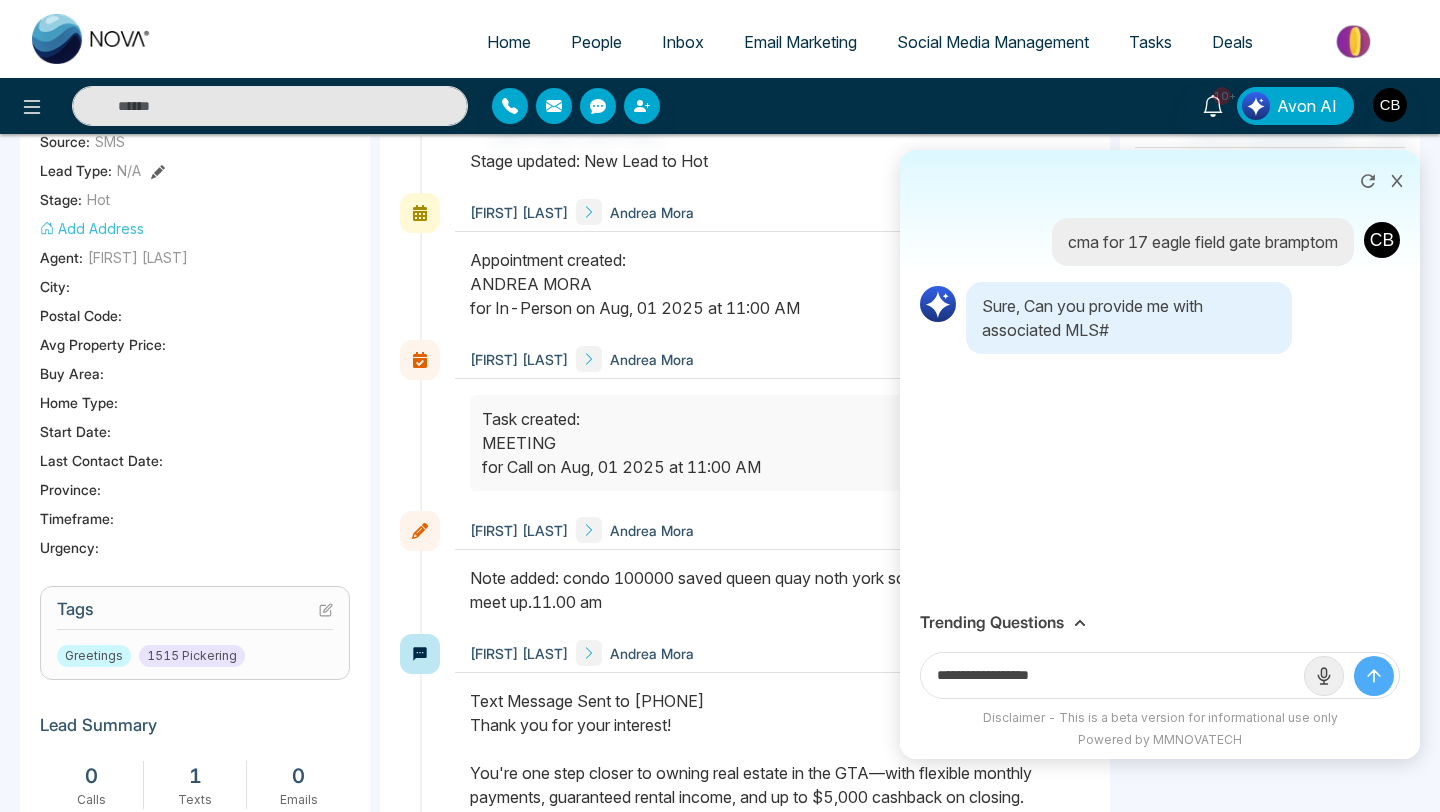 type on "**********" 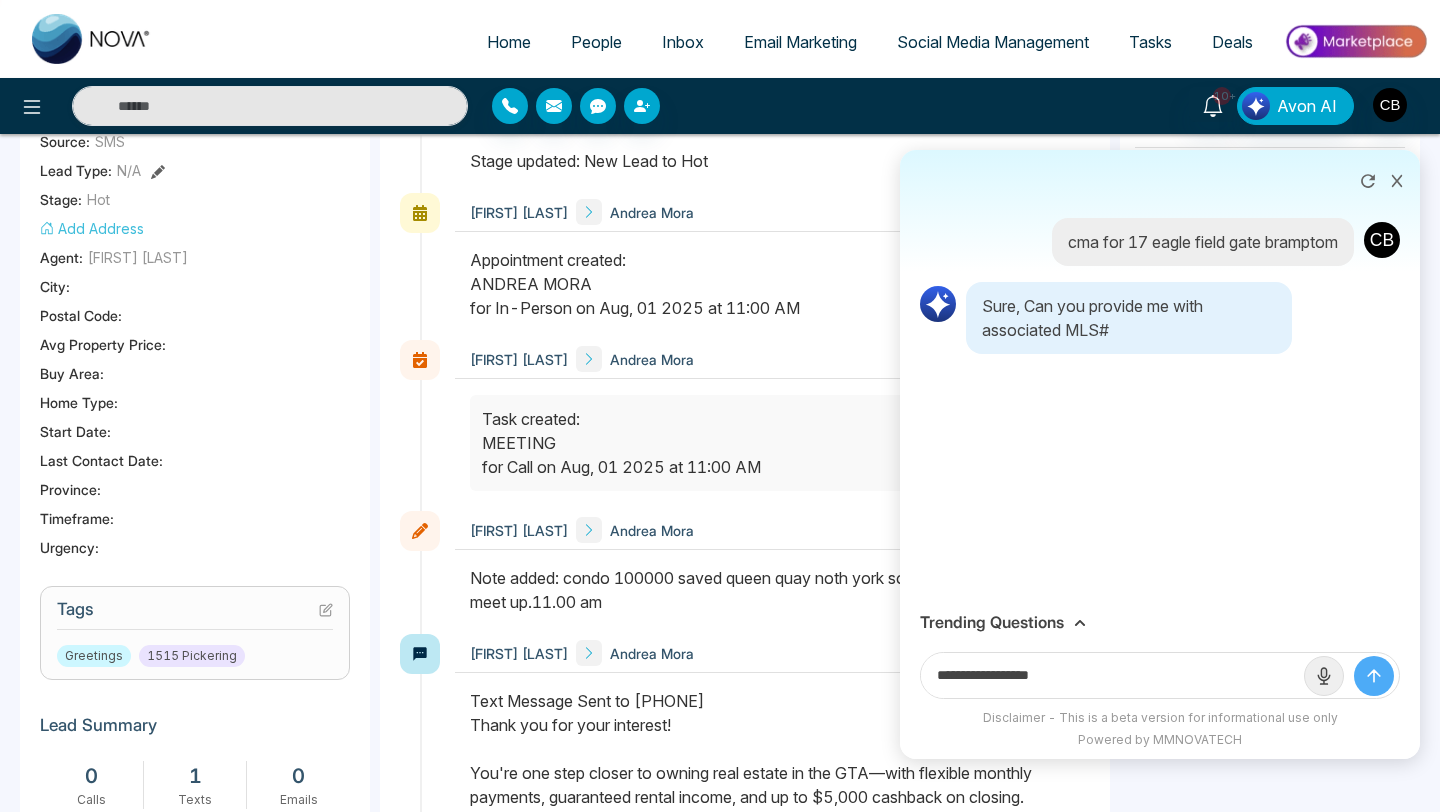 click 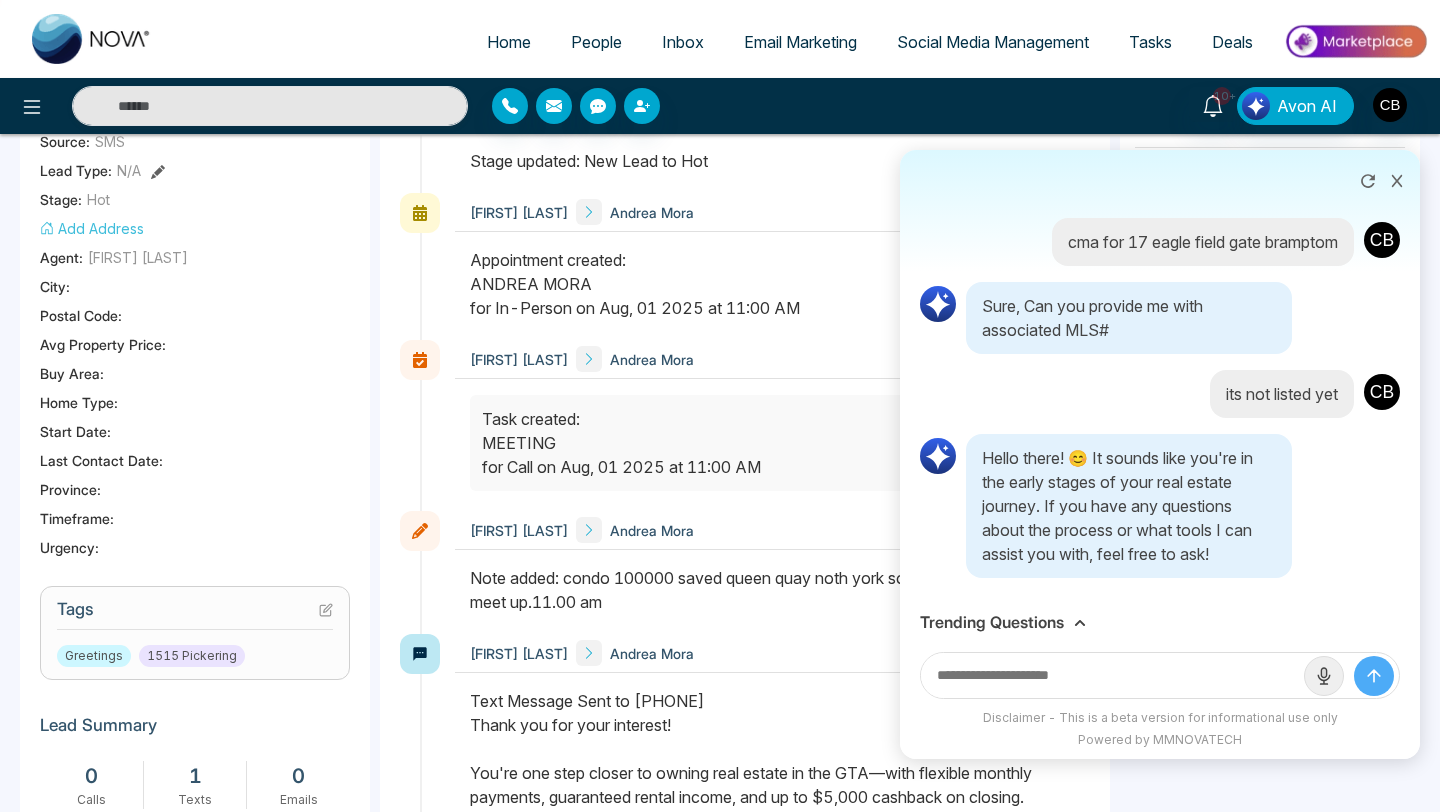 scroll, scrollTop: 1, scrollLeft: 0, axis: vertical 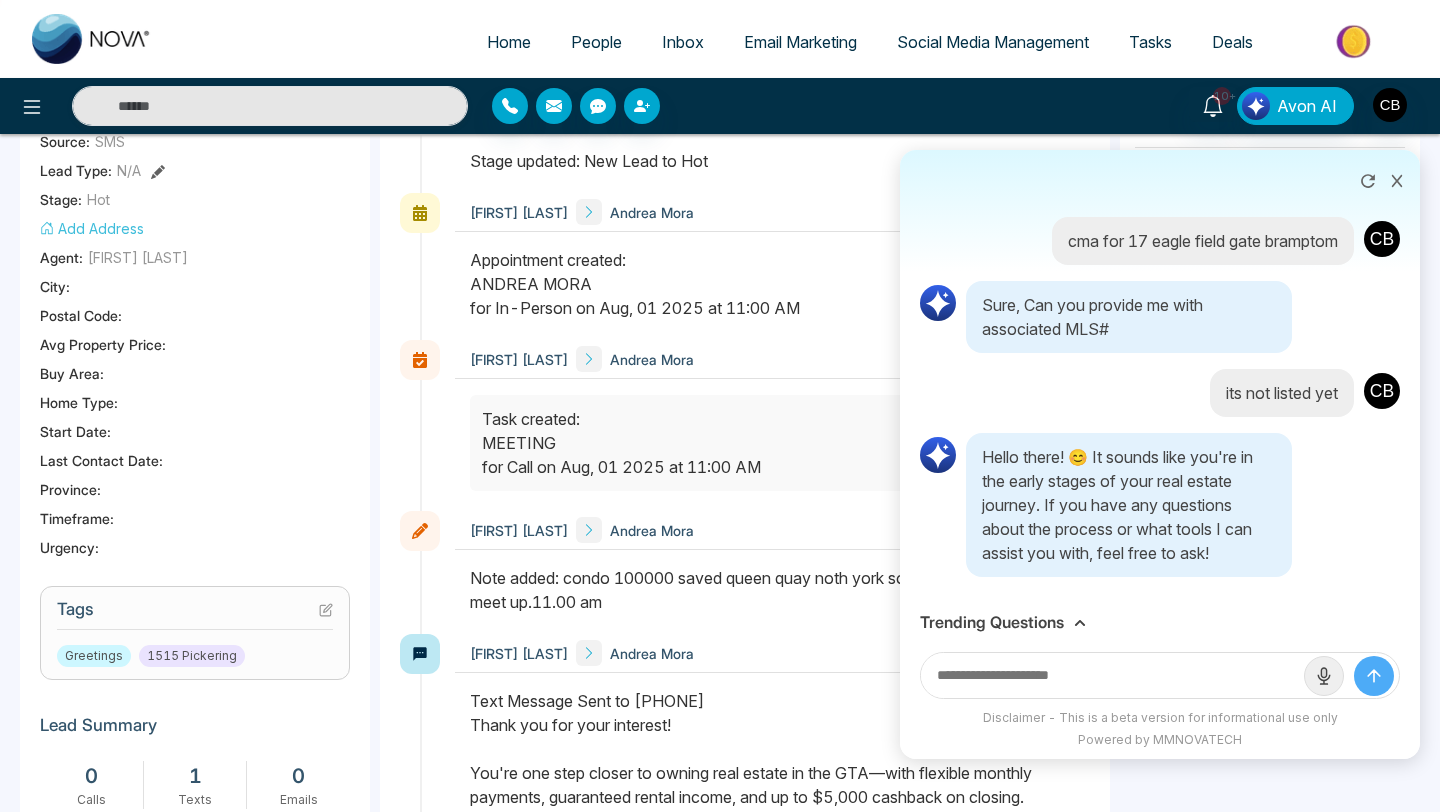click at bounding box center (1112, 675) 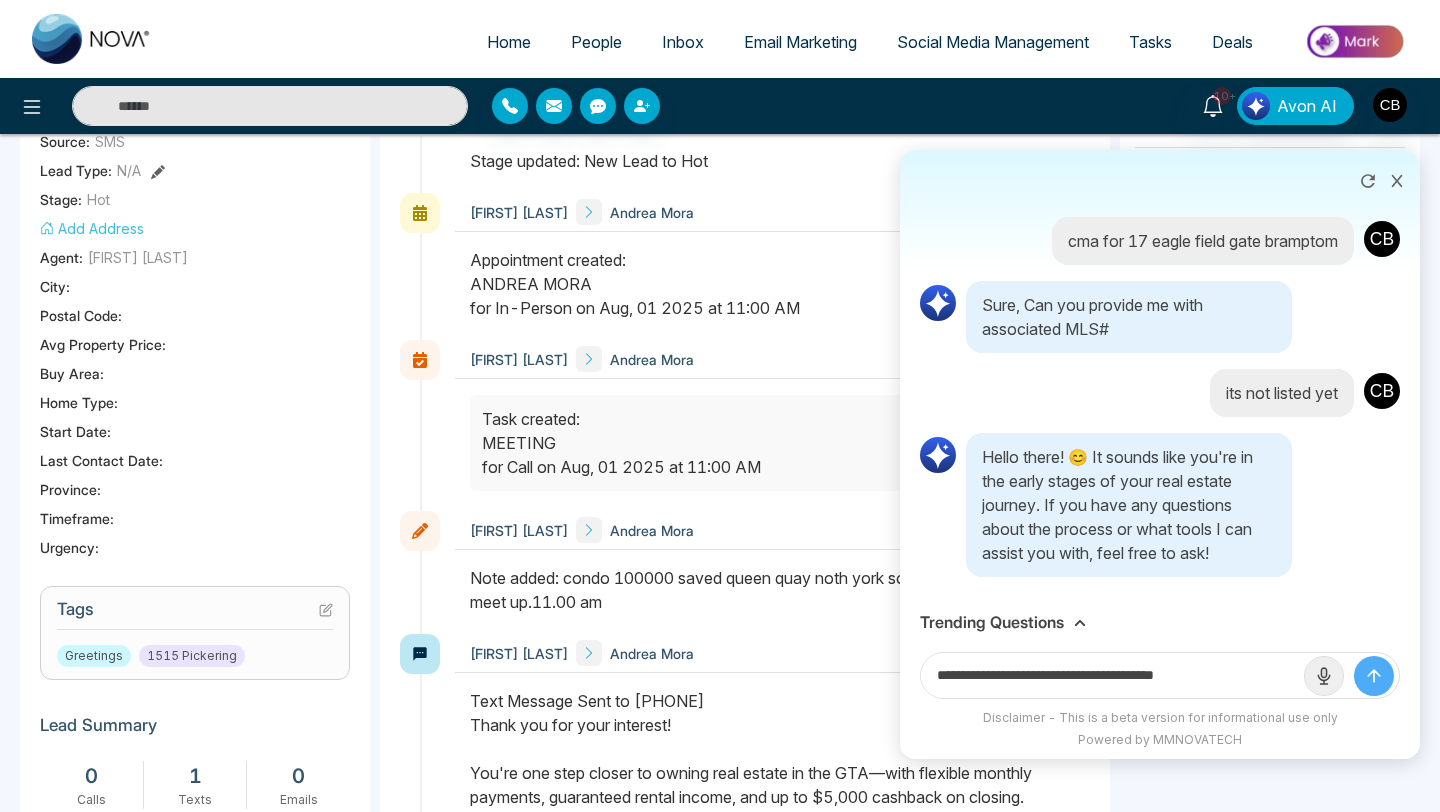 type on "**********" 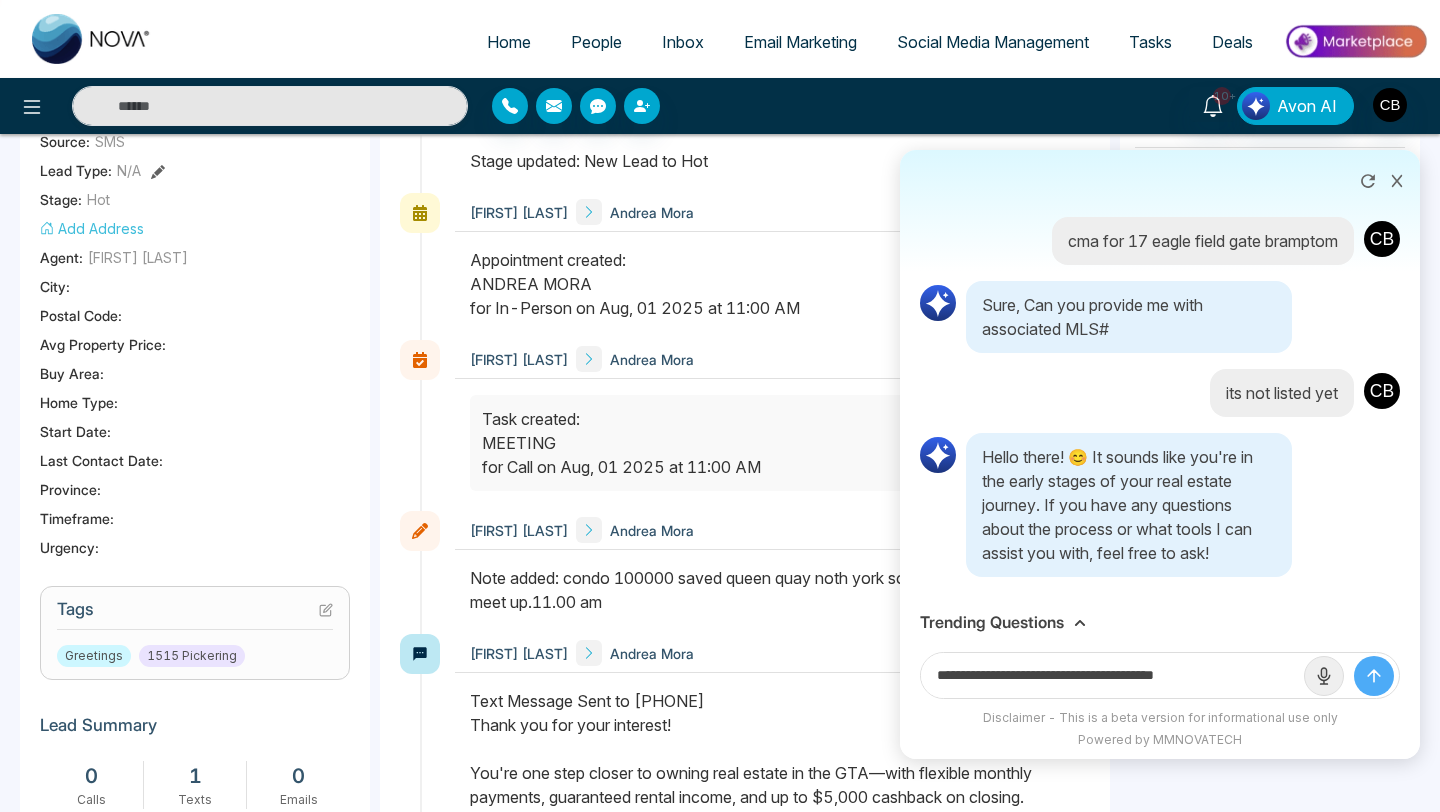 click 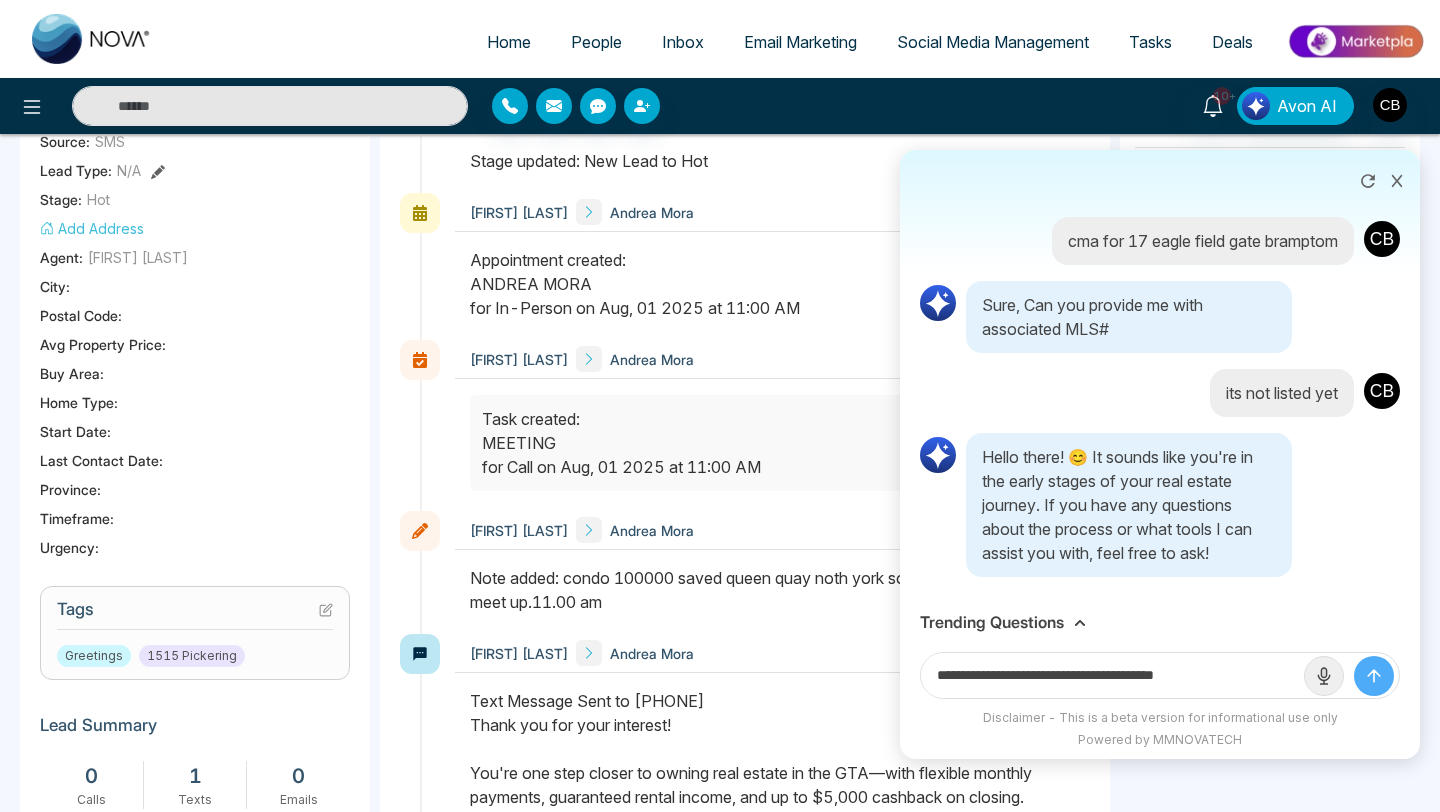 type 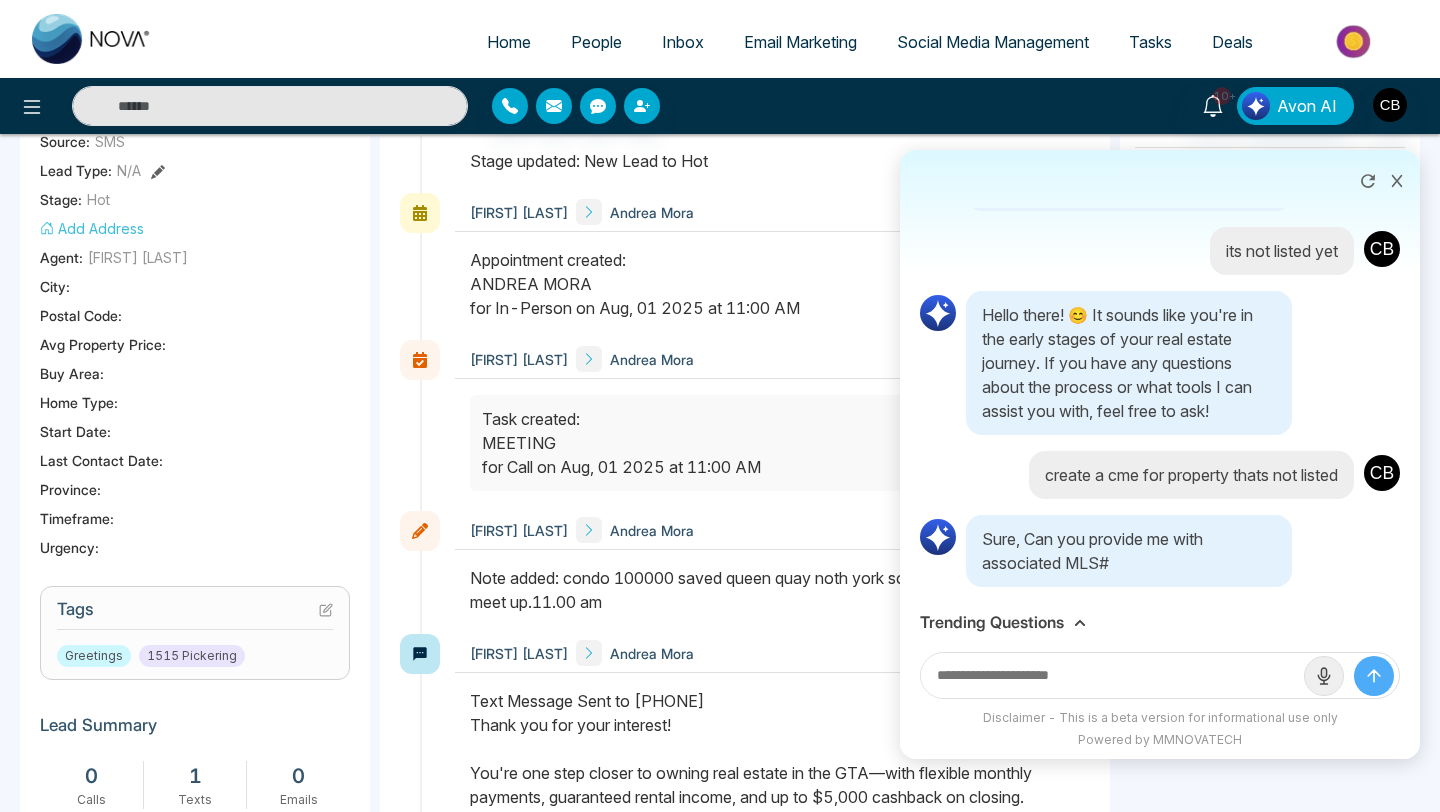 scroll, scrollTop: 167, scrollLeft: 0, axis: vertical 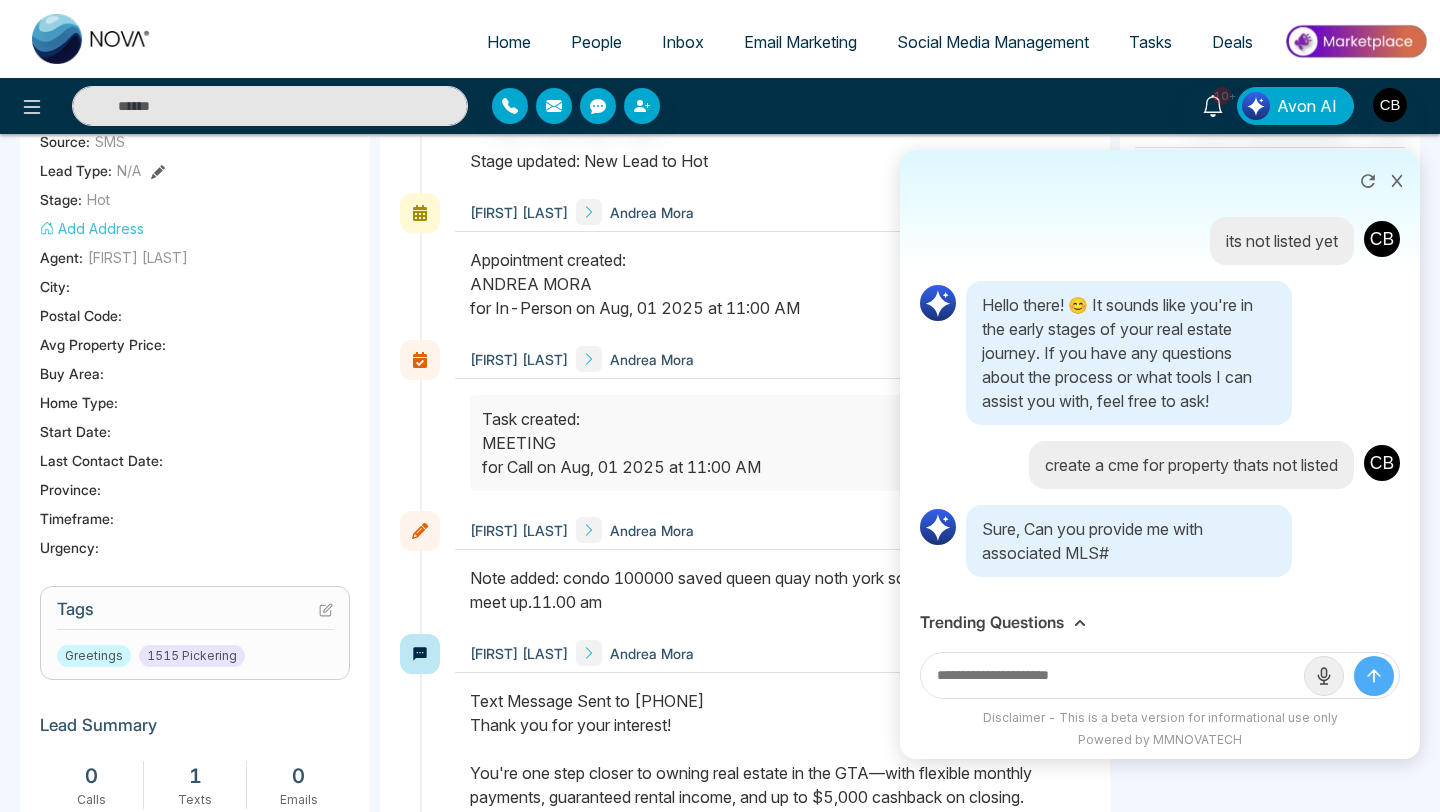click 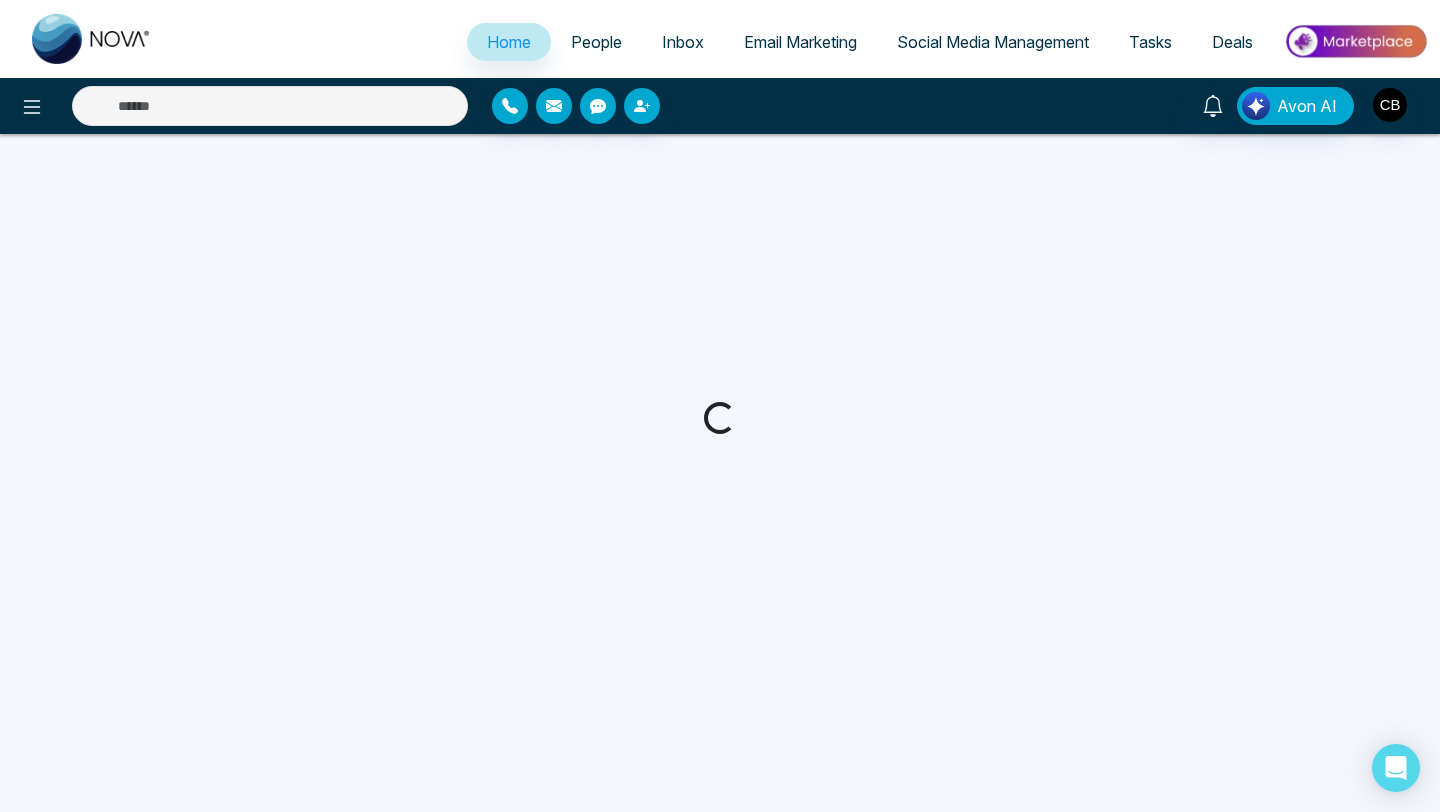 select on "*" 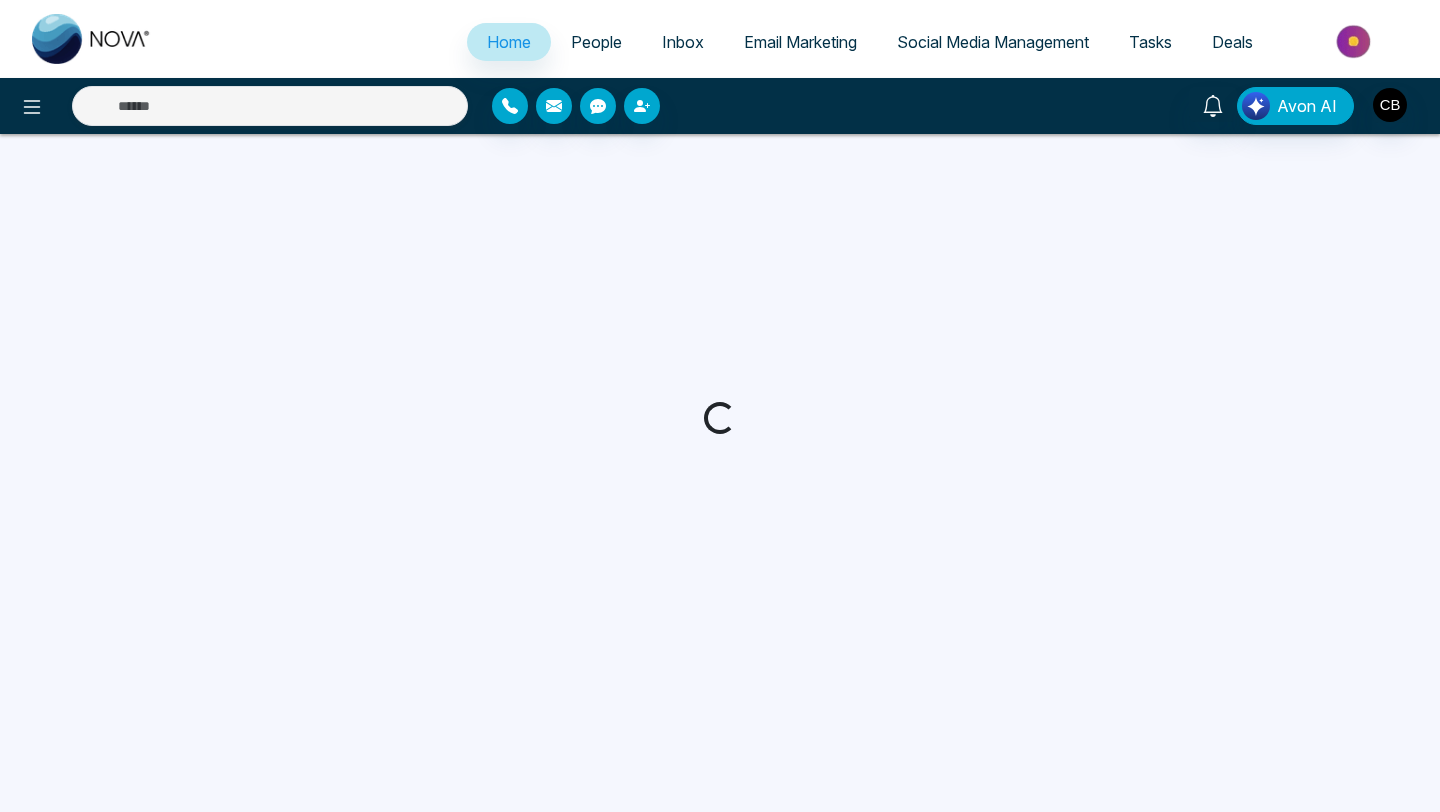 select on "*" 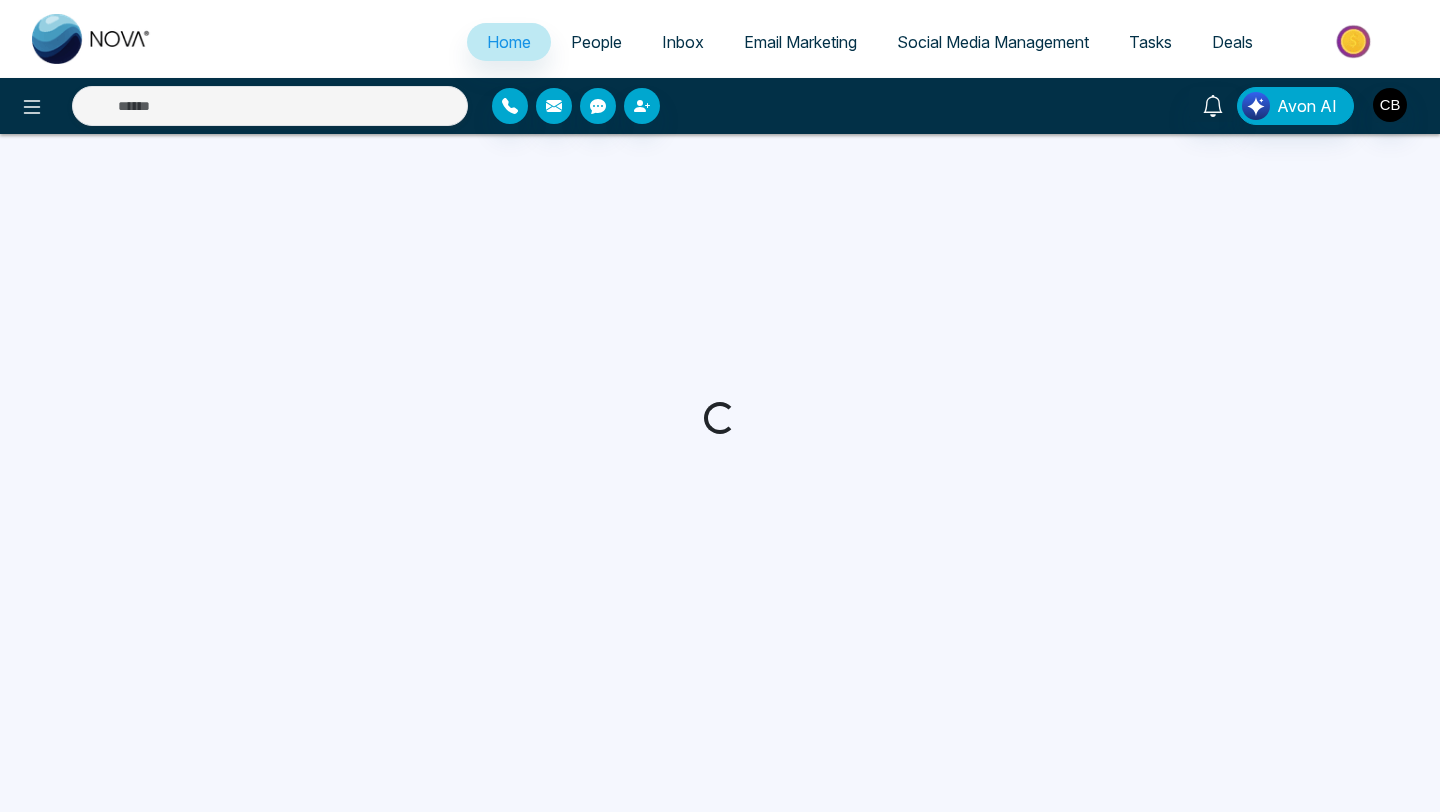 select on "*" 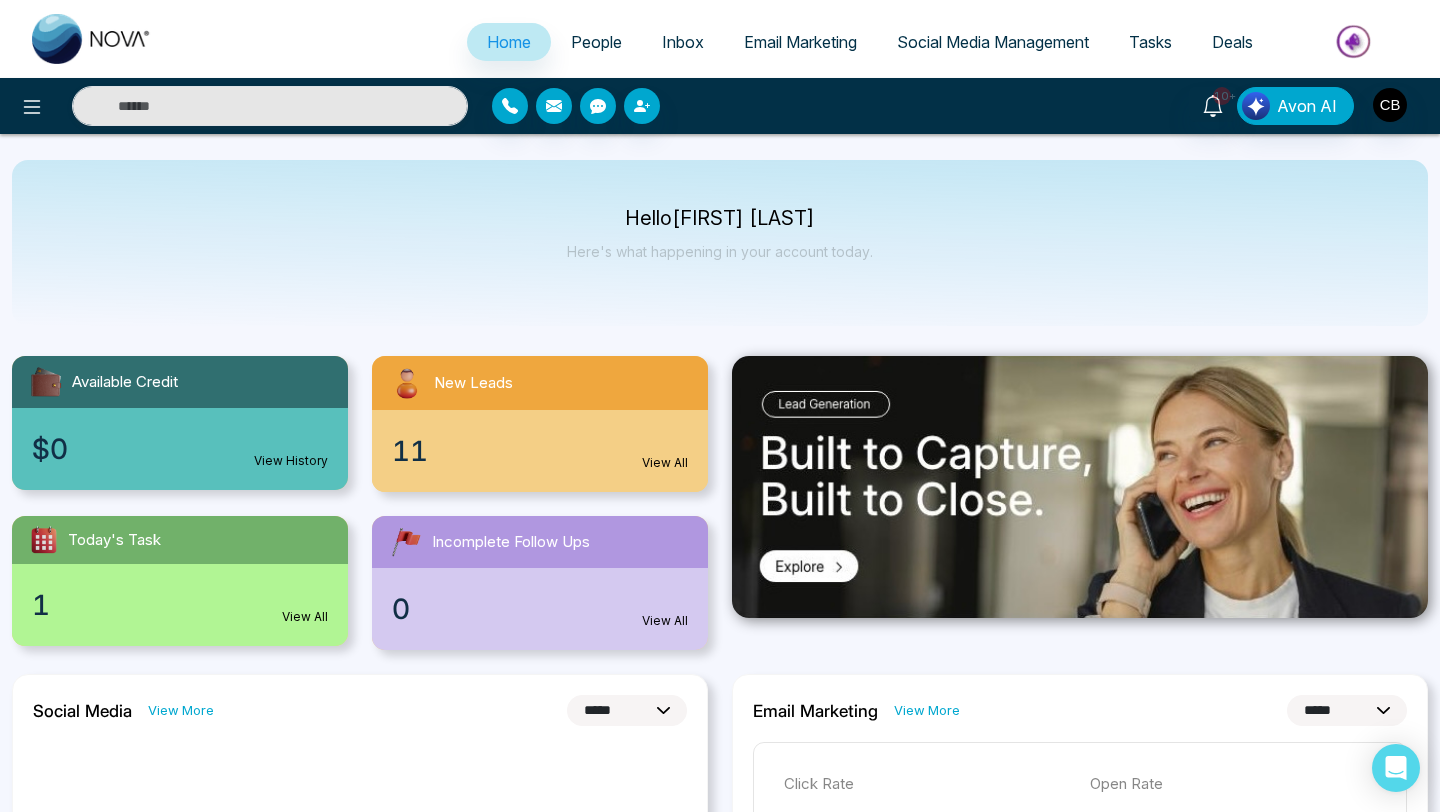 scroll, scrollTop: 0, scrollLeft: 0, axis: both 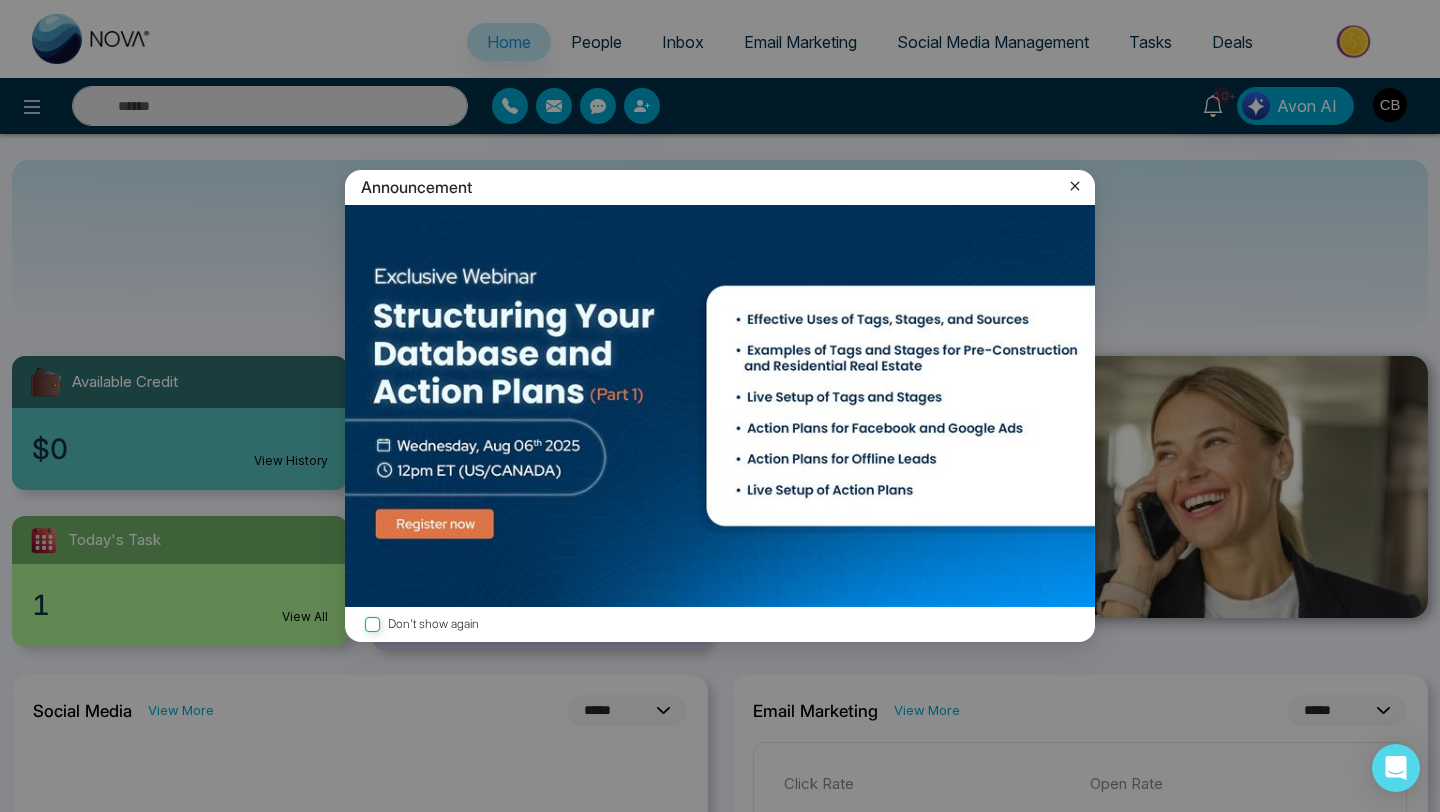 click 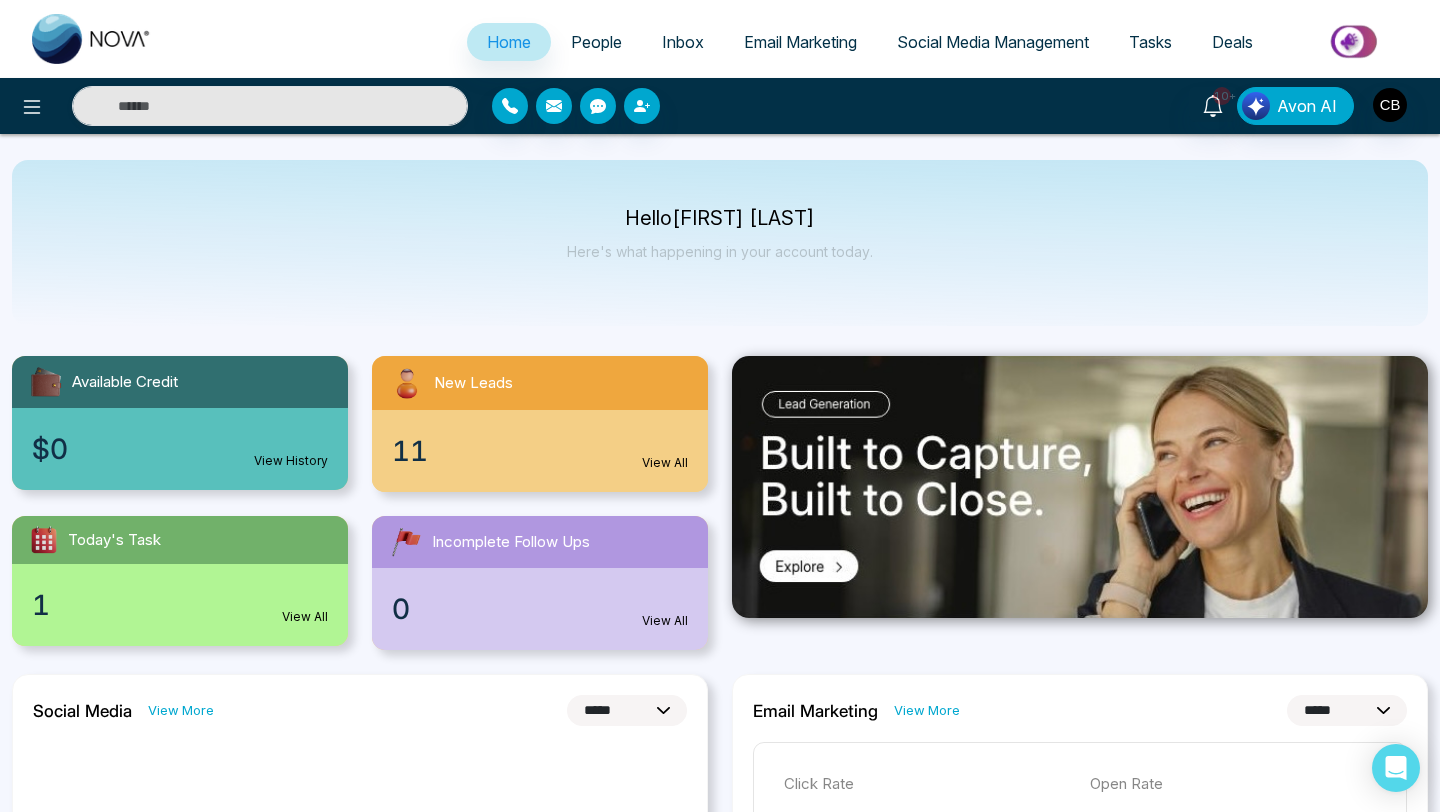click on "11 View All" at bounding box center (540, 451) 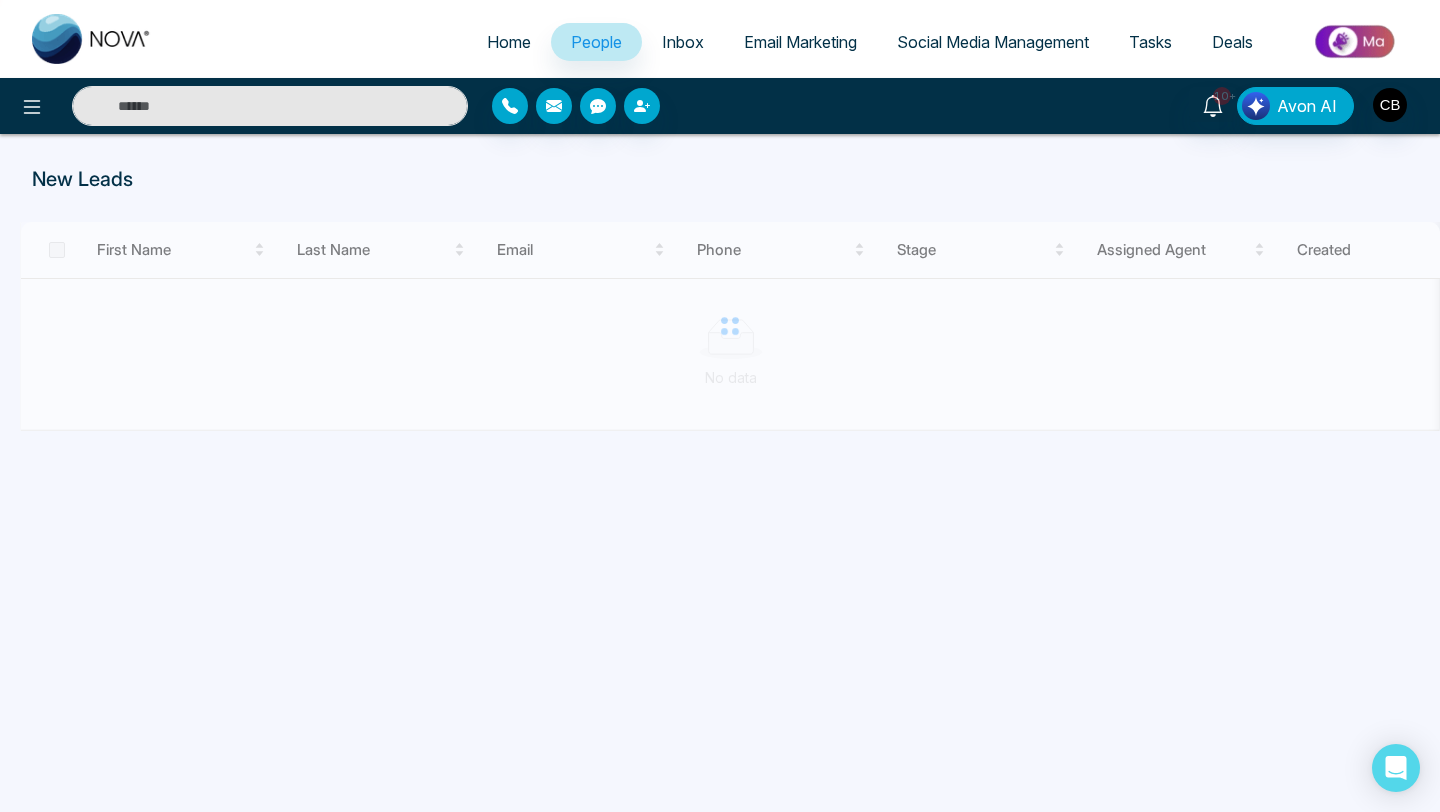 click at bounding box center (270, 106) 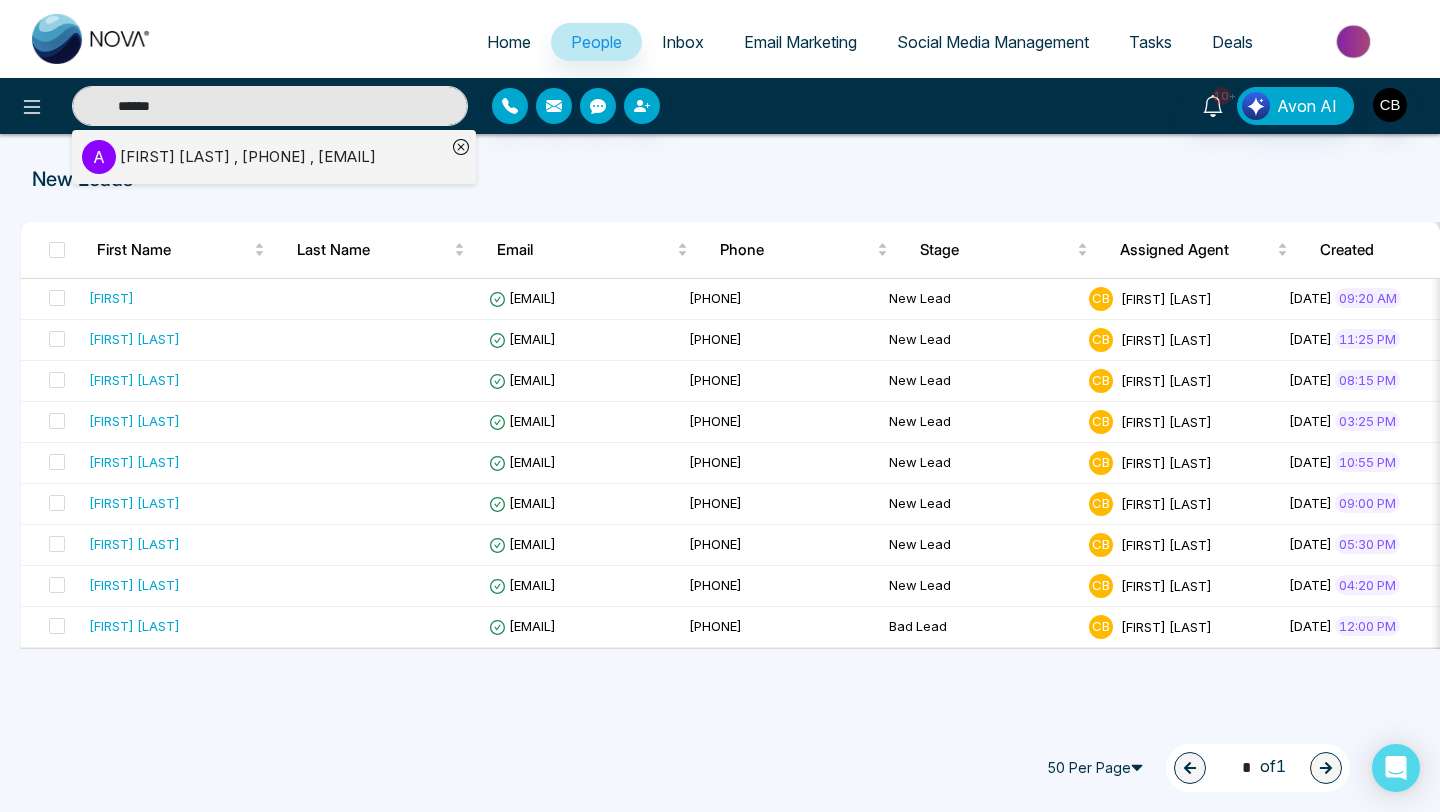 type on "******" 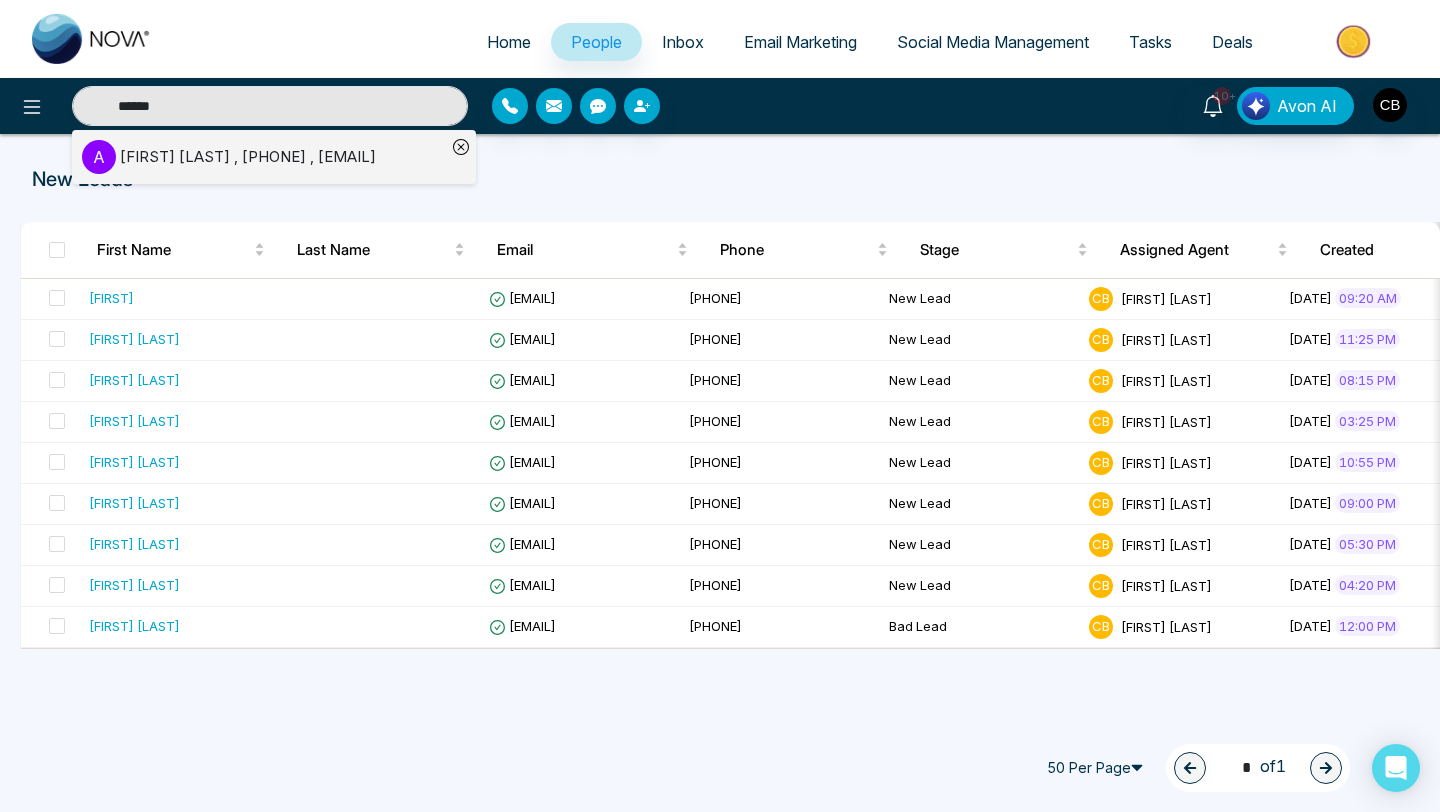 click on "[FIRST] [LAST] , [PHONE] , [EMAIL]" at bounding box center [248, 157] 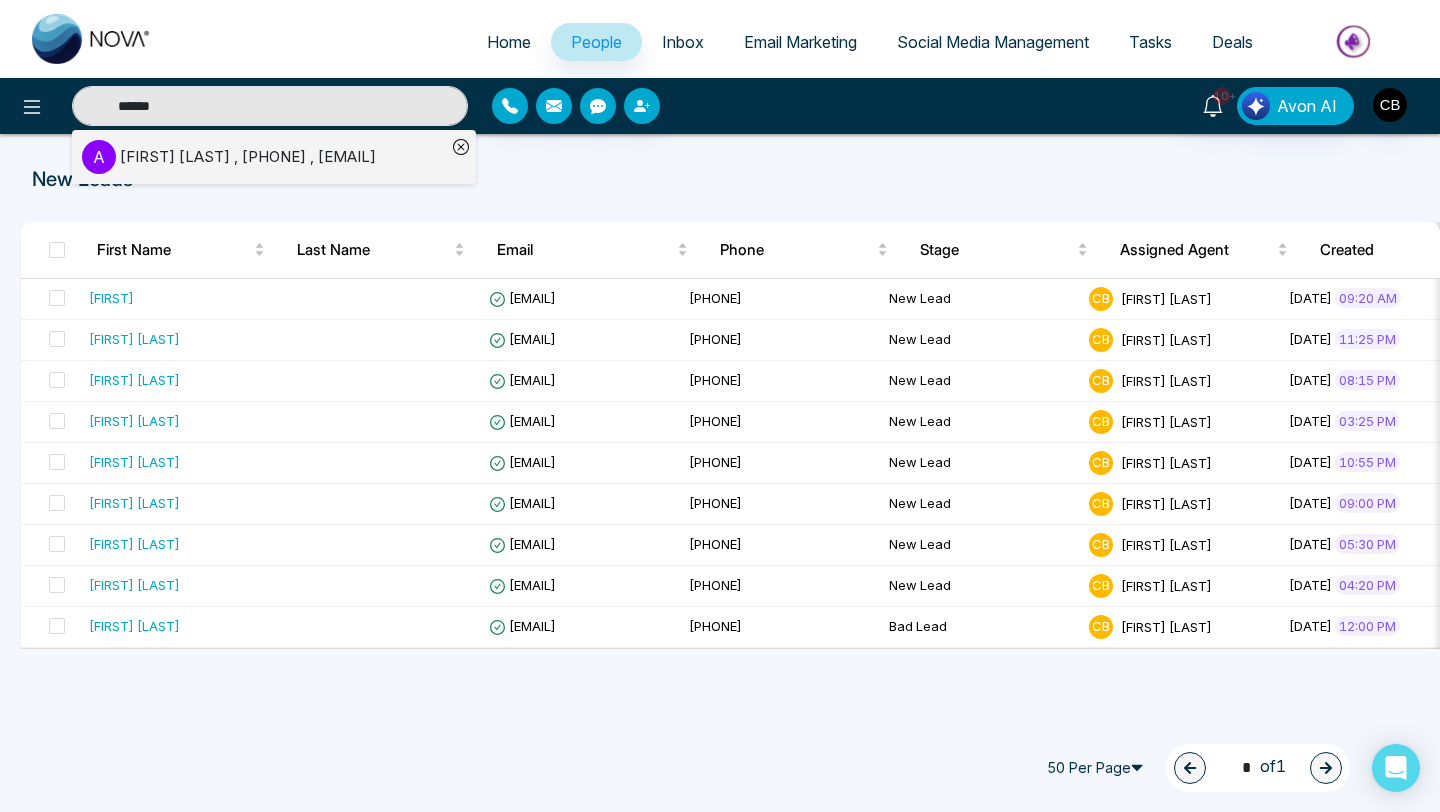 type 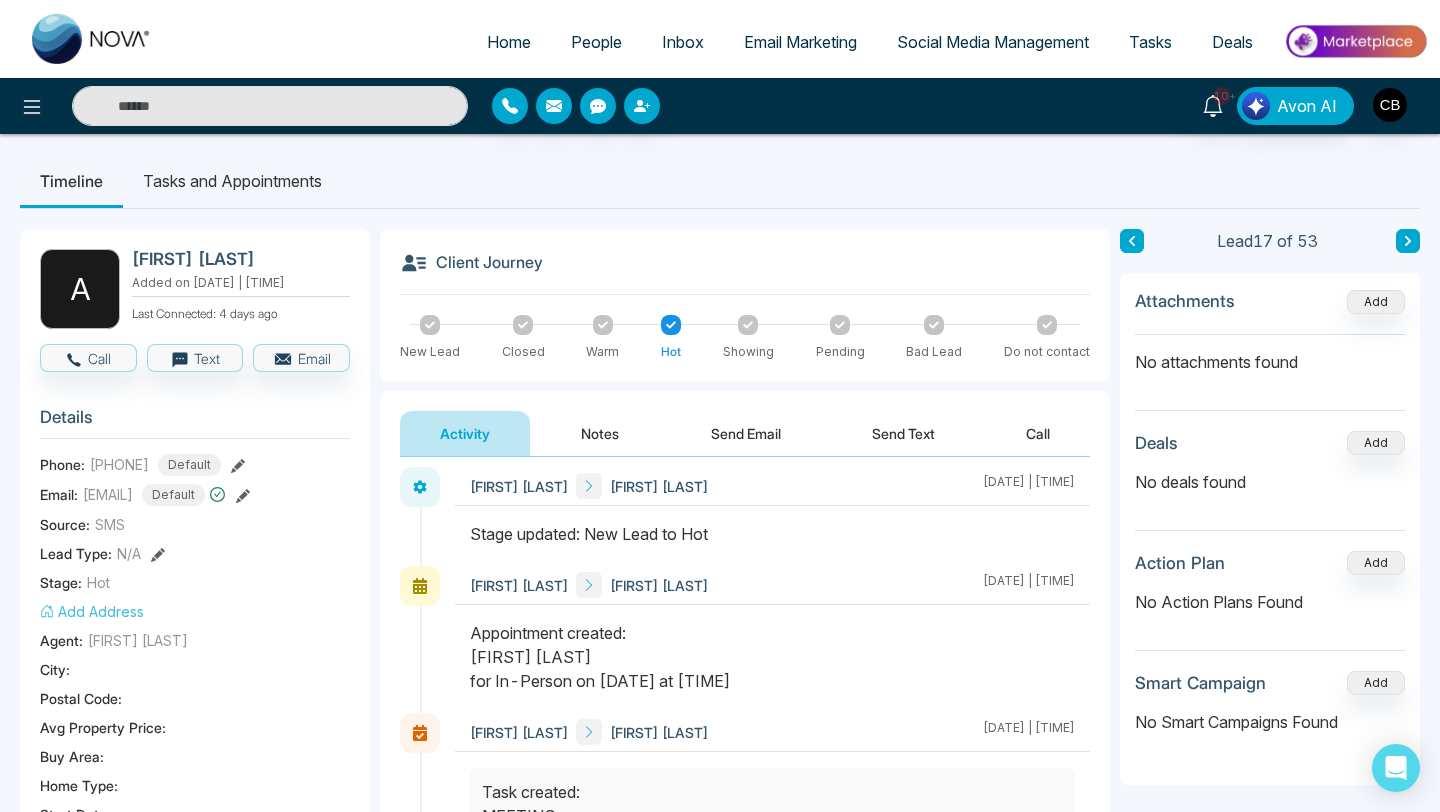 scroll, scrollTop: 0, scrollLeft: 0, axis: both 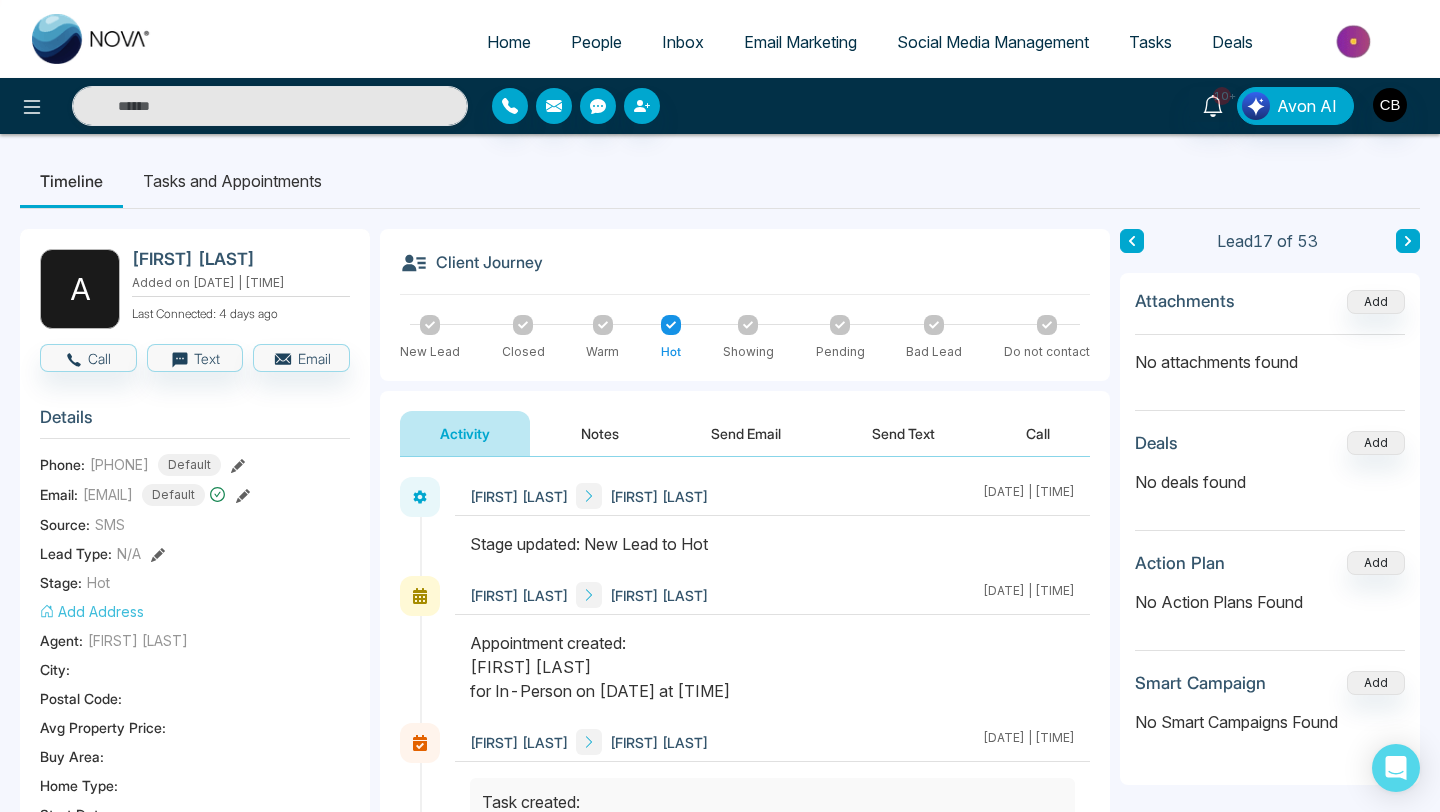 click on "Notes" at bounding box center [600, 433] 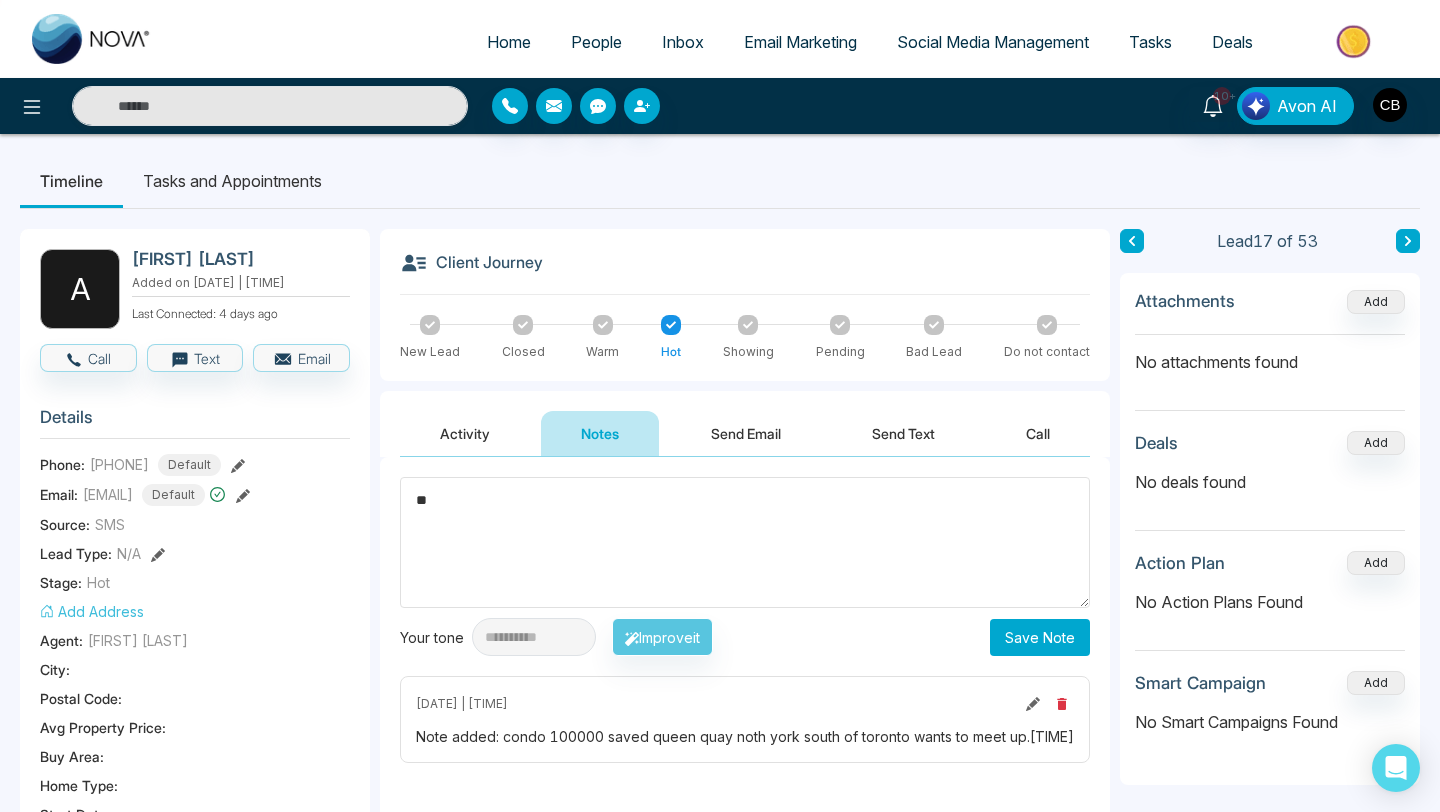 type on "*" 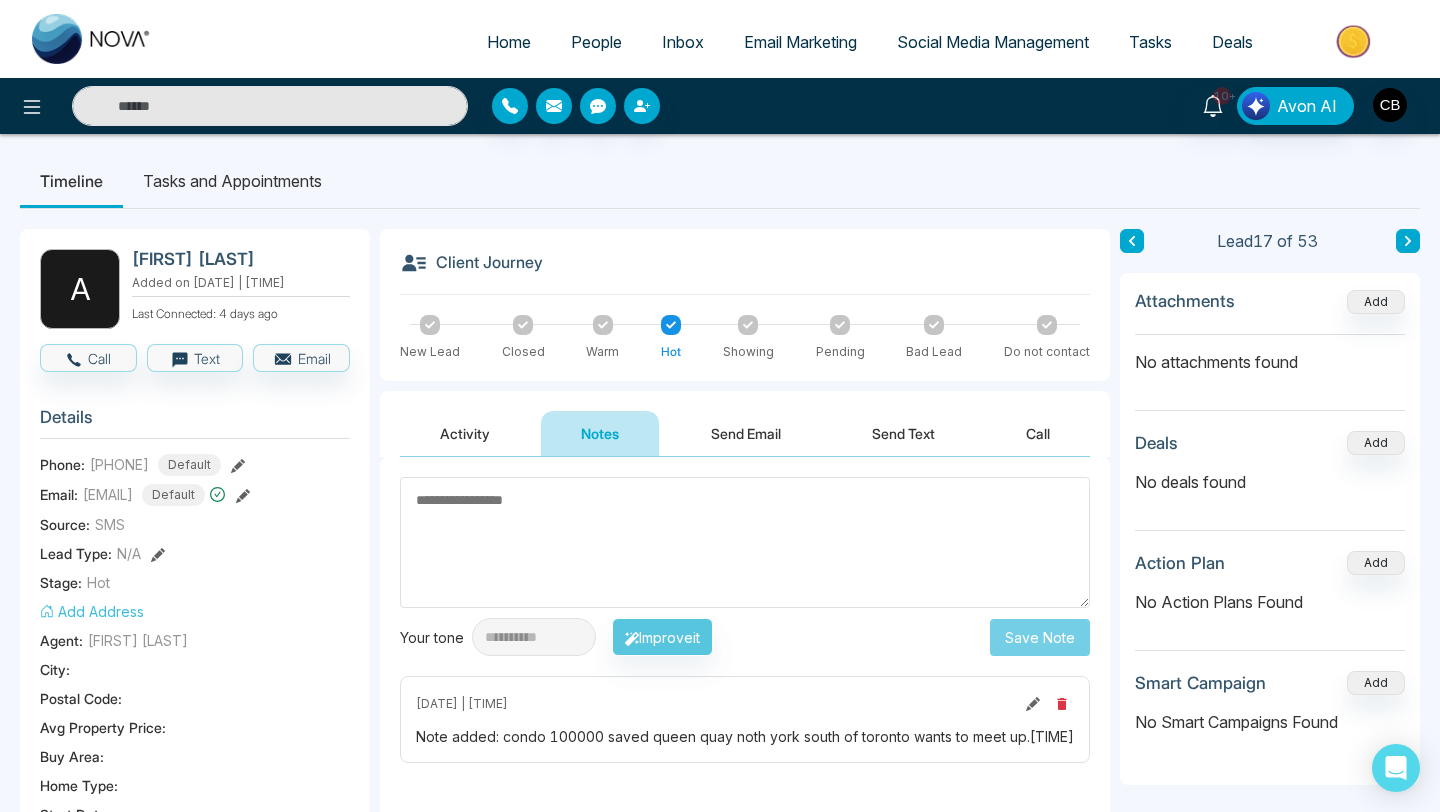 type on "*" 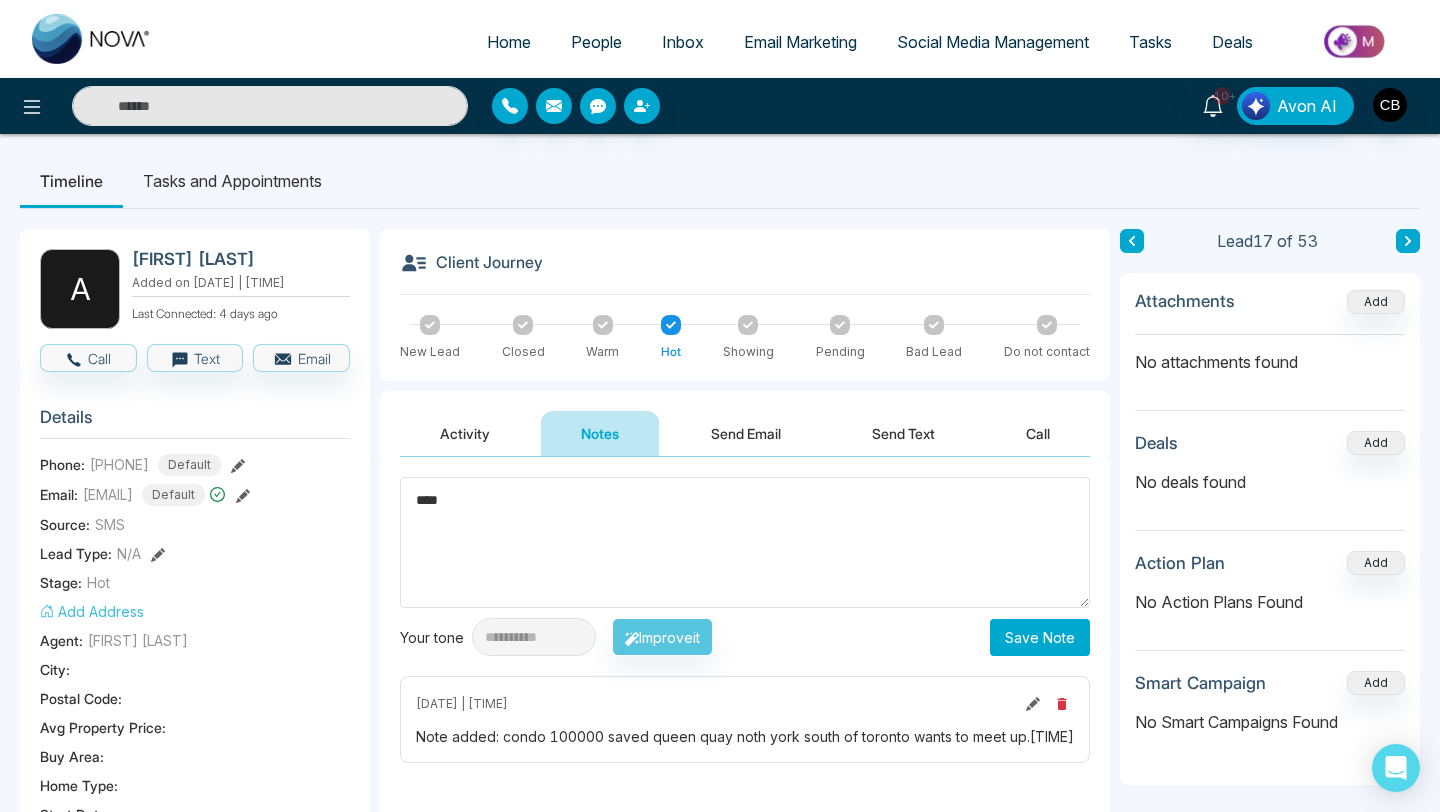 type on "****" 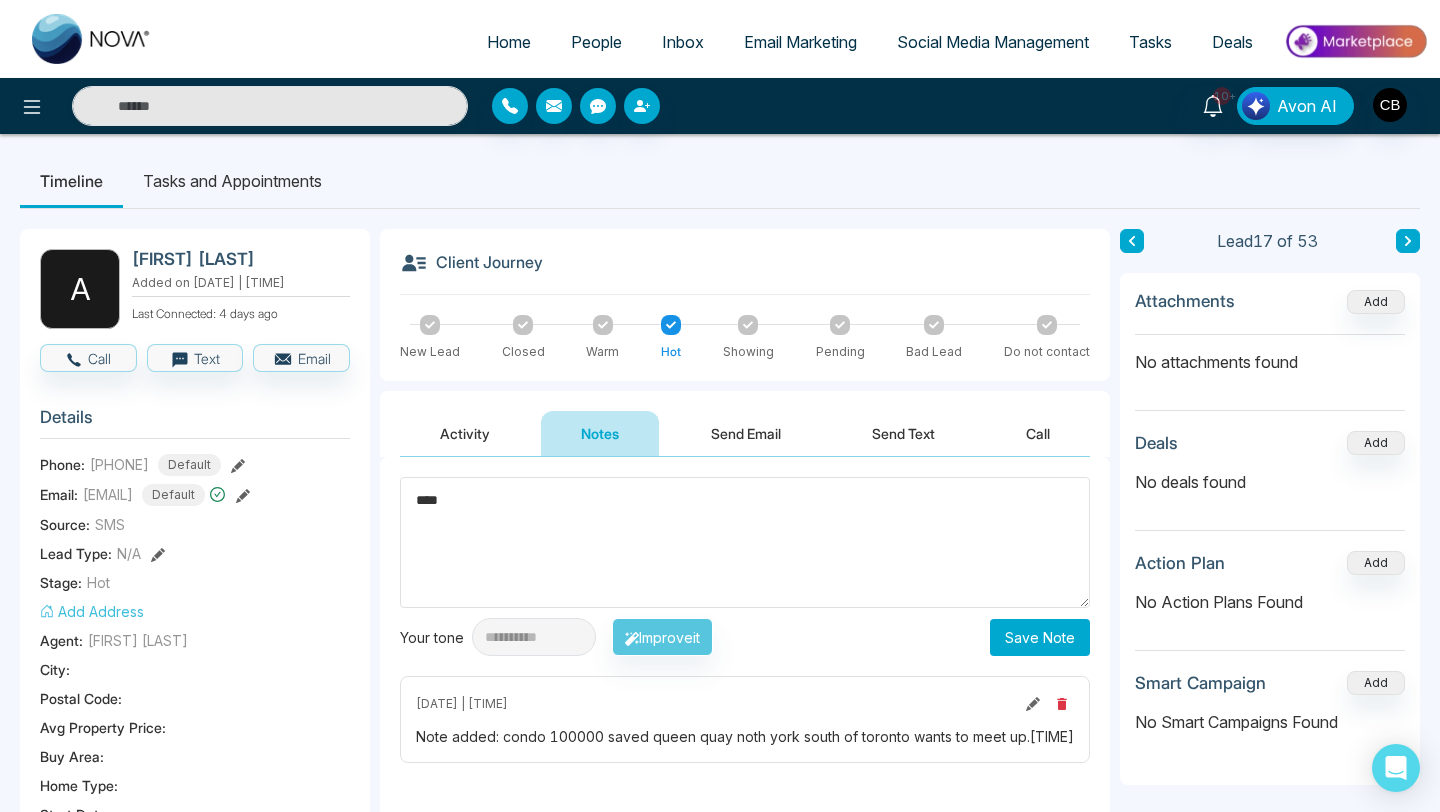 click on "Tasks and Appointments" at bounding box center (232, 181) 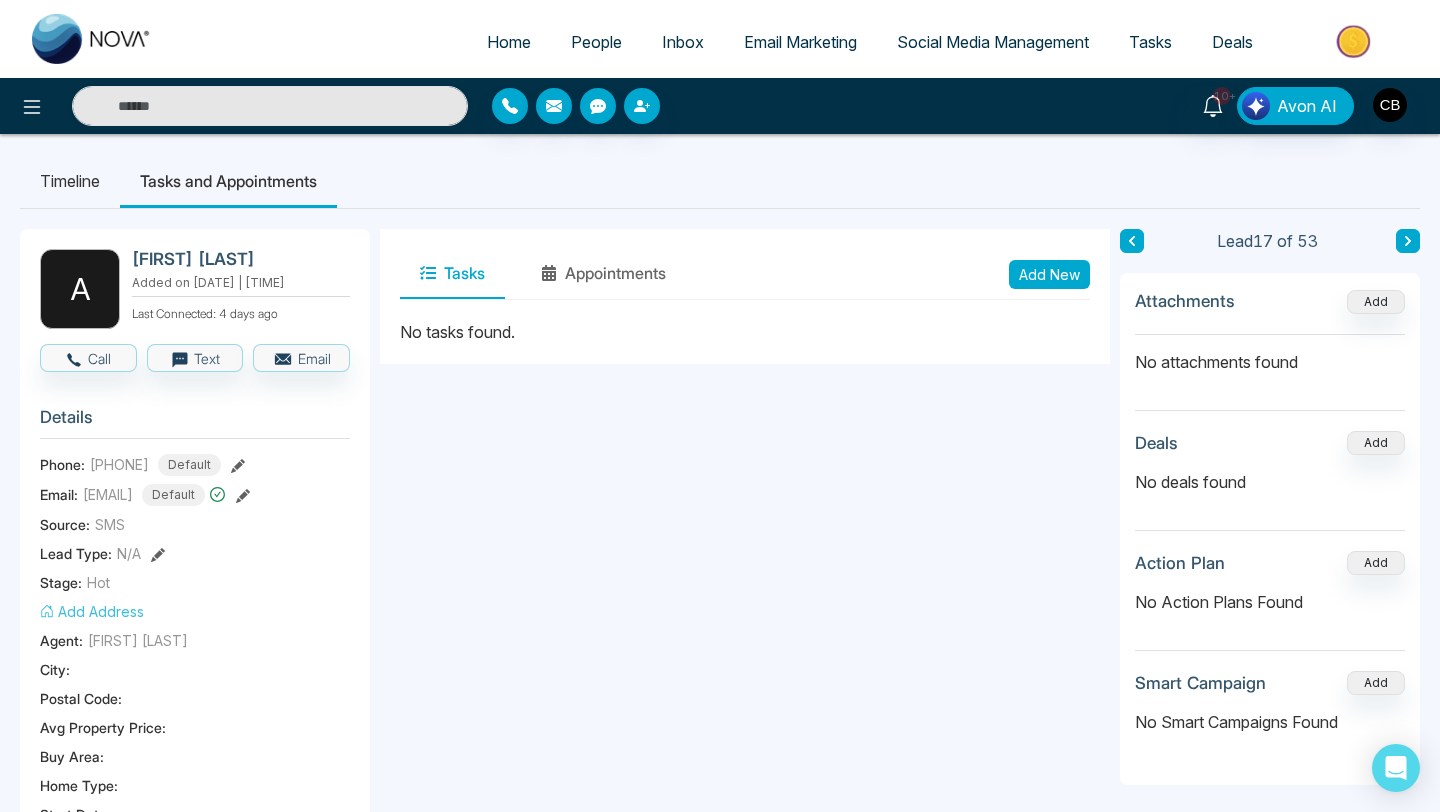 click on "Add New" at bounding box center (1049, 274) 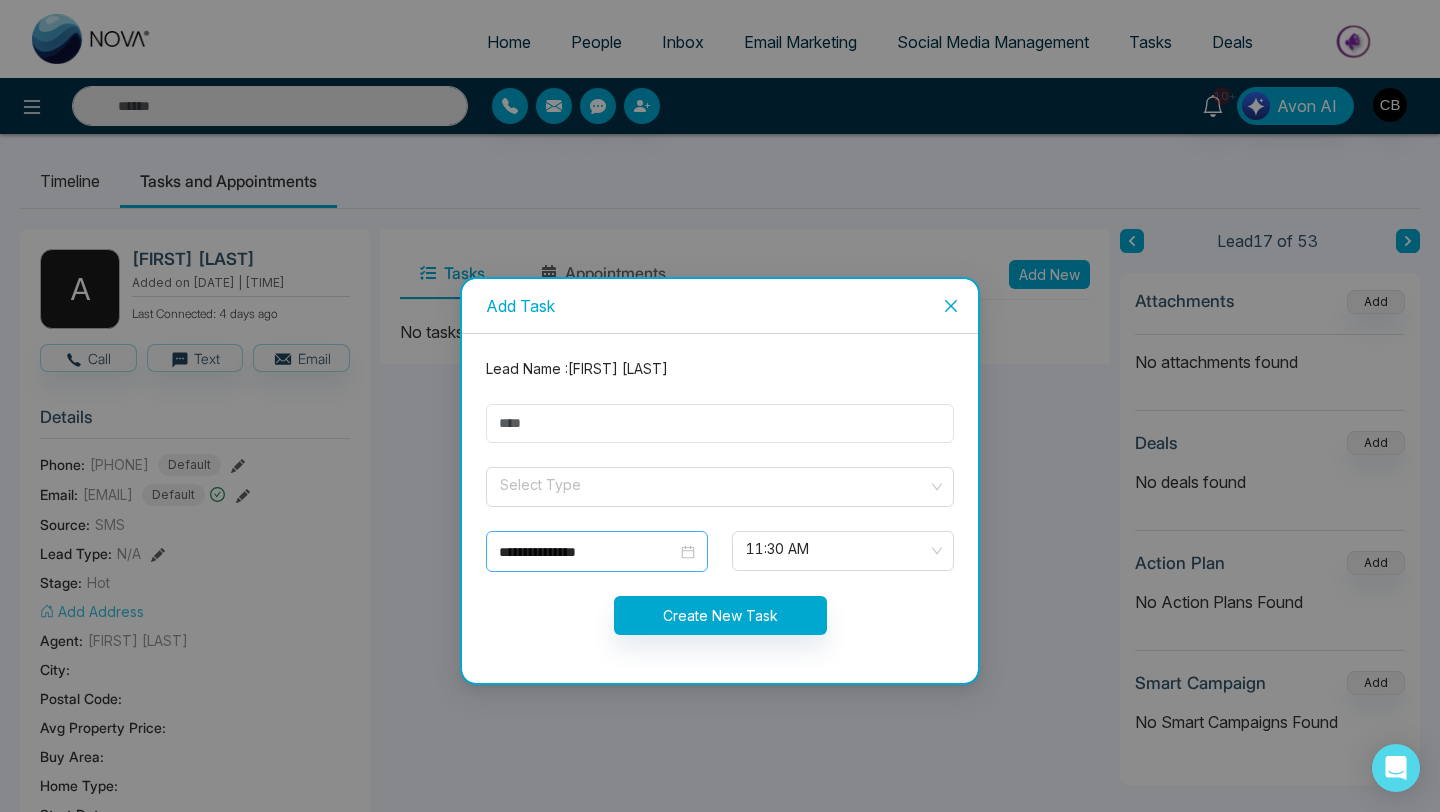 click on "**********" at bounding box center (597, 552) 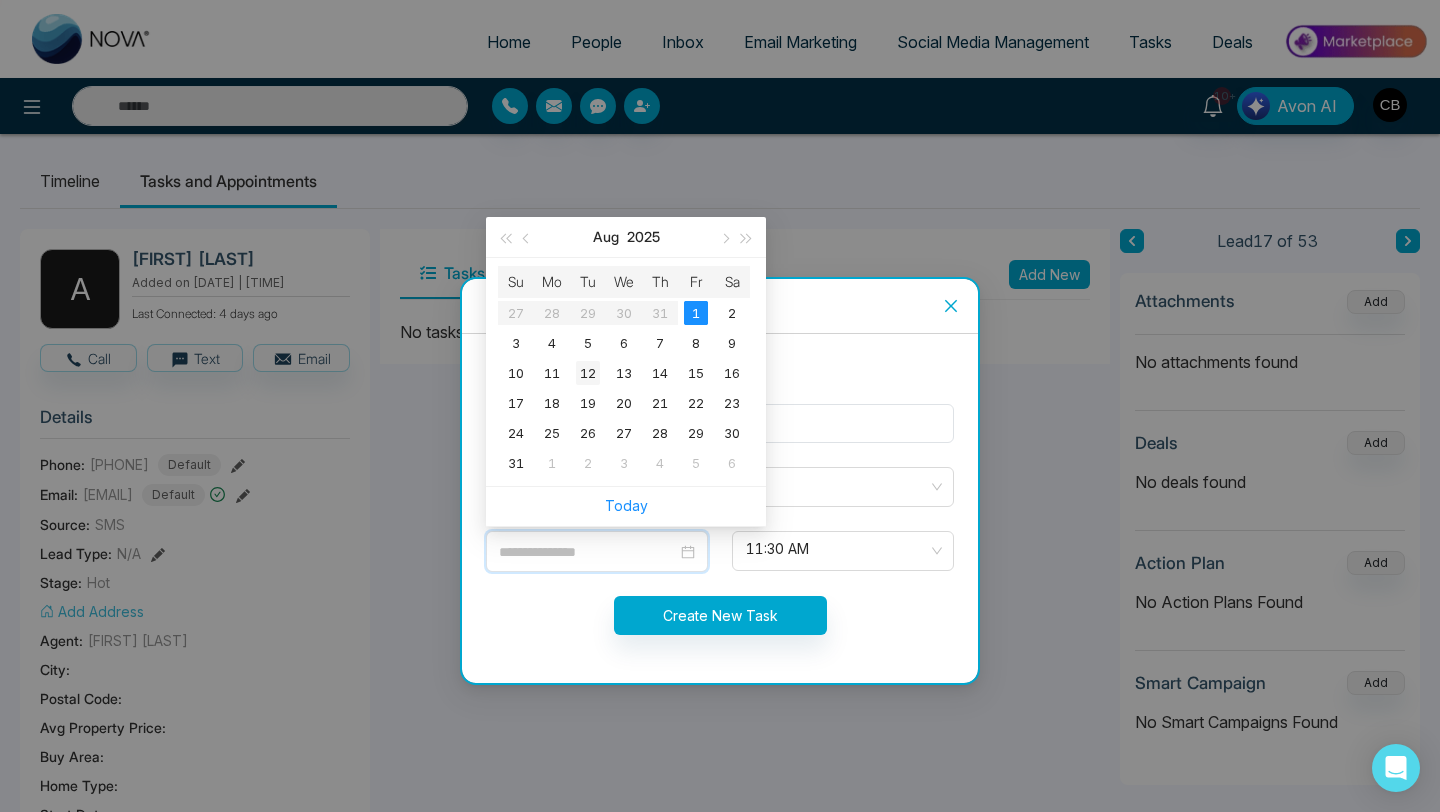 type on "**********" 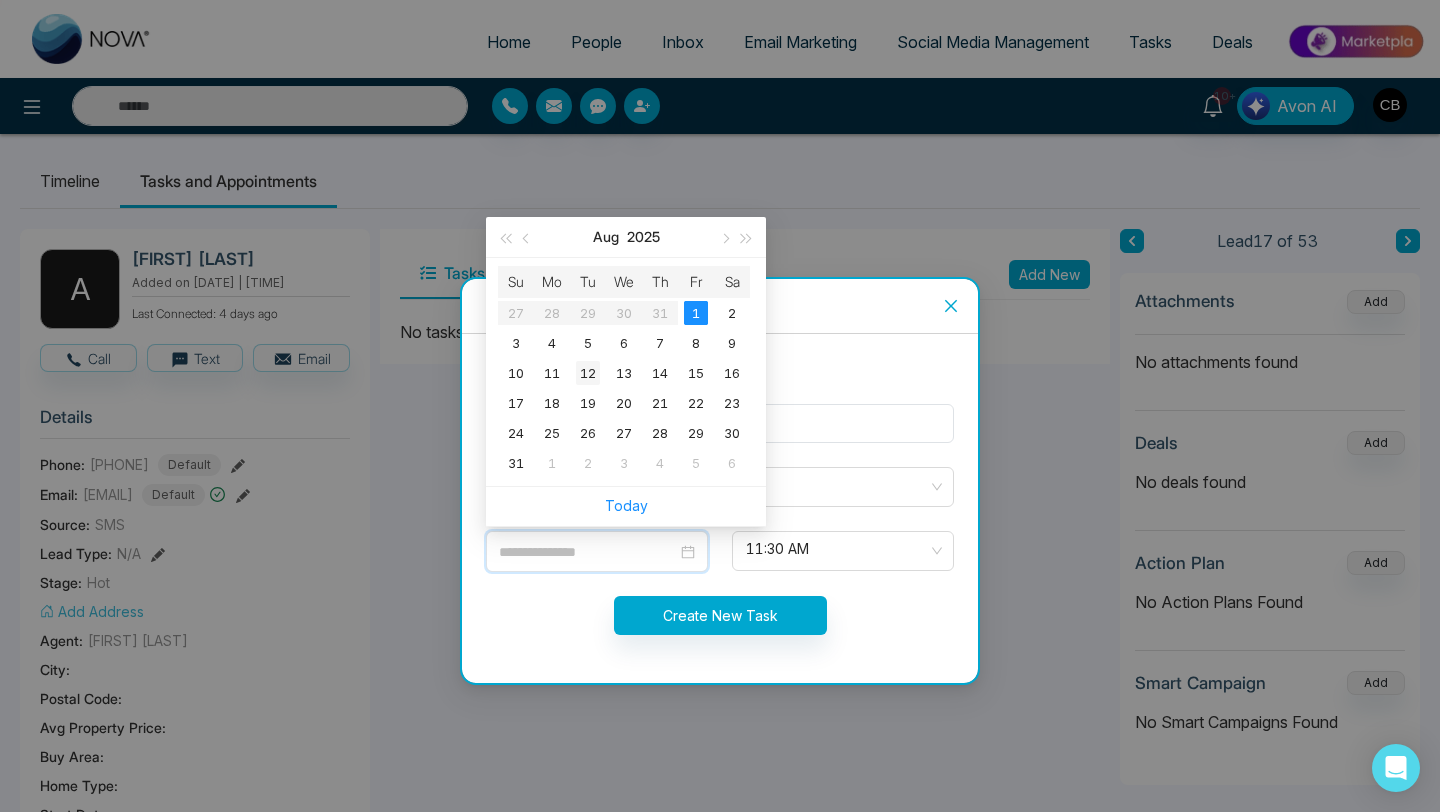 click on "12" at bounding box center (588, 373) 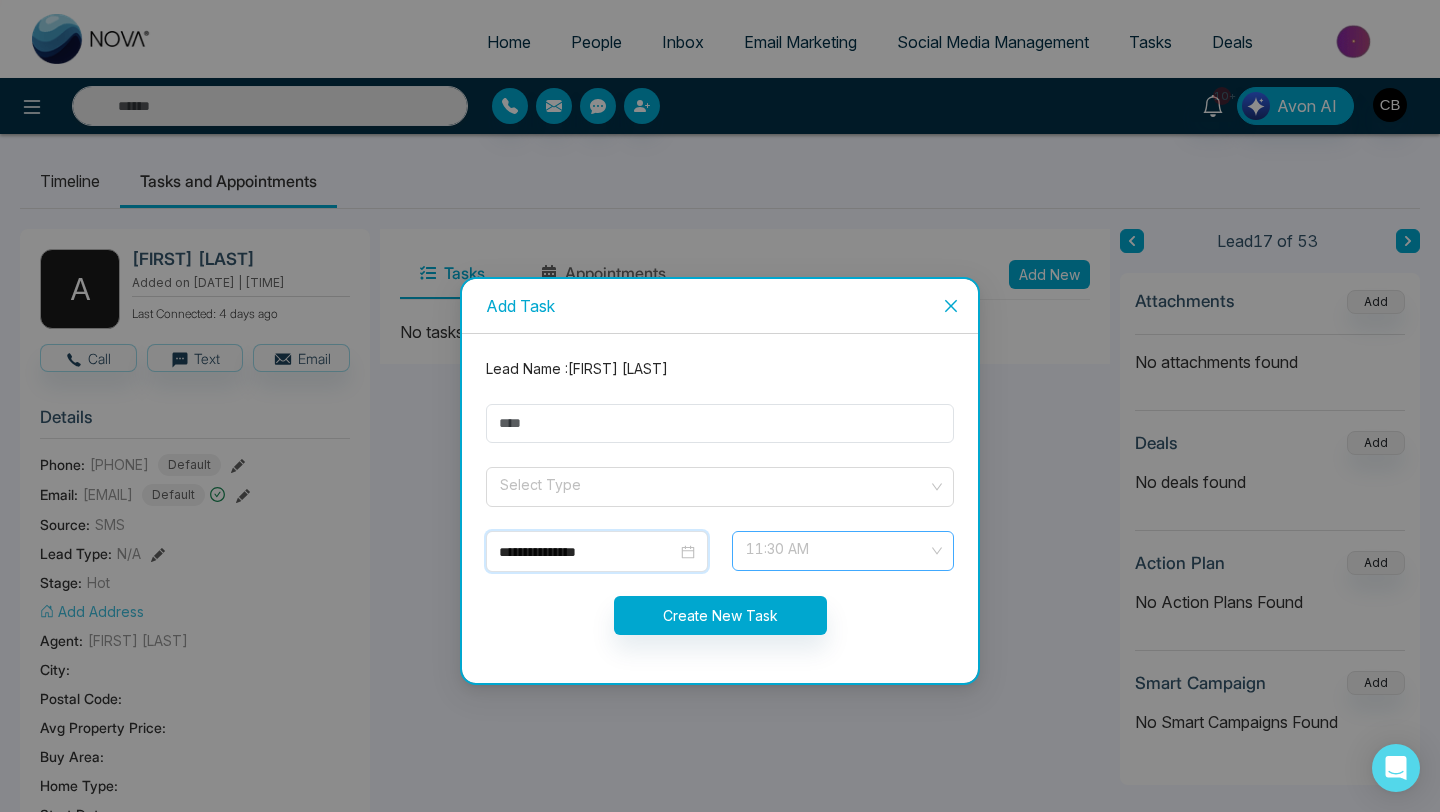 scroll, scrollTop: 512, scrollLeft: 0, axis: vertical 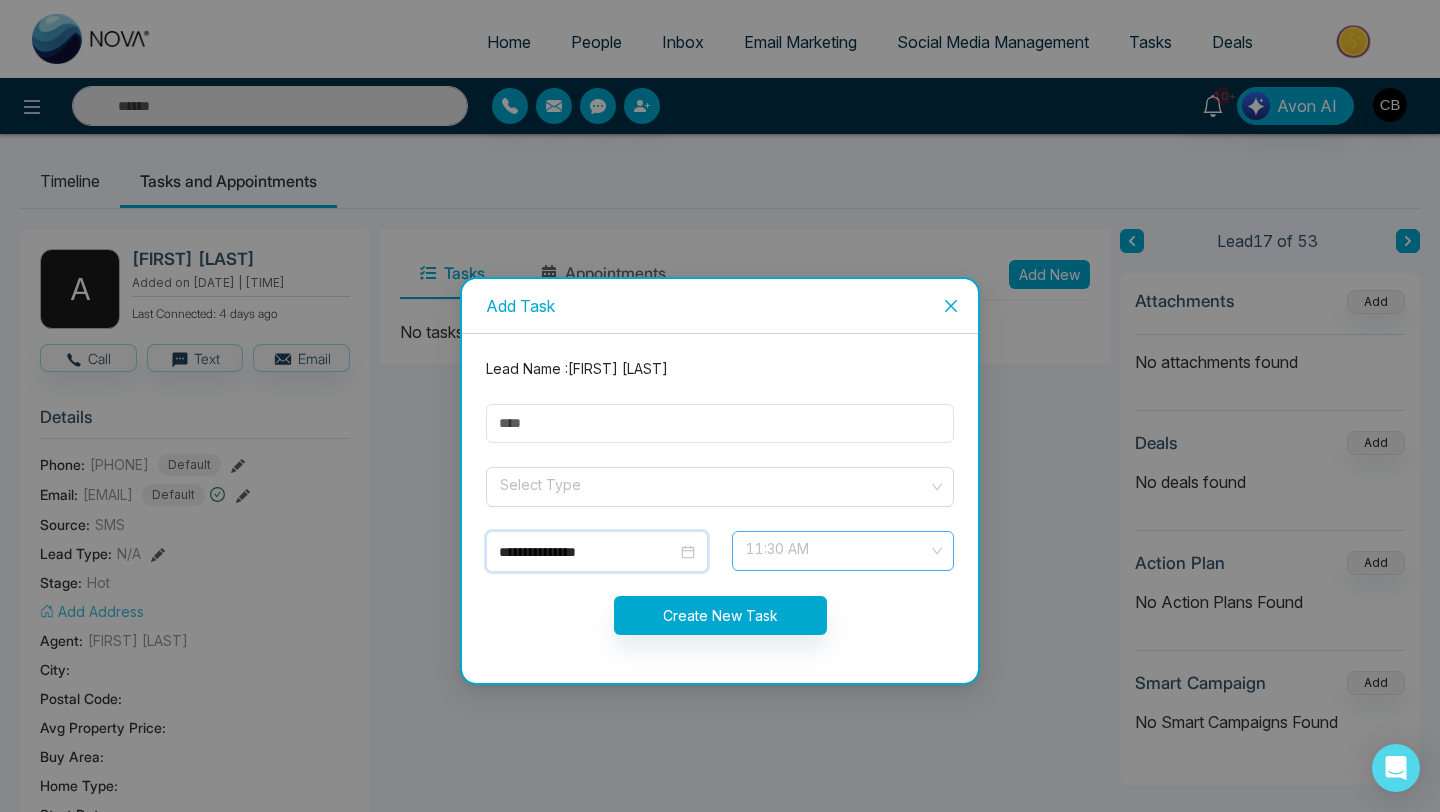 click on "11:30 AM" at bounding box center [843, 551] 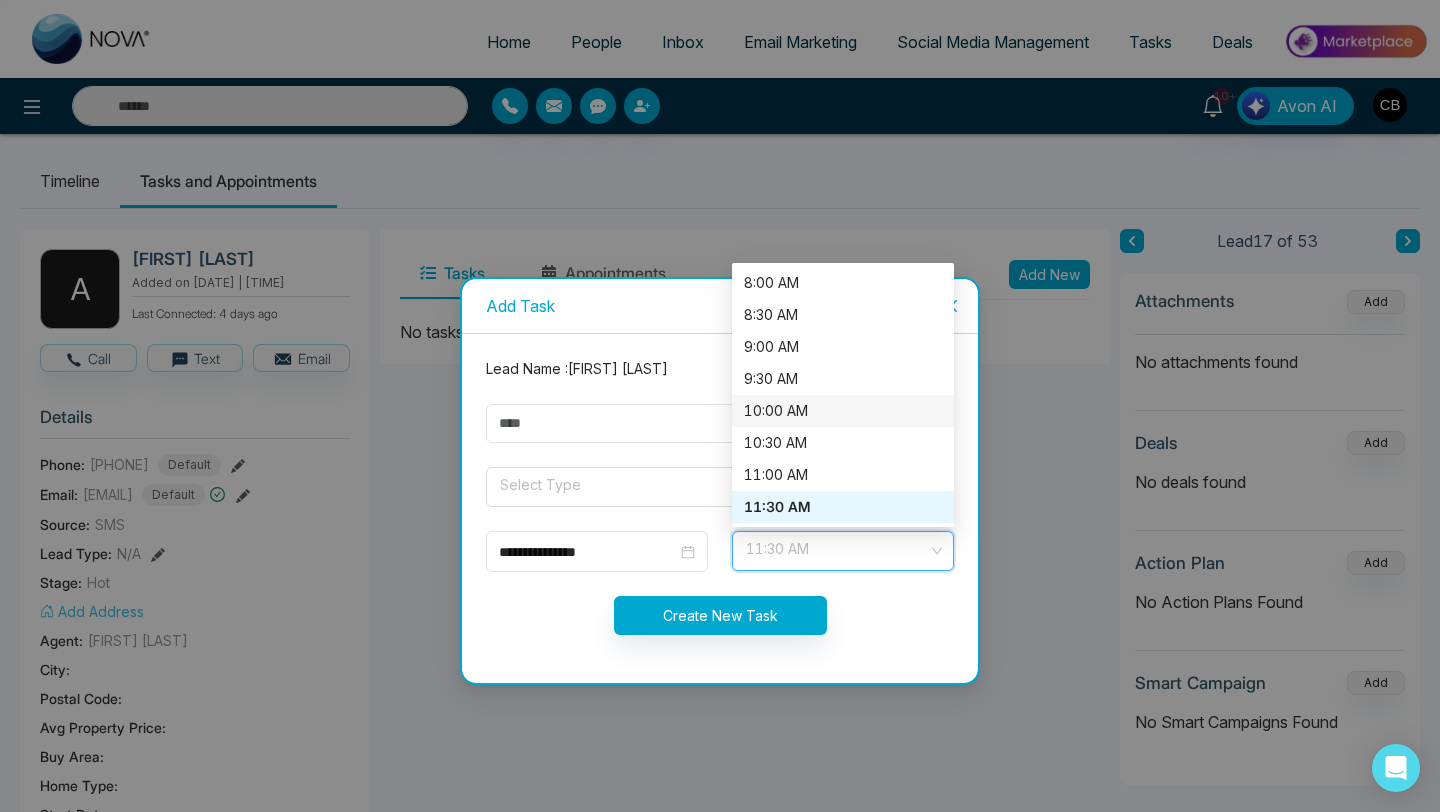 click on "10:00 AM" at bounding box center (843, 411) 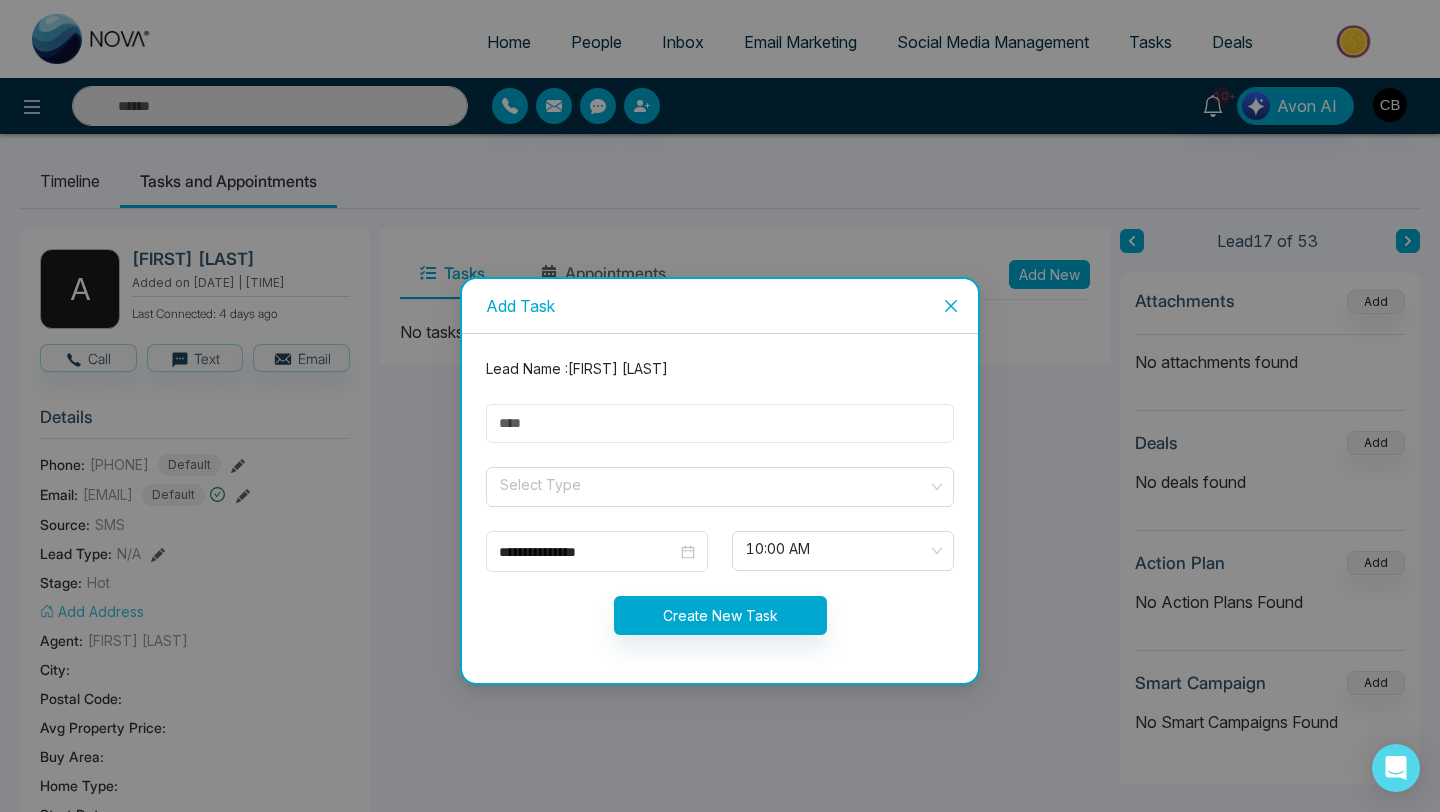 click at bounding box center [720, 423] 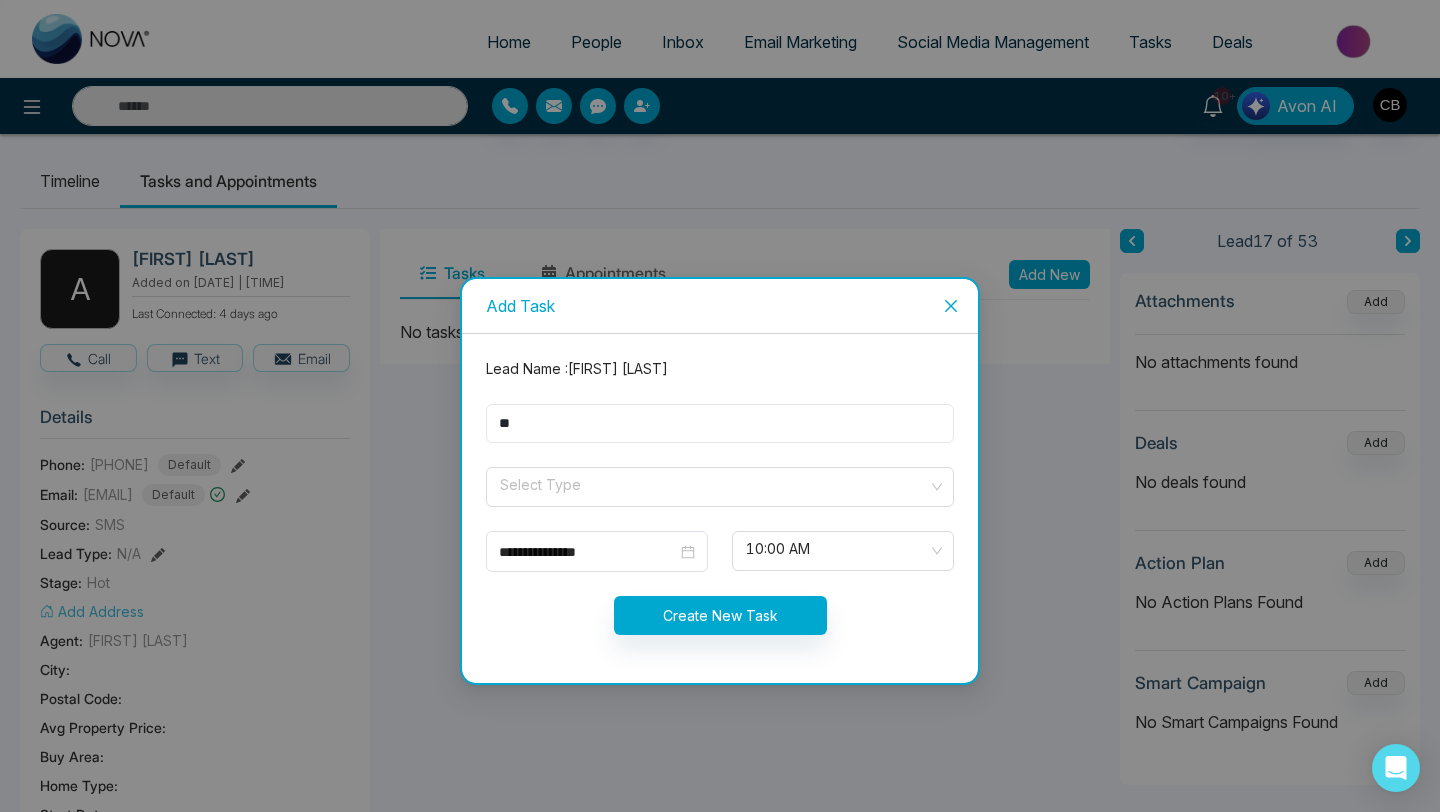type on "*" 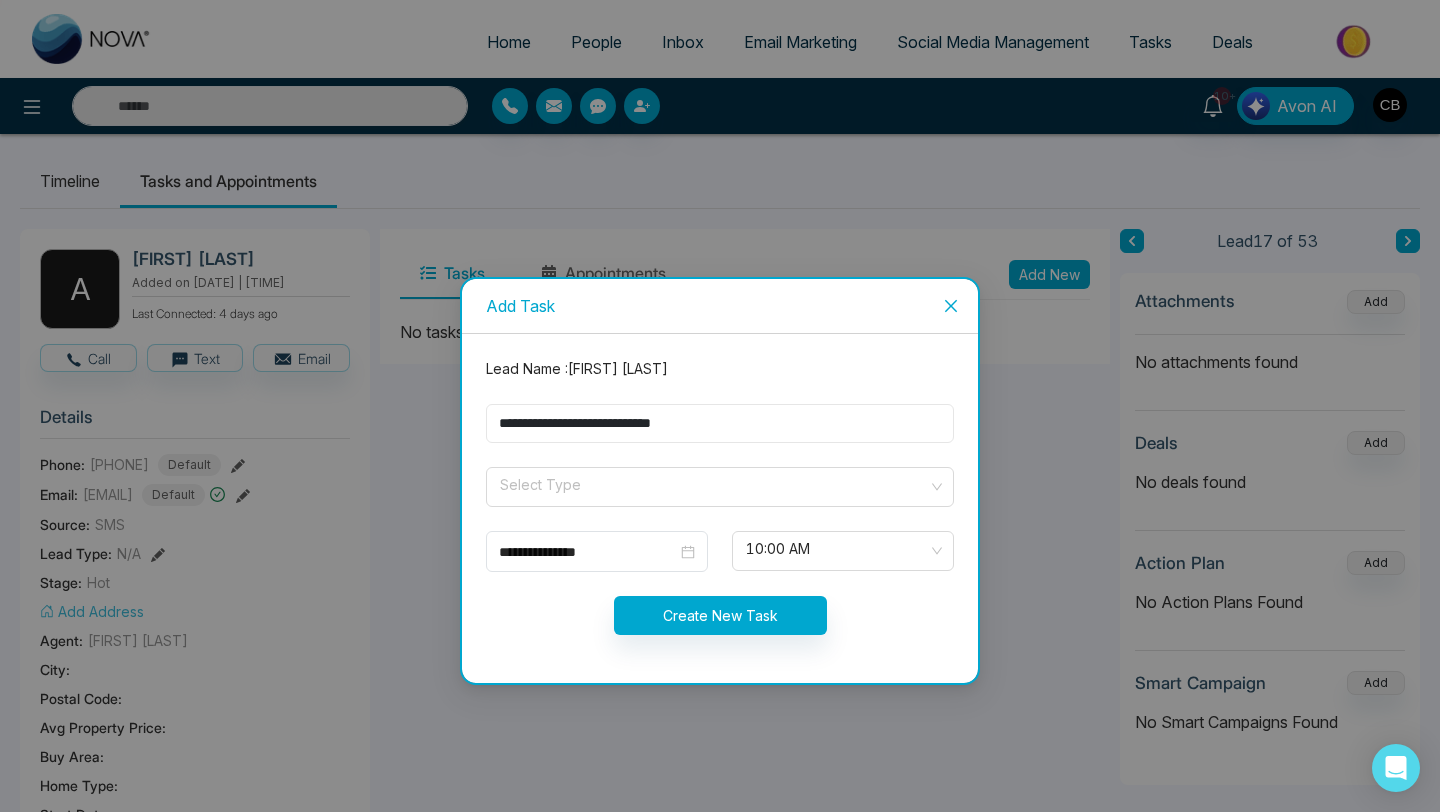 click on "**********" at bounding box center [720, 423] 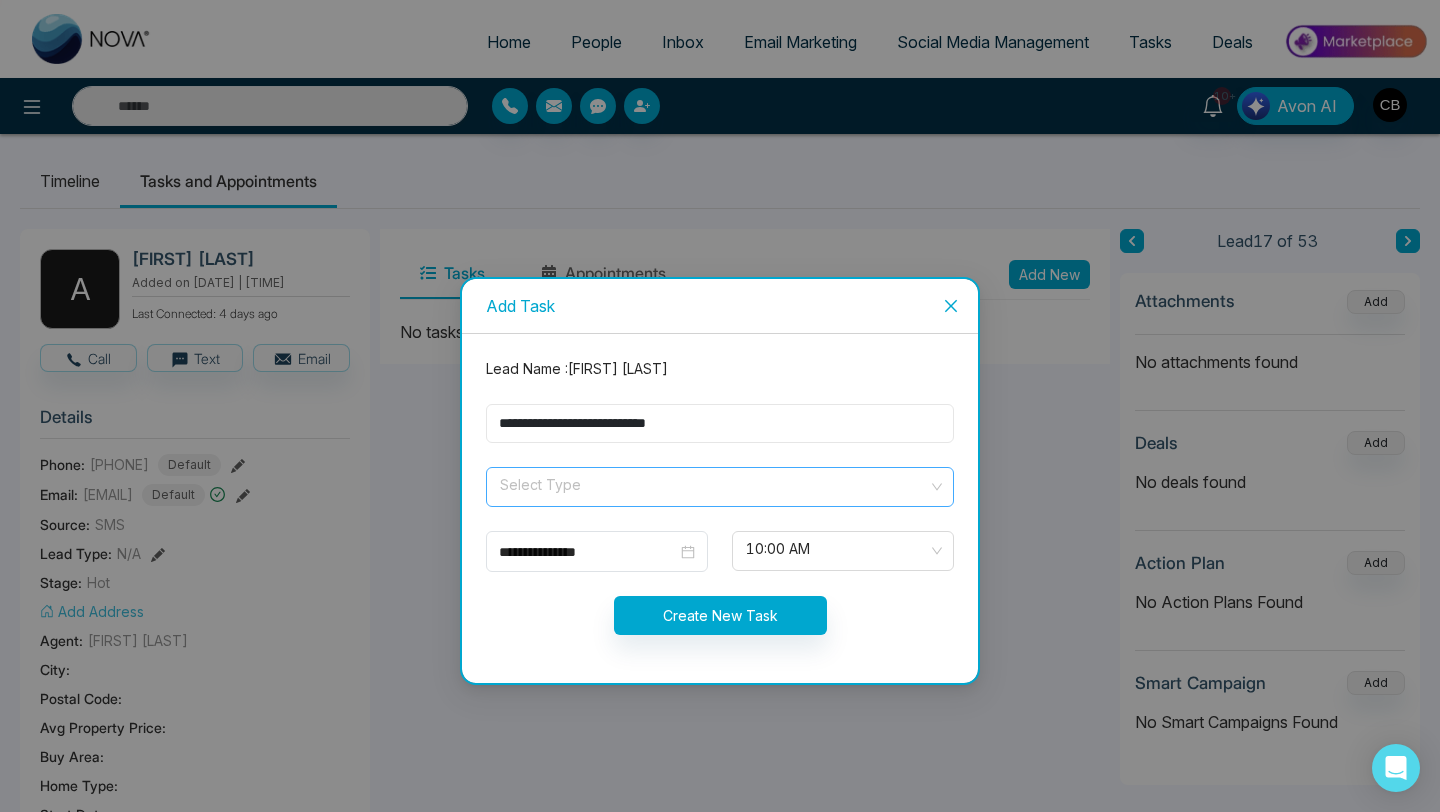 click on "Select Type" at bounding box center (720, 487) 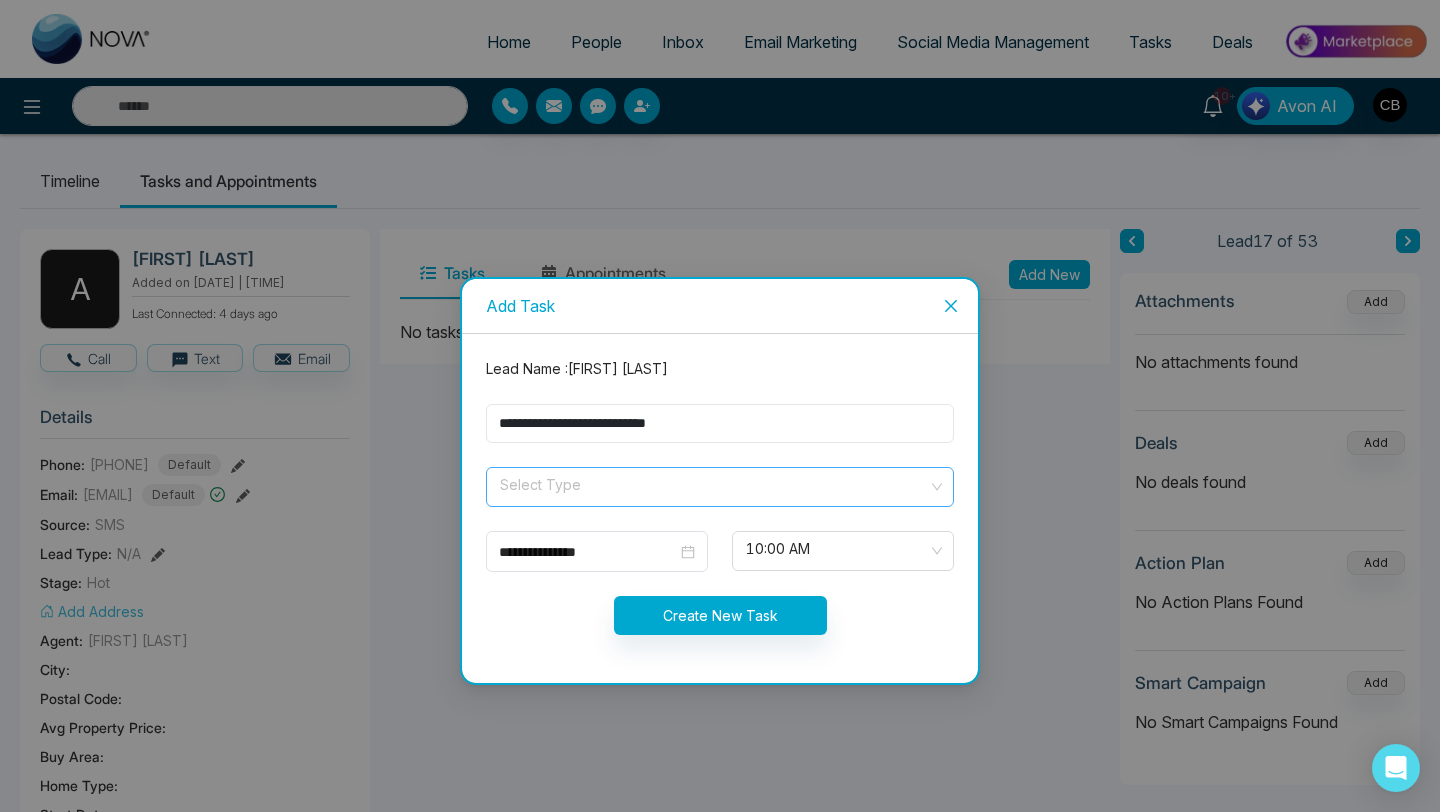 type on "**********" 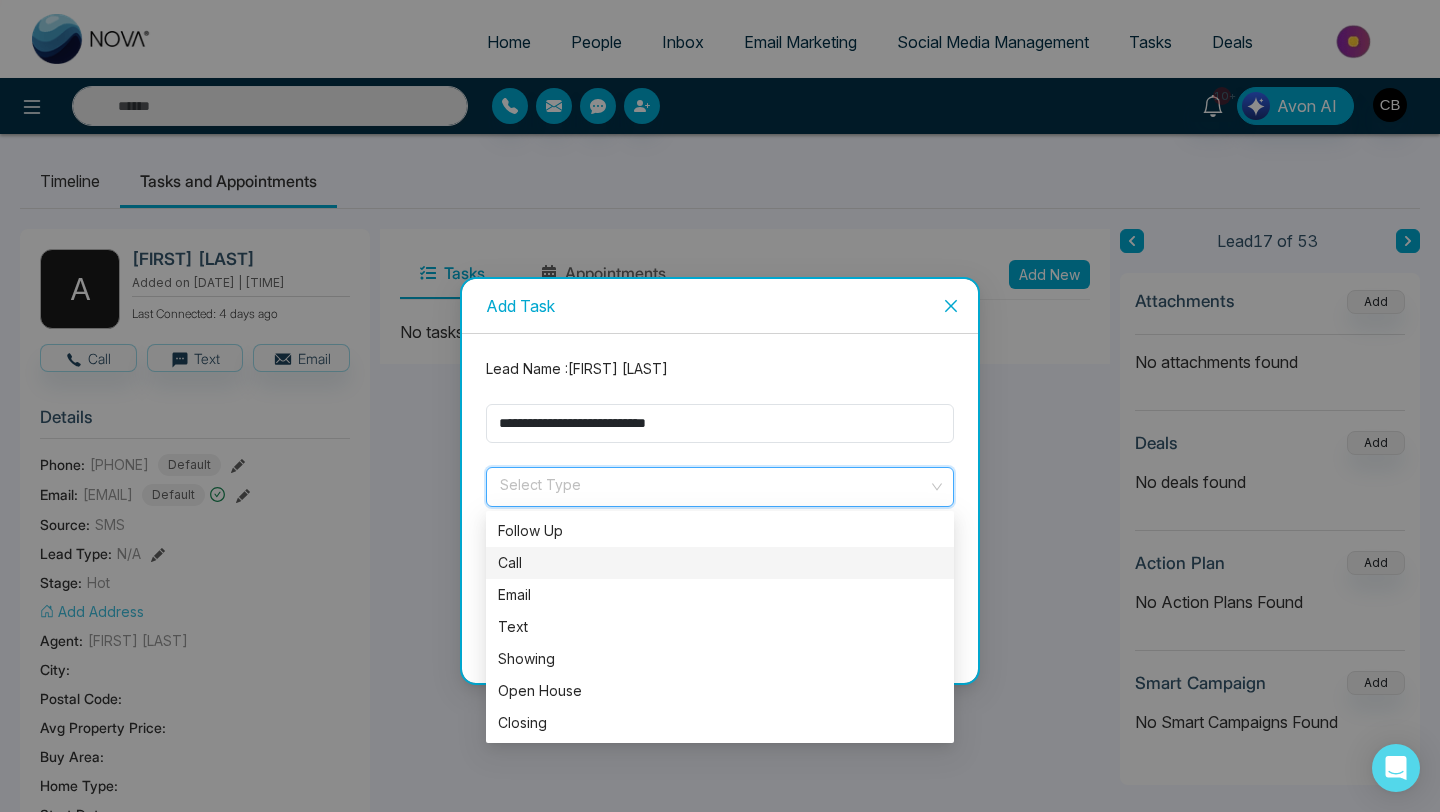 click on "Call" at bounding box center [720, 563] 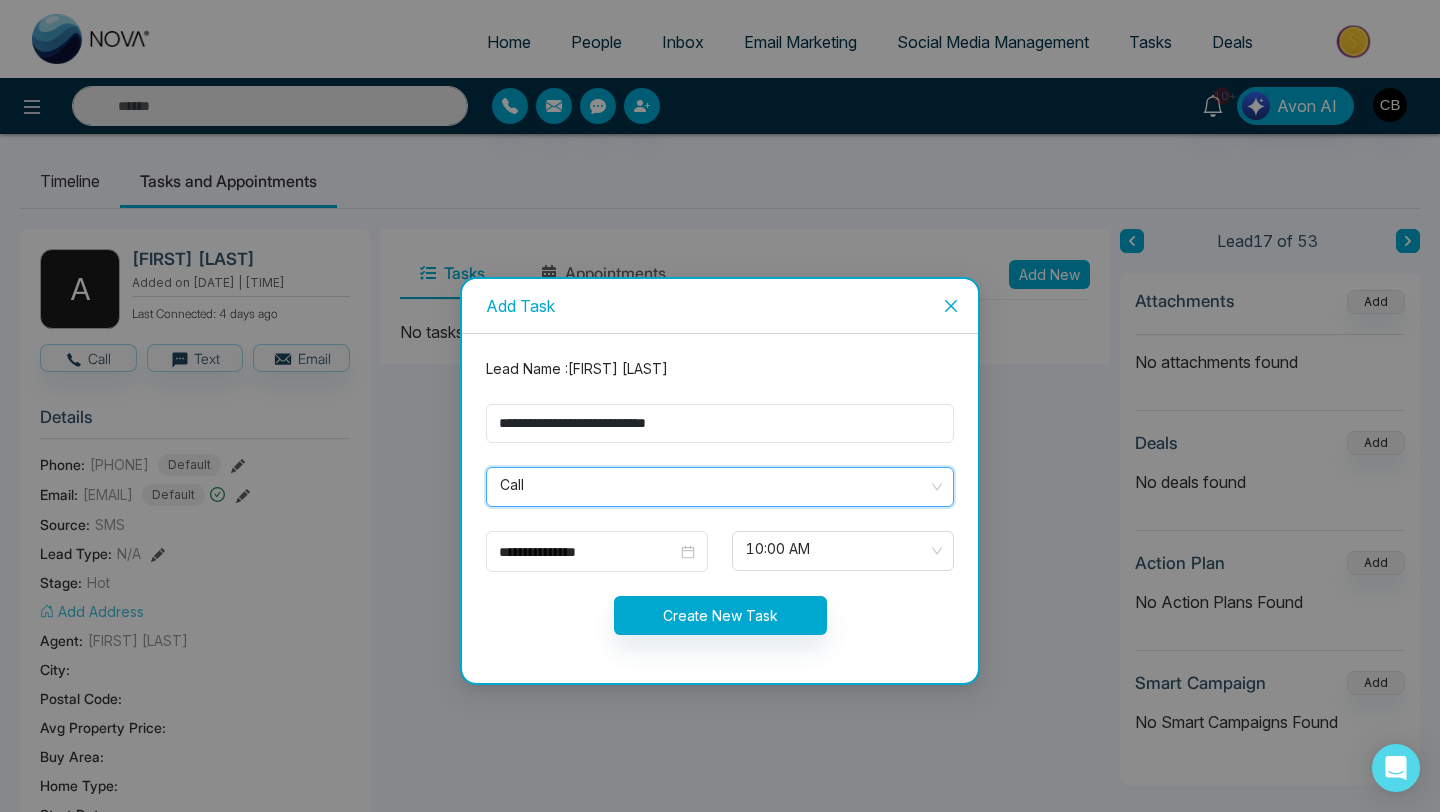 click on "Call" at bounding box center (720, 487) 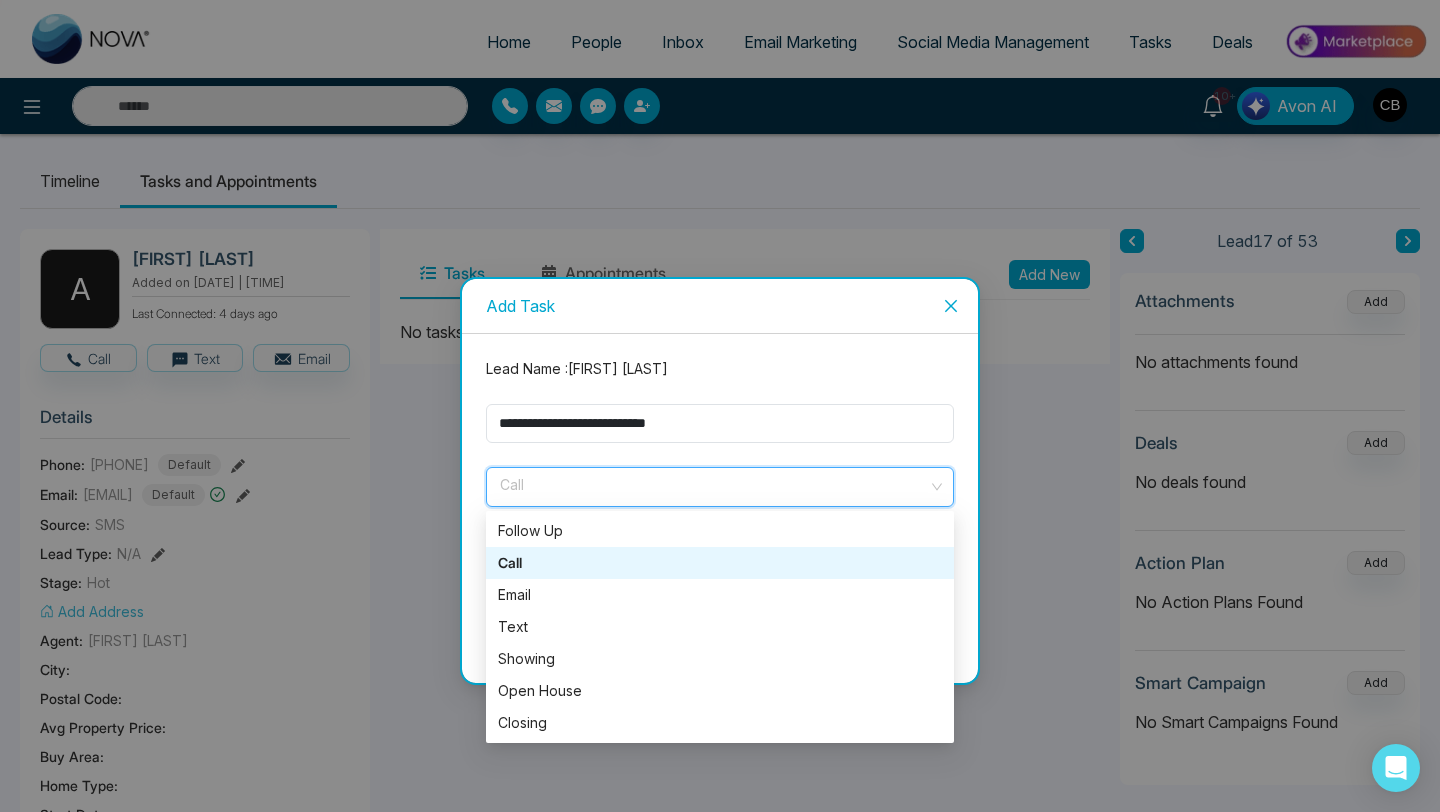 click on "Call" at bounding box center [720, 563] 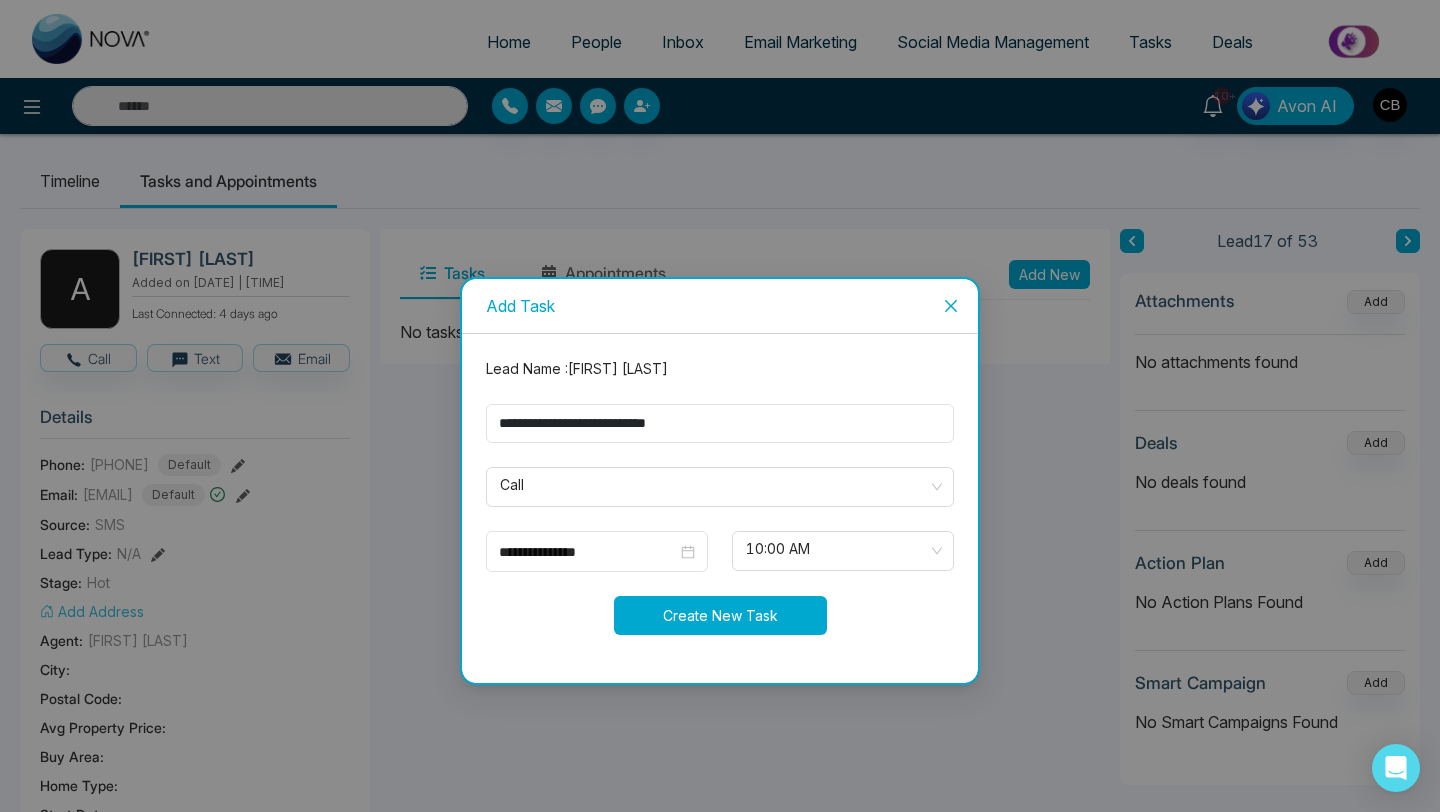 click on "Create New Task" at bounding box center (720, 615) 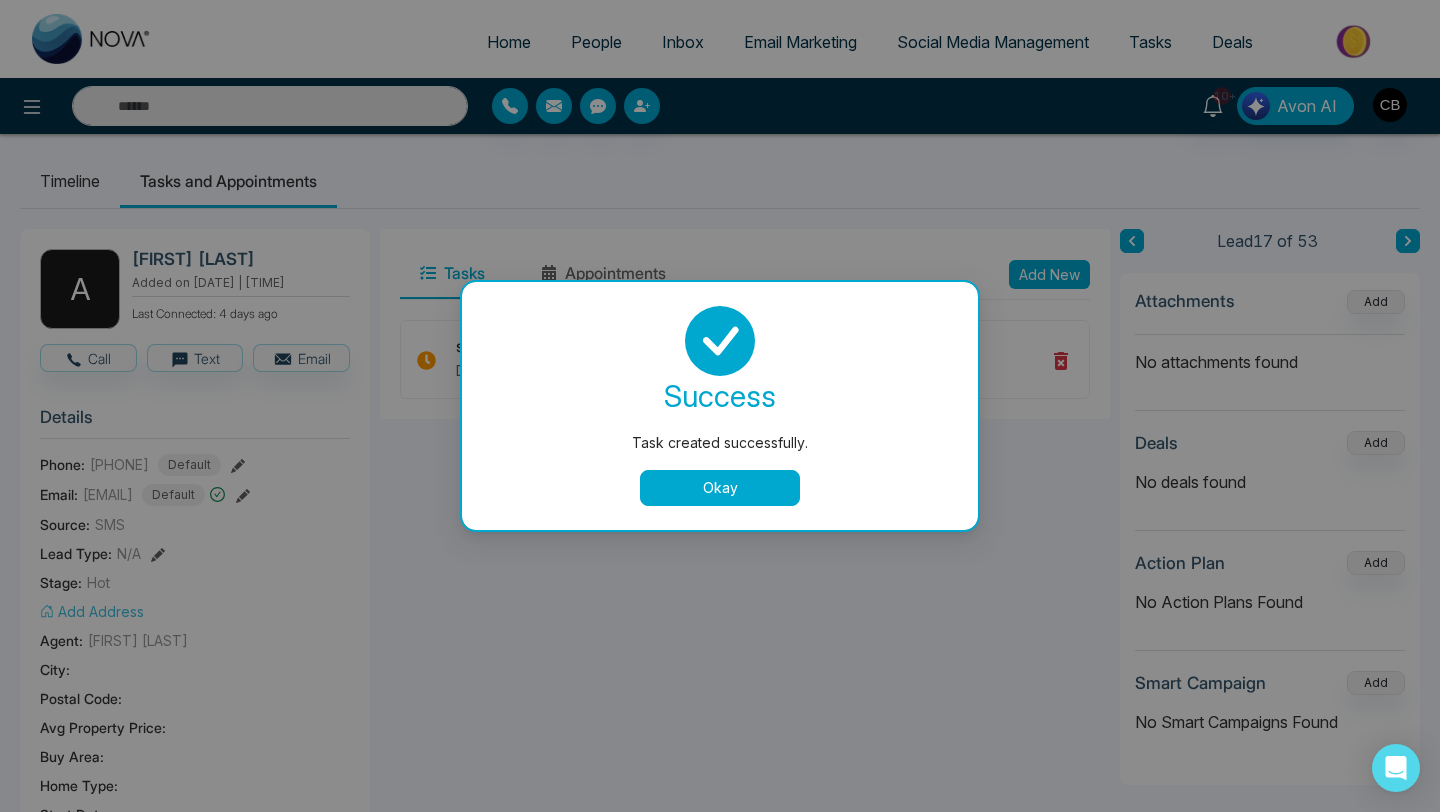 click on "Okay" at bounding box center (720, 488) 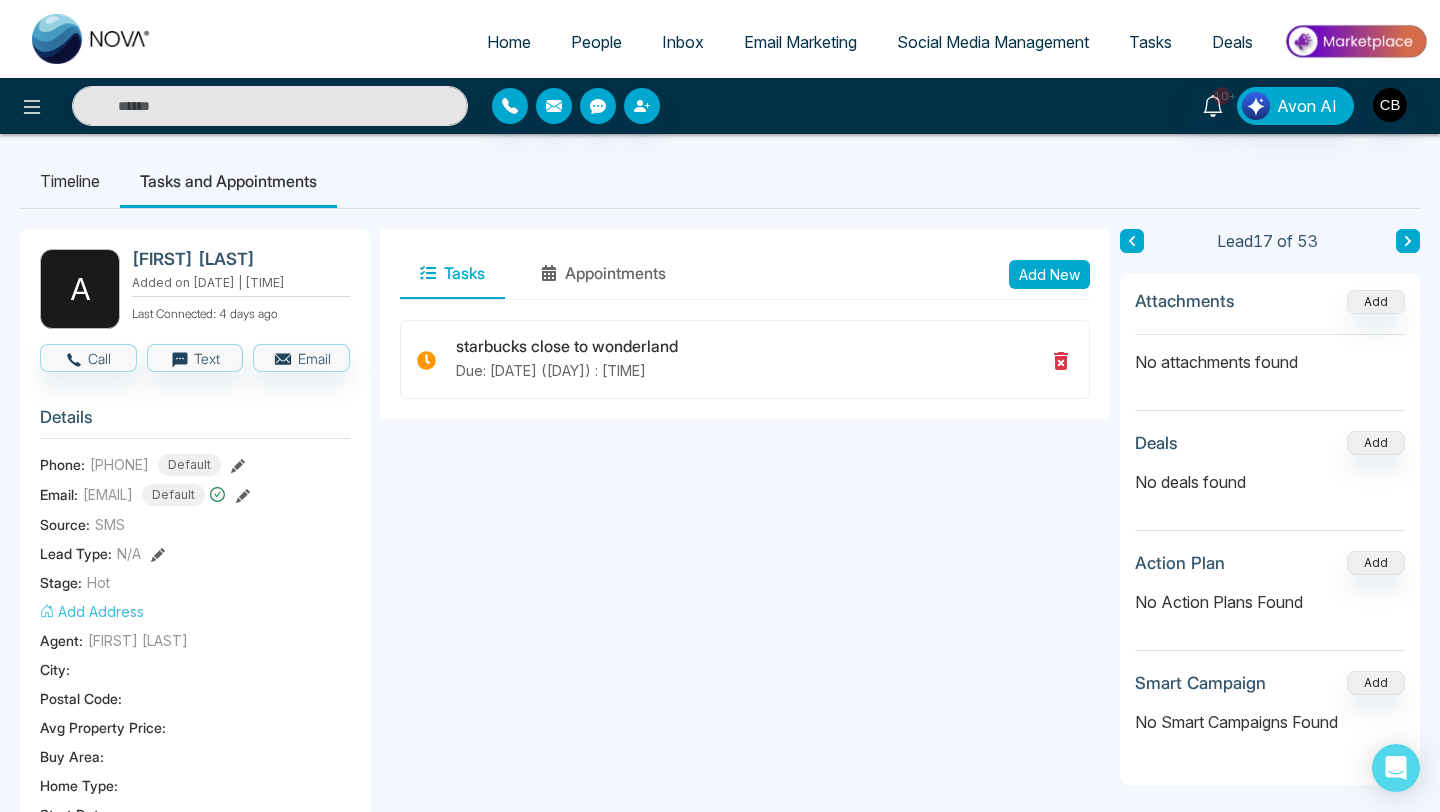 click on "Tasks" at bounding box center (452, 274) 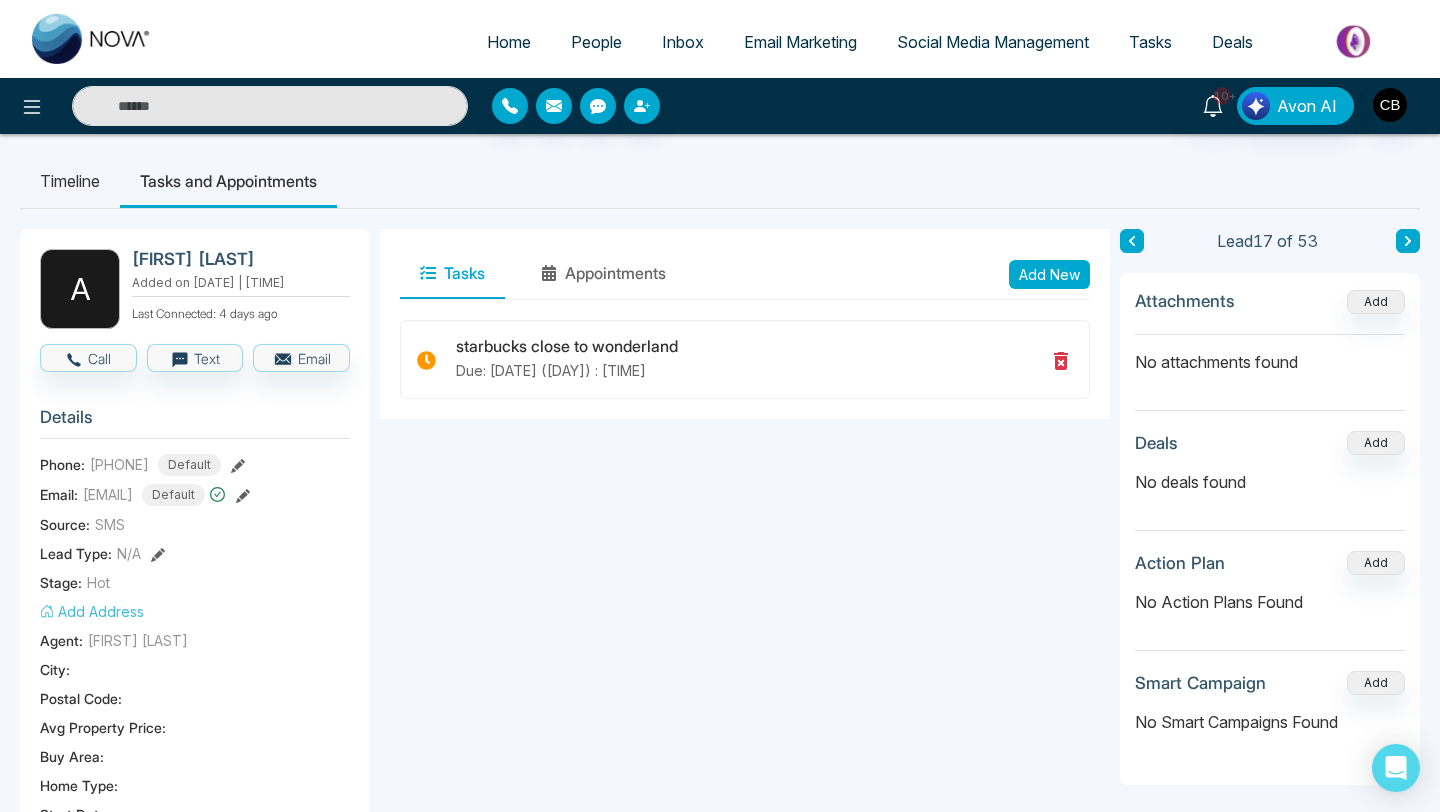 click on "Add New" at bounding box center (1049, 274) 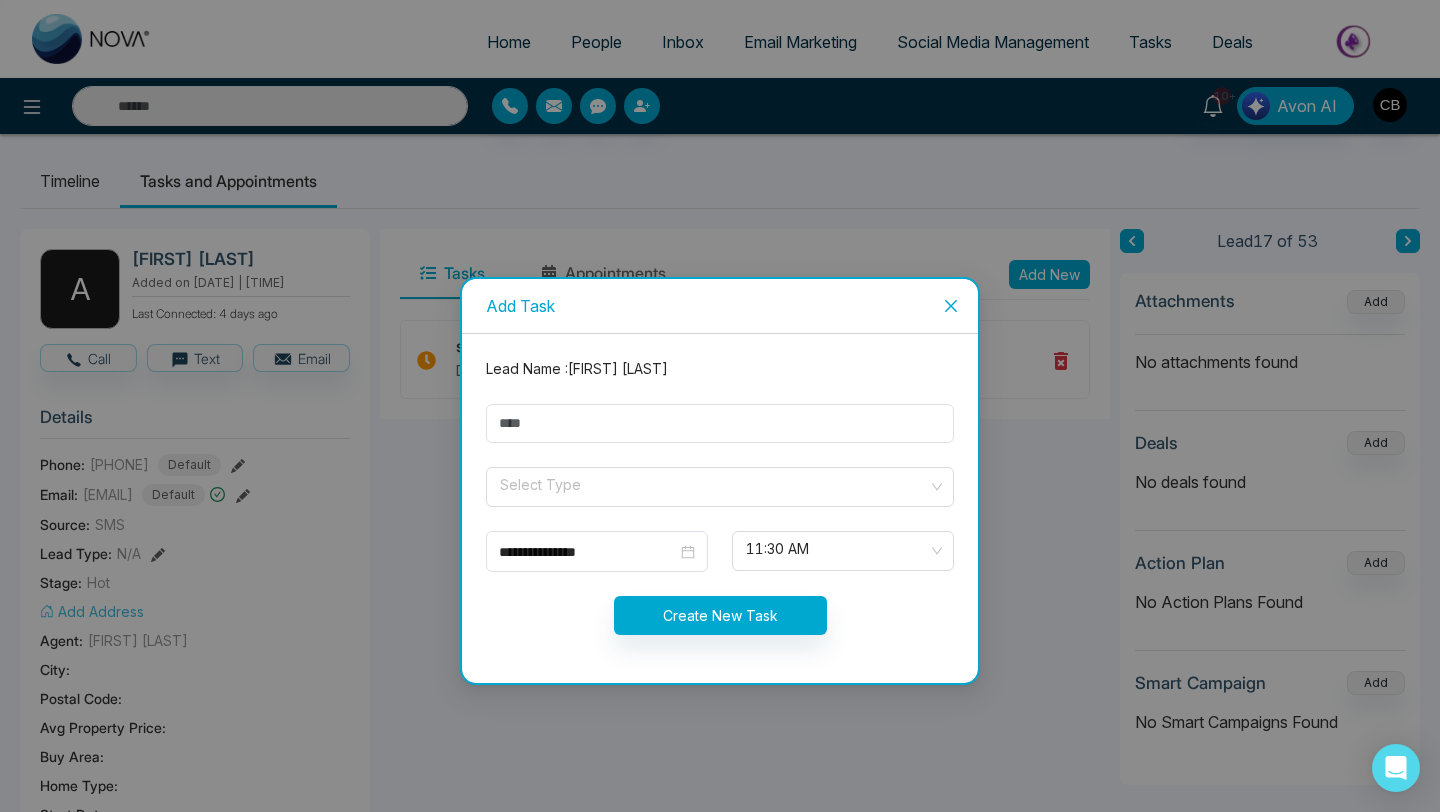click 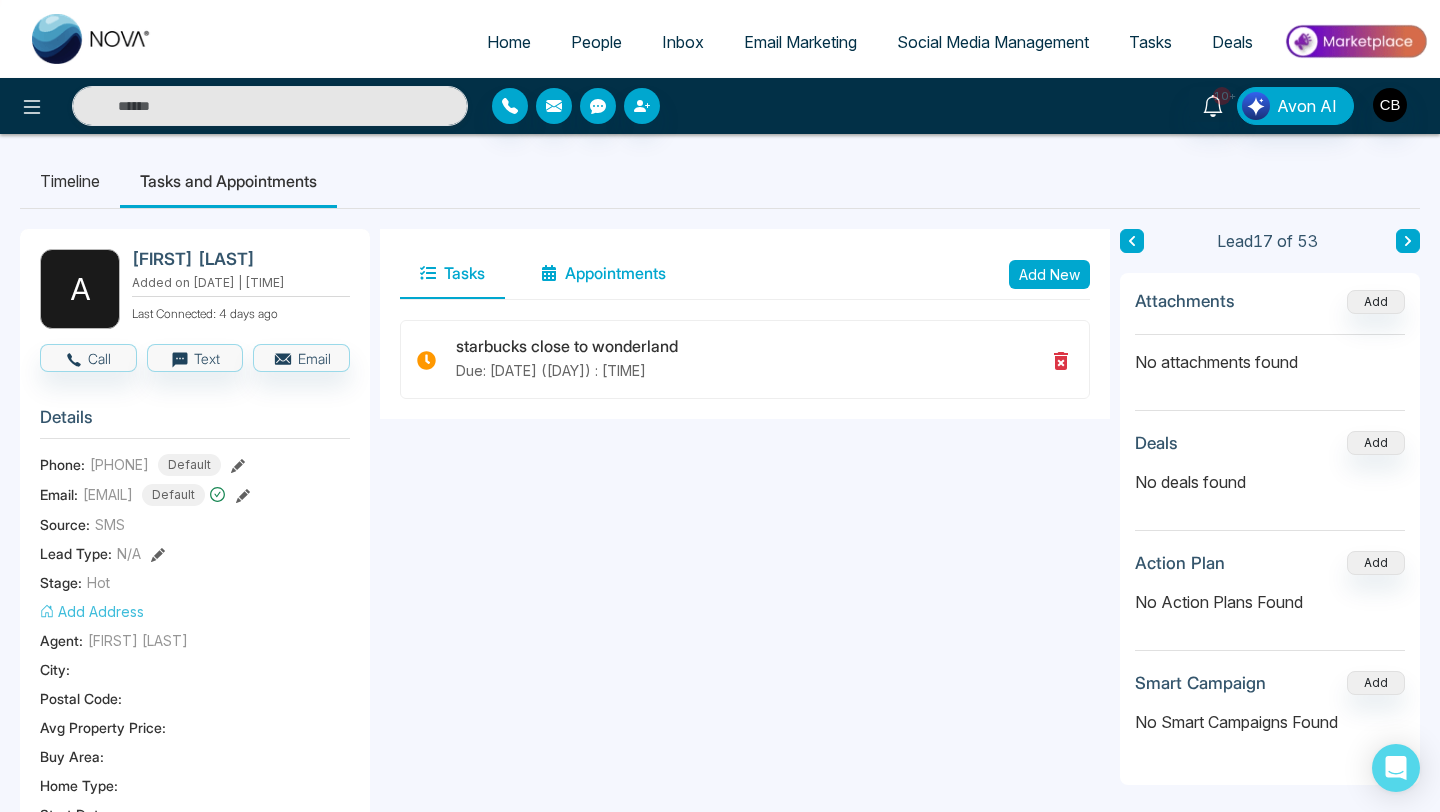 click on "Appointments" at bounding box center [603, 274] 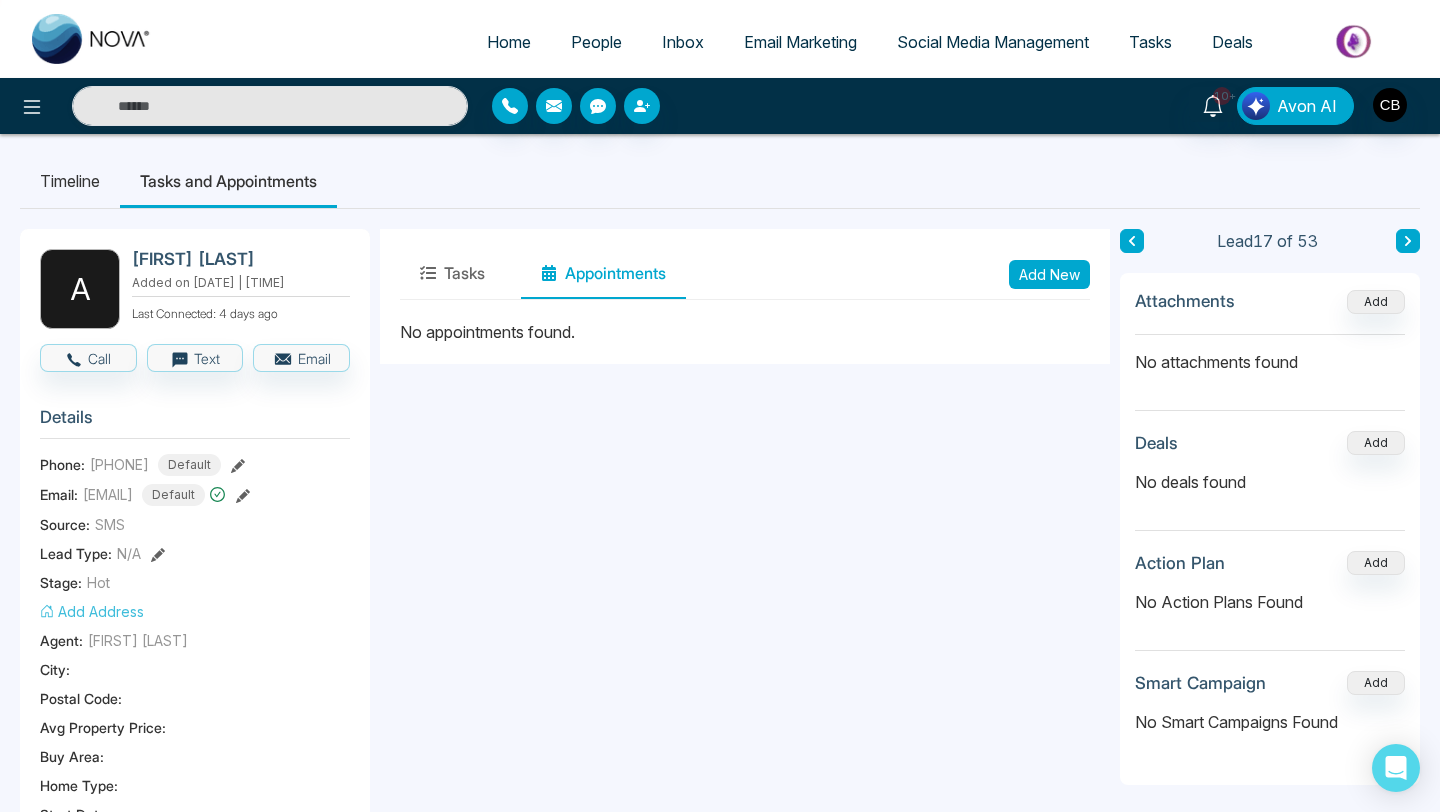 click on "Add New" at bounding box center [1049, 274] 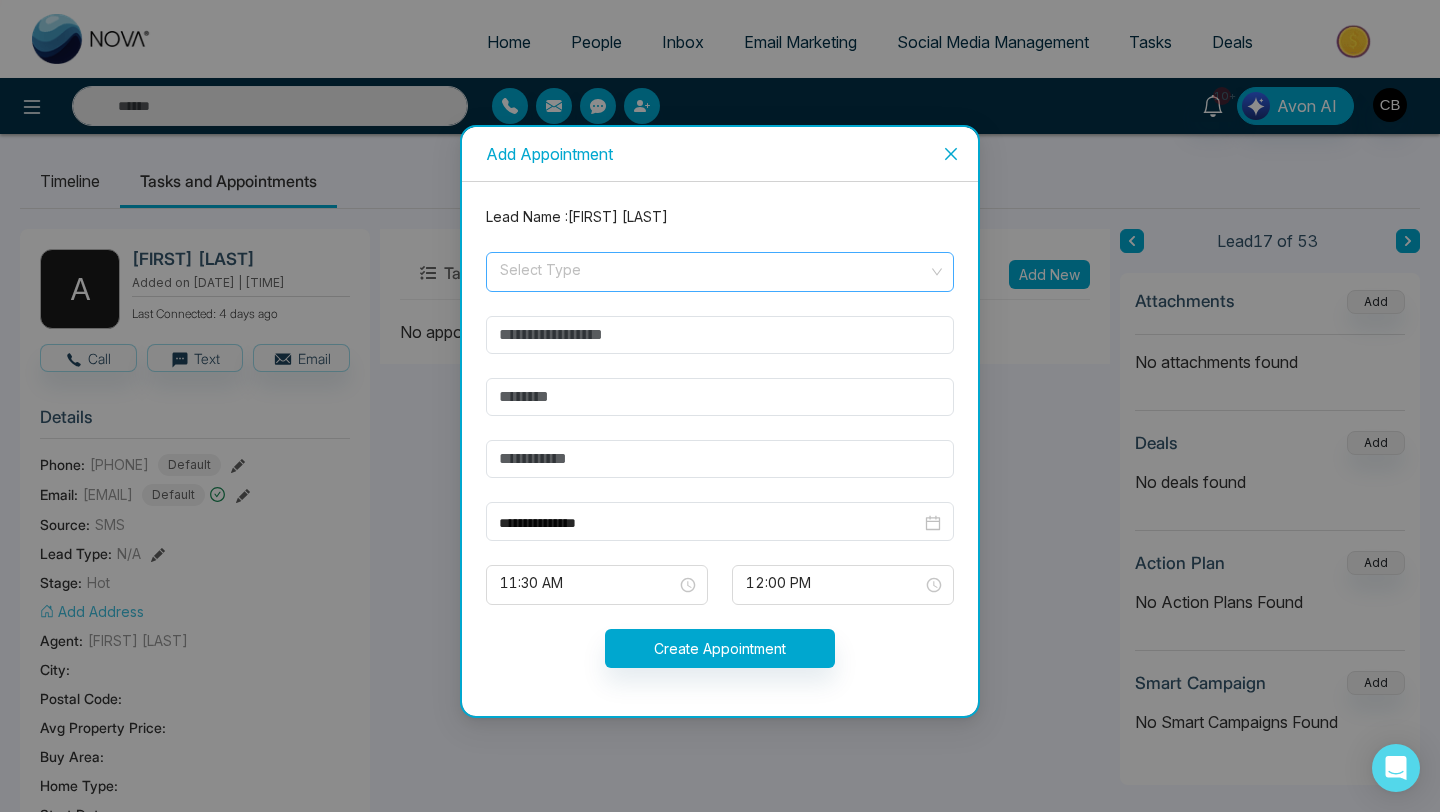 click on "Select Type" at bounding box center [720, 272] 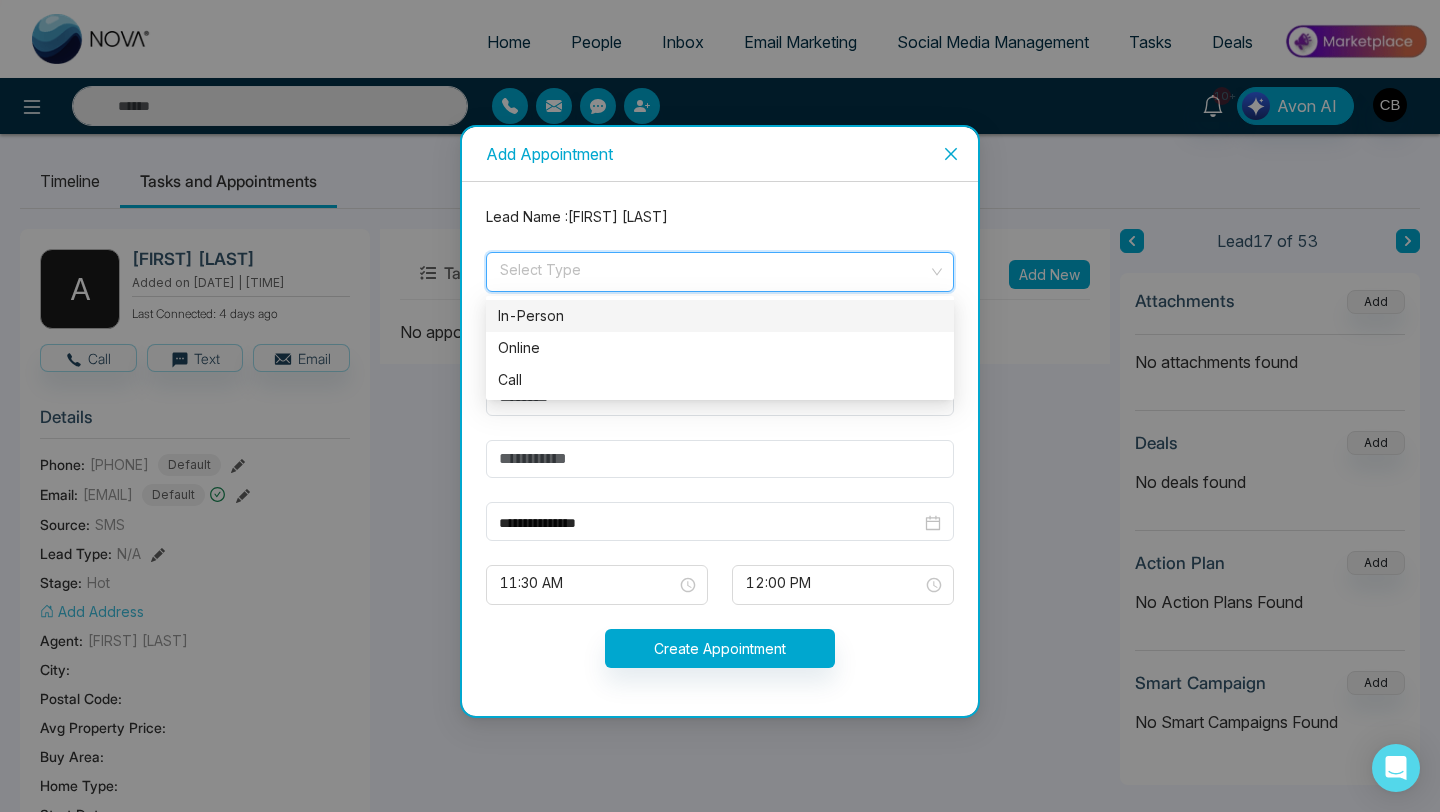 click on "In-Person" at bounding box center (720, 316) 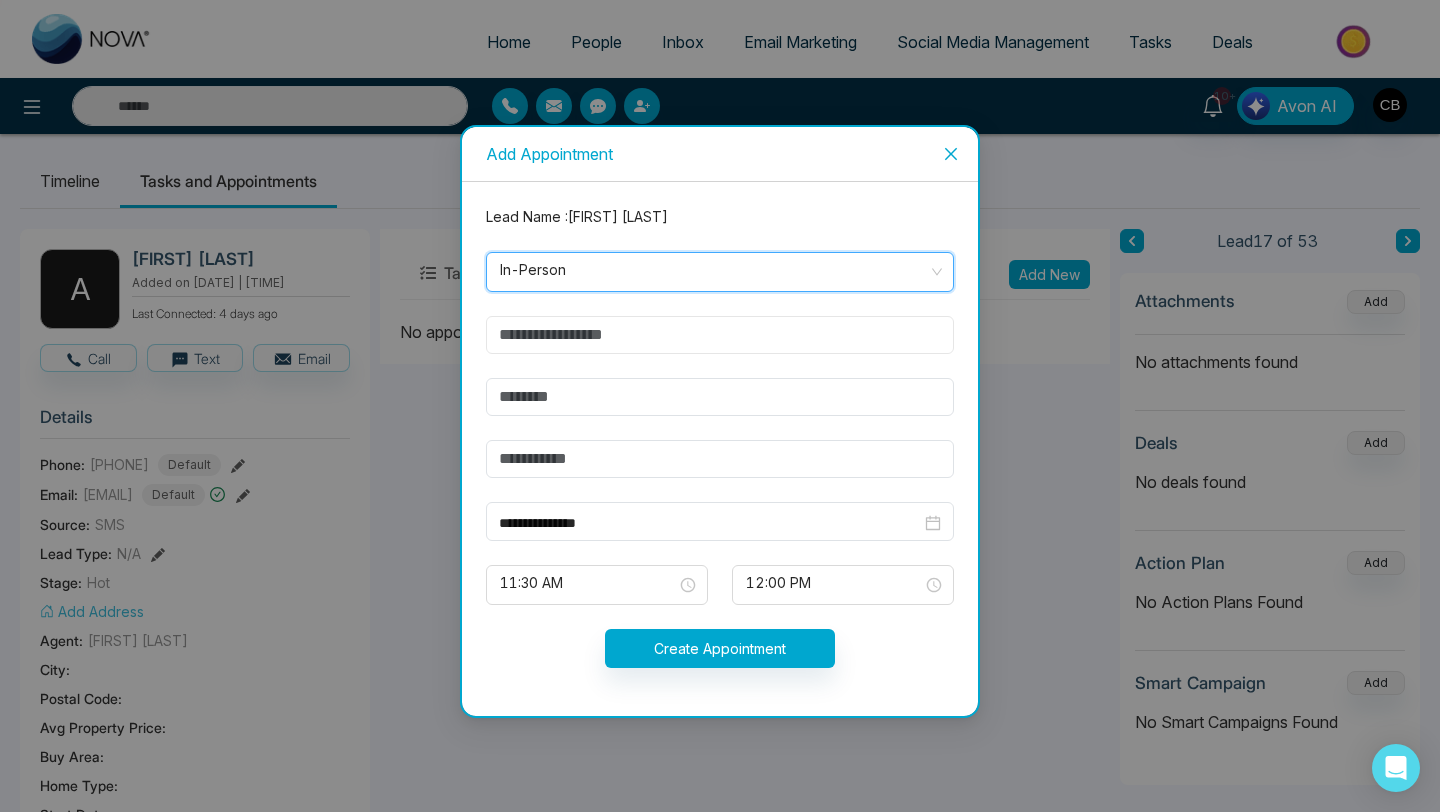 click at bounding box center (720, 335) 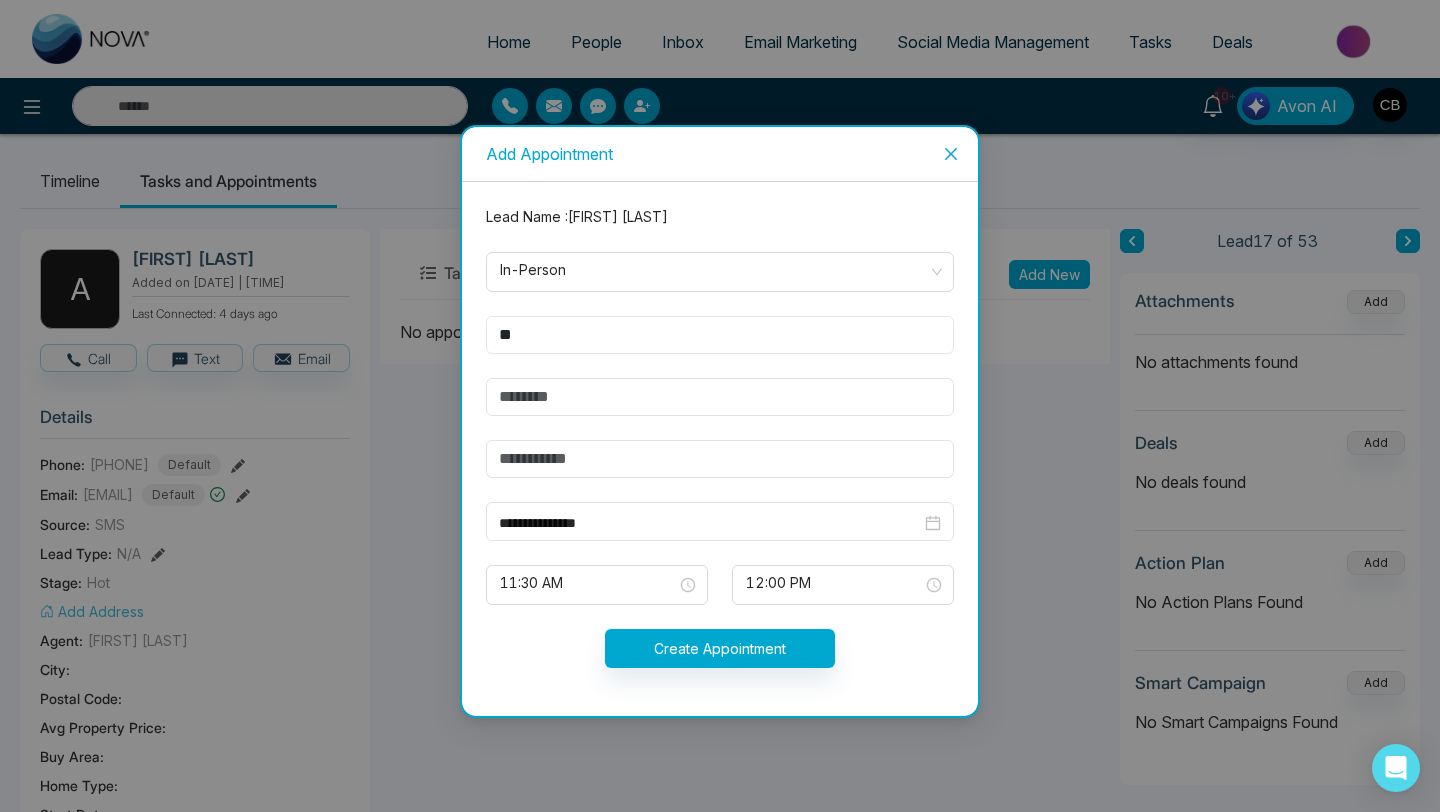 type on "*" 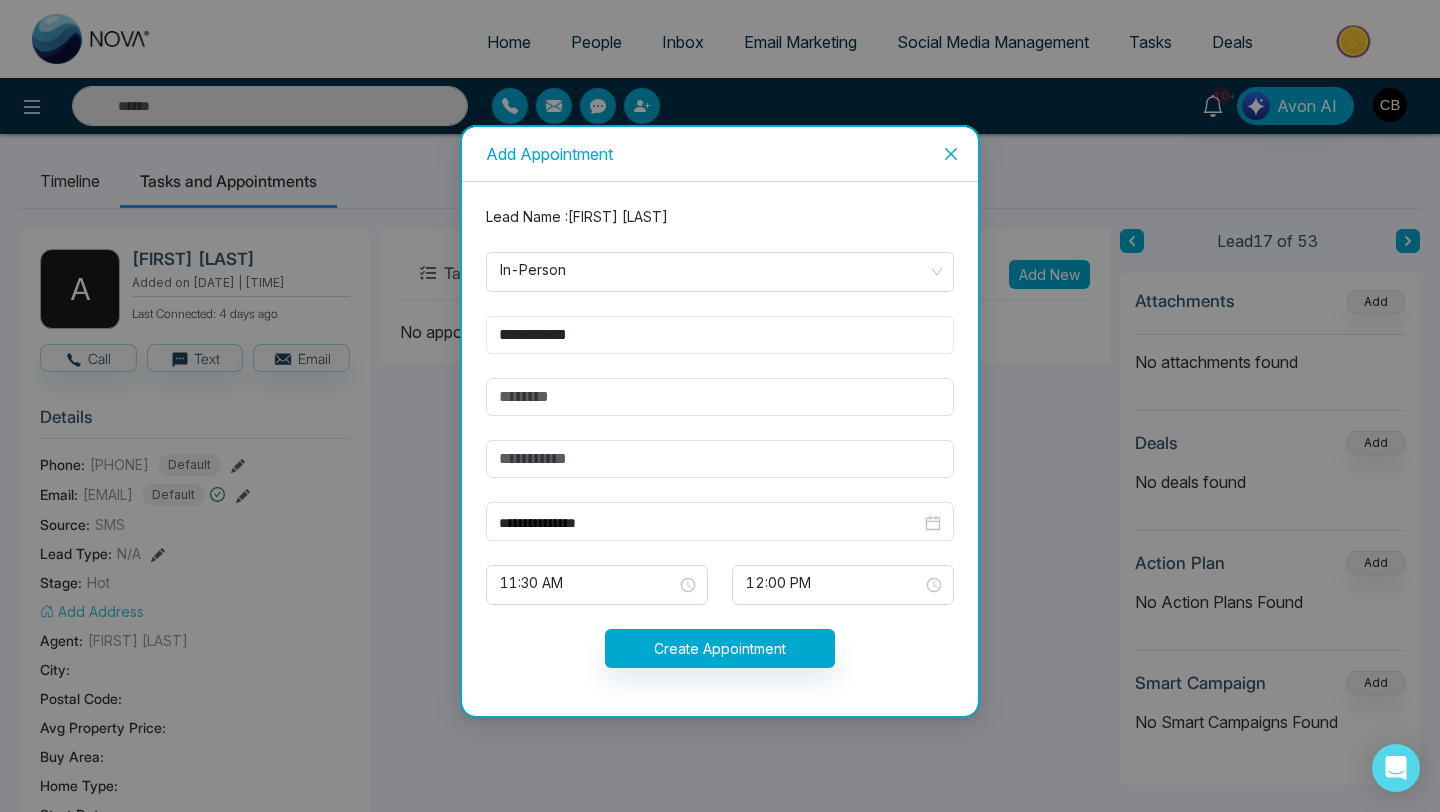 type on "**********" 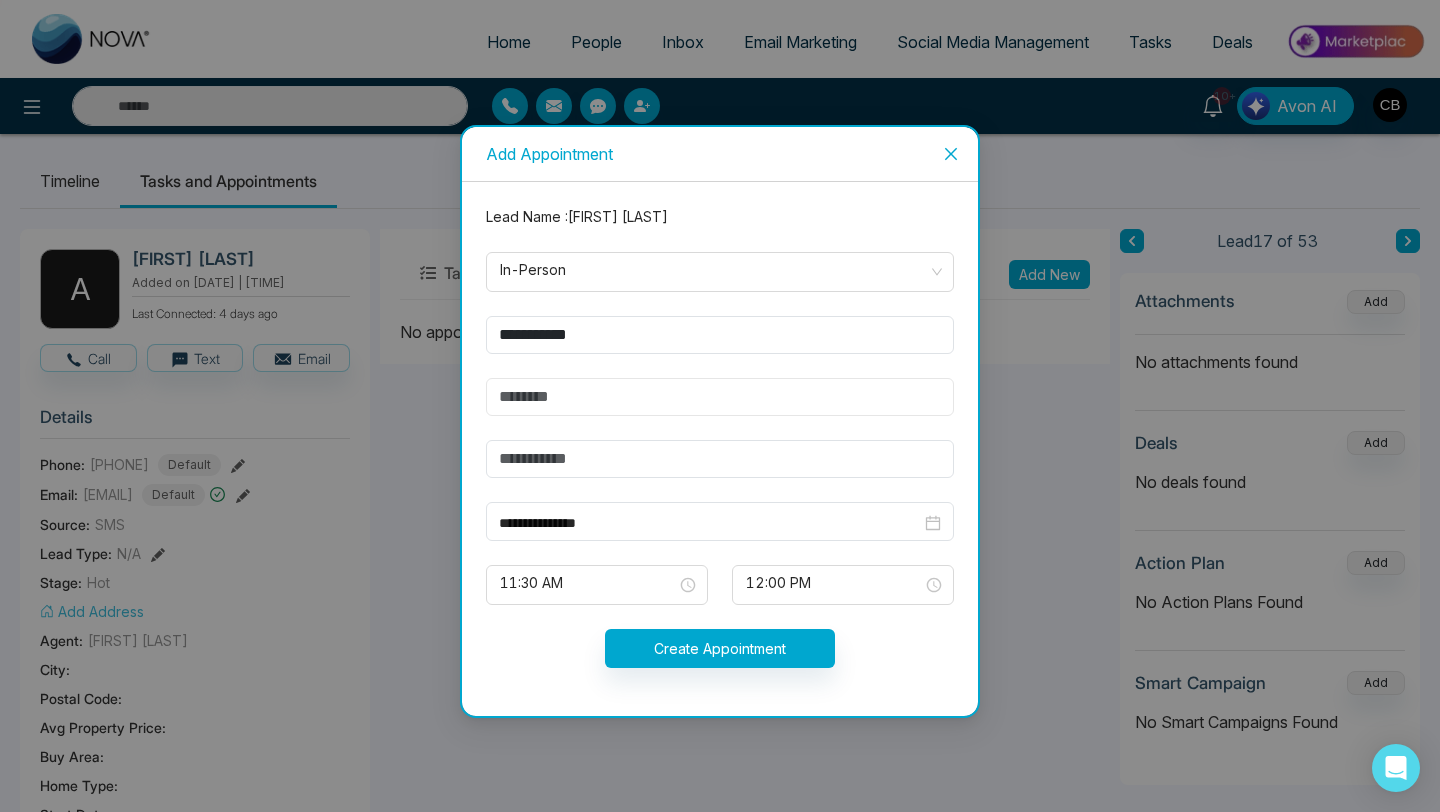 click at bounding box center [720, 397] 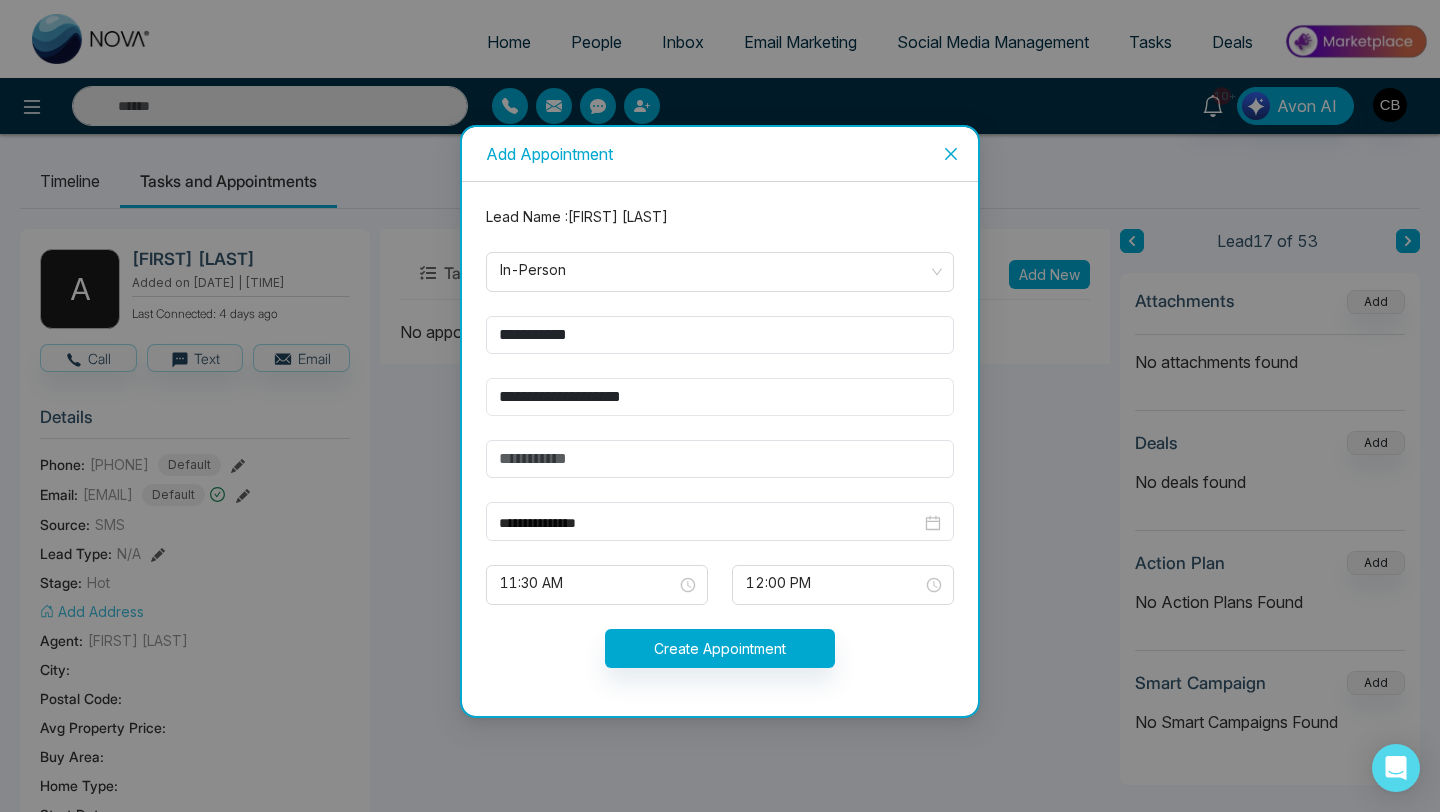 type on "**********" 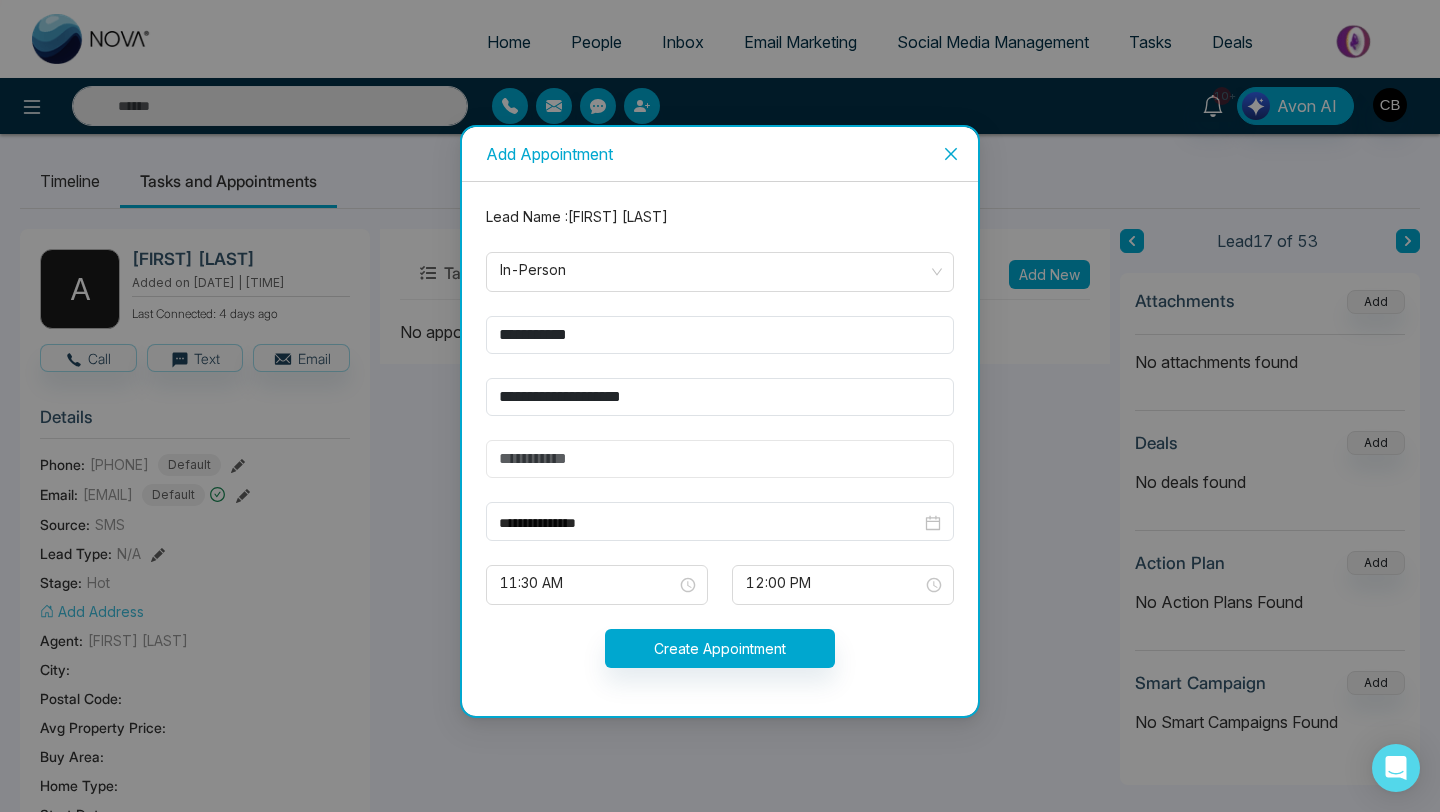 click at bounding box center [720, 459] 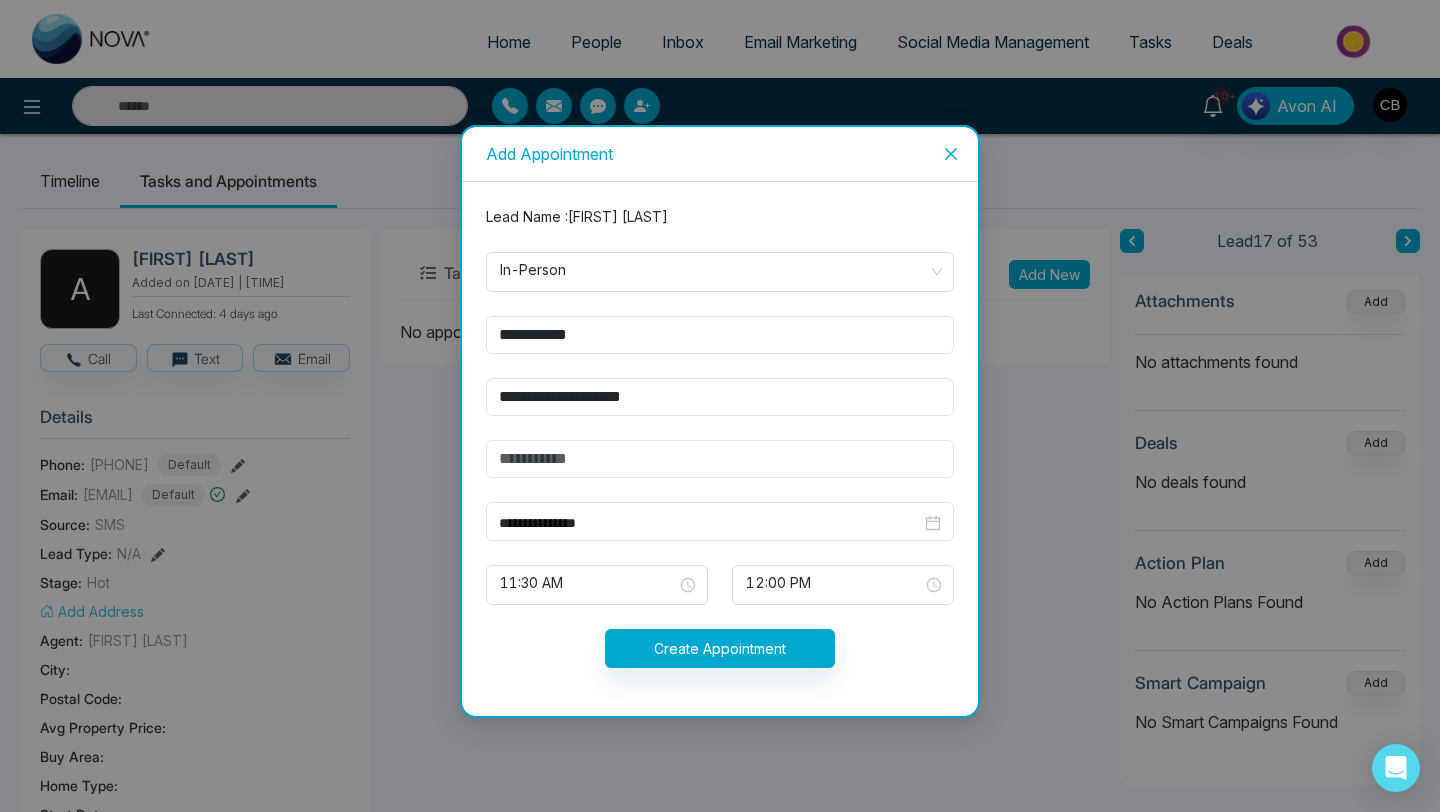 type on "**********" 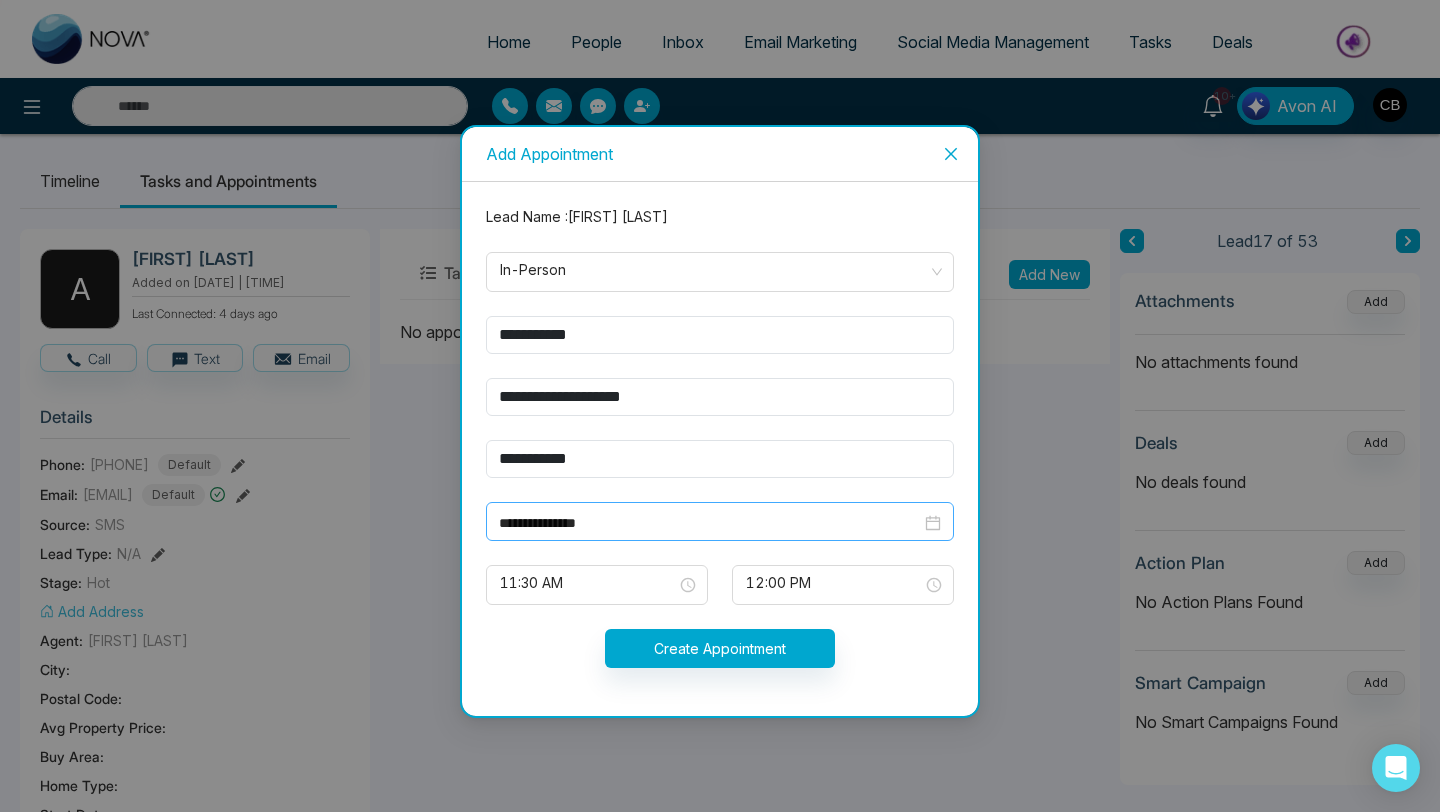 click on "**********" at bounding box center [720, 523] 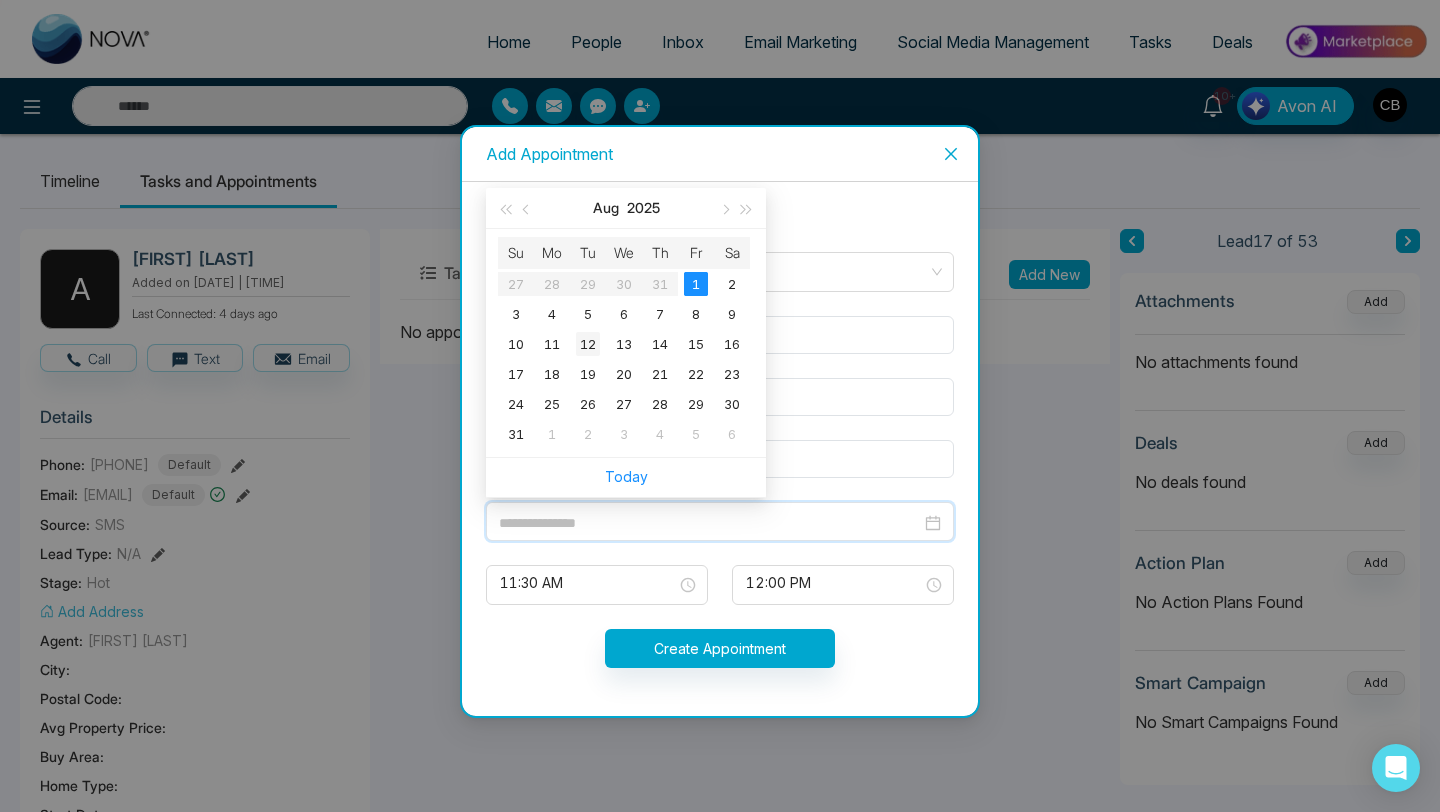 type on "**********" 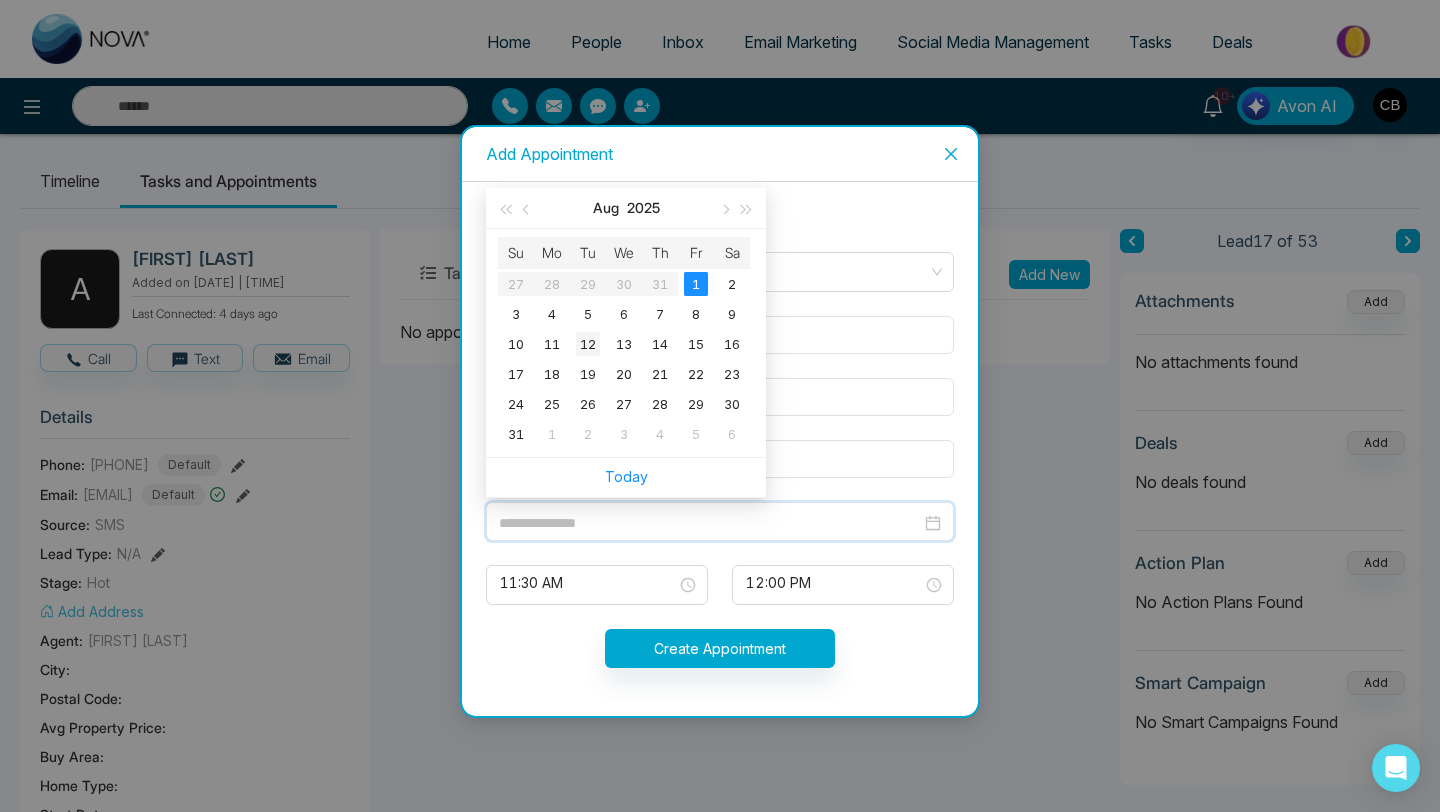 click on "12" at bounding box center (588, 344) 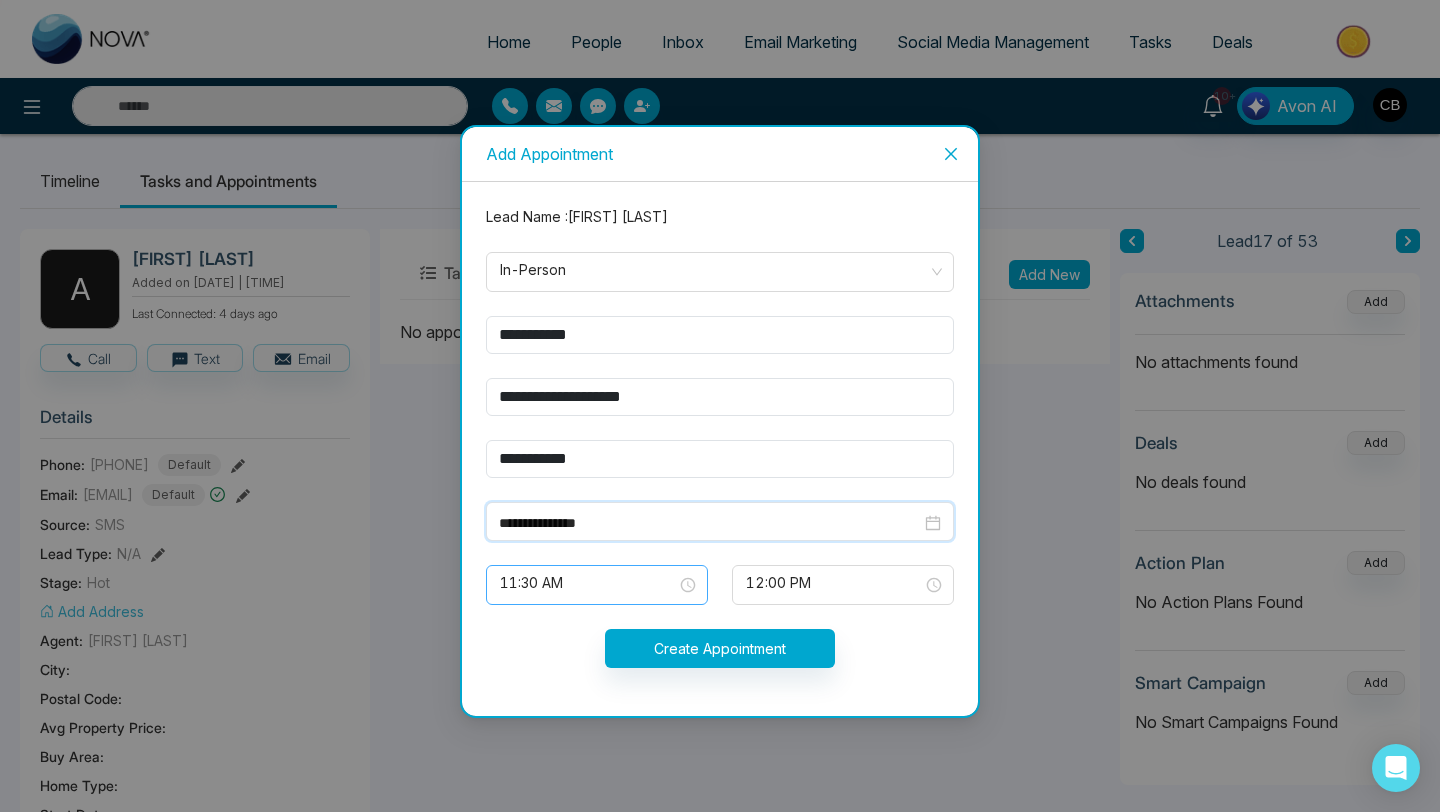 click on "11:30 AM" at bounding box center (597, 585) 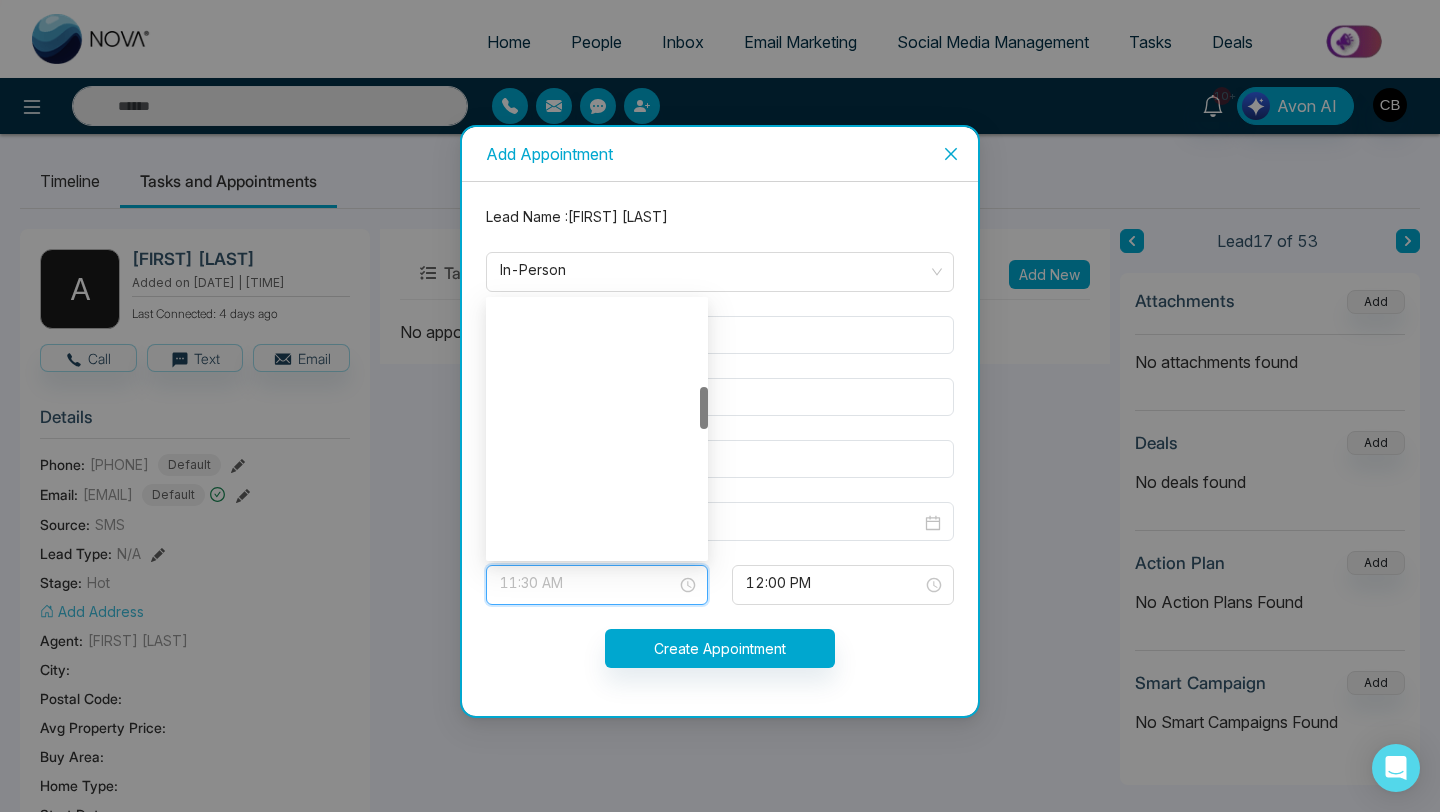 scroll, scrollTop: 512, scrollLeft: 0, axis: vertical 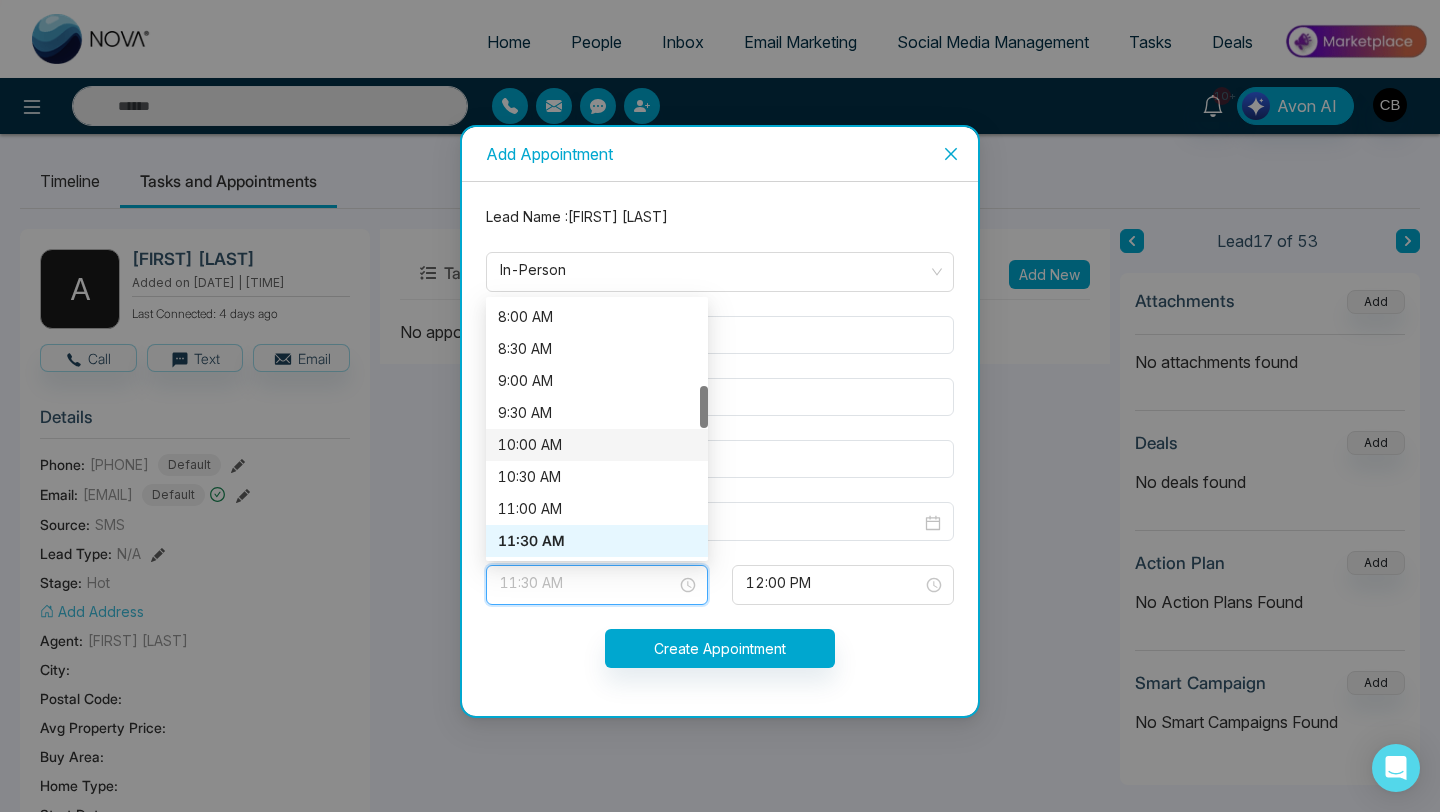 click on "10:00 AM" at bounding box center (597, 445) 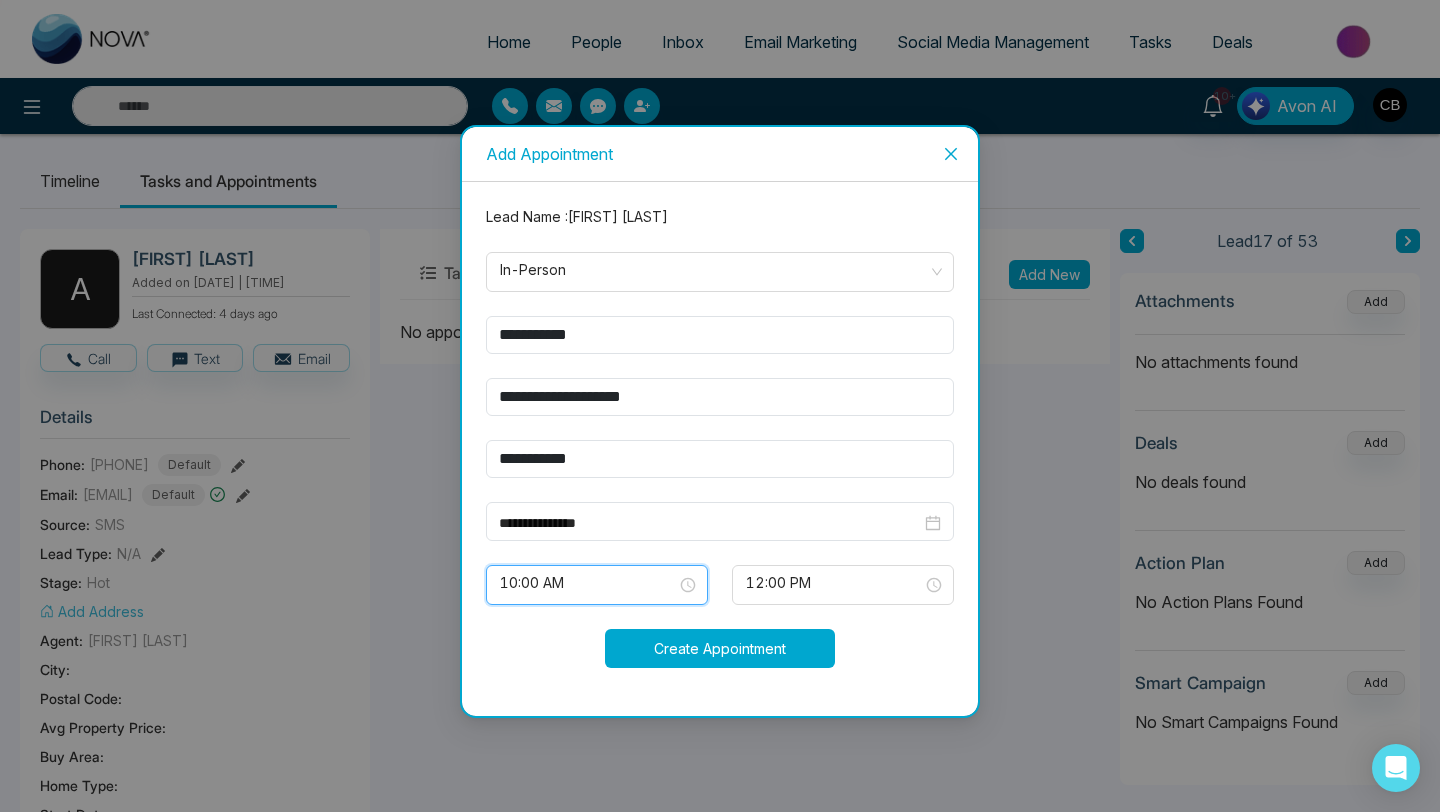click on "Create Appointment" at bounding box center [720, 648] 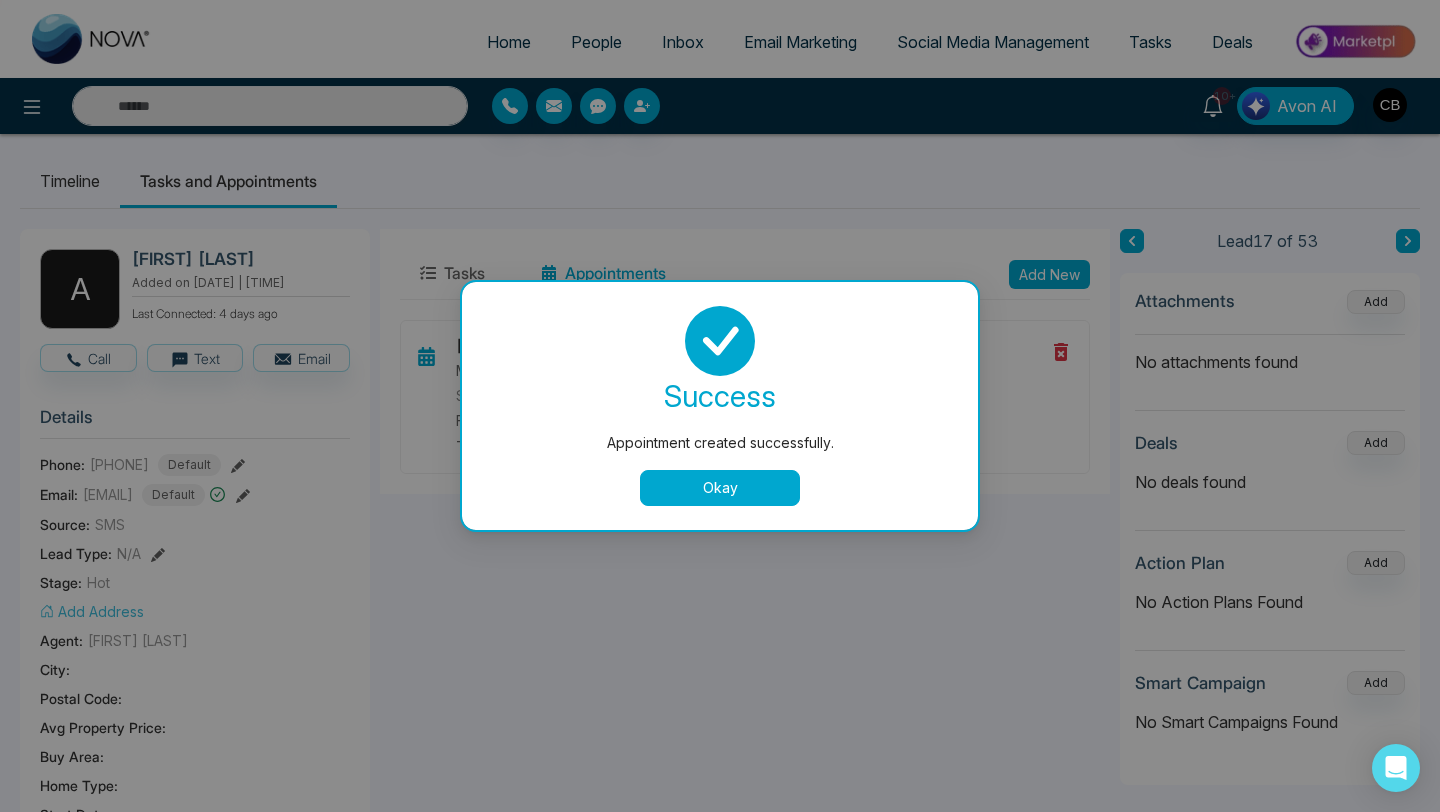 click on "Okay" at bounding box center [720, 488] 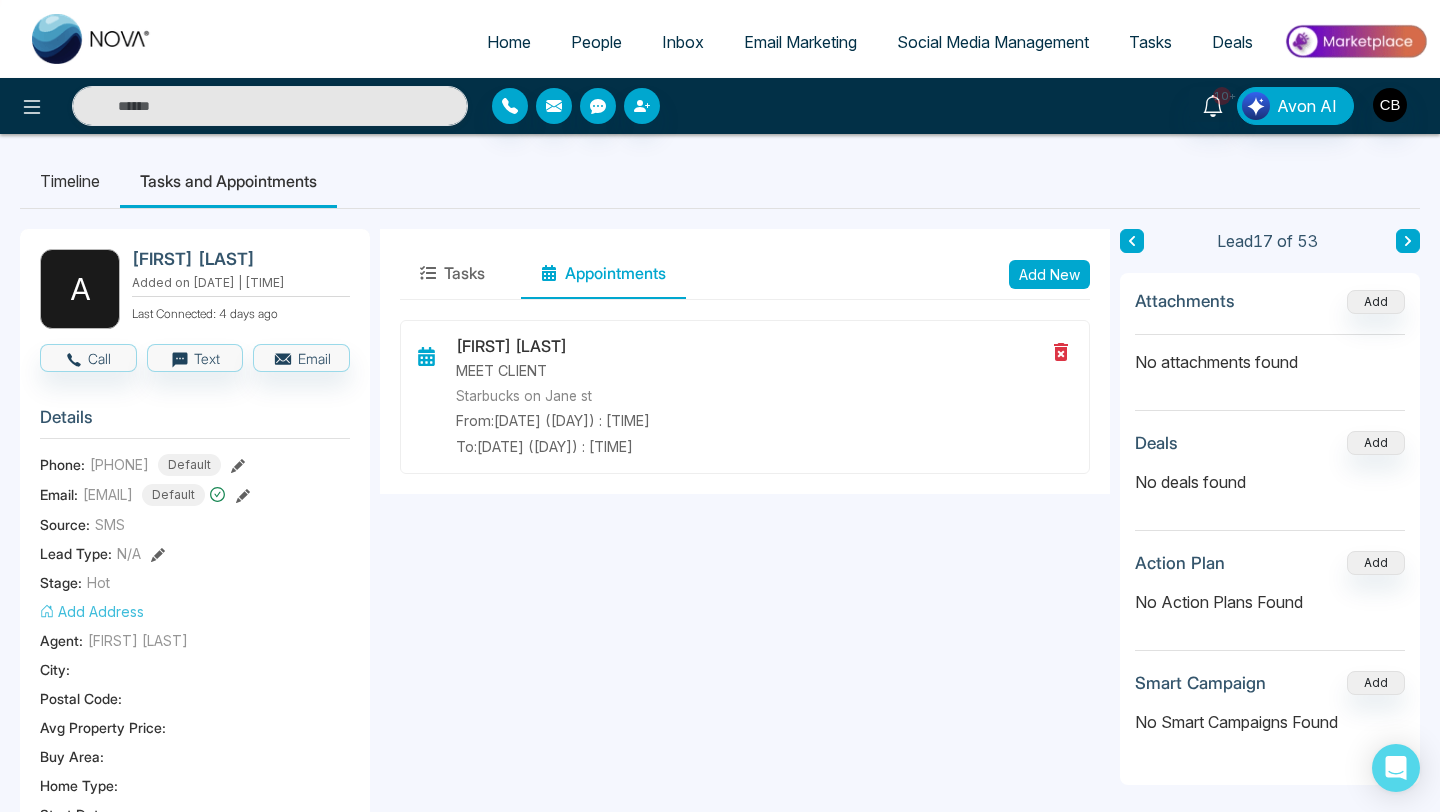 click on "Home" at bounding box center [509, 42] 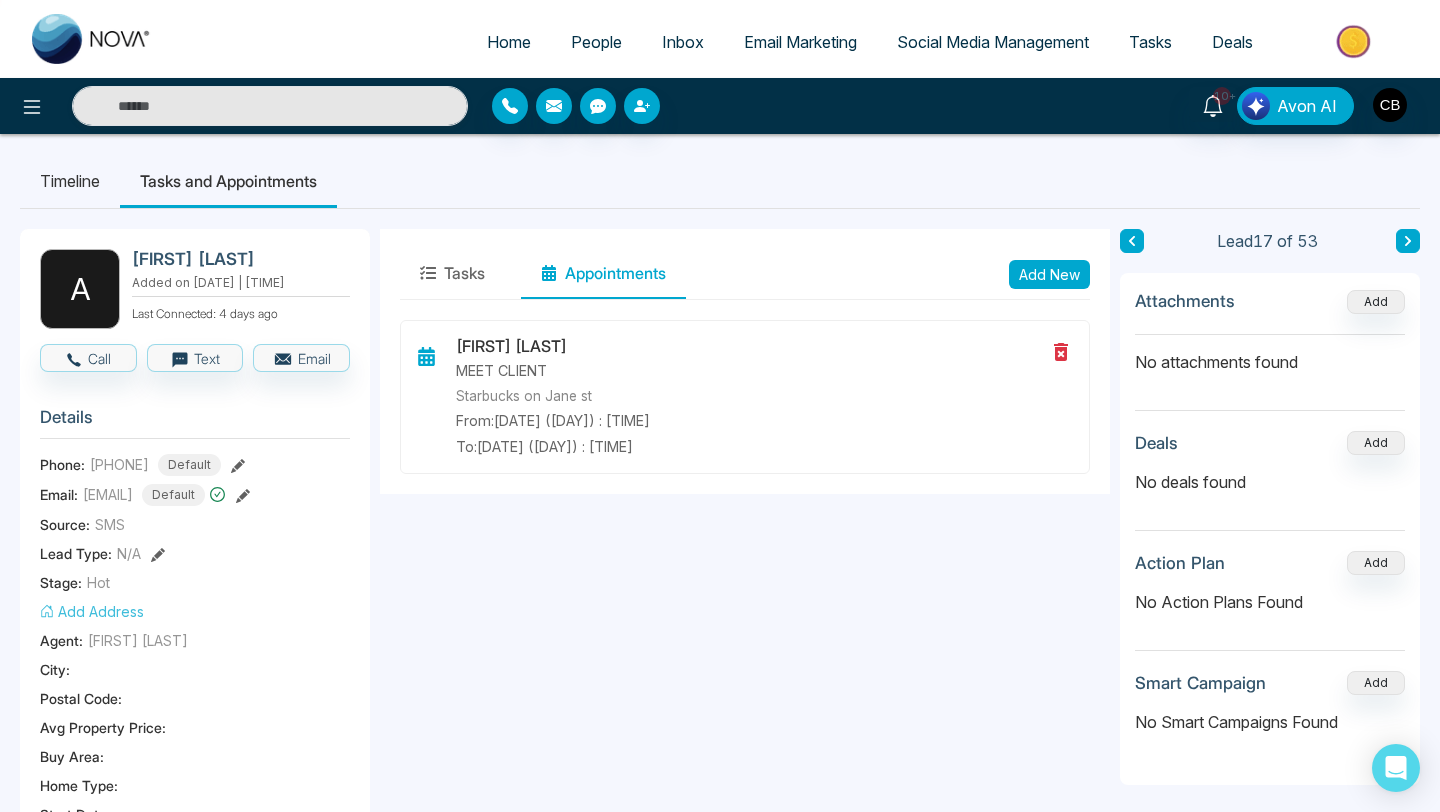 select on "*" 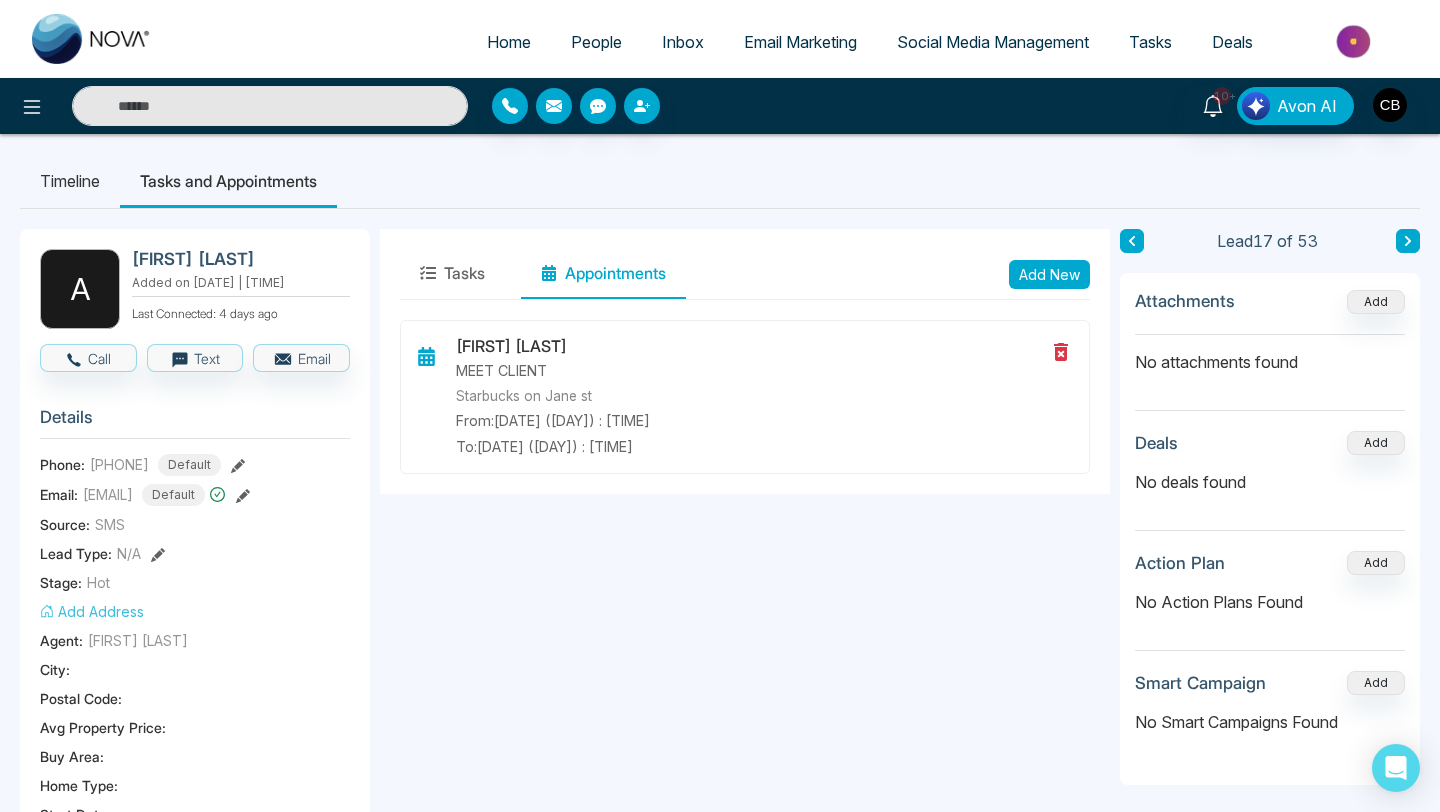 select on "*" 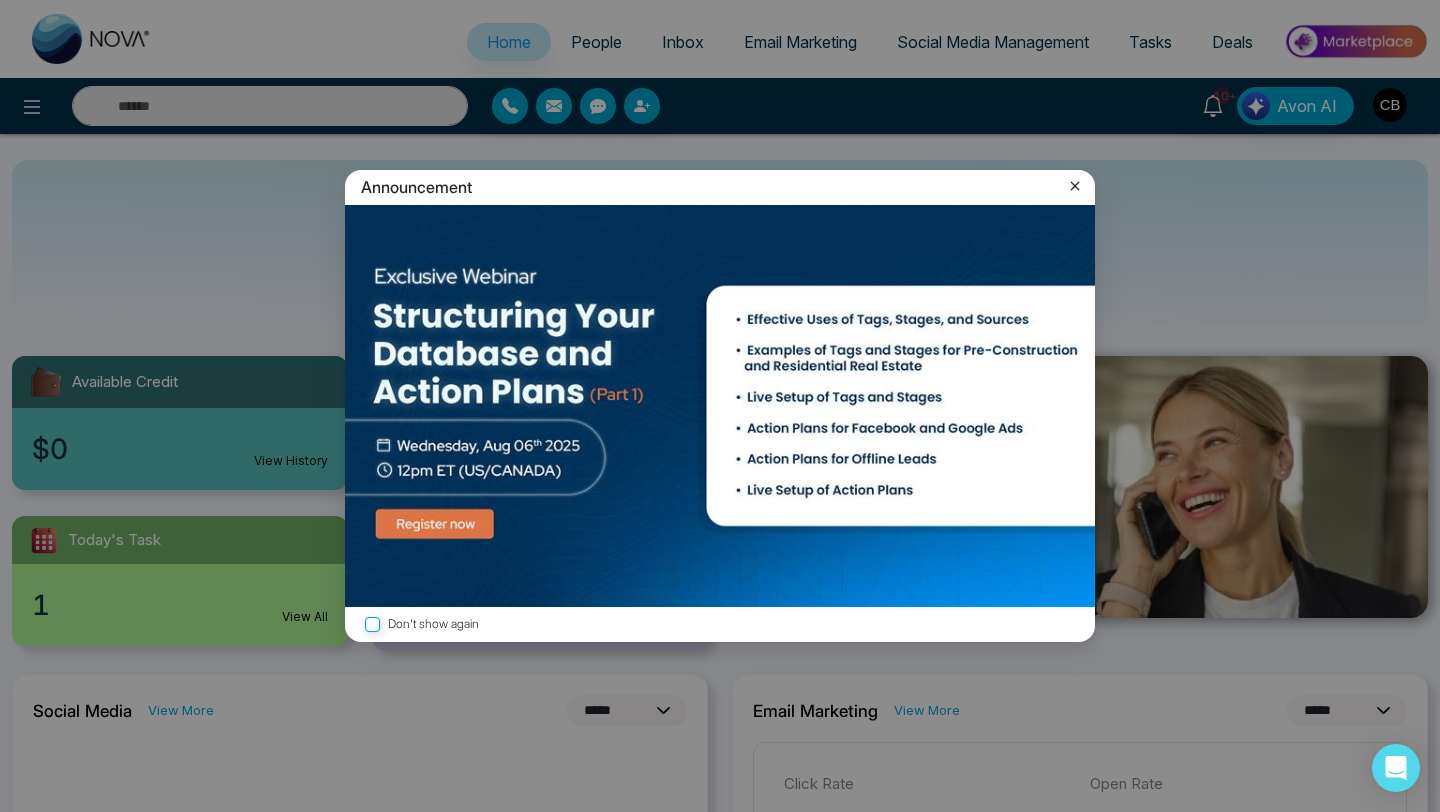 click on "Announcement   Don't show again" at bounding box center (720, 406) 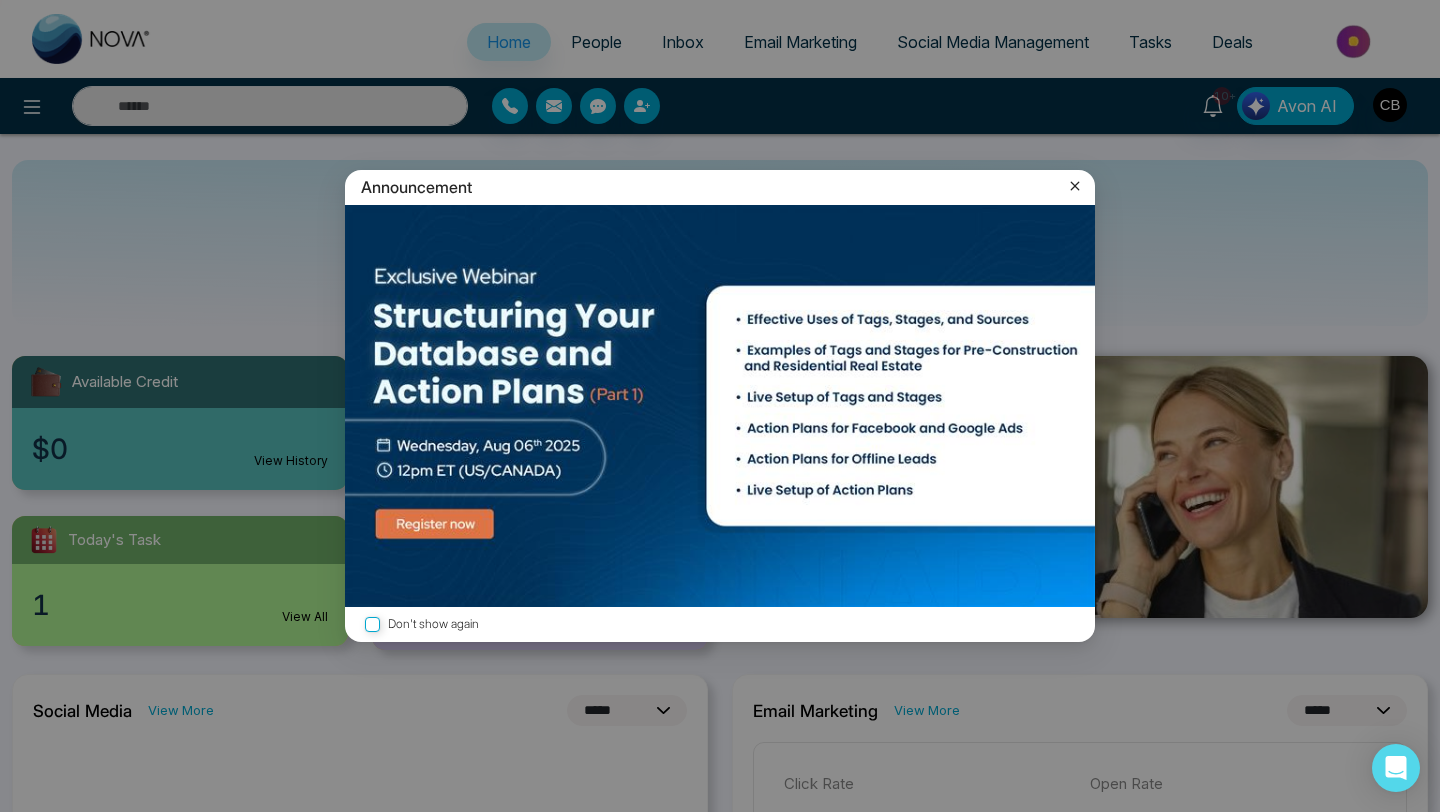 click 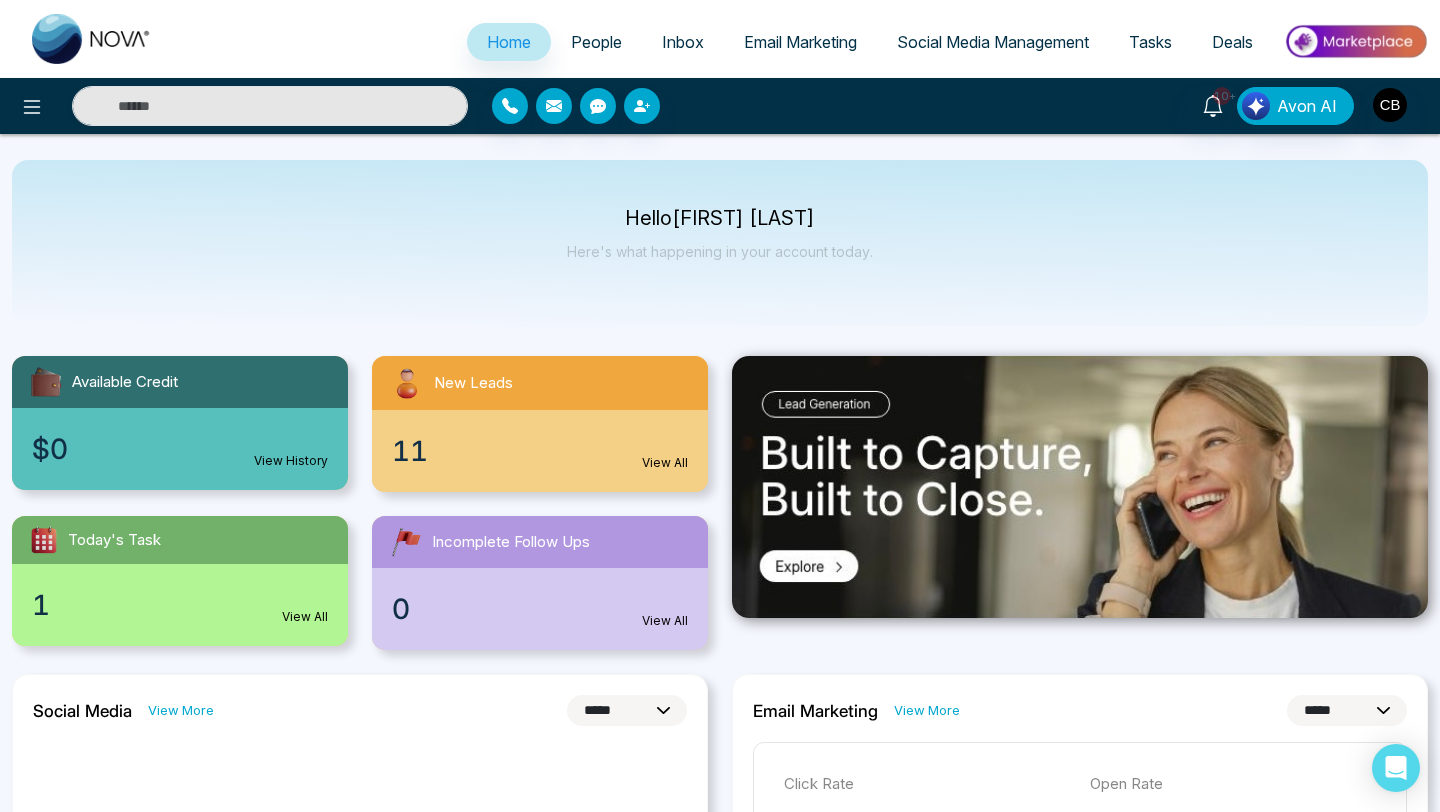 click on "People" at bounding box center (596, 42) 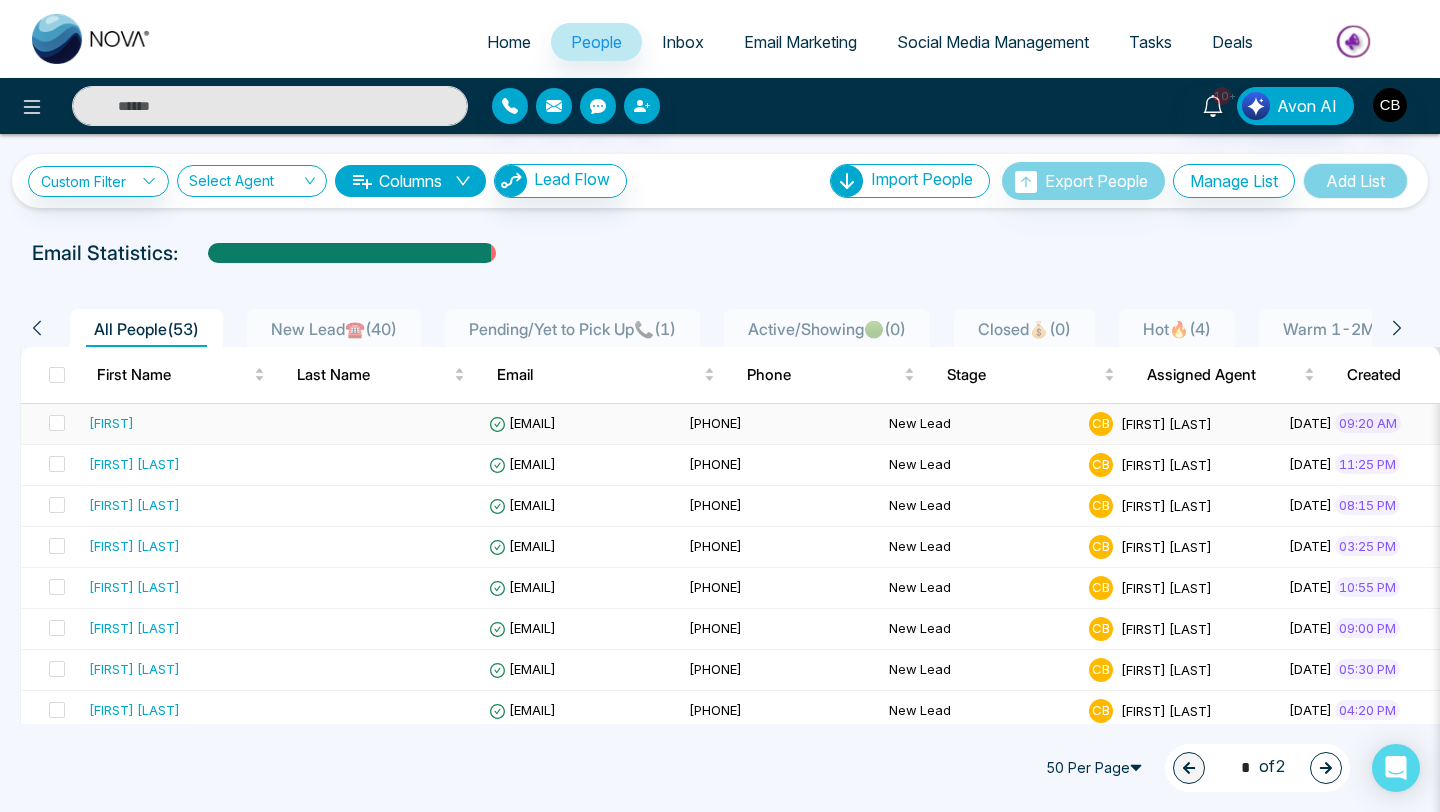 click on "pat" at bounding box center (111, 423) 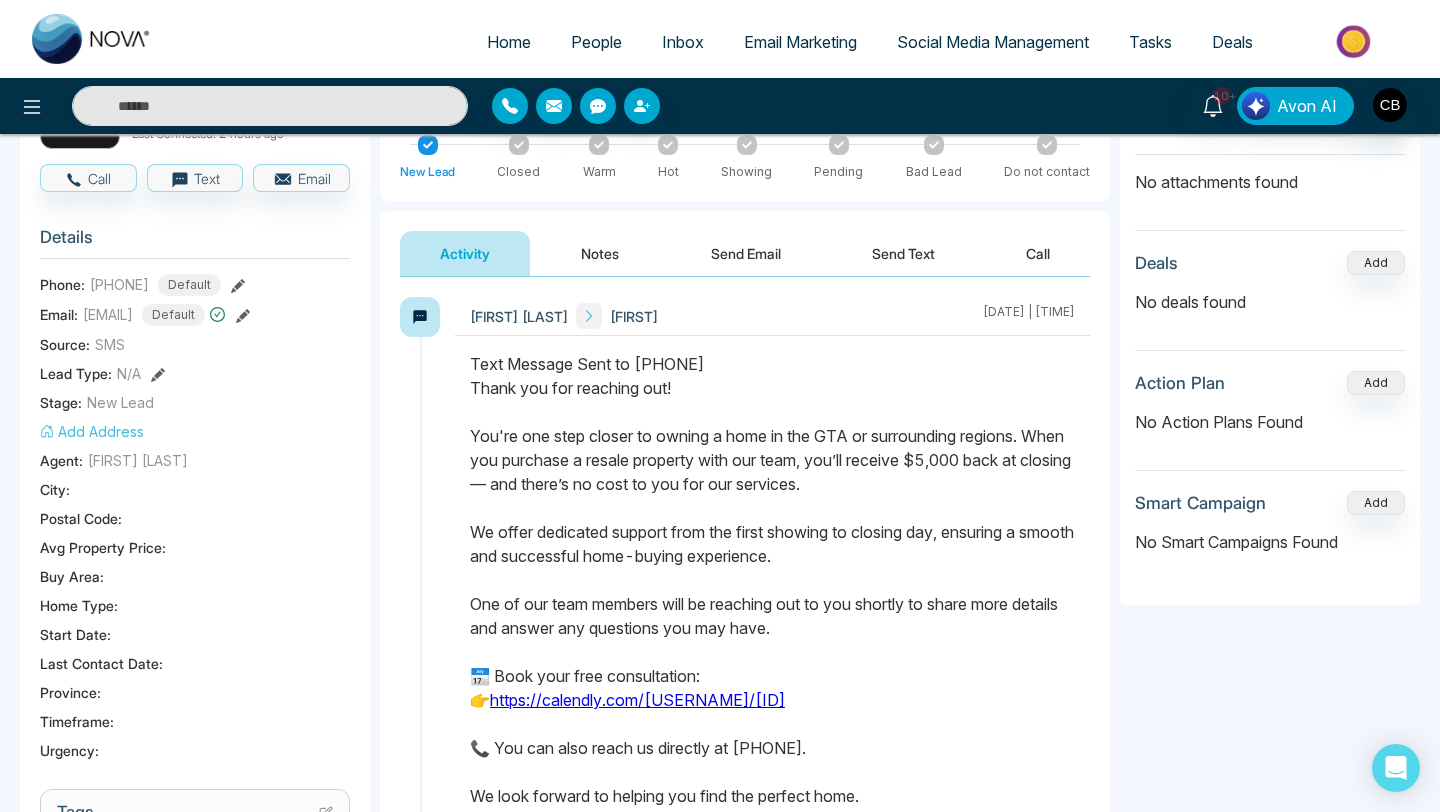 scroll, scrollTop: 0, scrollLeft: 0, axis: both 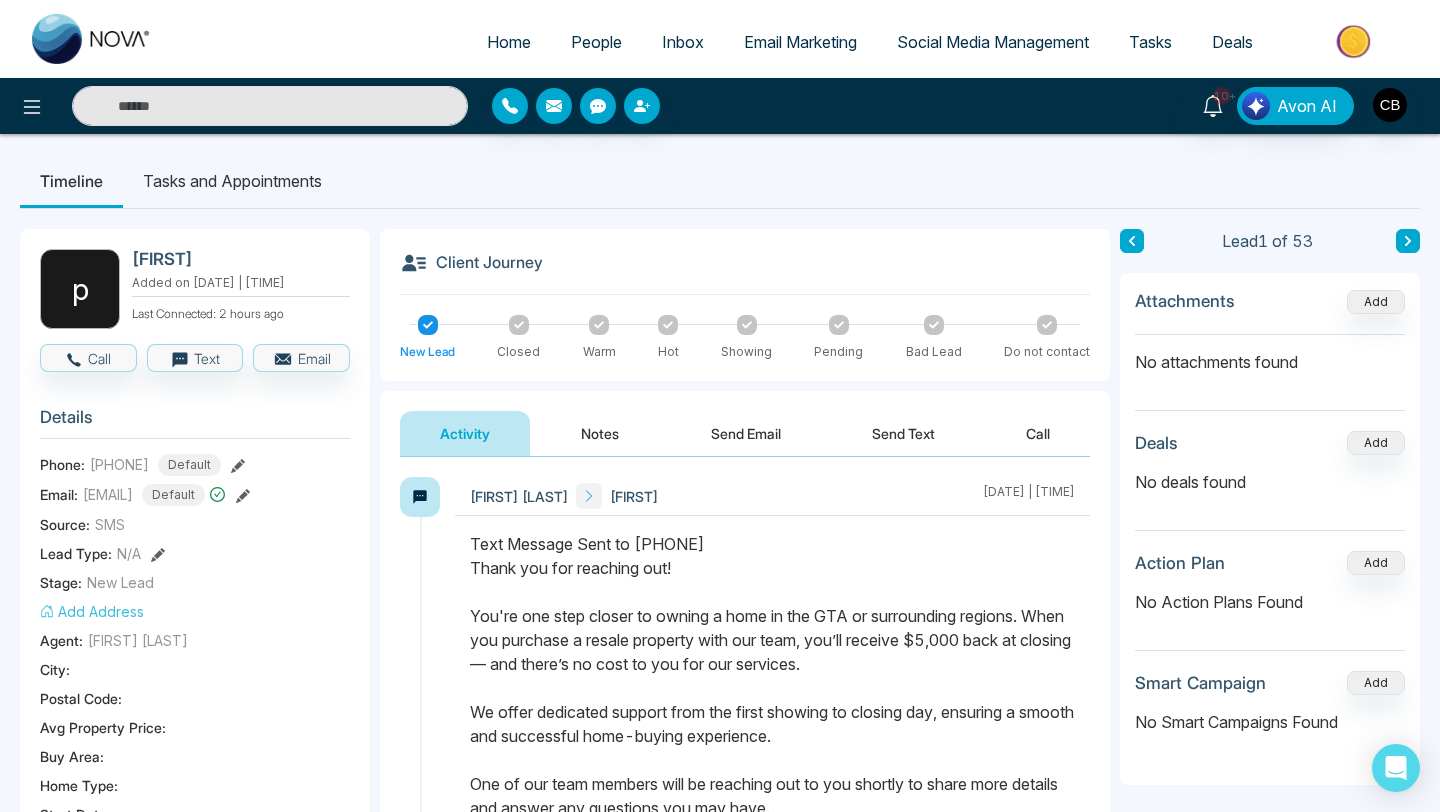 click on "Notes" at bounding box center [600, 433] 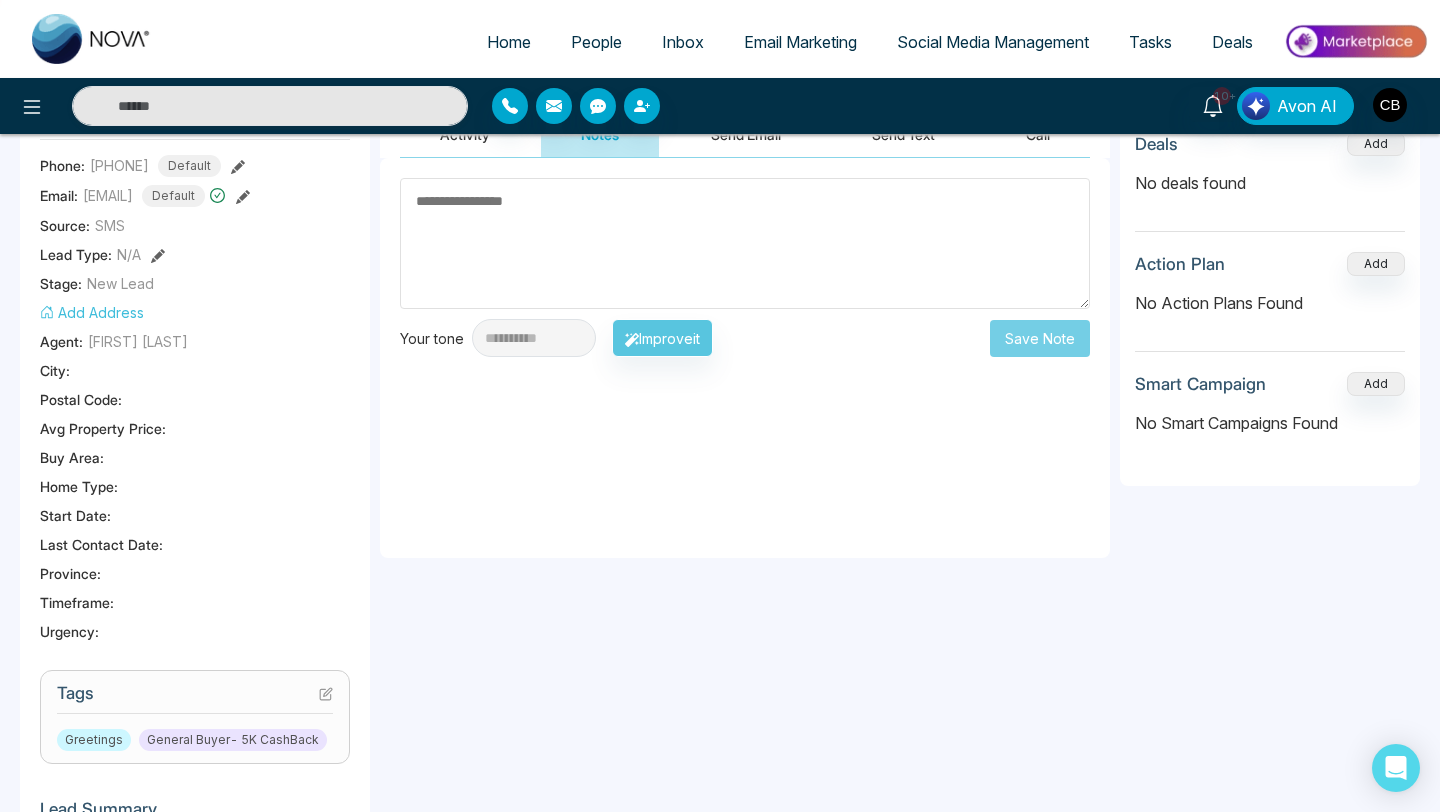 scroll, scrollTop: 0, scrollLeft: 0, axis: both 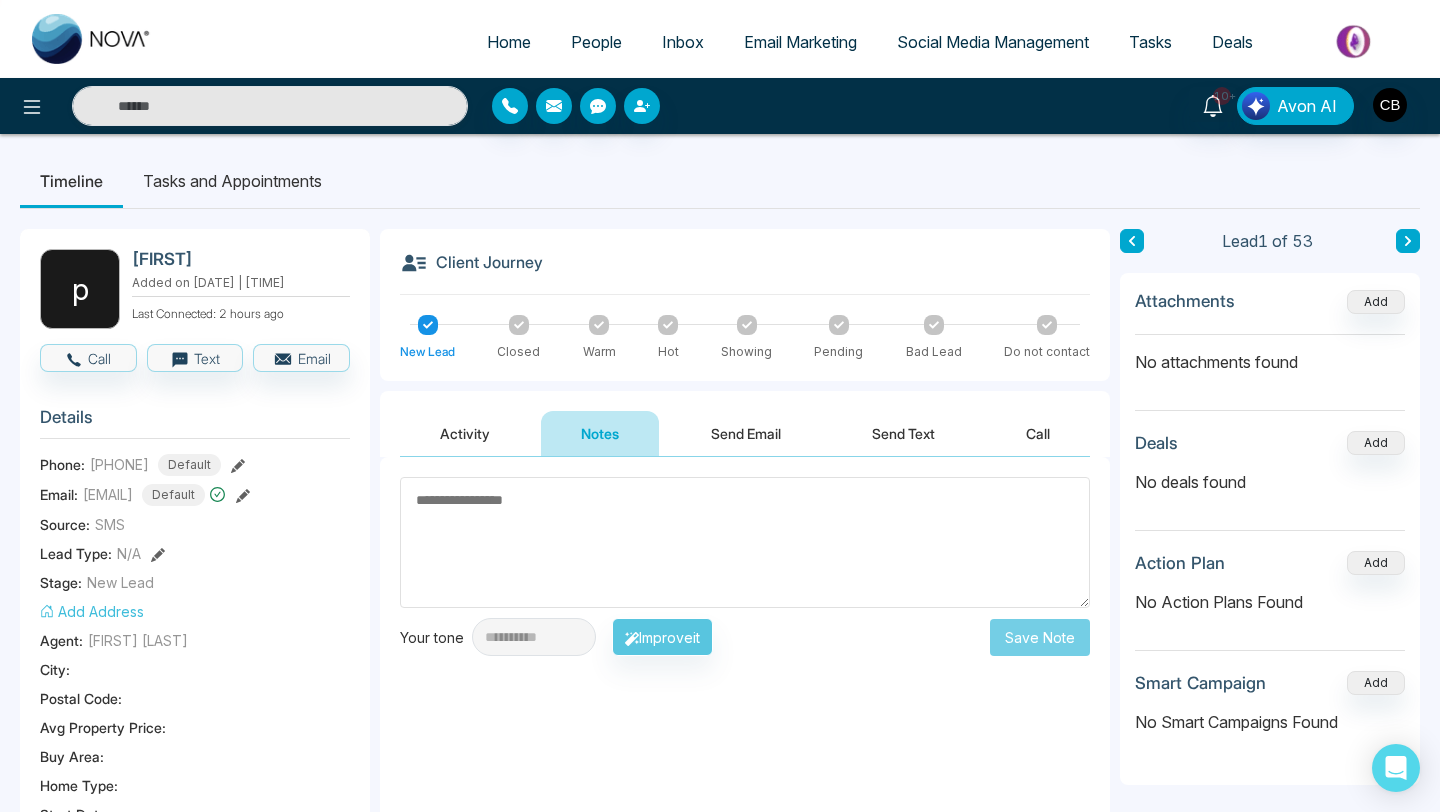 click on "Home" at bounding box center [509, 42] 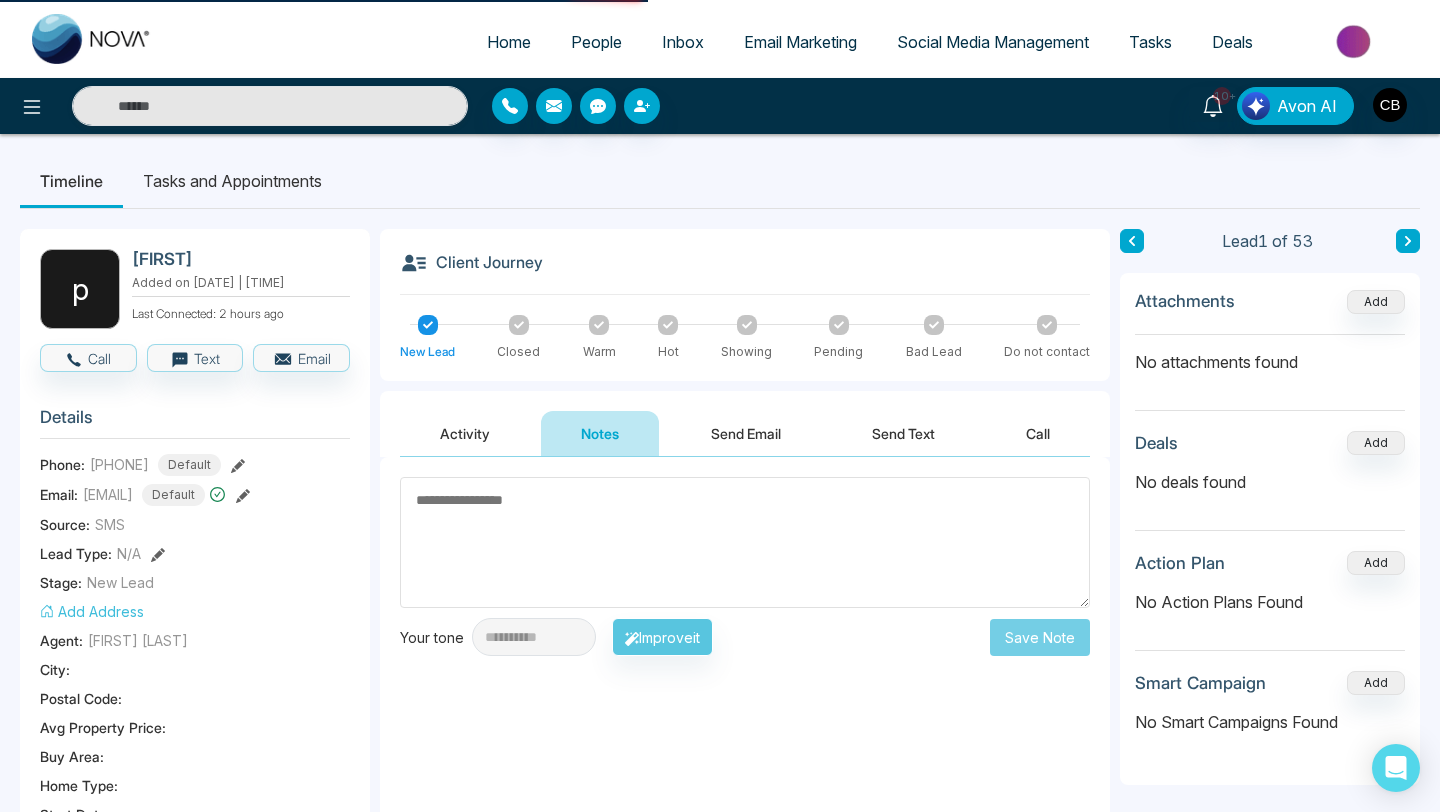 select on "*" 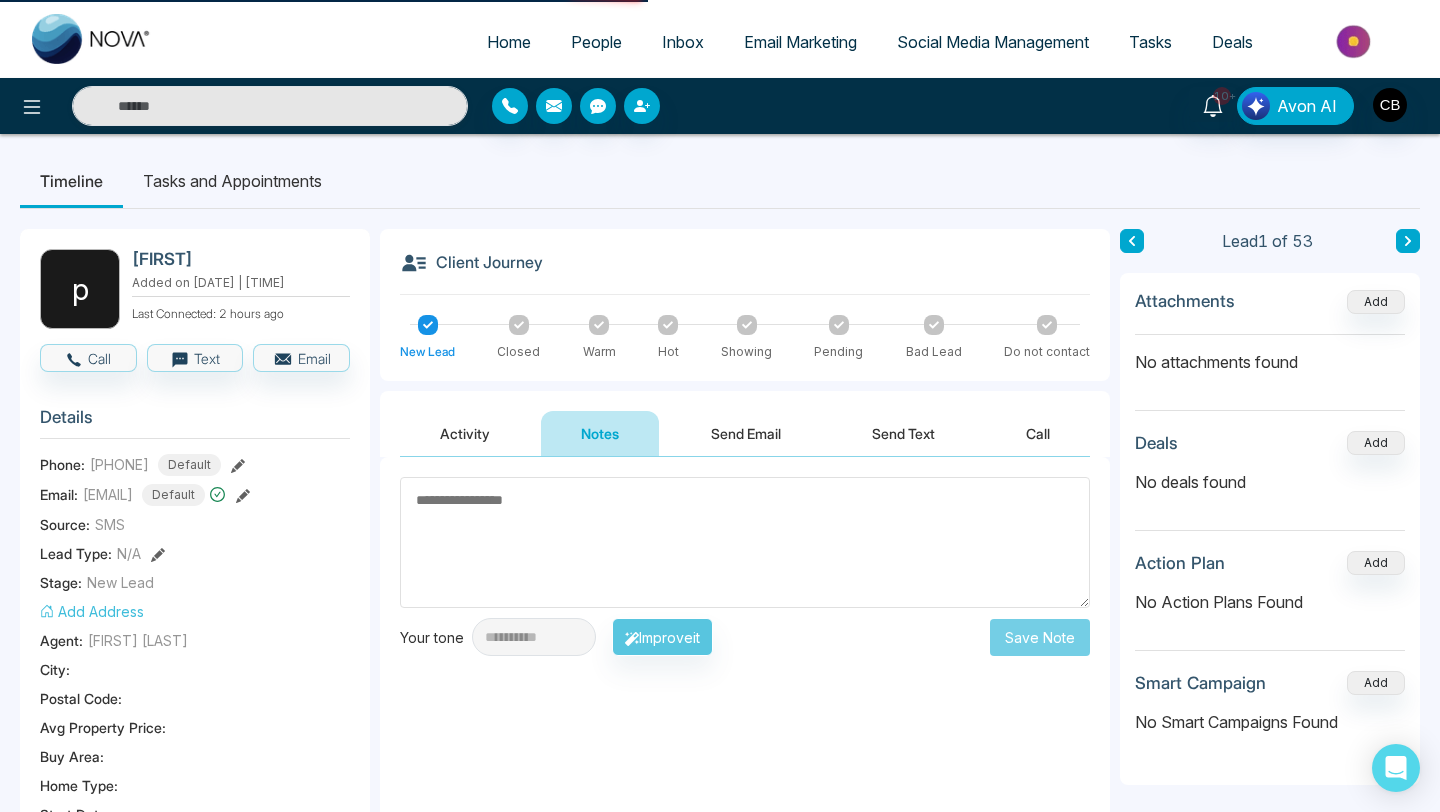 select on "*" 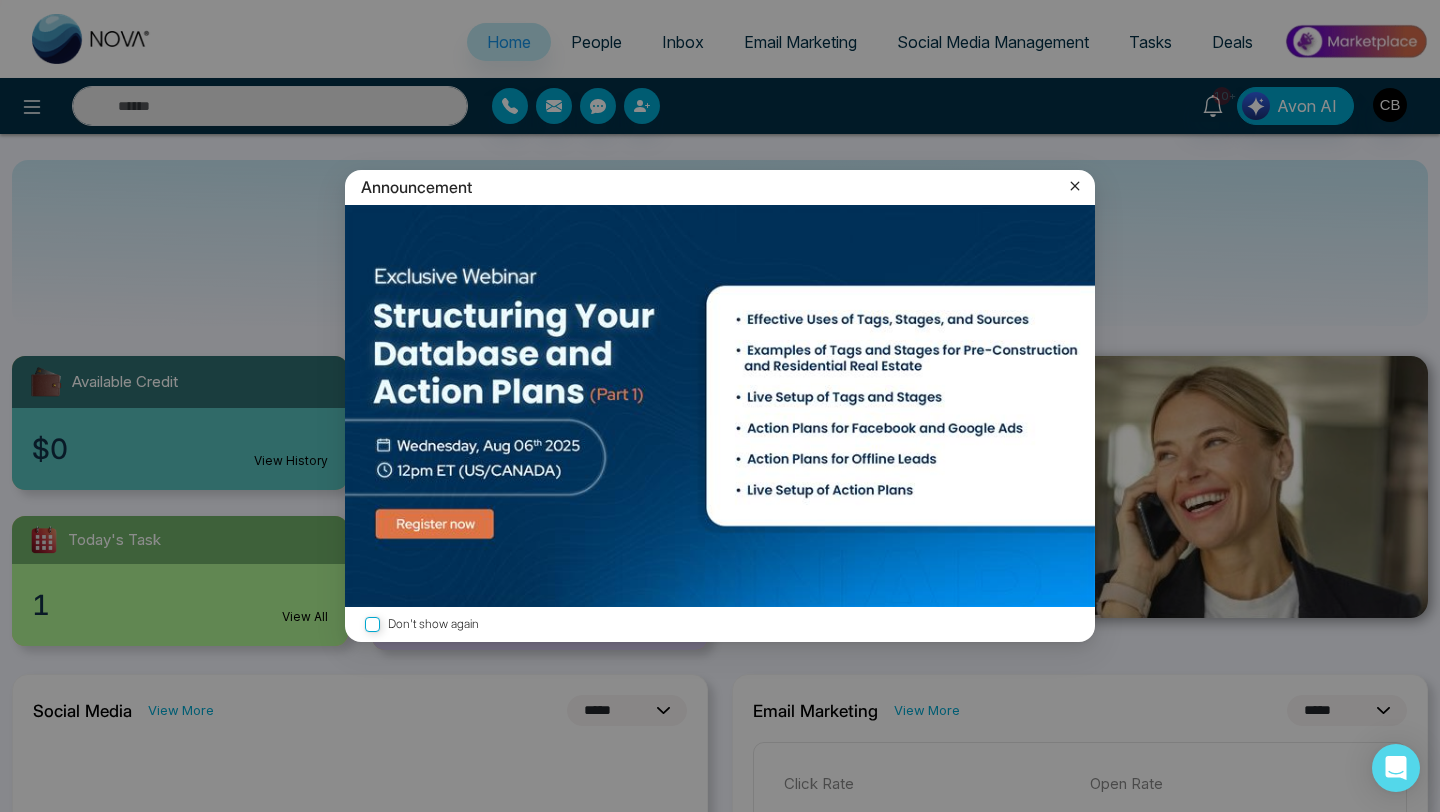 click 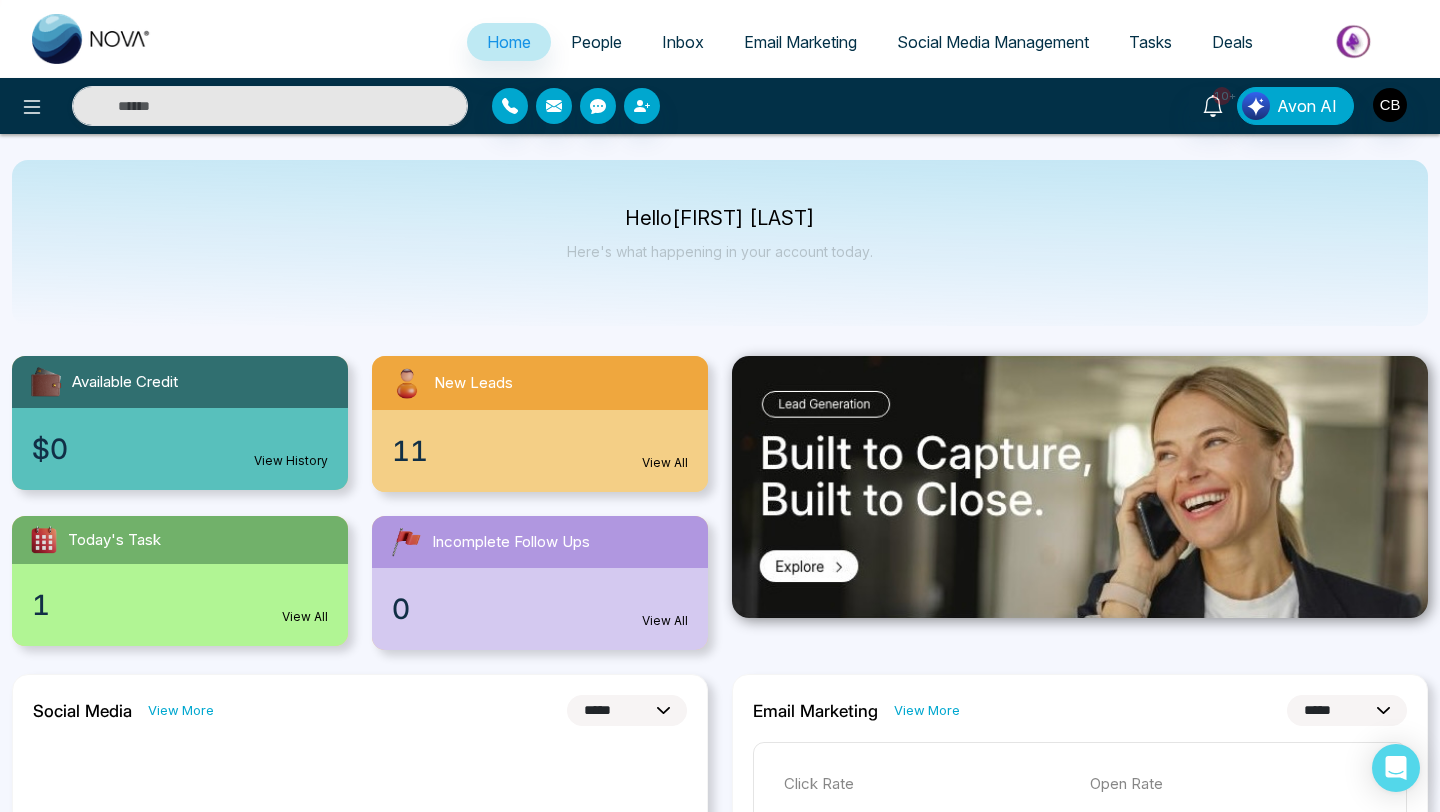 click on "11 View All" at bounding box center [540, 451] 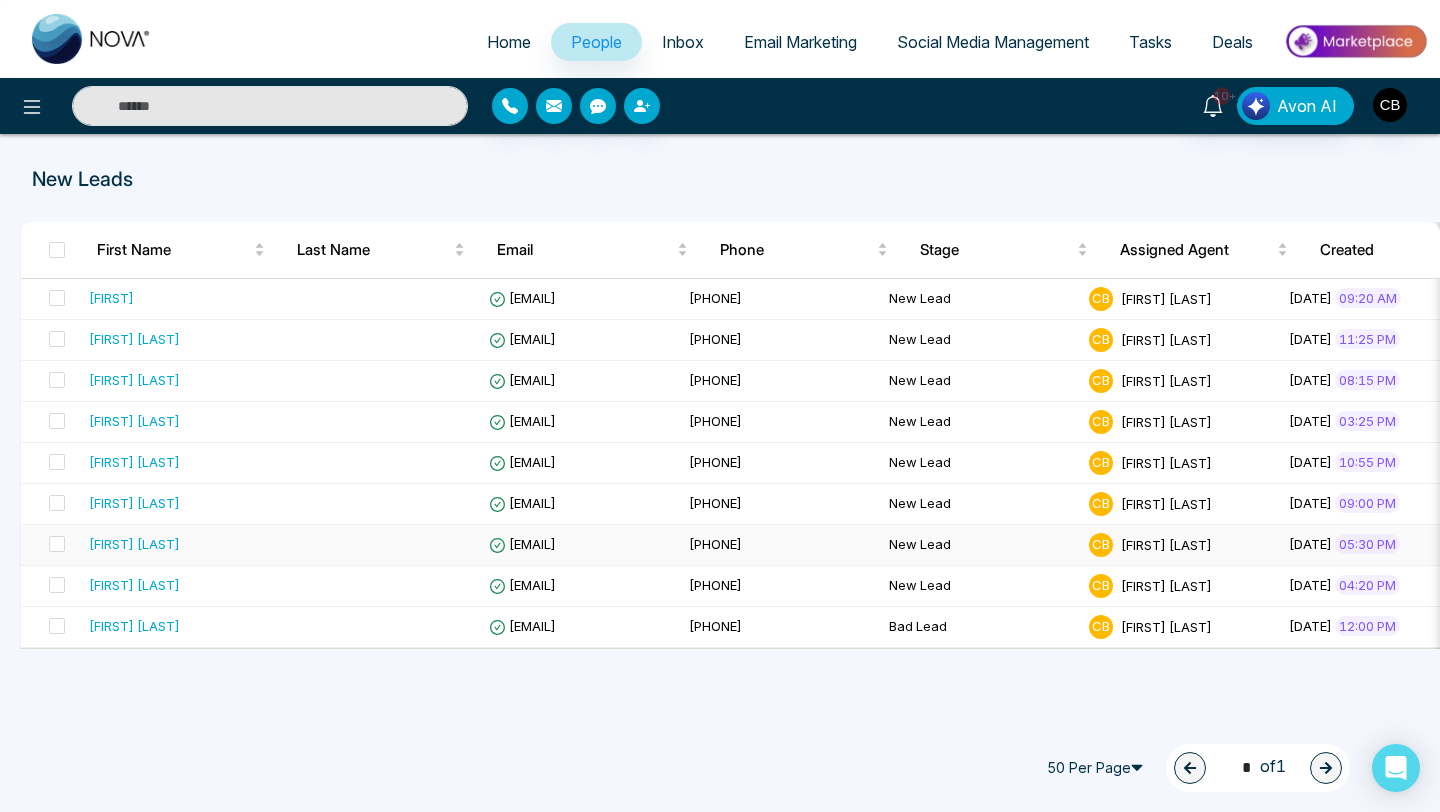 click on "Ricky Gardner" at bounding box center [134, 544] 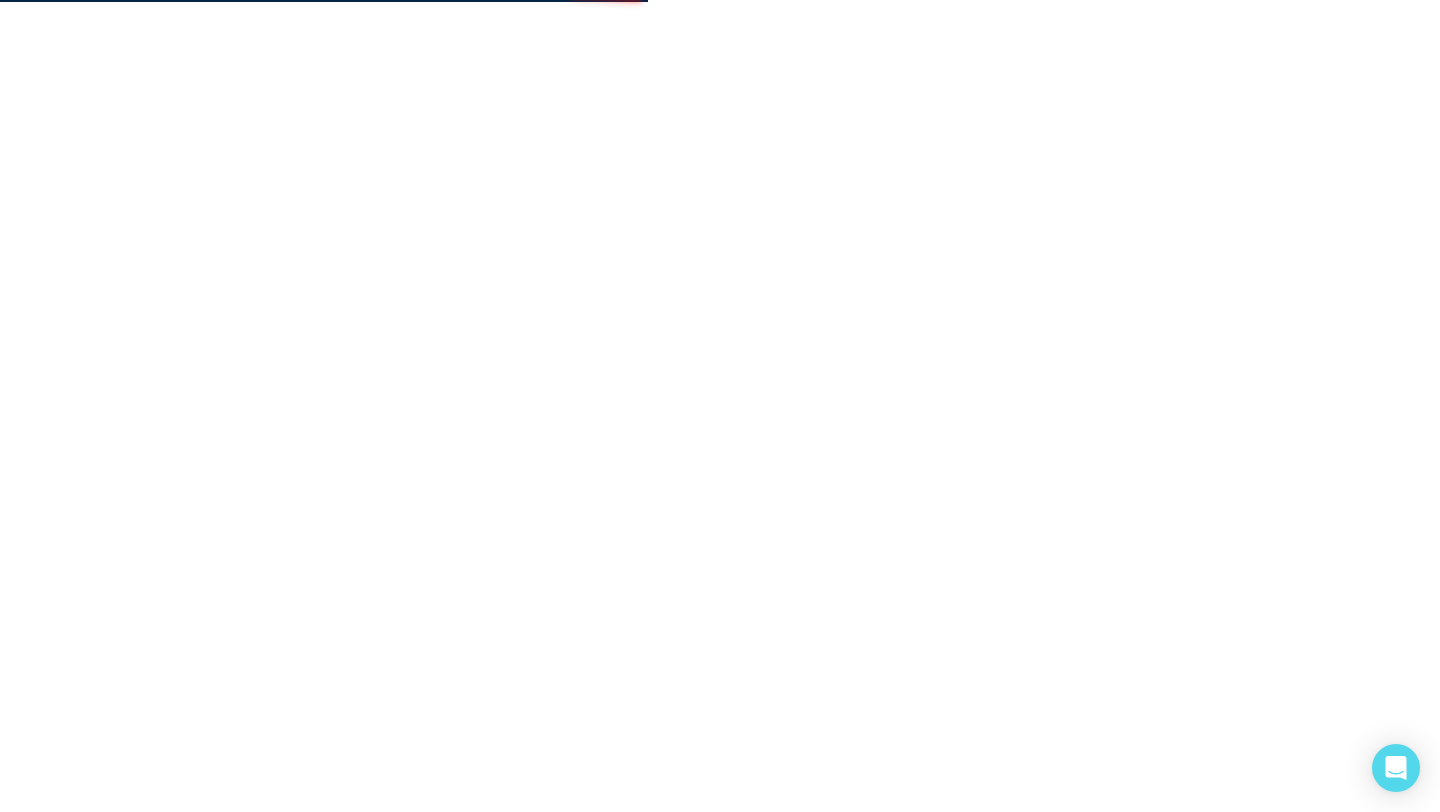 scroll, scrollTop: 0, scrollLeft: 0, axis: both 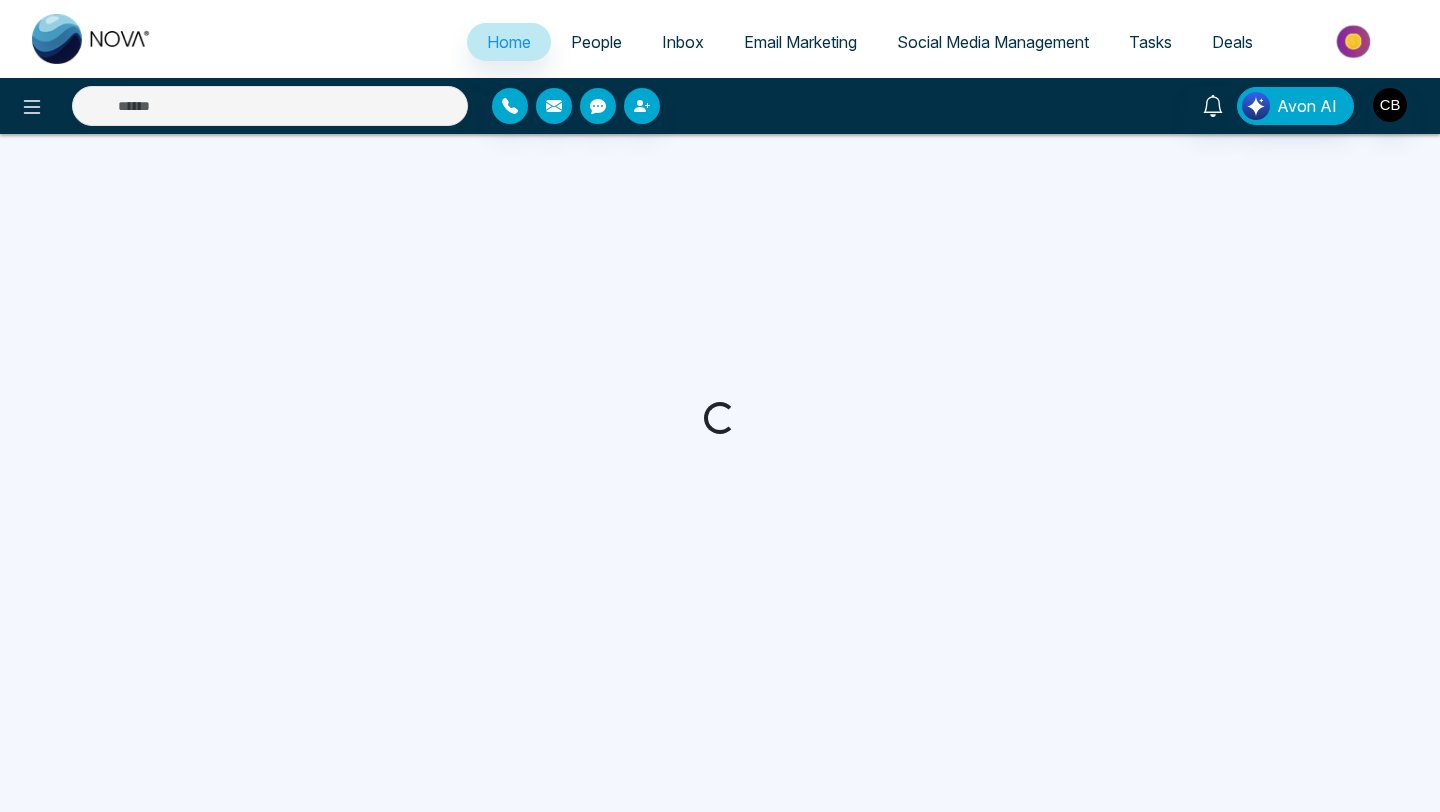 select on "*" 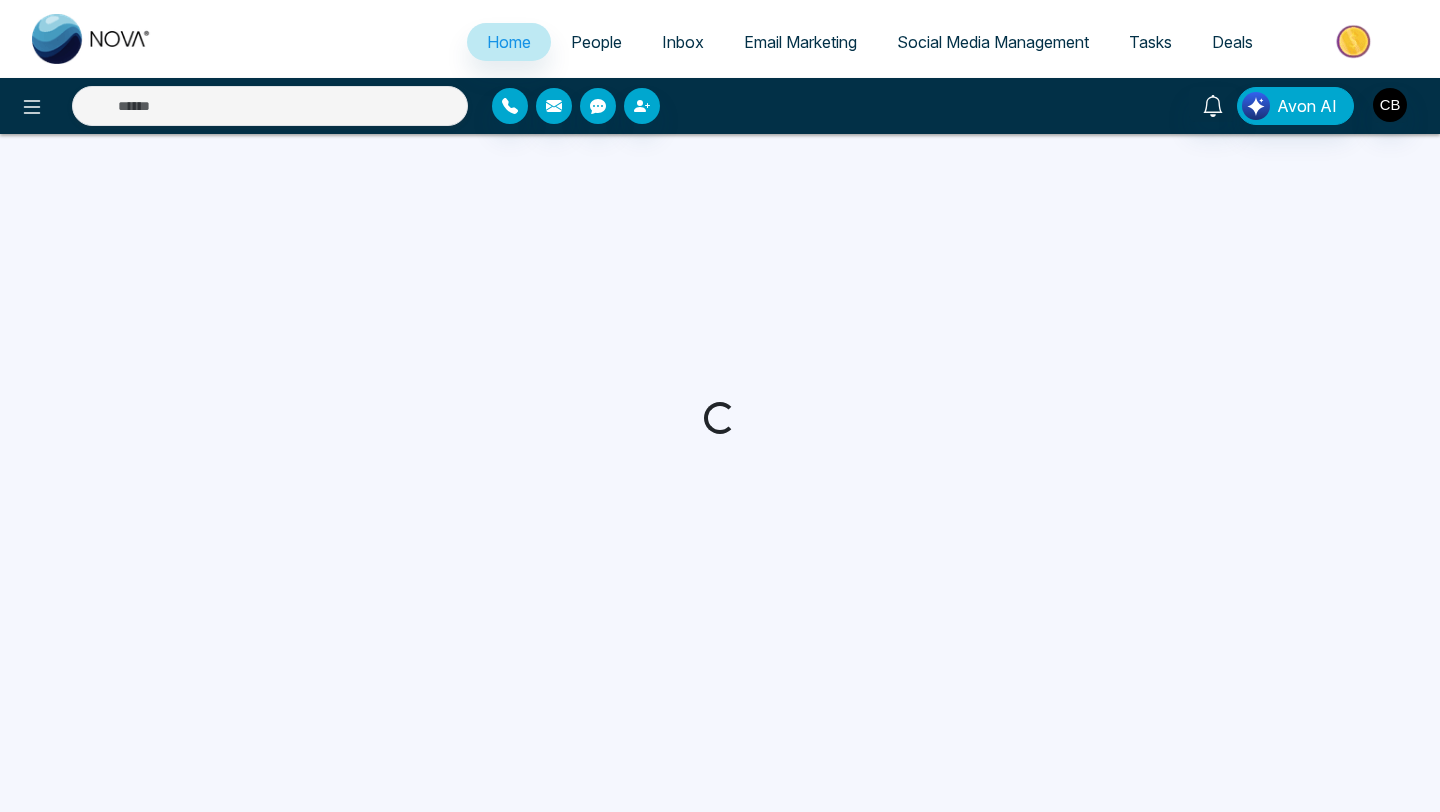 select on "*" 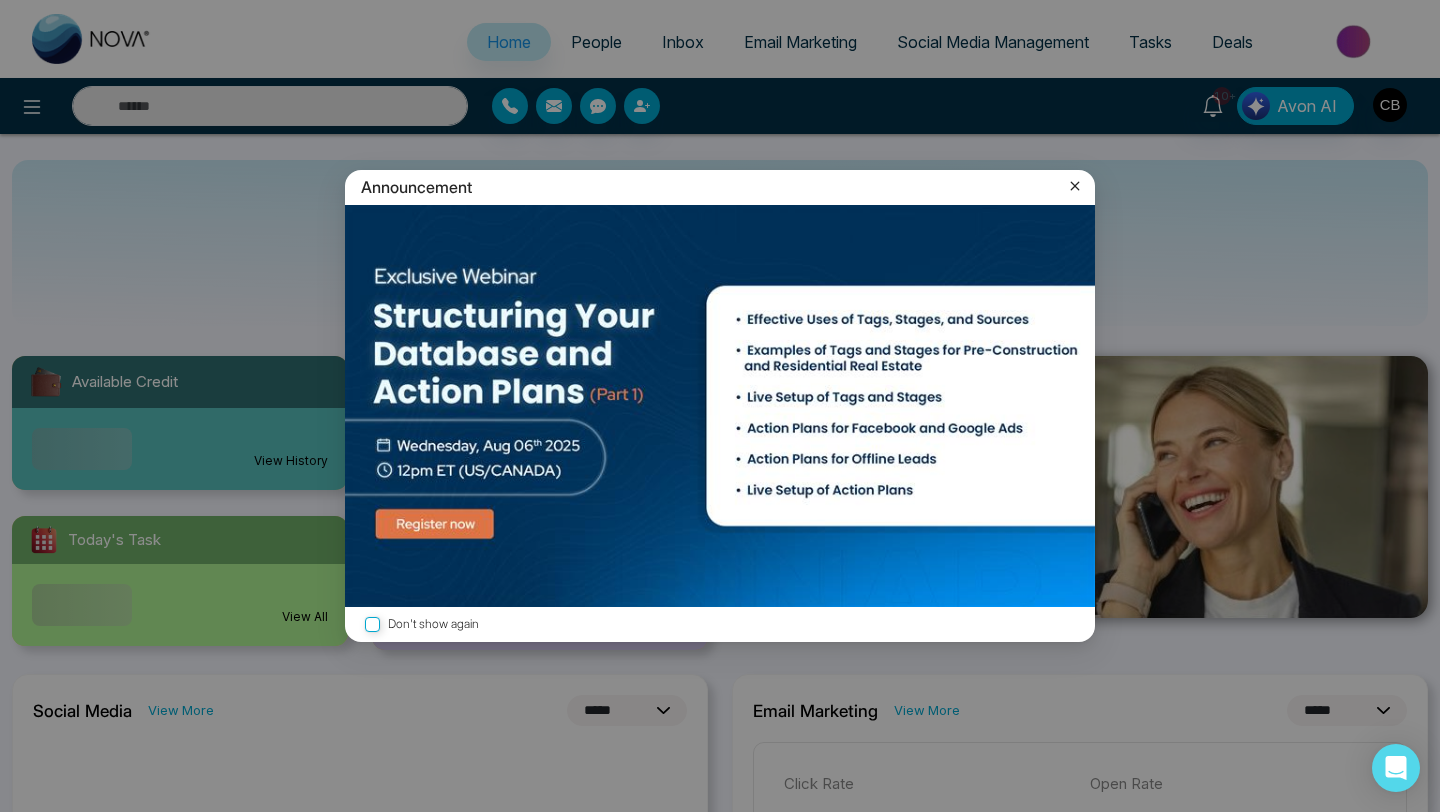 click 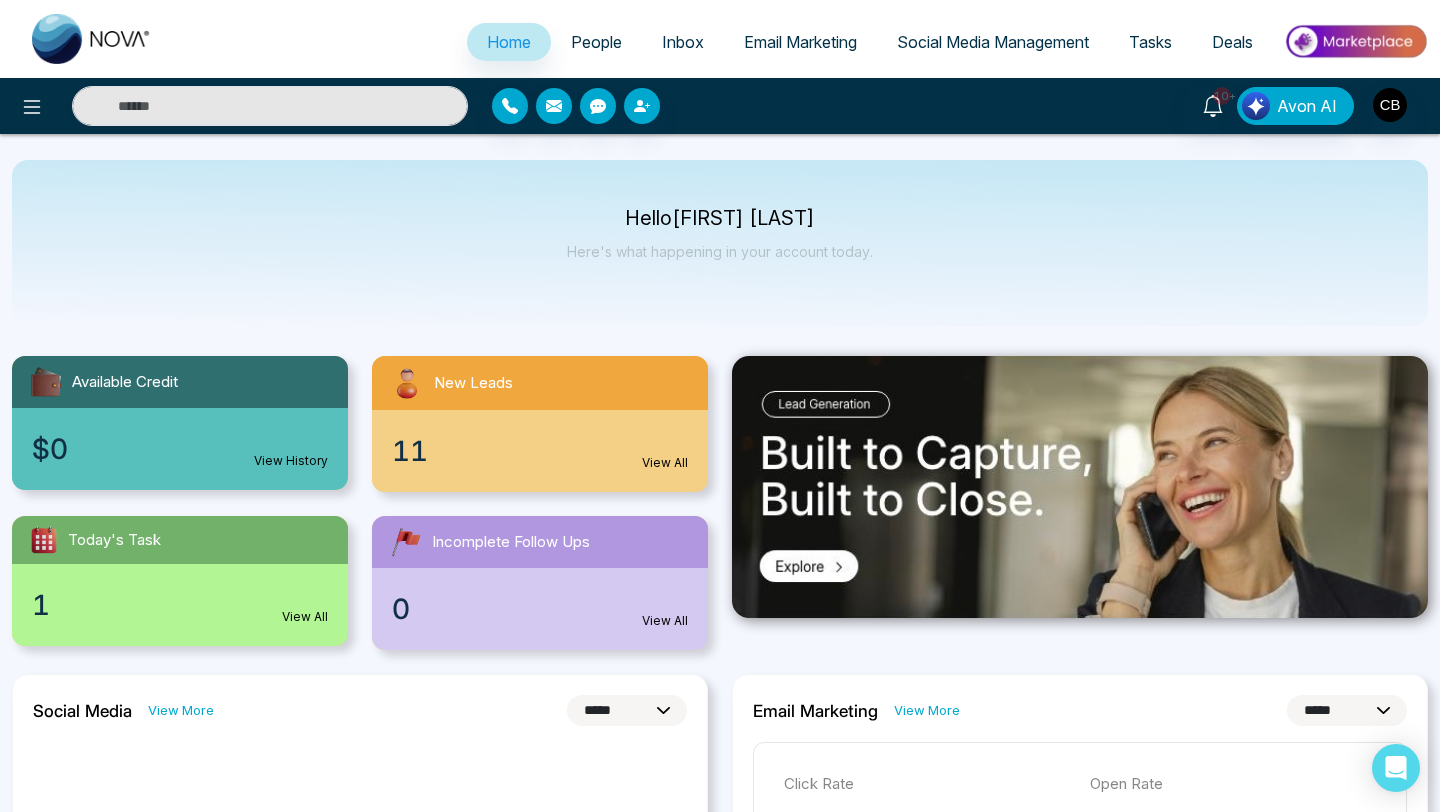 click on "View All" at bounding box center [665, 463] 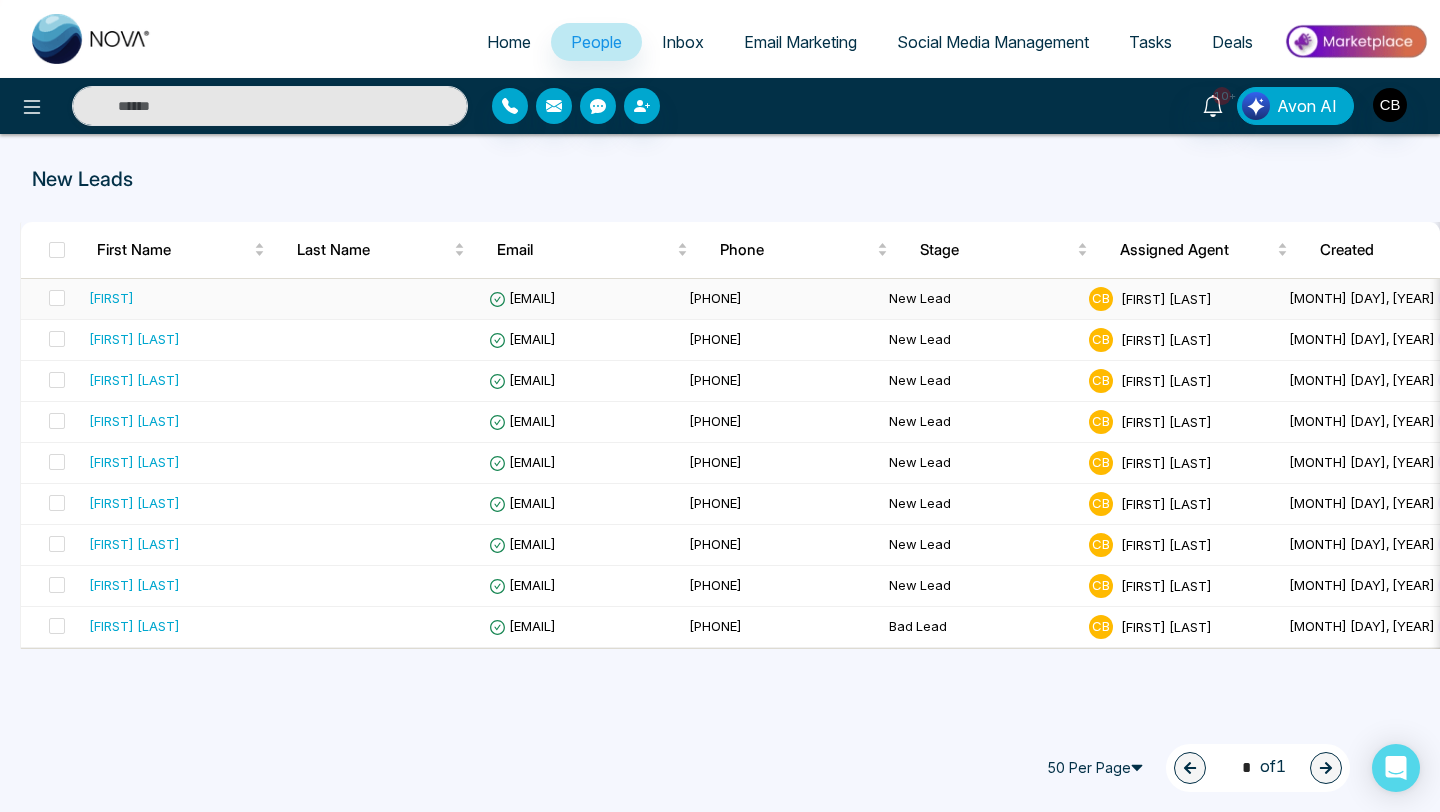 click on "[FIRST]" at bounding box center [111, 298] 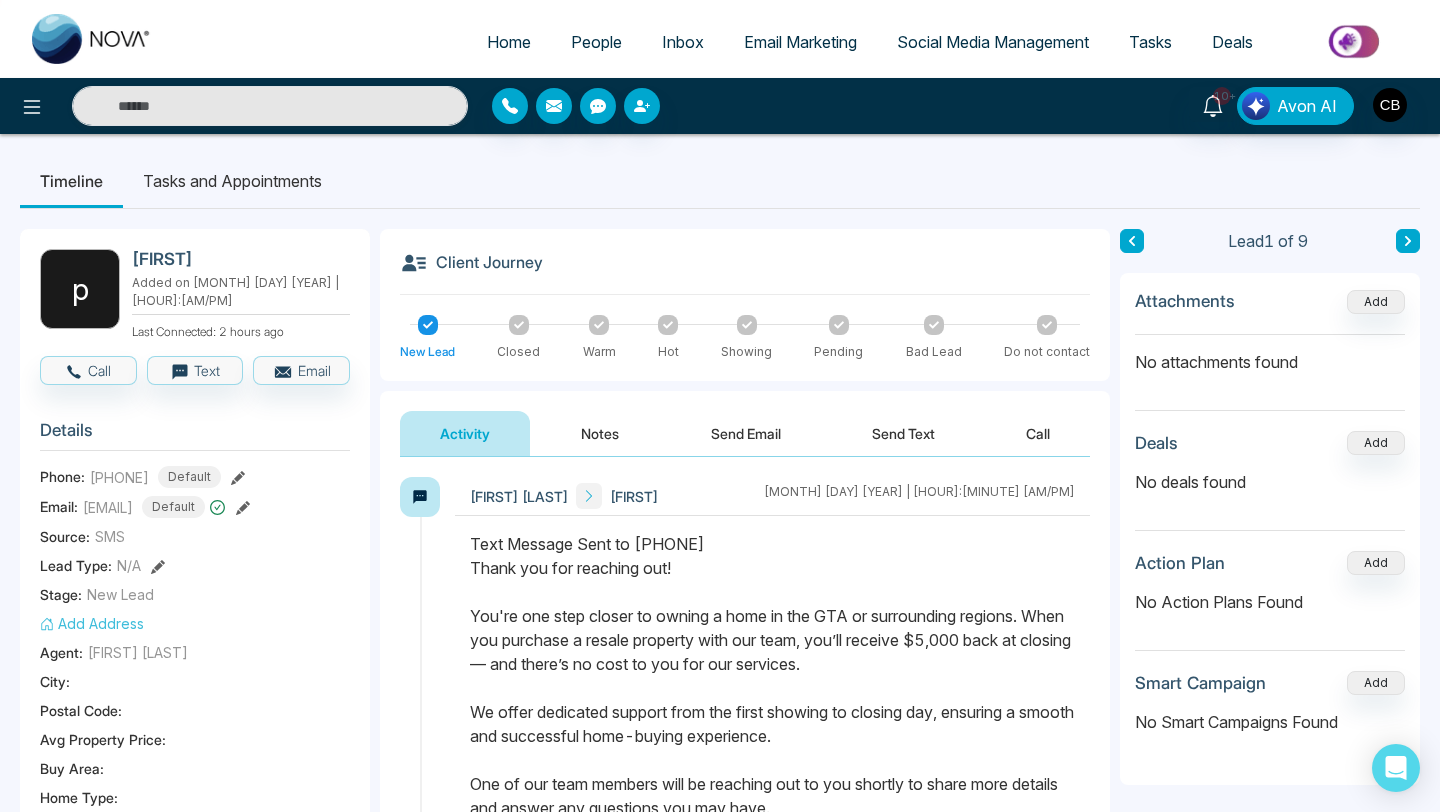 click 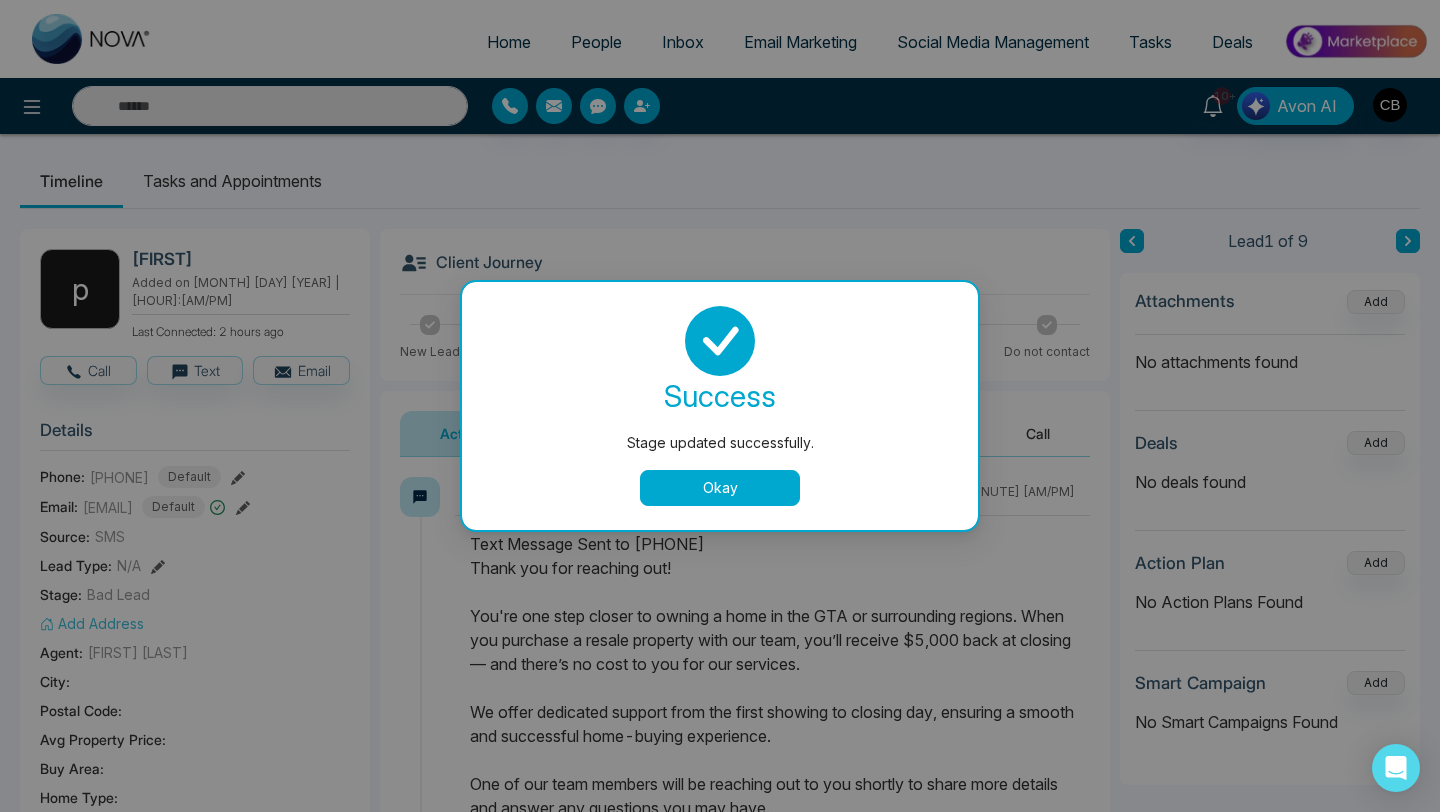 click on "Hamdan Ahmed pat August 1 2025 | 9:22 AM" at bounding box center [772, 496] 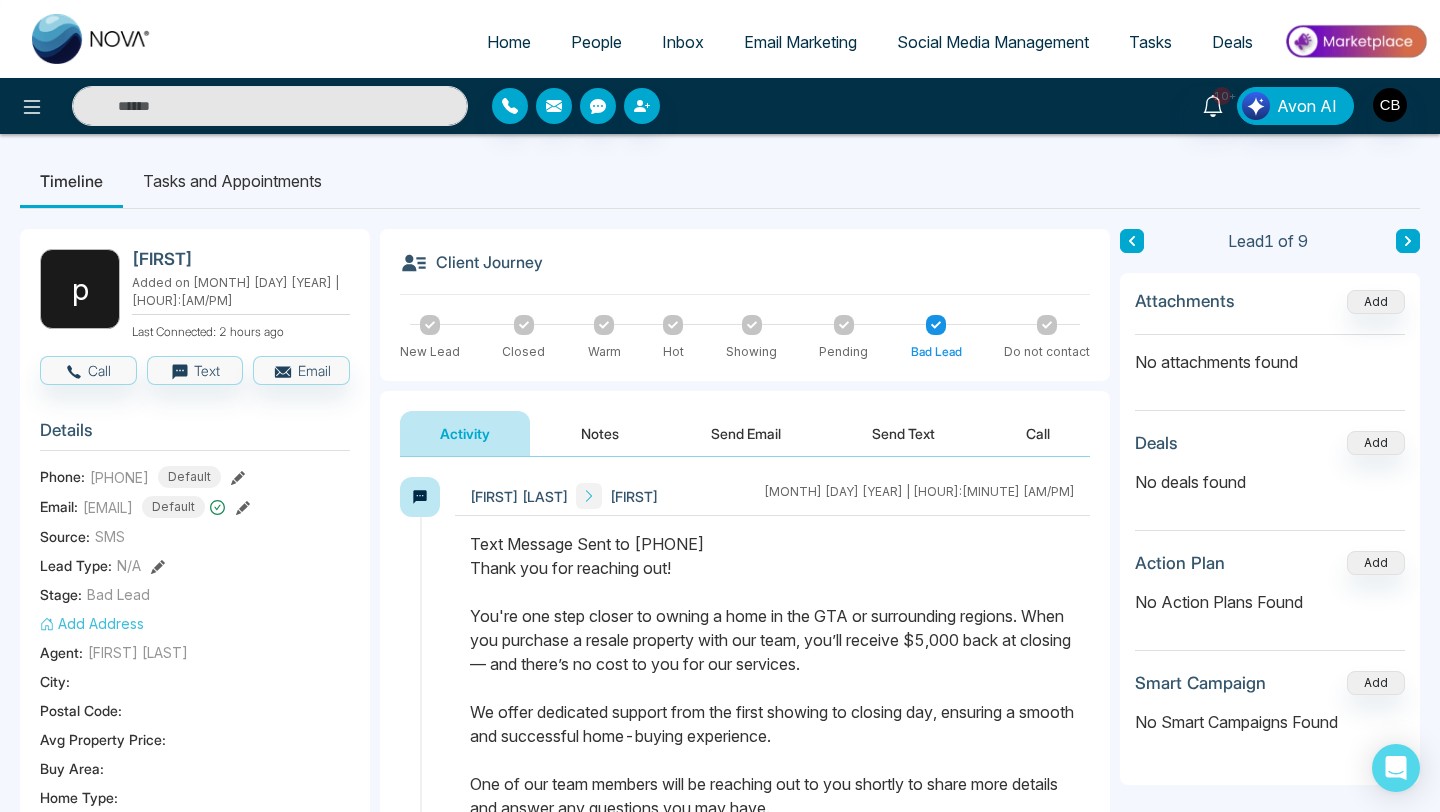 click on "Notes" at bounding box center (600, 433) 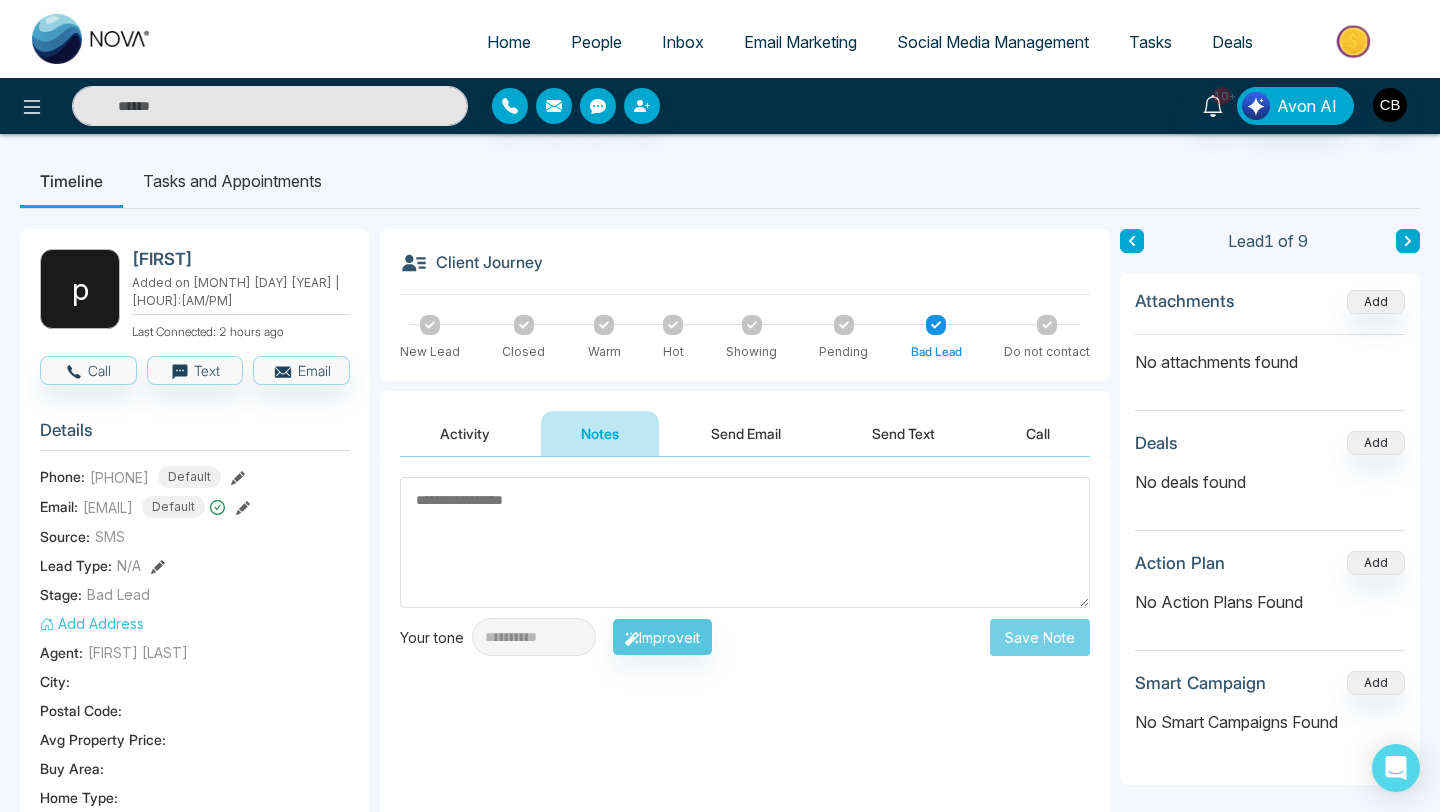 click at bounding box center (745, 542) 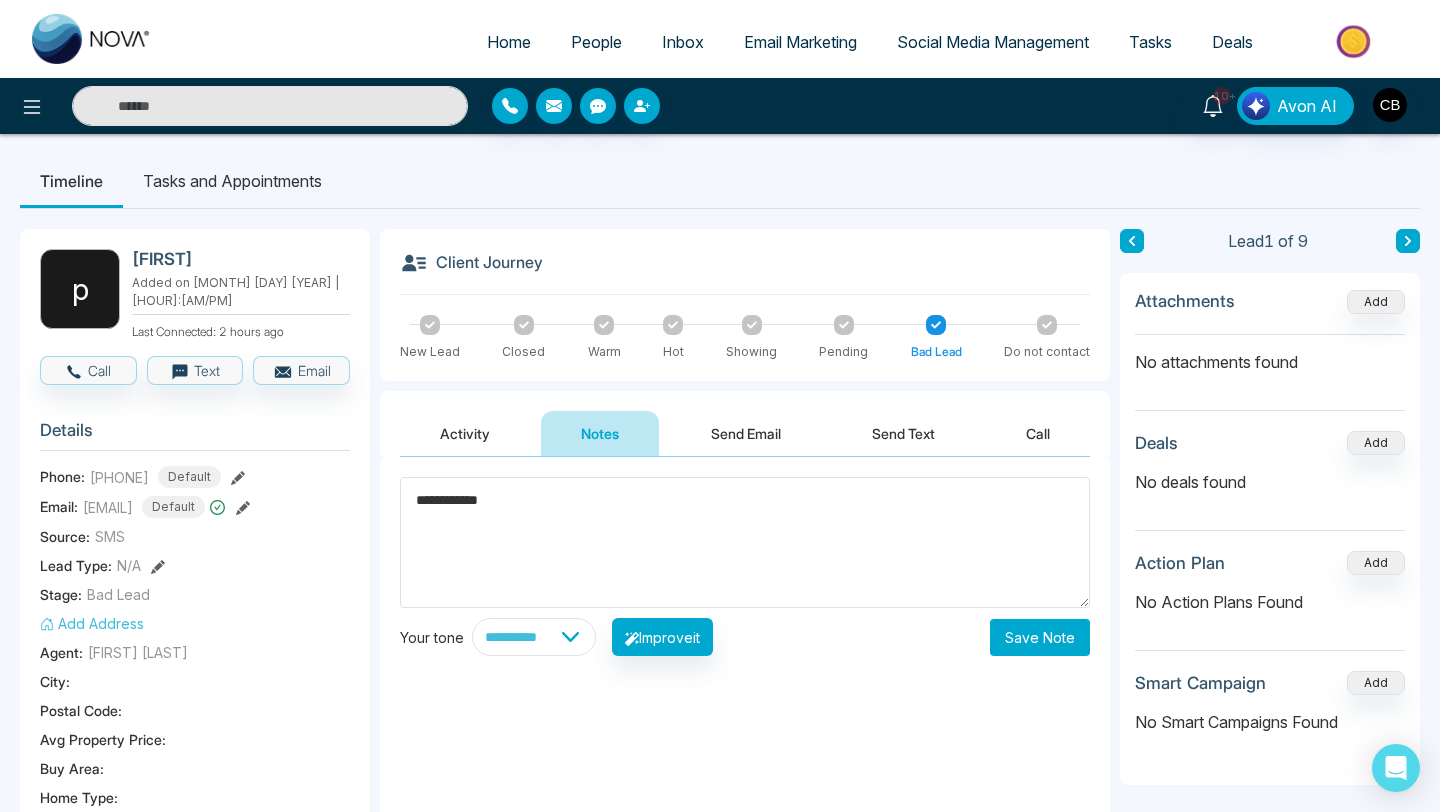 type on "**********" 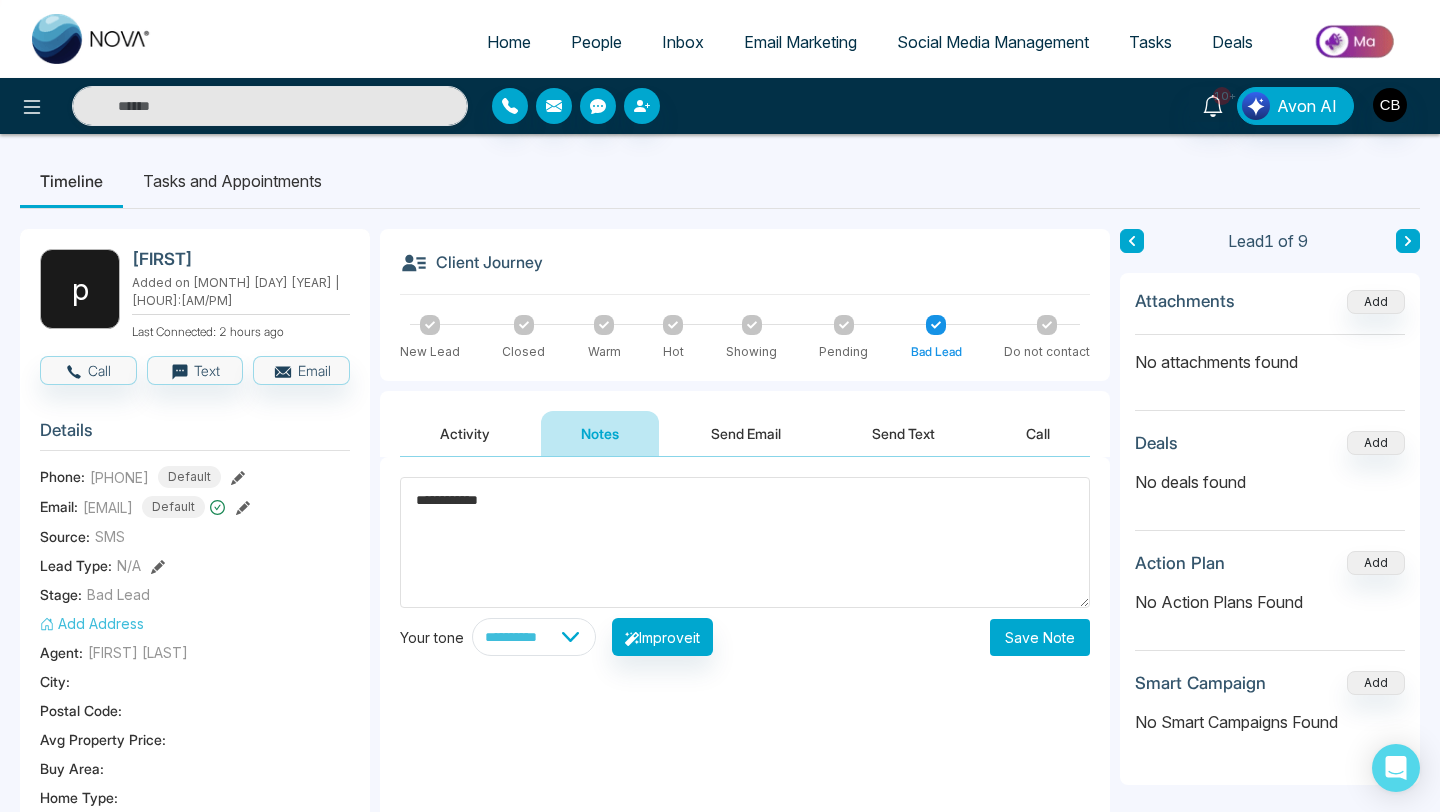 click on "Save Note" at bounding box center [1040, 637] 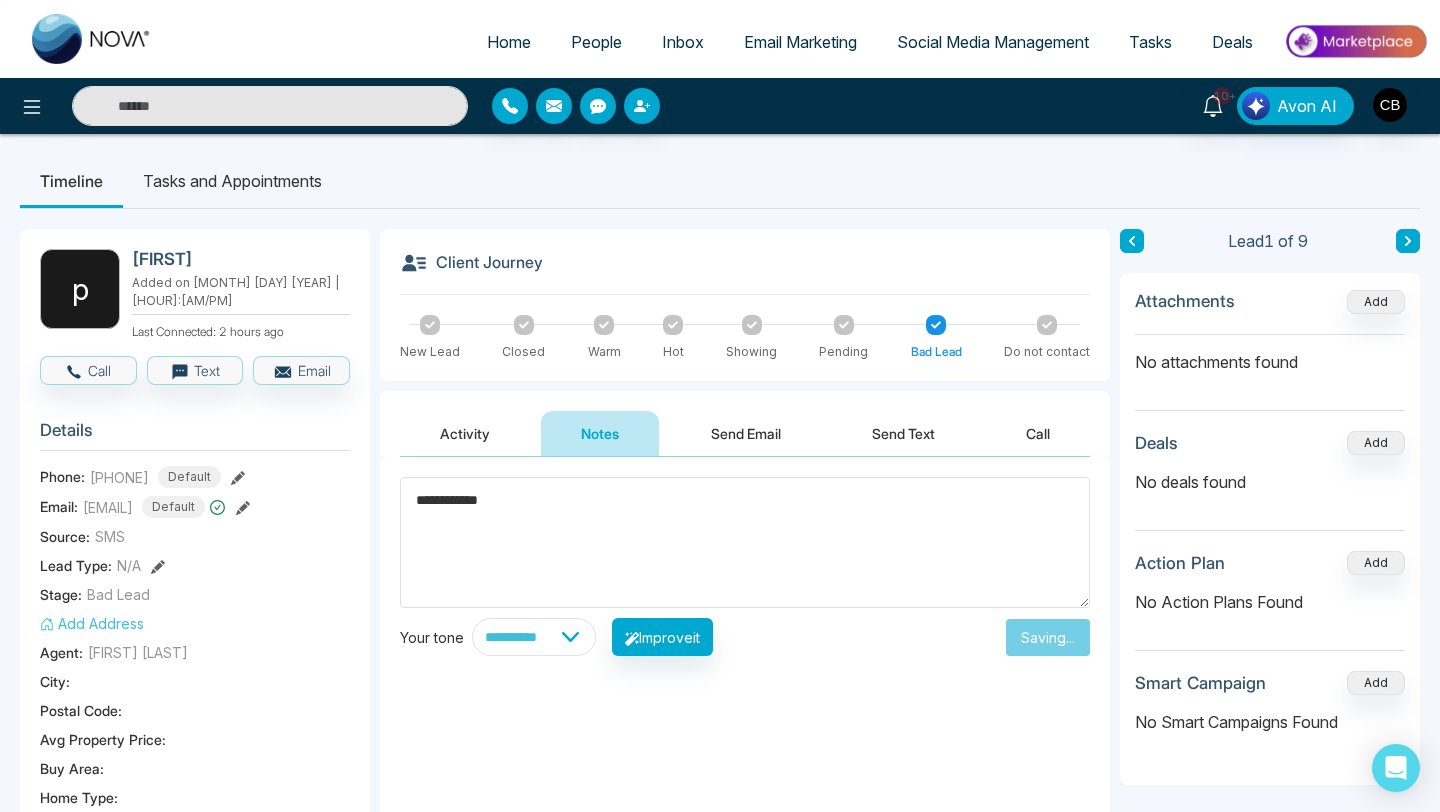 type 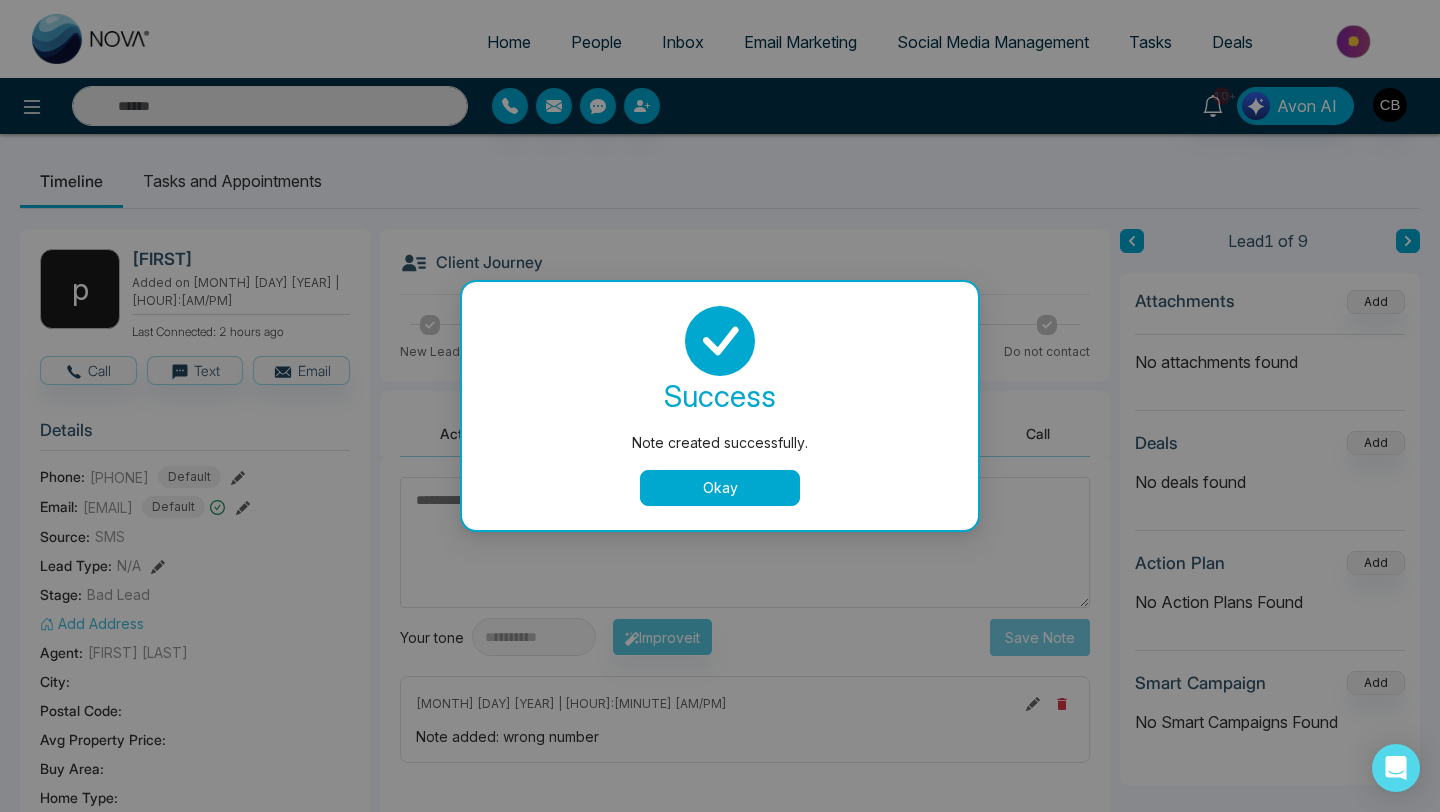 click on "Okay" at bounding box center (720, 488) 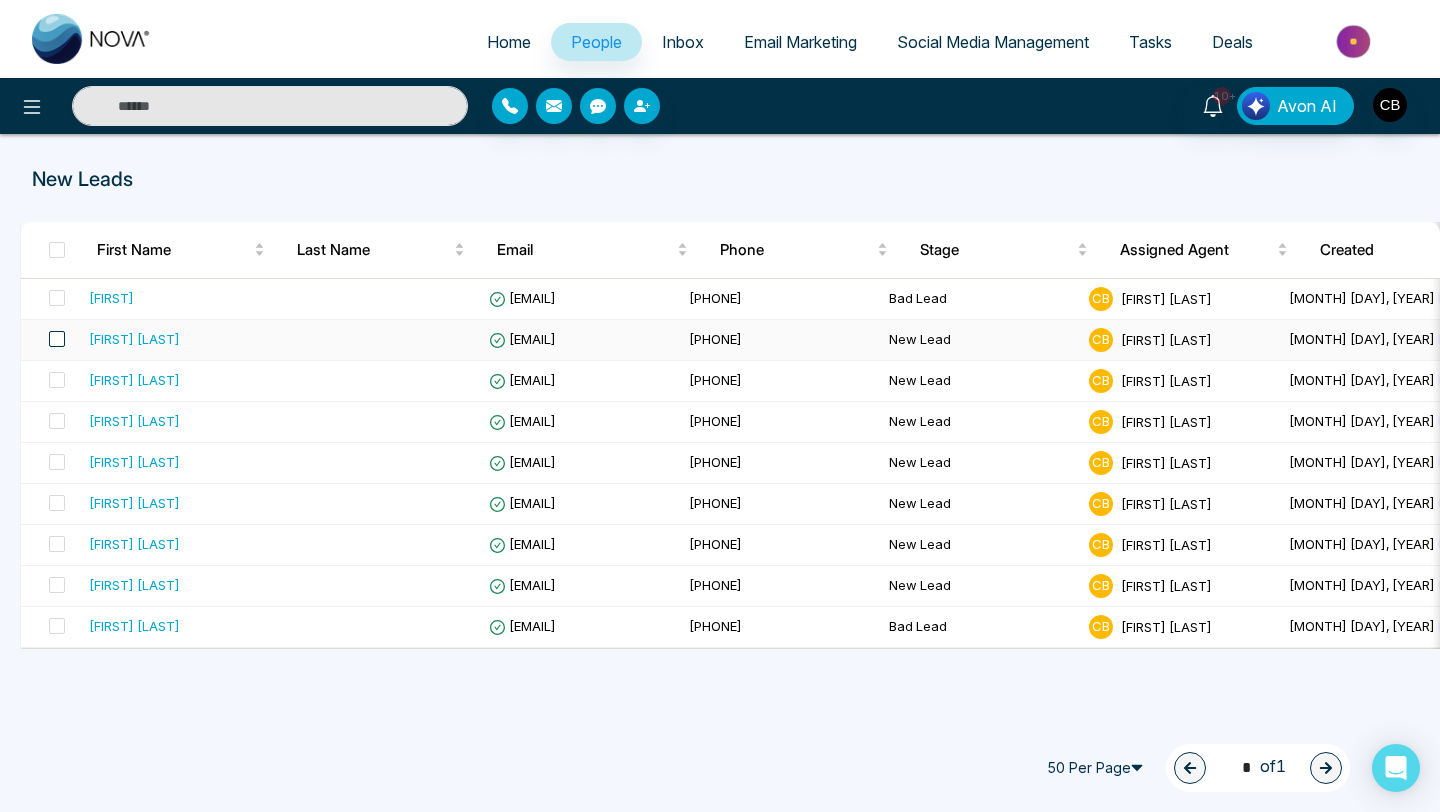 click at bounding box center (57, 339) 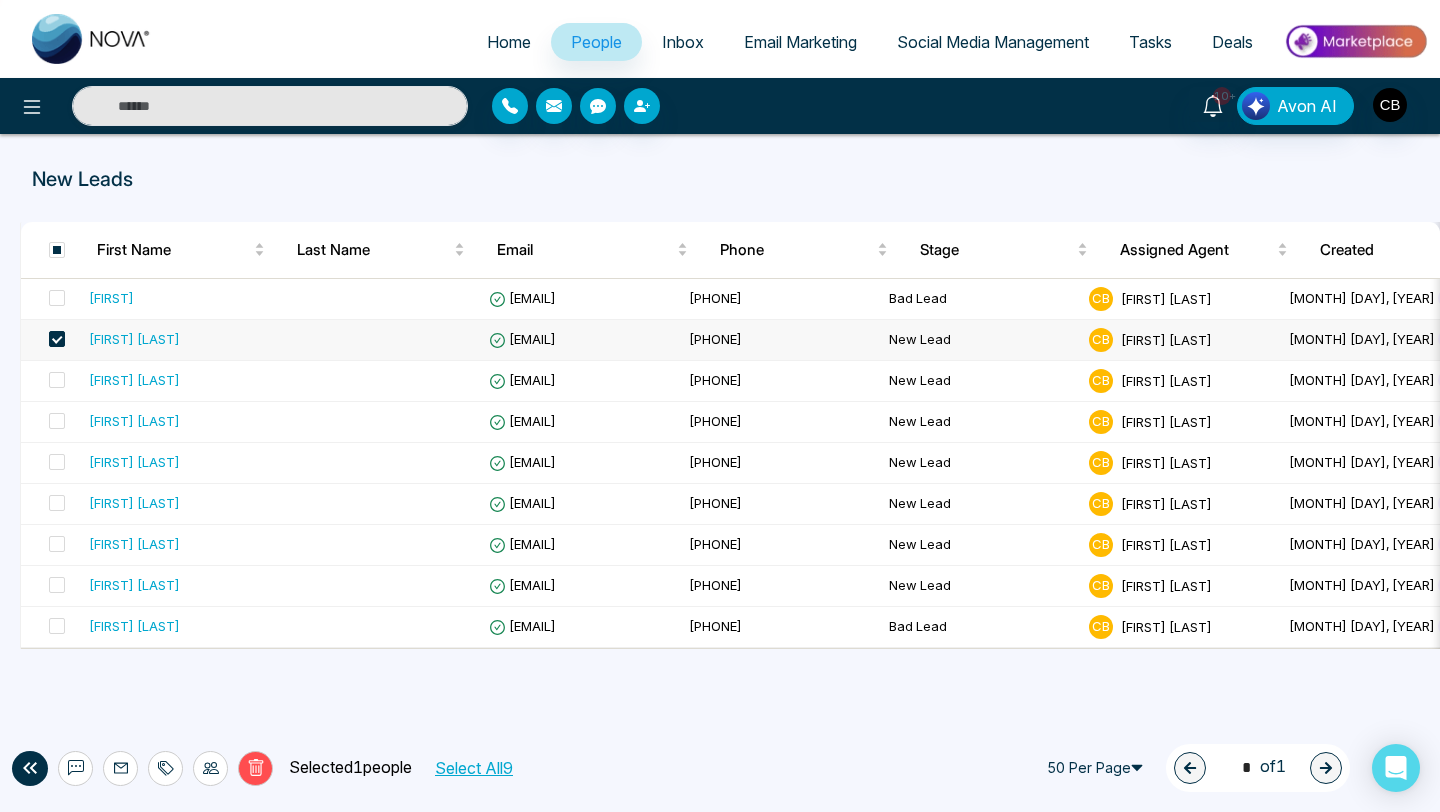 click on "Thirukeshvaran Sujeevan" at bounding box center (134, 339) 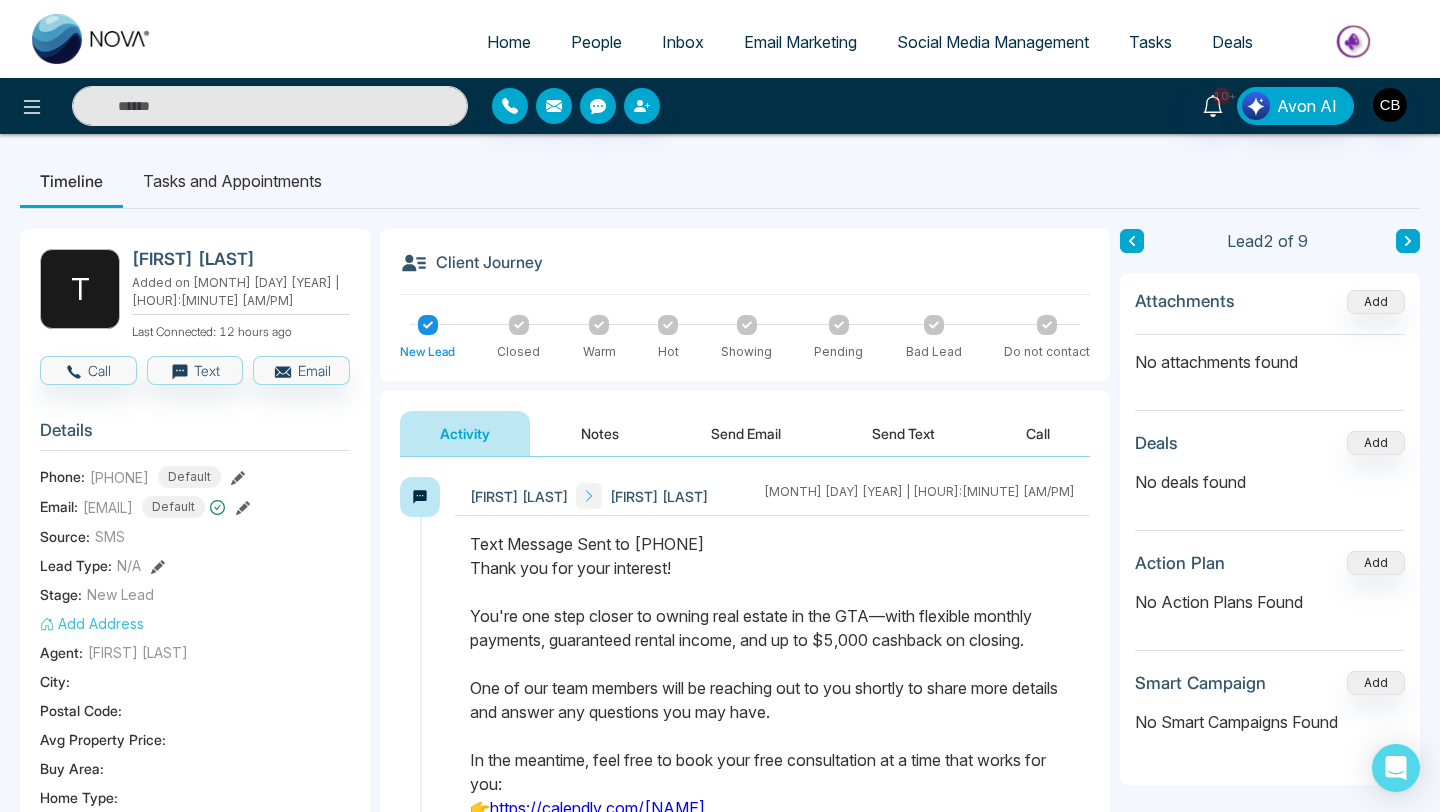click on "Notes" at bounding box center (600, 433) 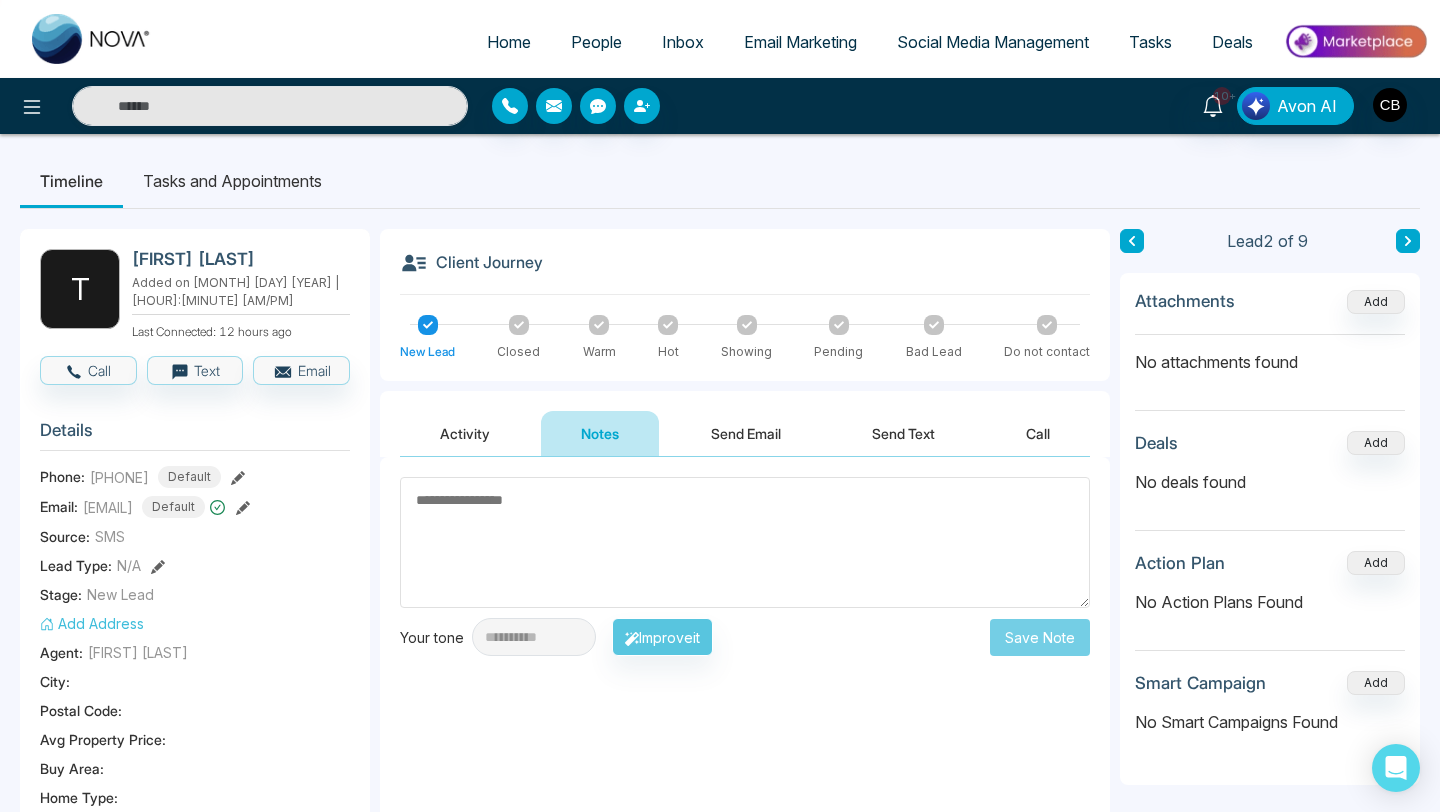 click at bounding box center [745, 542] 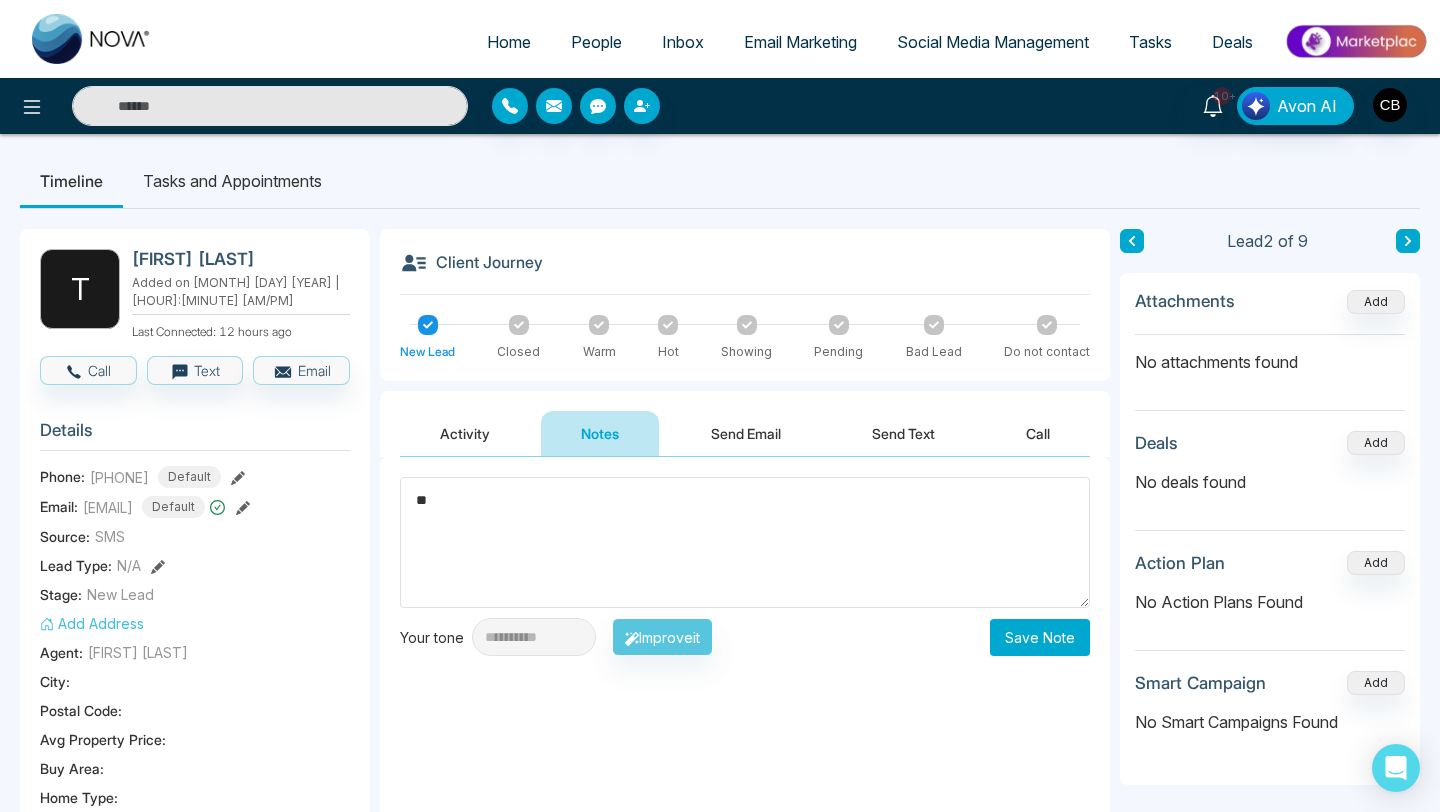 type on "*" 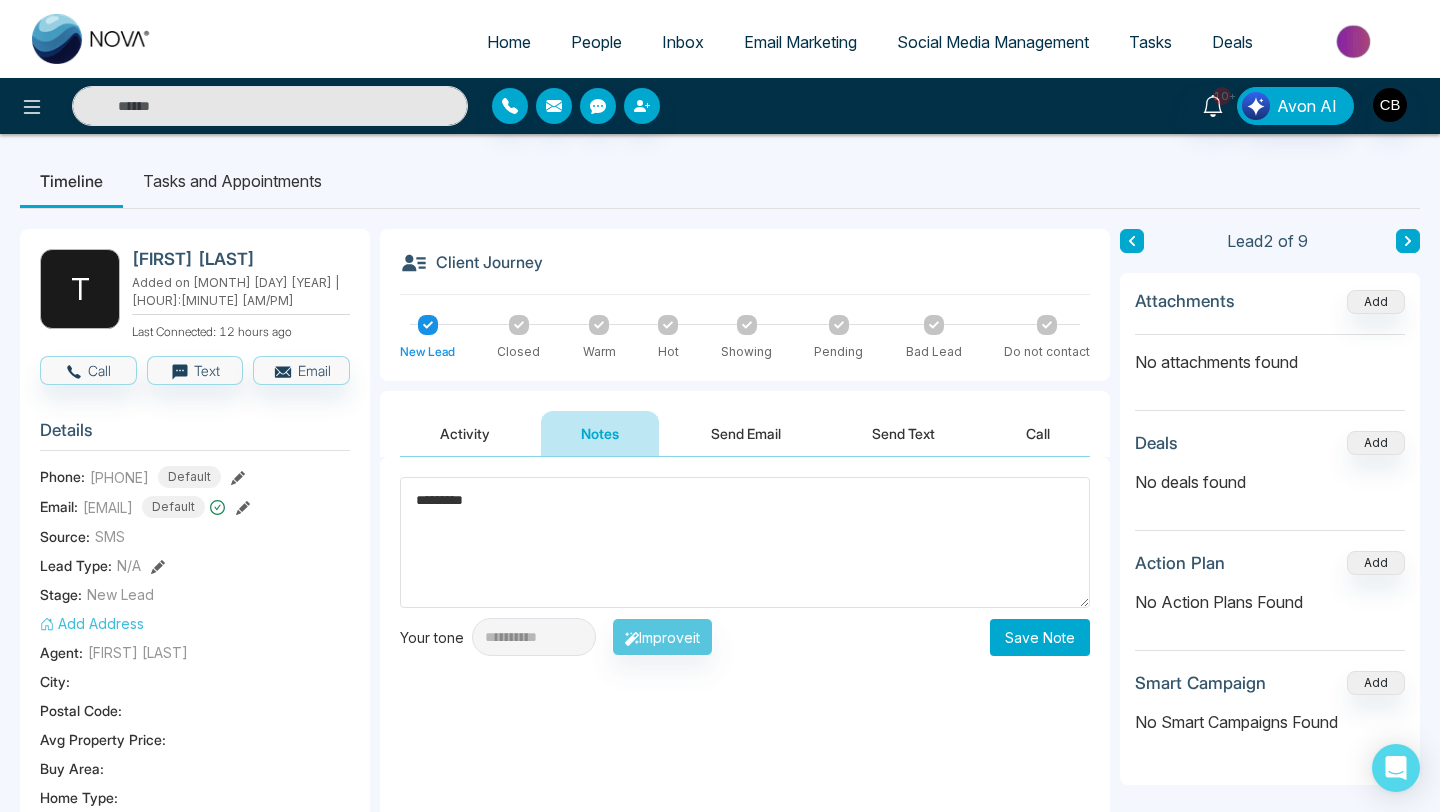 type on "*********" 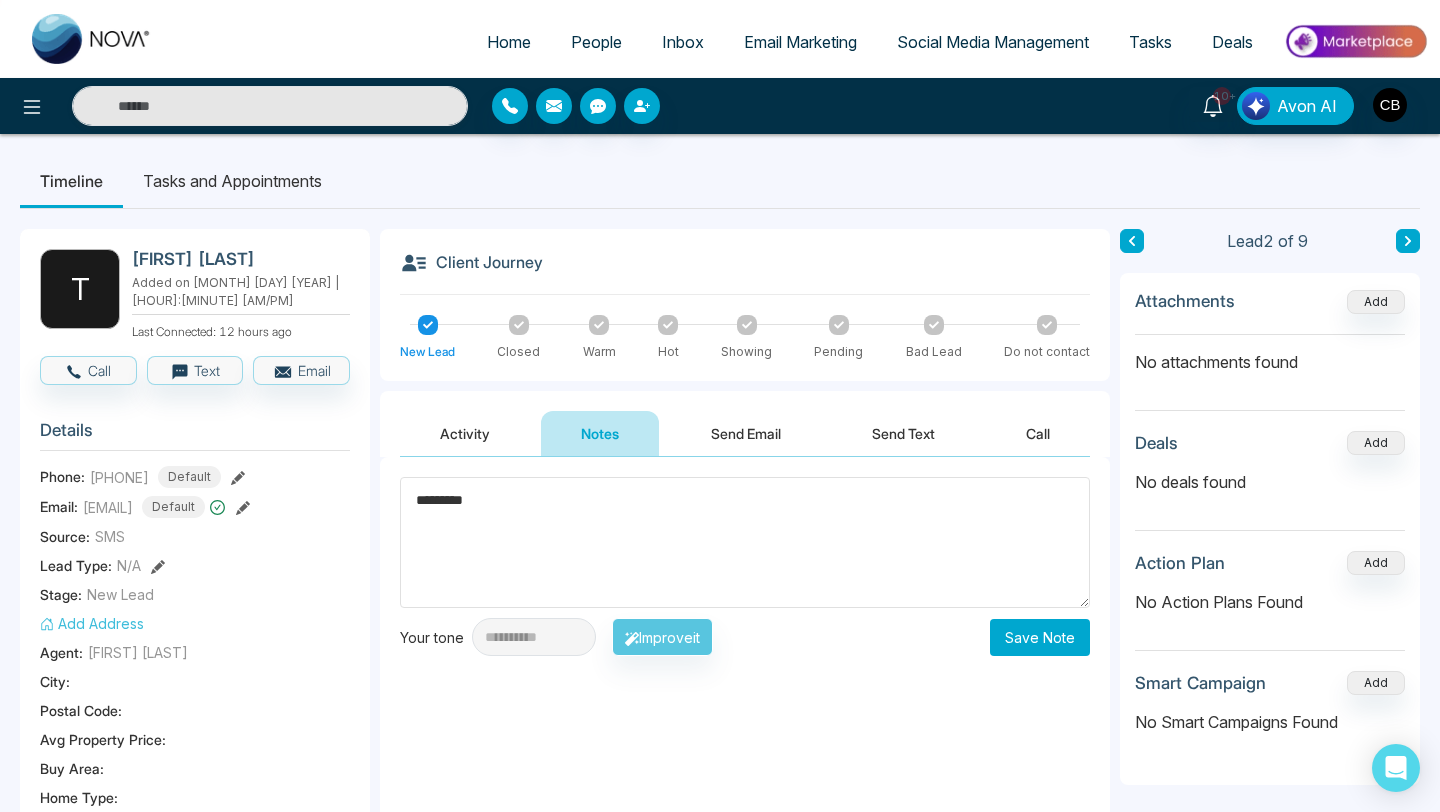 click on "Save Note" at bounding box center (1040, 637) 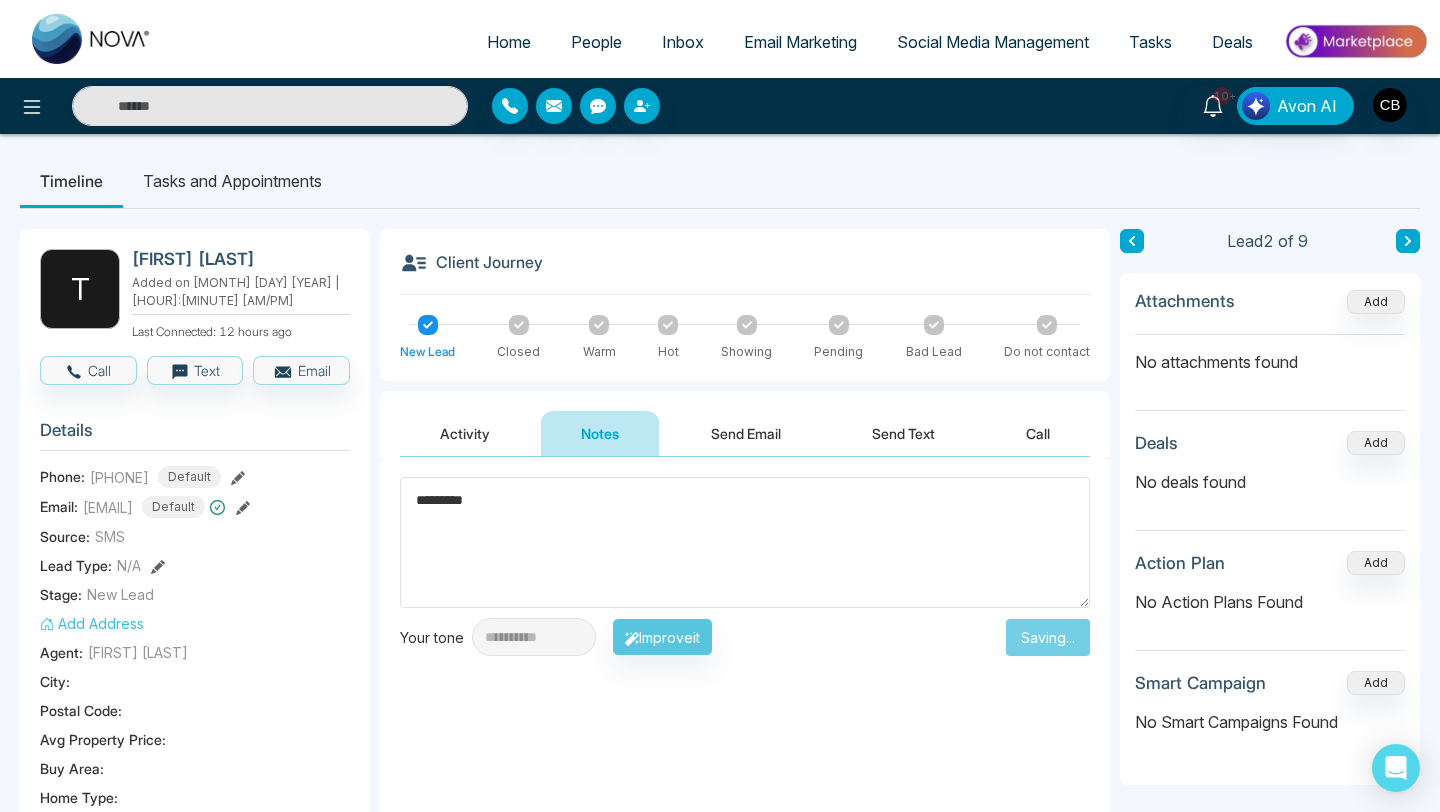 type 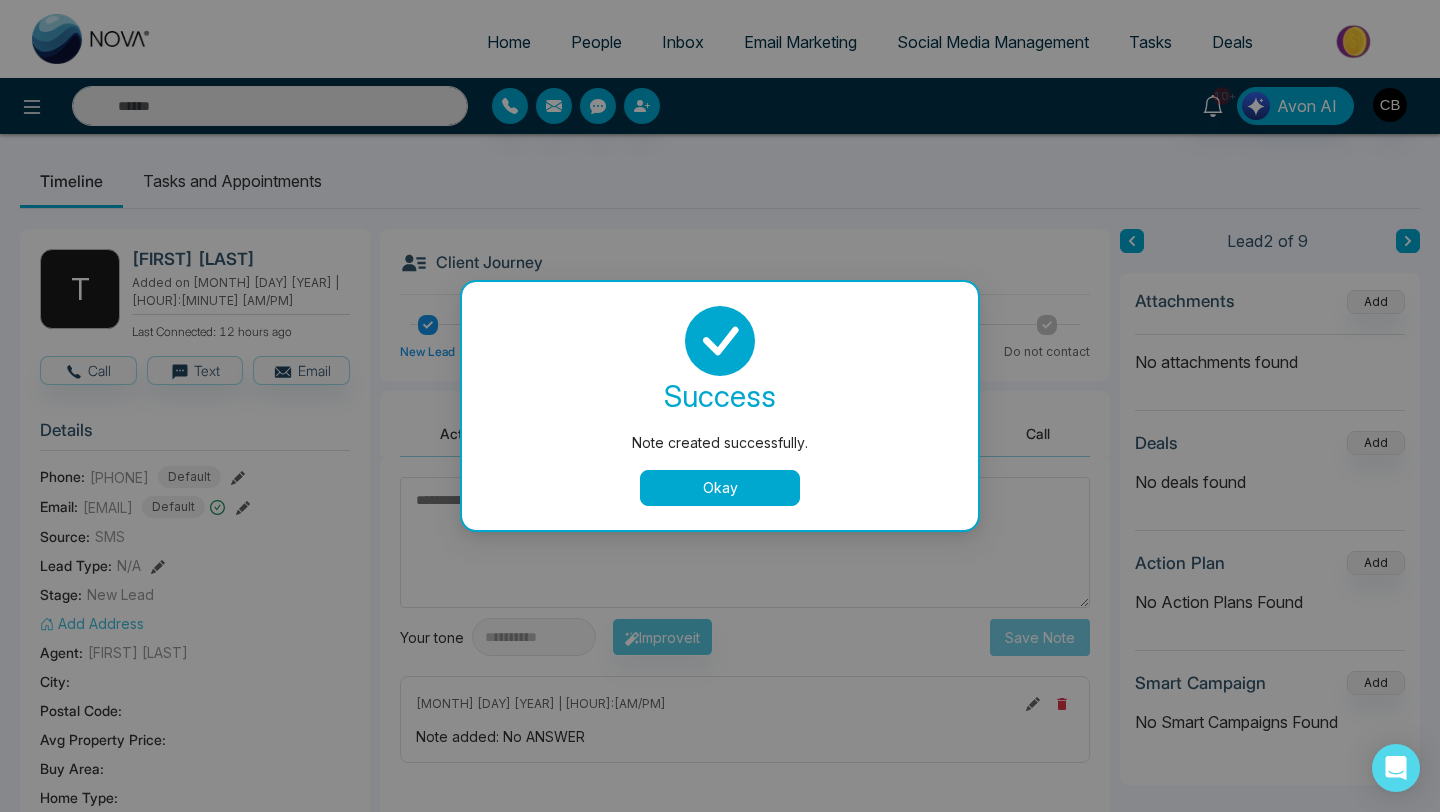 click on "Okay" at bounding box center [720, 488] 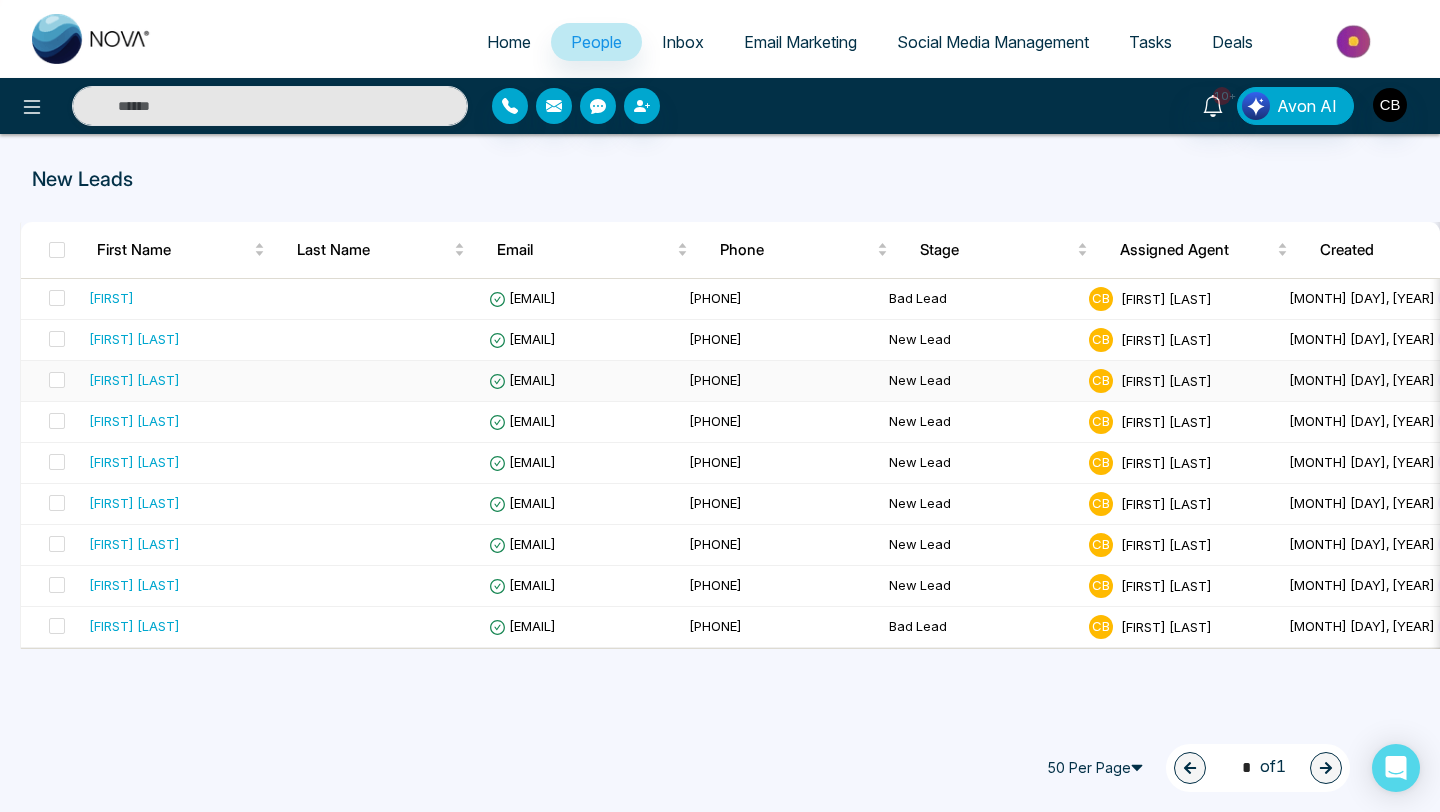 click on "Alfie Tesoro" at bounding box center [134, 380] 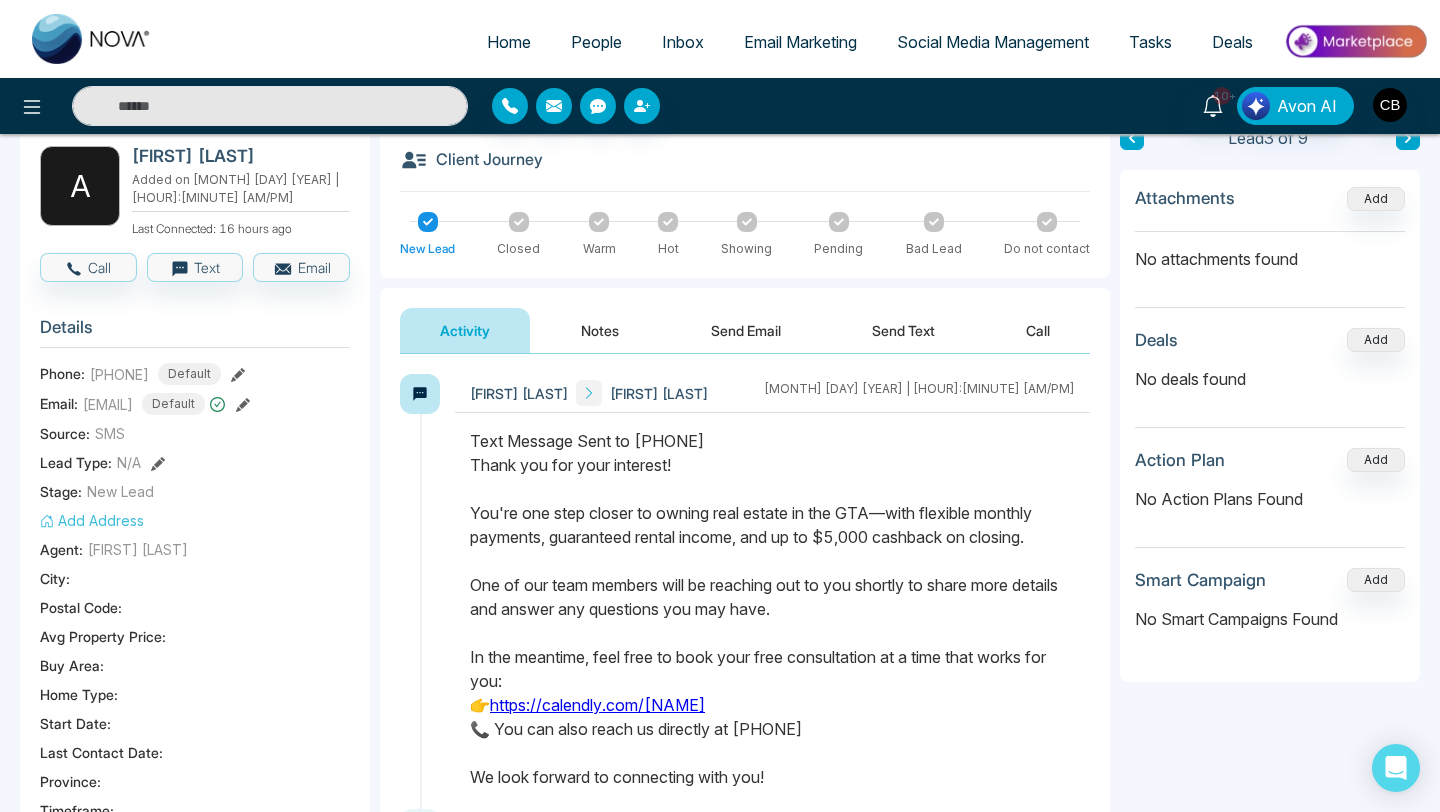 scroll, scrollTop: 102, scrollLeft: 0, axis: vertical 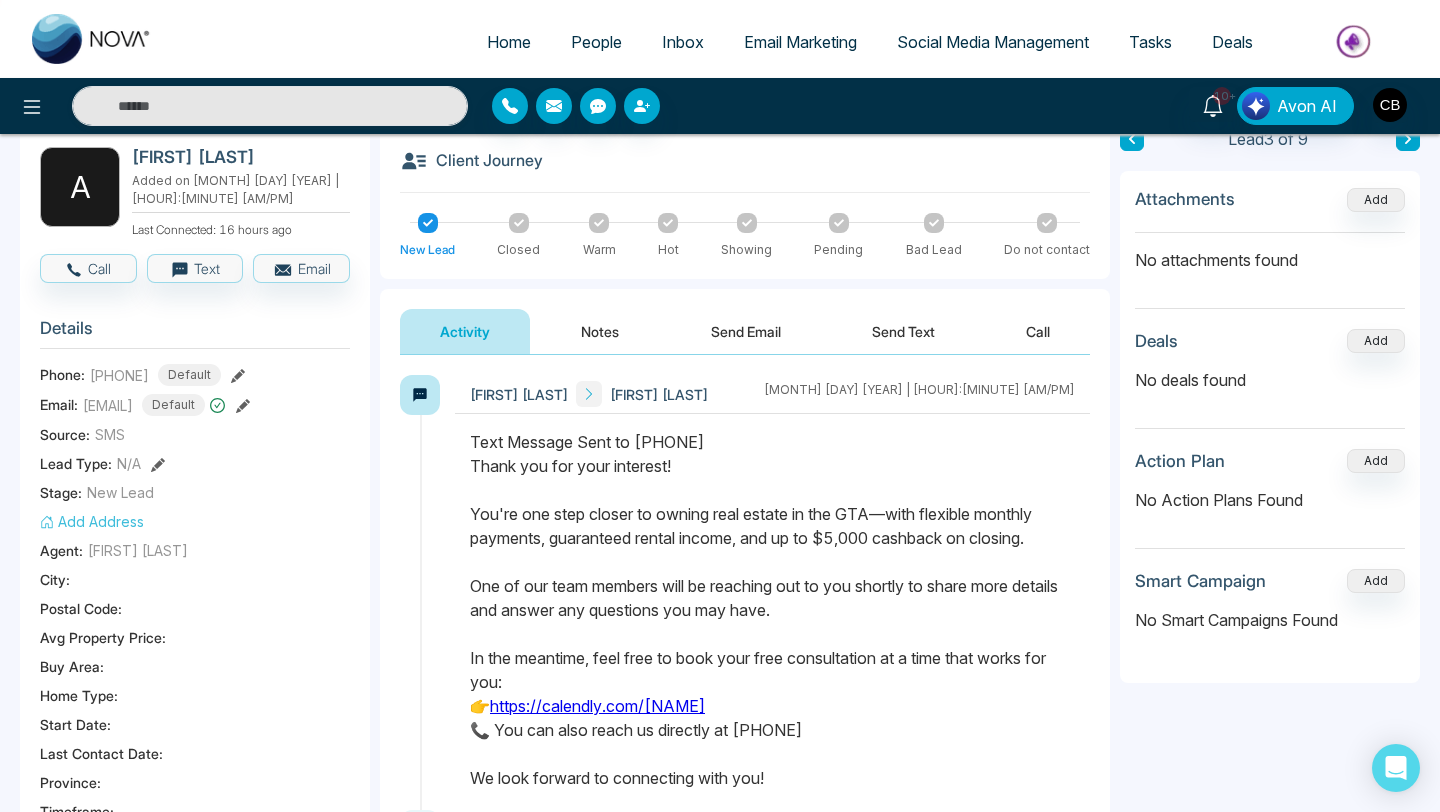 click 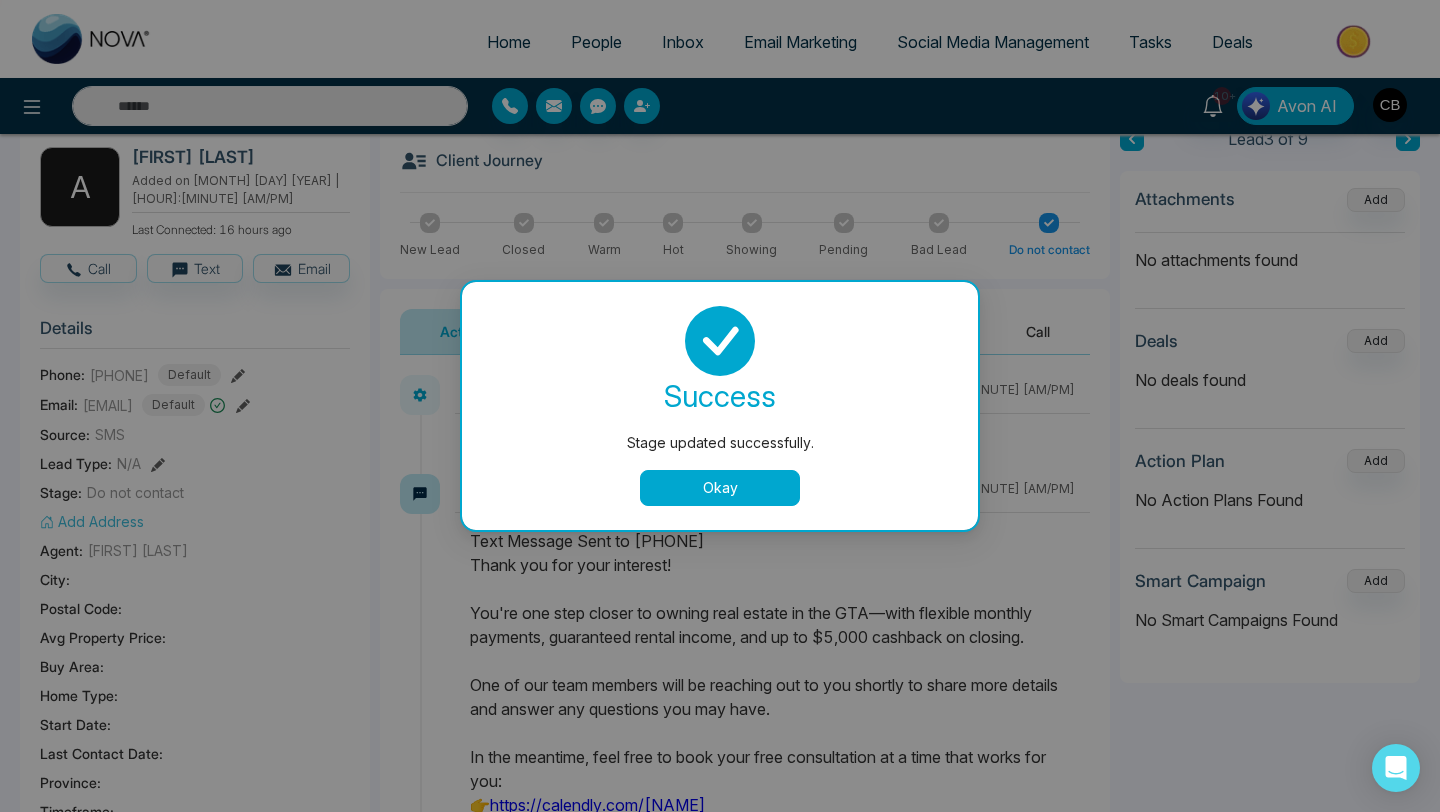 click at bounding box center [720, 341] 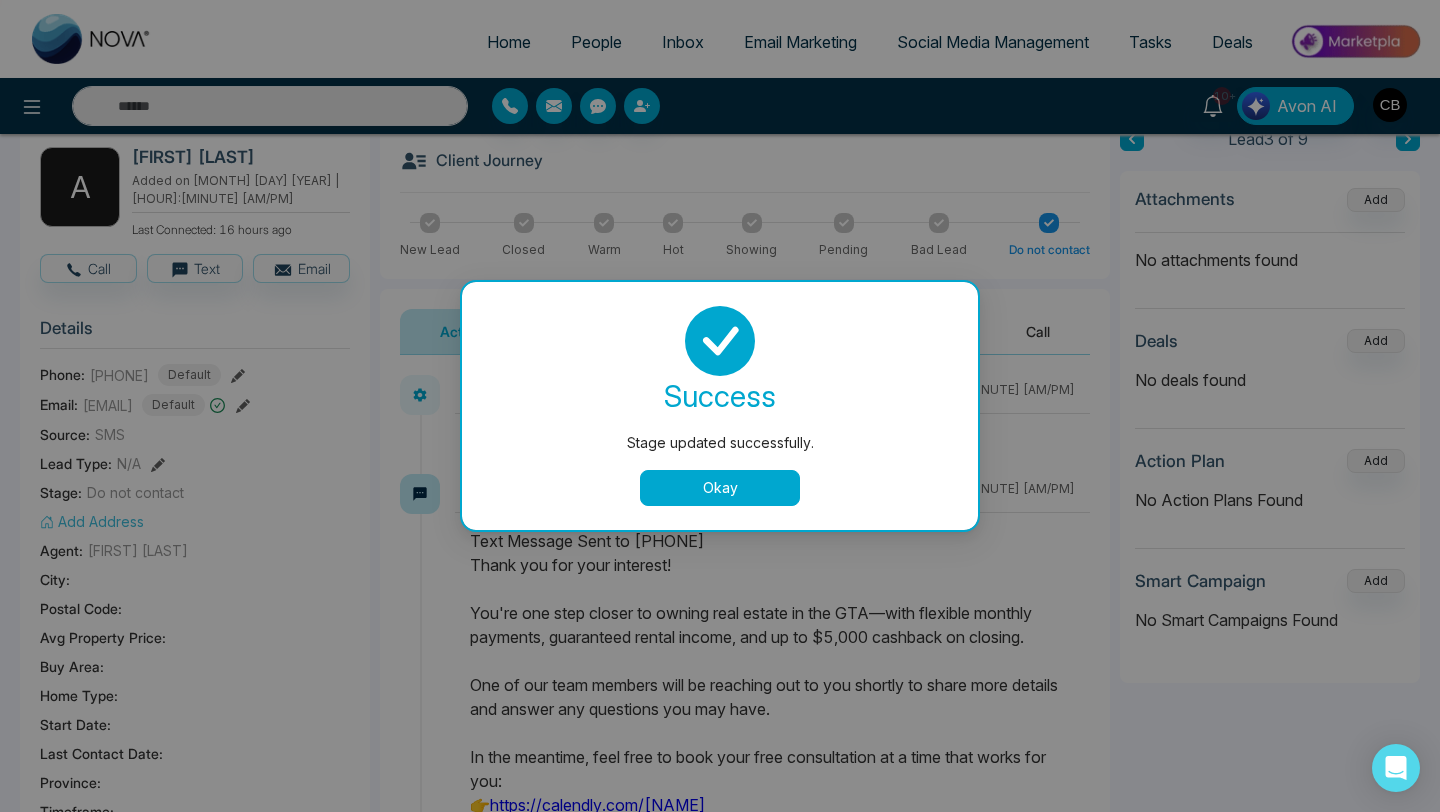 click on "Okay" at bounding box center (720, 488) 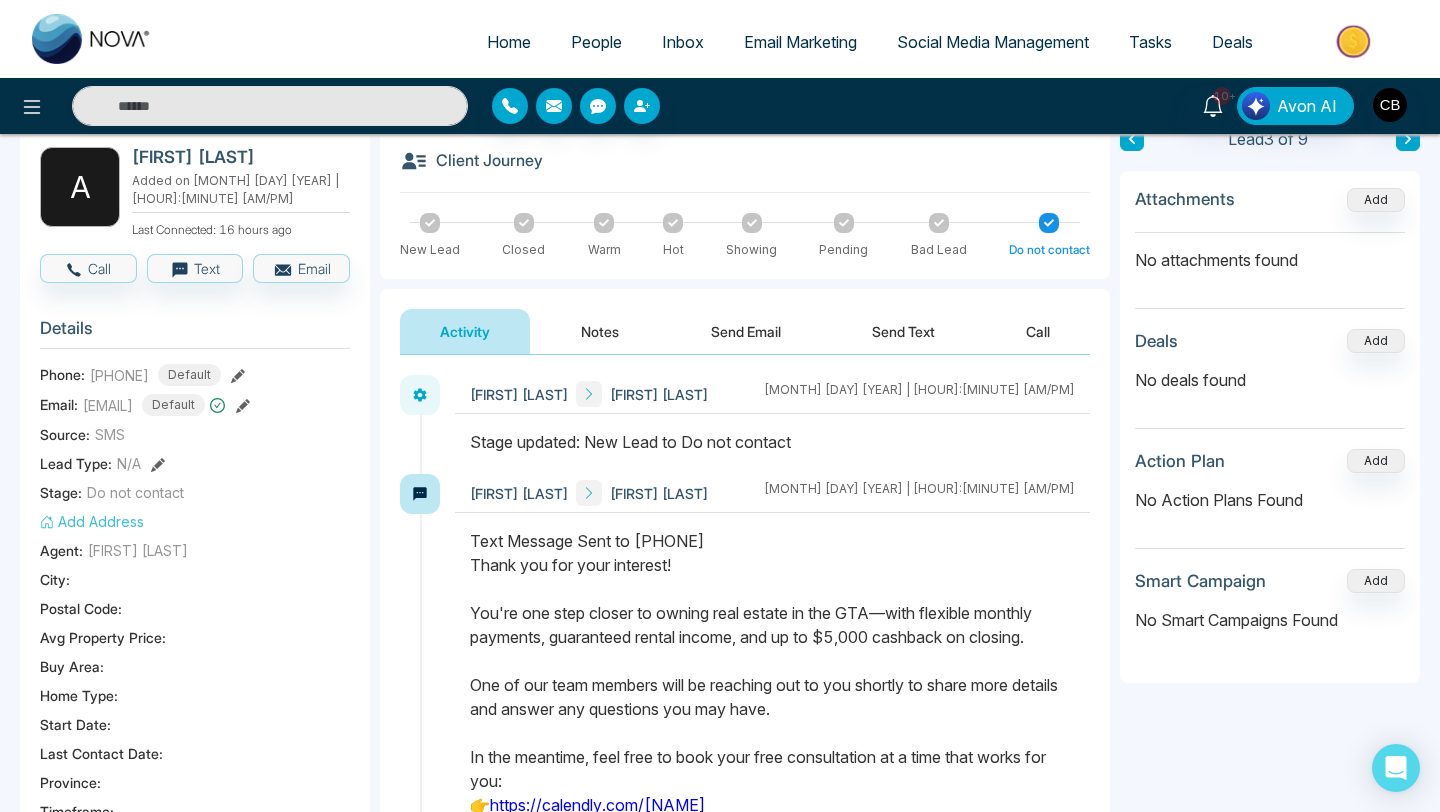click on "Notes" at bounding box center [600, 331] 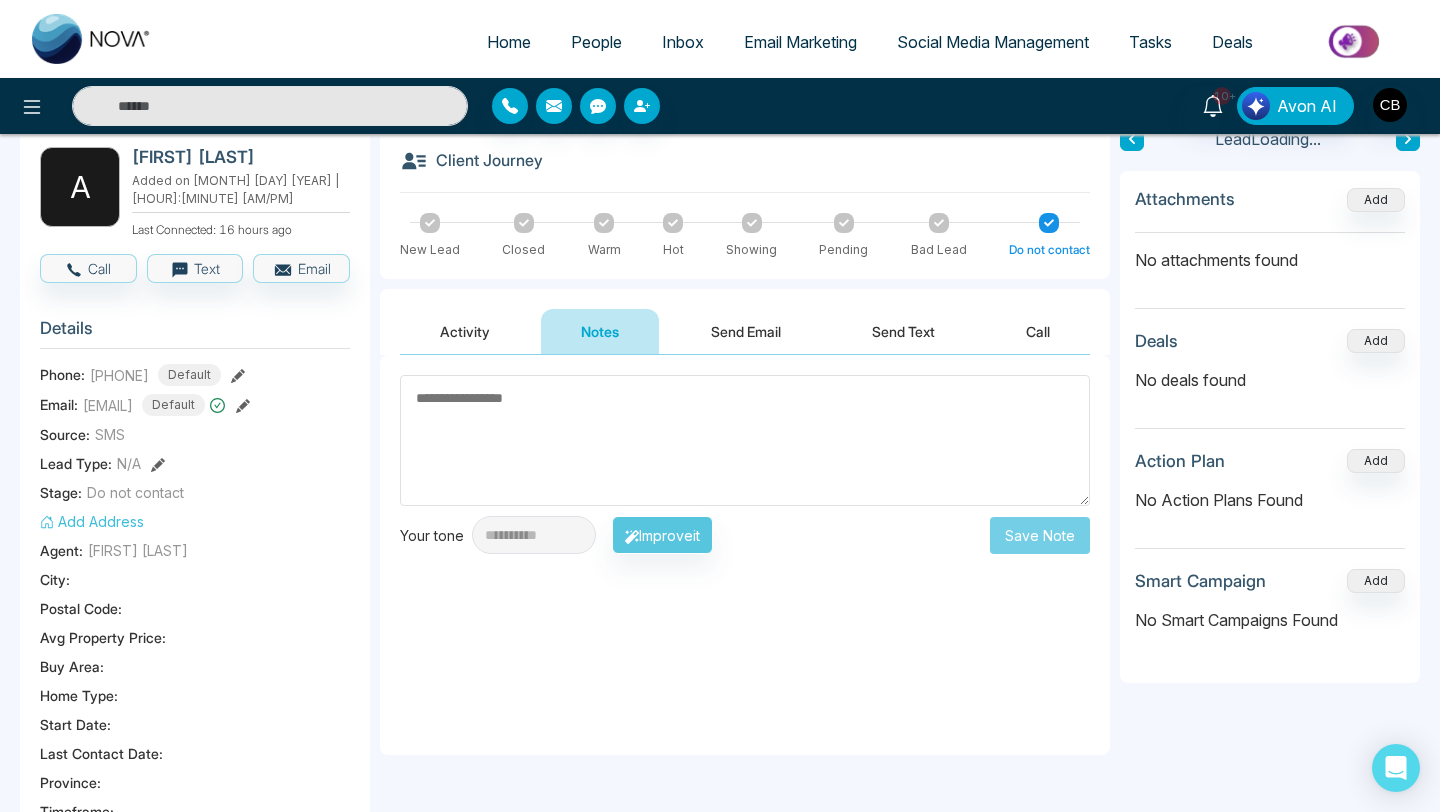click at bounding box center [745, 440] 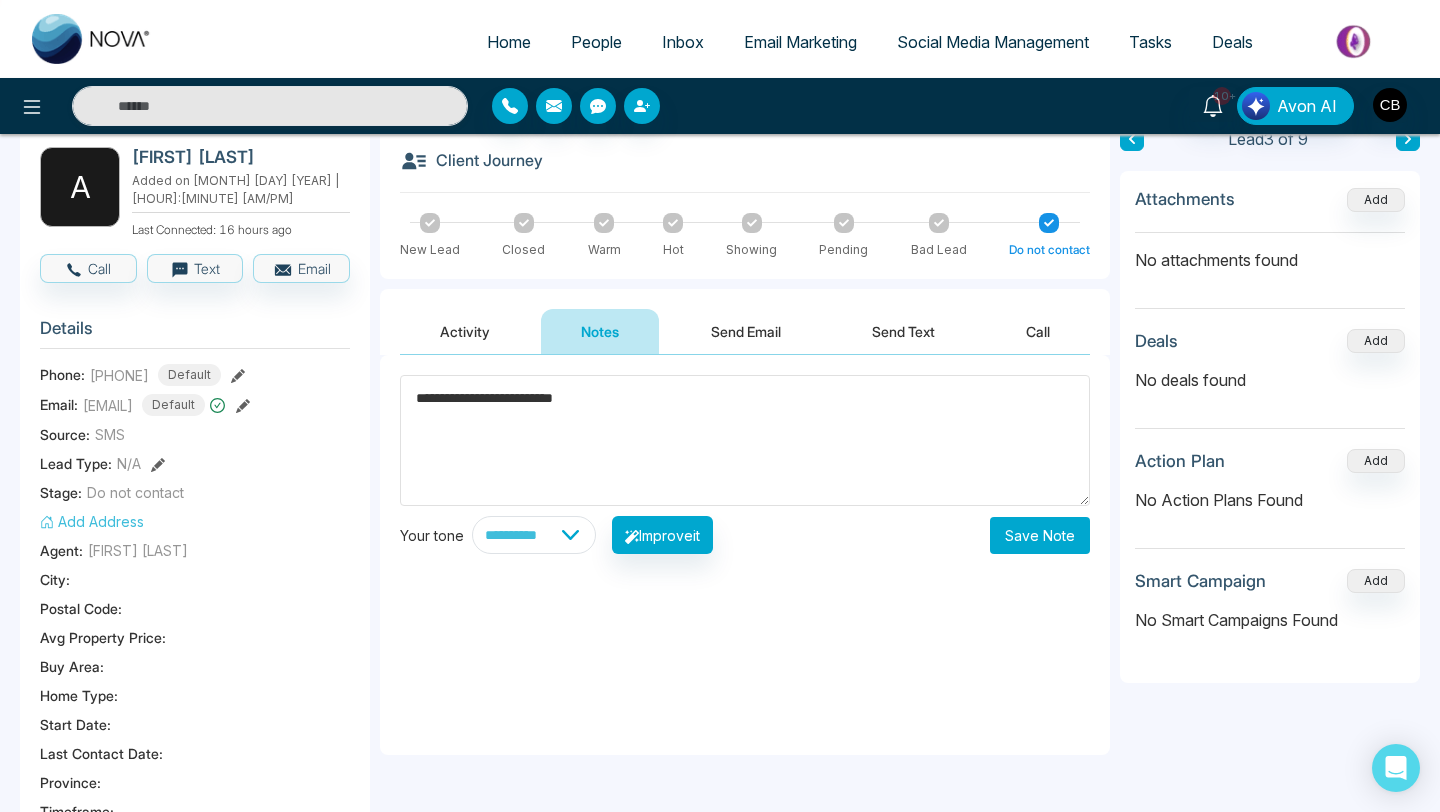 type on "**********" 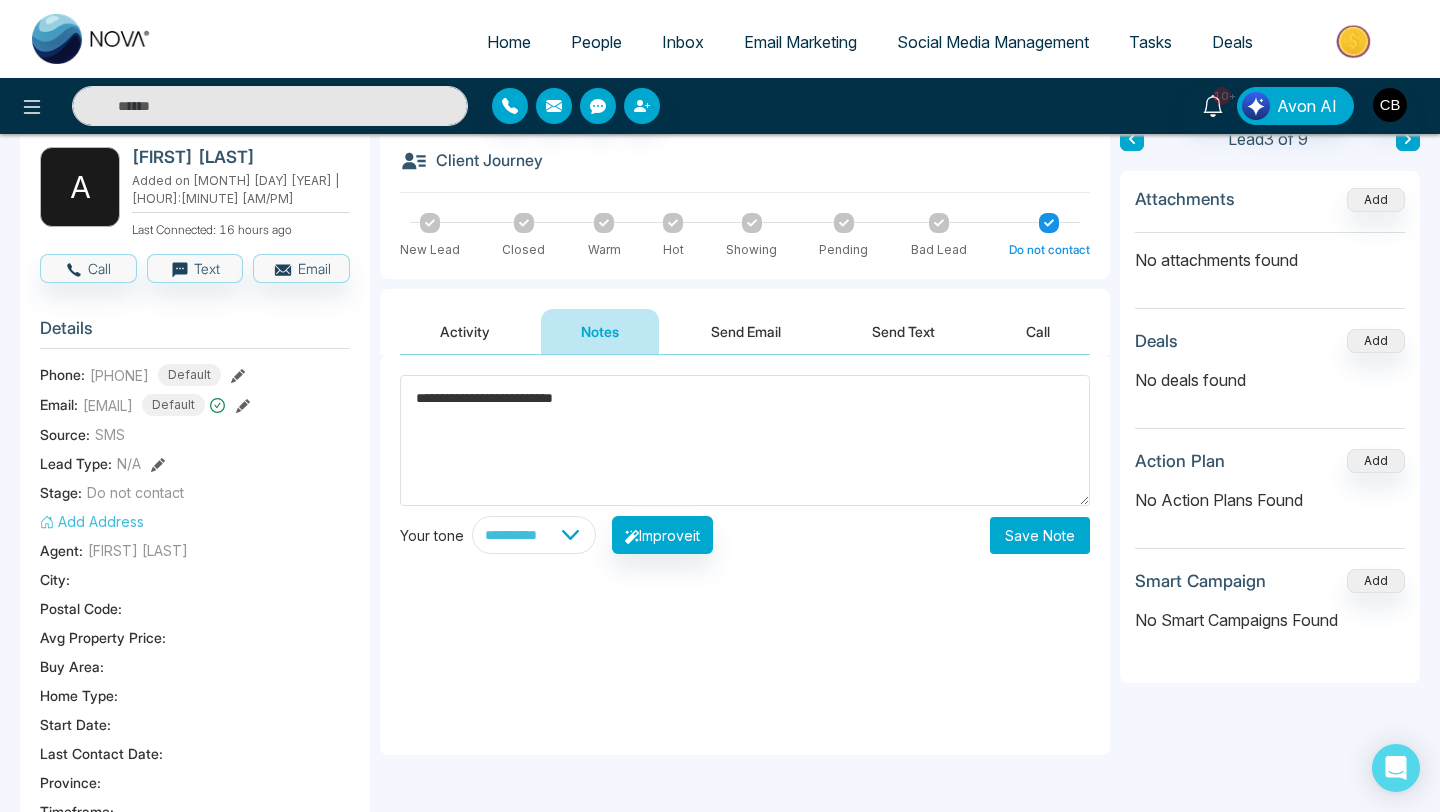 click on "Save Note" at bounding box center [1040, 535] 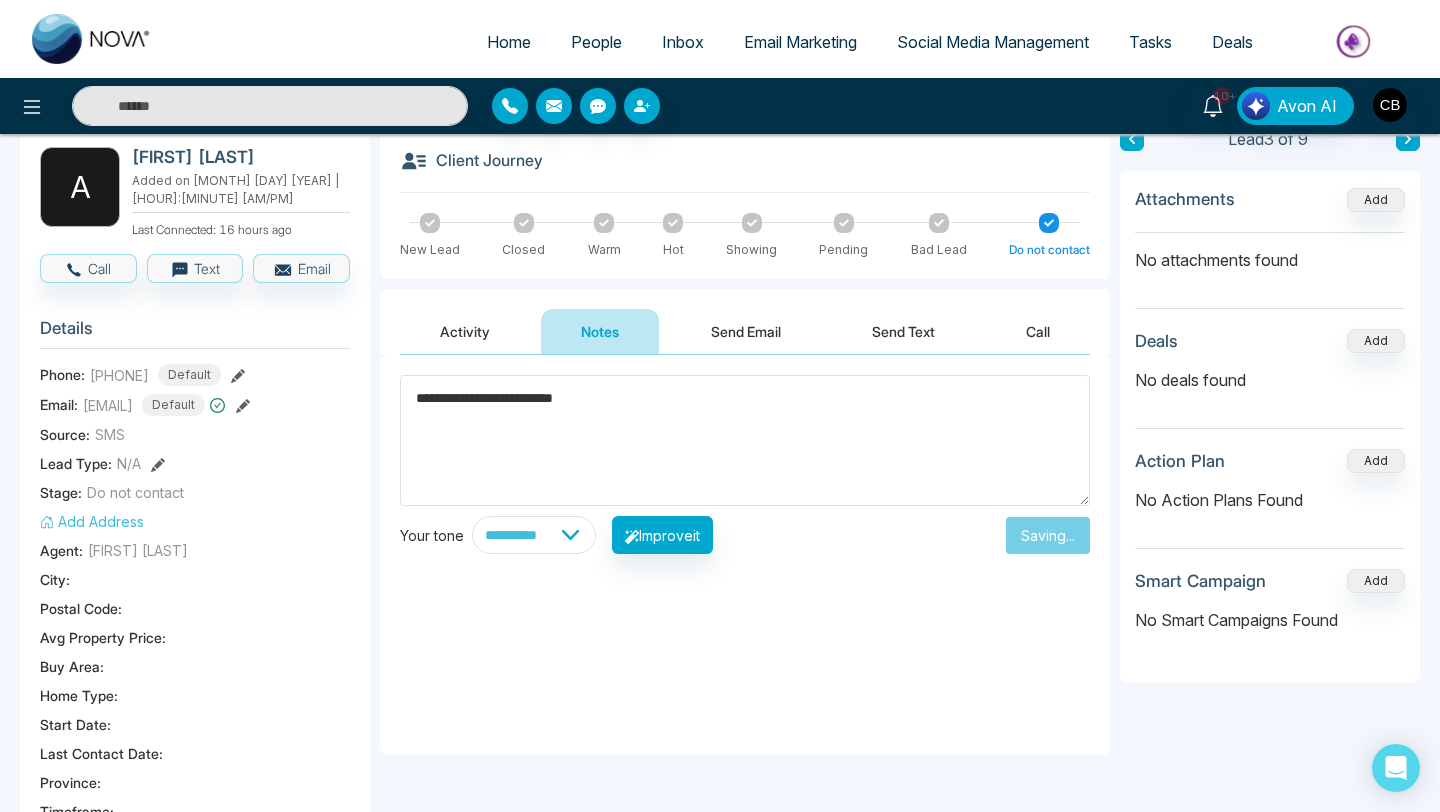 type 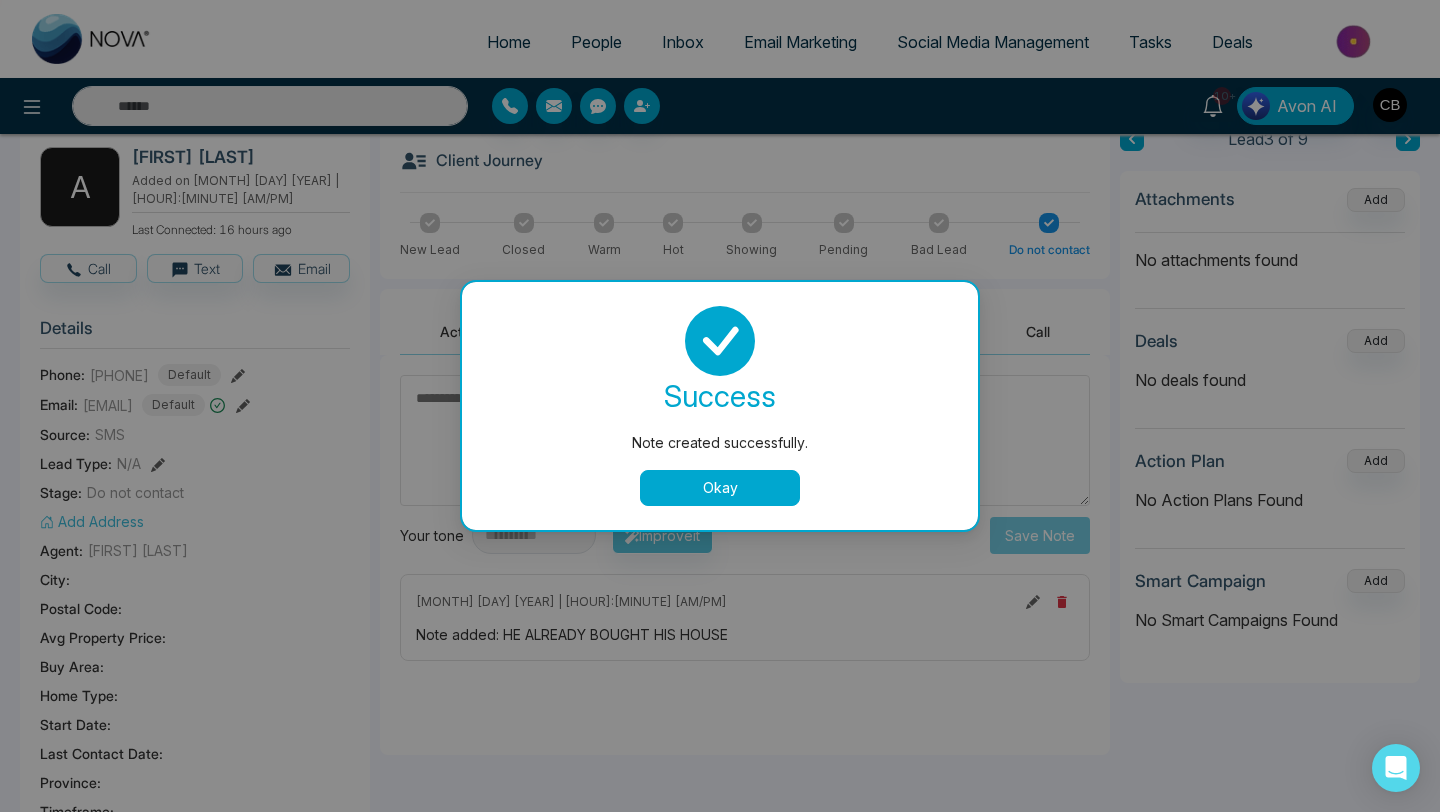 click on "Okay" at bounding box center [720, 488] 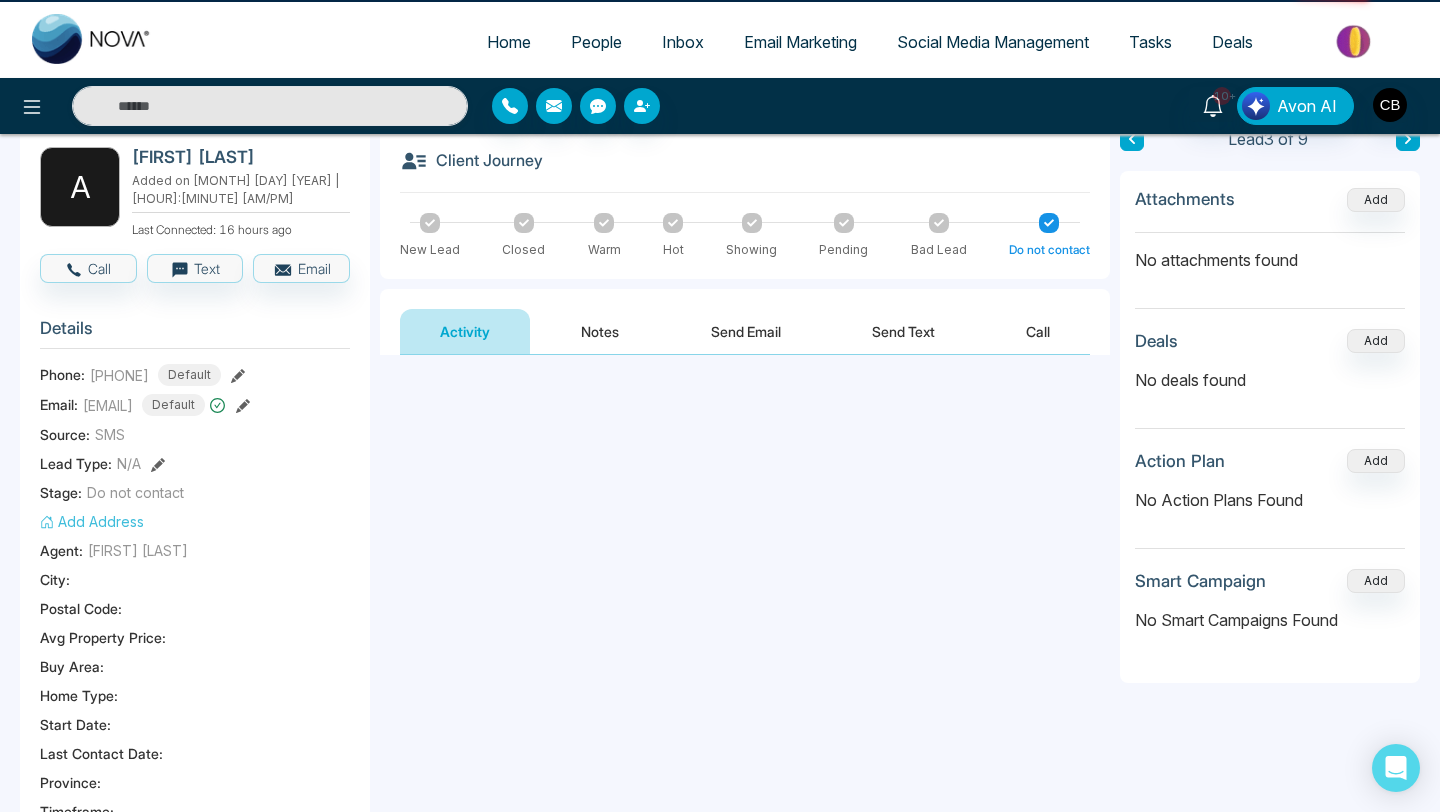 scroll, scrollTop: 0, scrollLeft: 0, axis: both 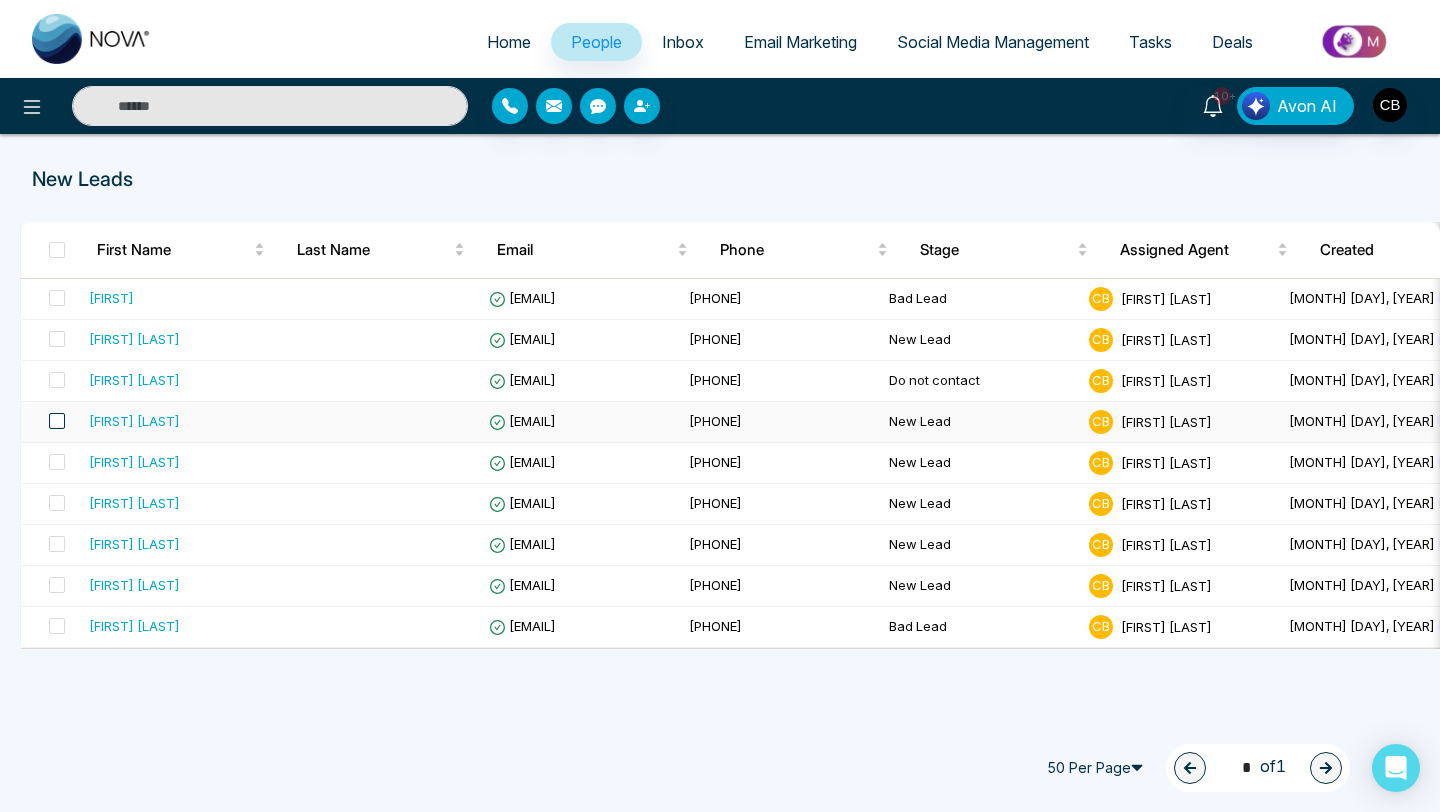 click at bounding box center [57, 421] 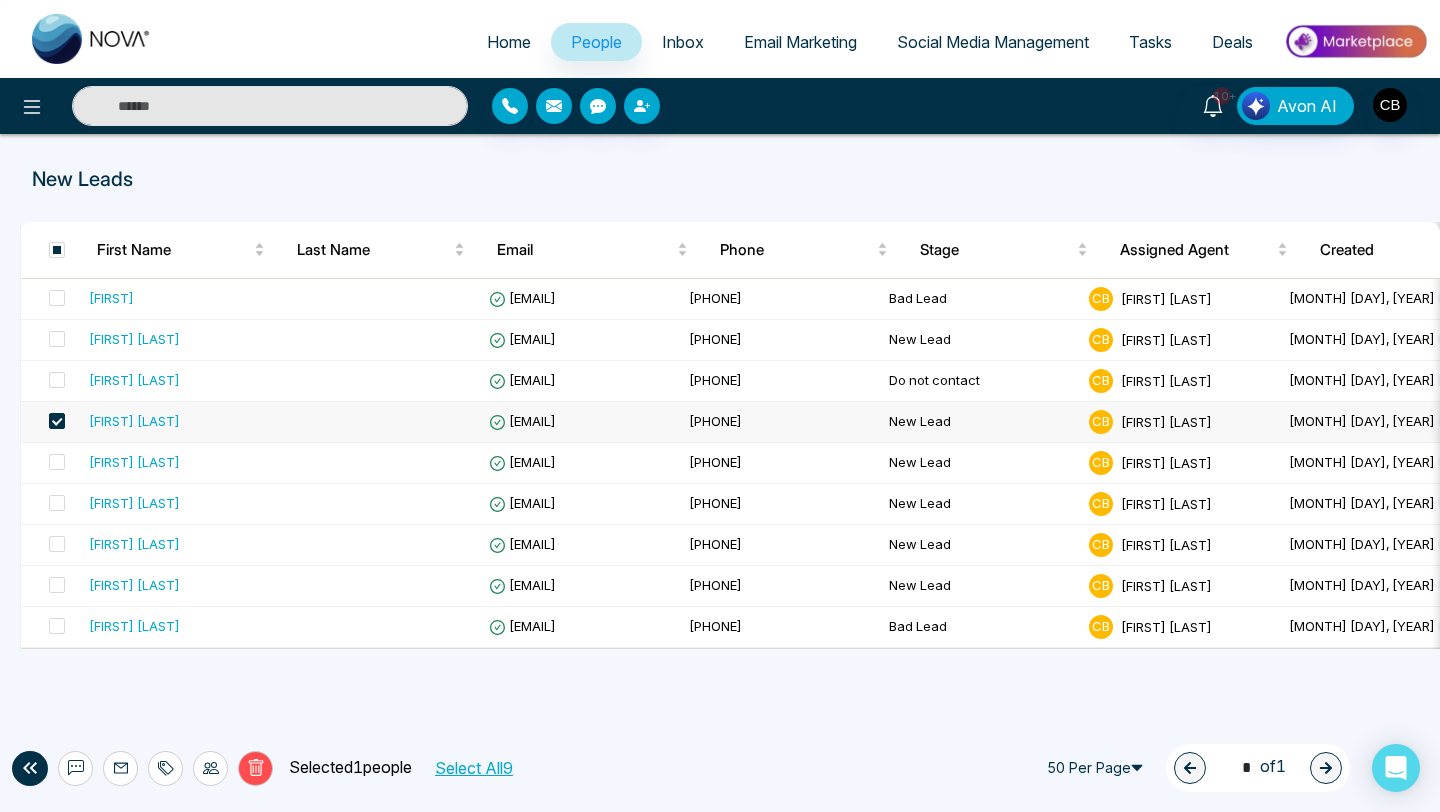 click on "Jeanelle Supersad" at bounding box center [134, 421] 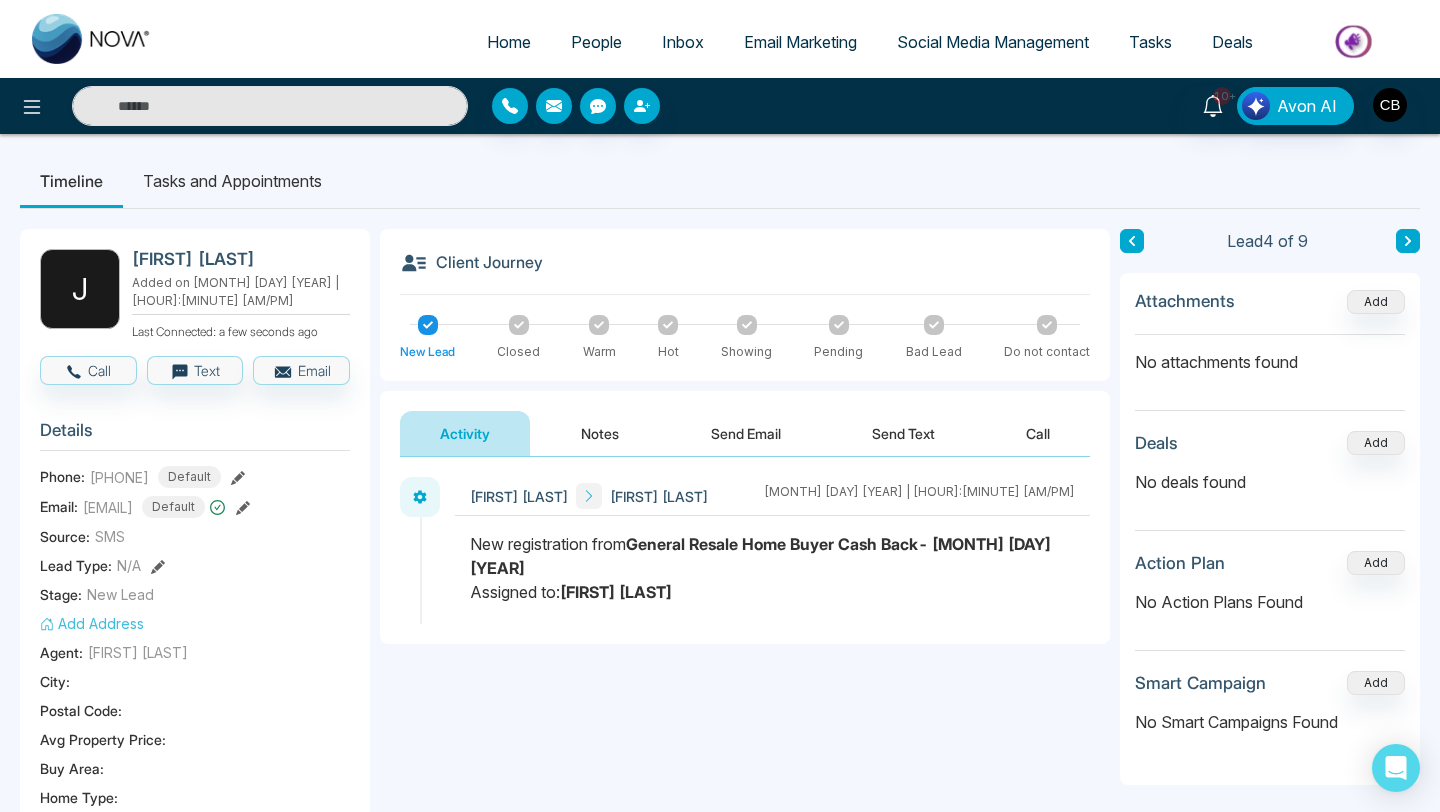 click on "Details Phone: +6475000576 Default Email: jeanelle_s@hotmail.com Default Source: SMS Lead Type: N/A Stage: New Lead Add Address Agent: Channi Bains City : Postal Code : Avg Property Price : Buy Area : Home Type : Start Date : Last Contact Date : Province : Timeframe : Urgency :" at bounding box center (195, 683) 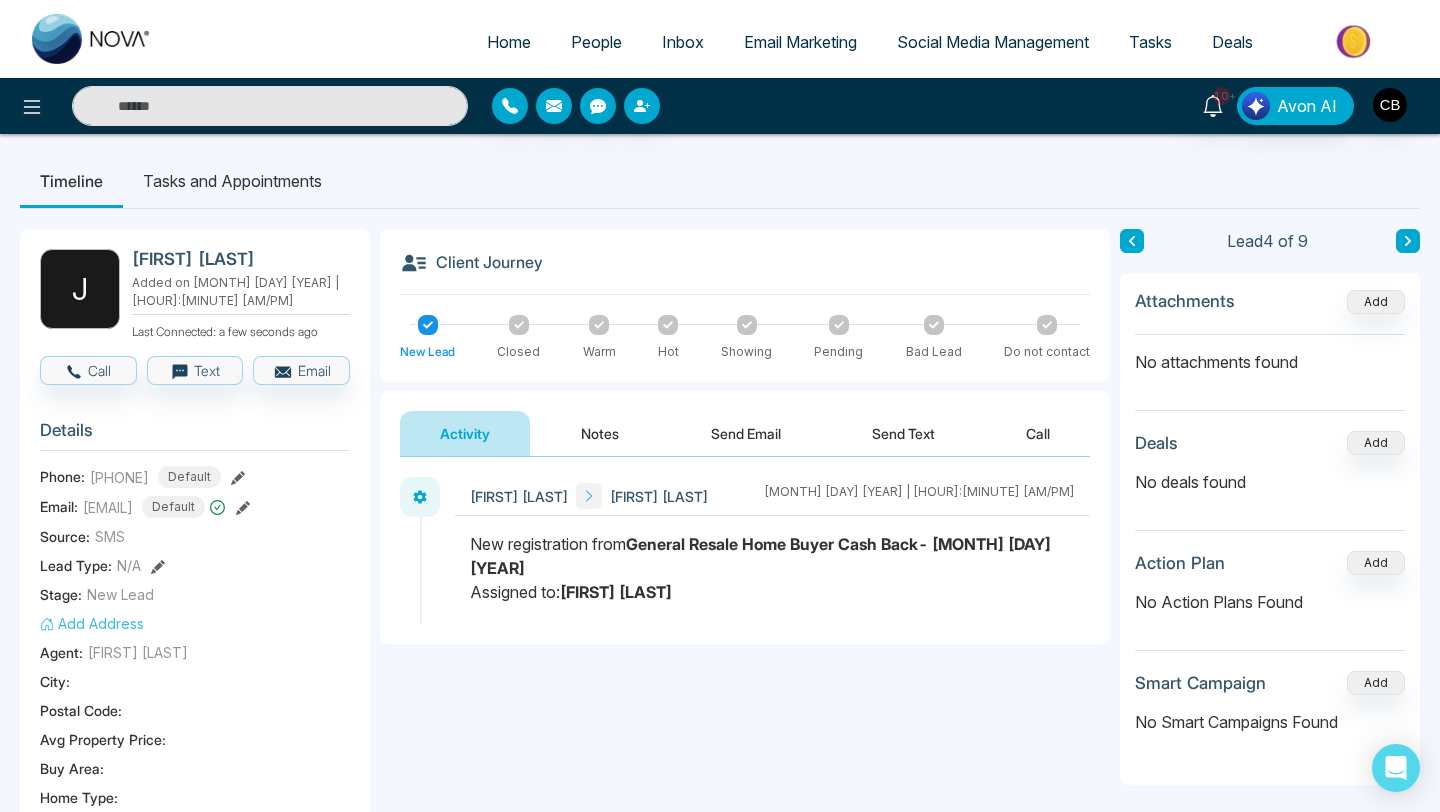 click on "Notes" at bounding box center [600, 433] 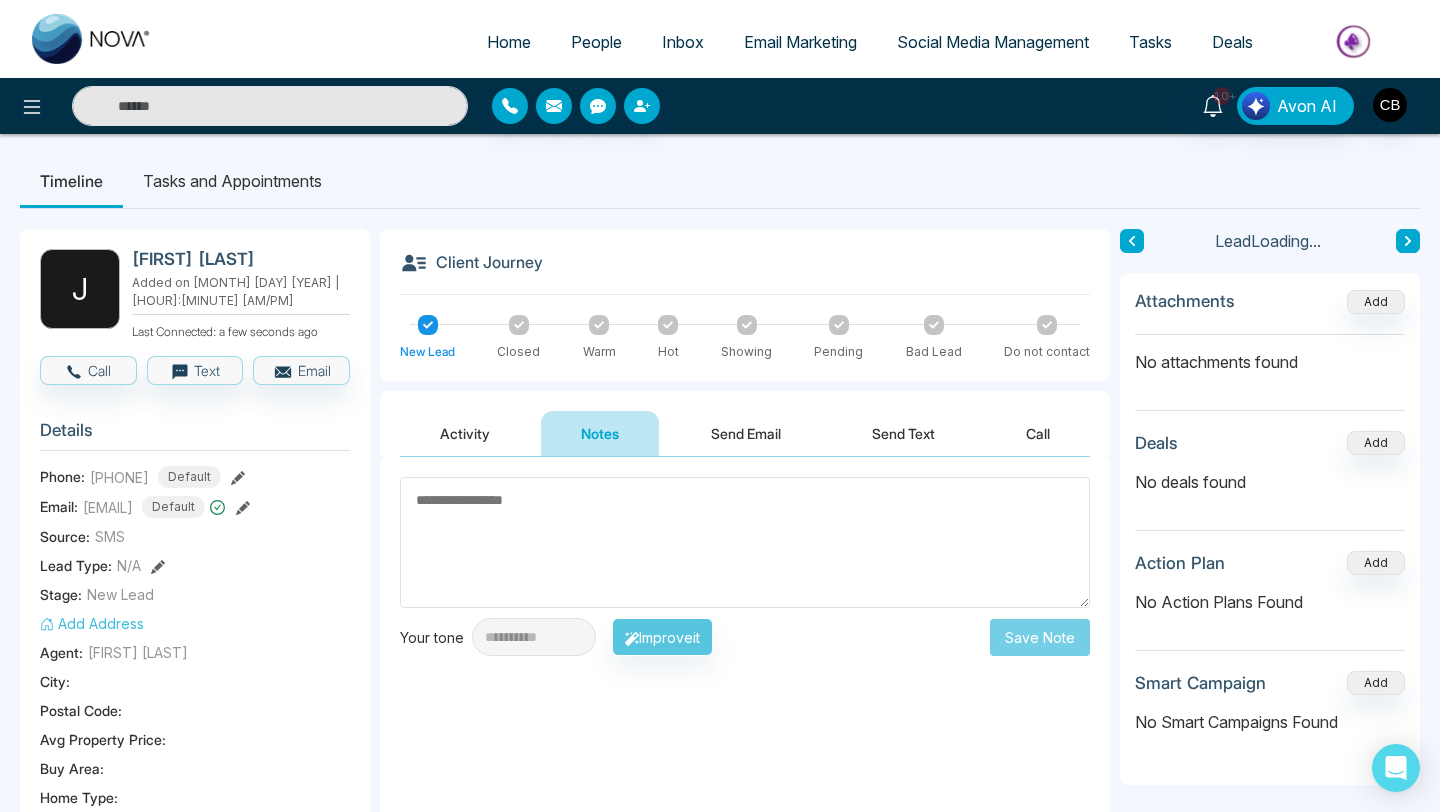click at bounding box center [745, 542] 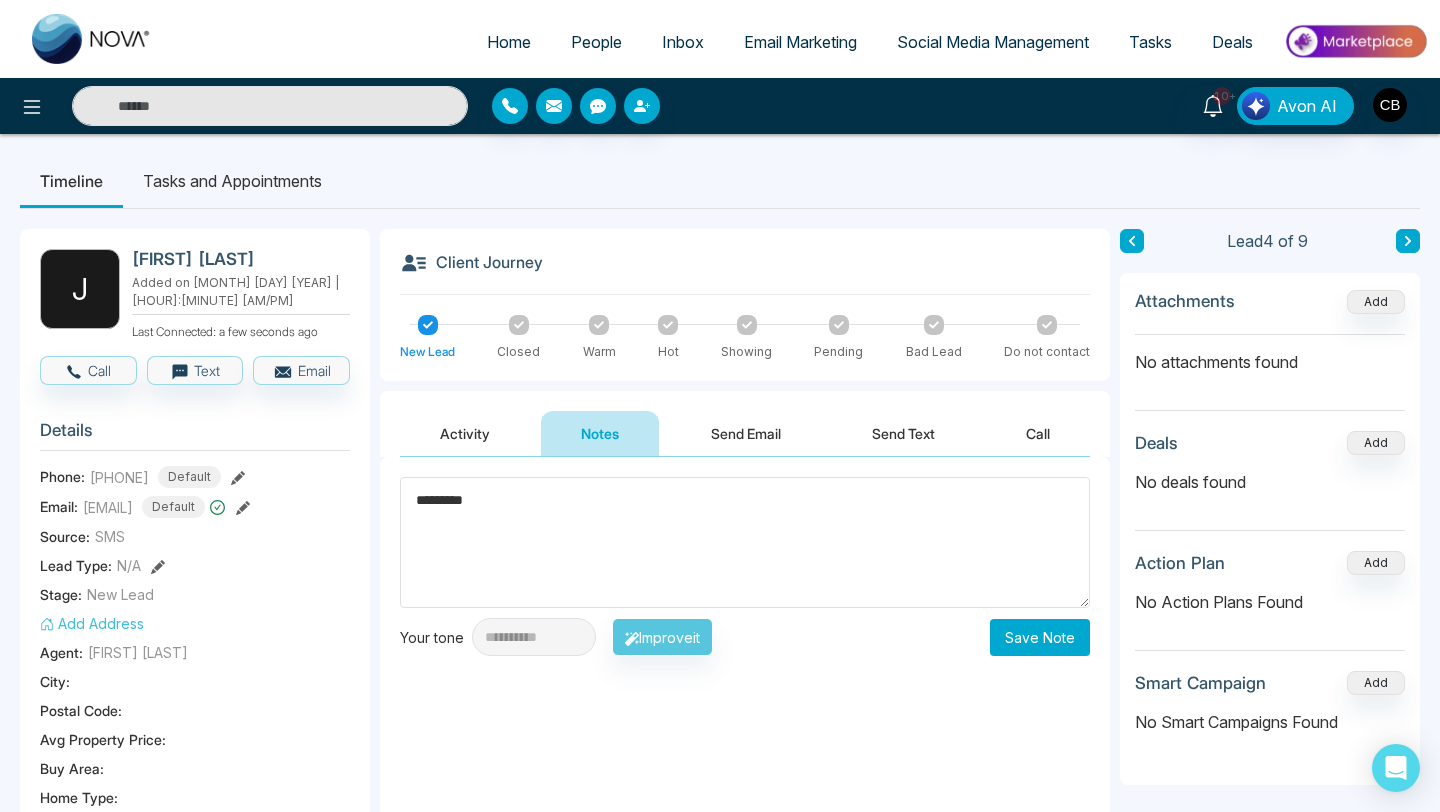 type on "*********" 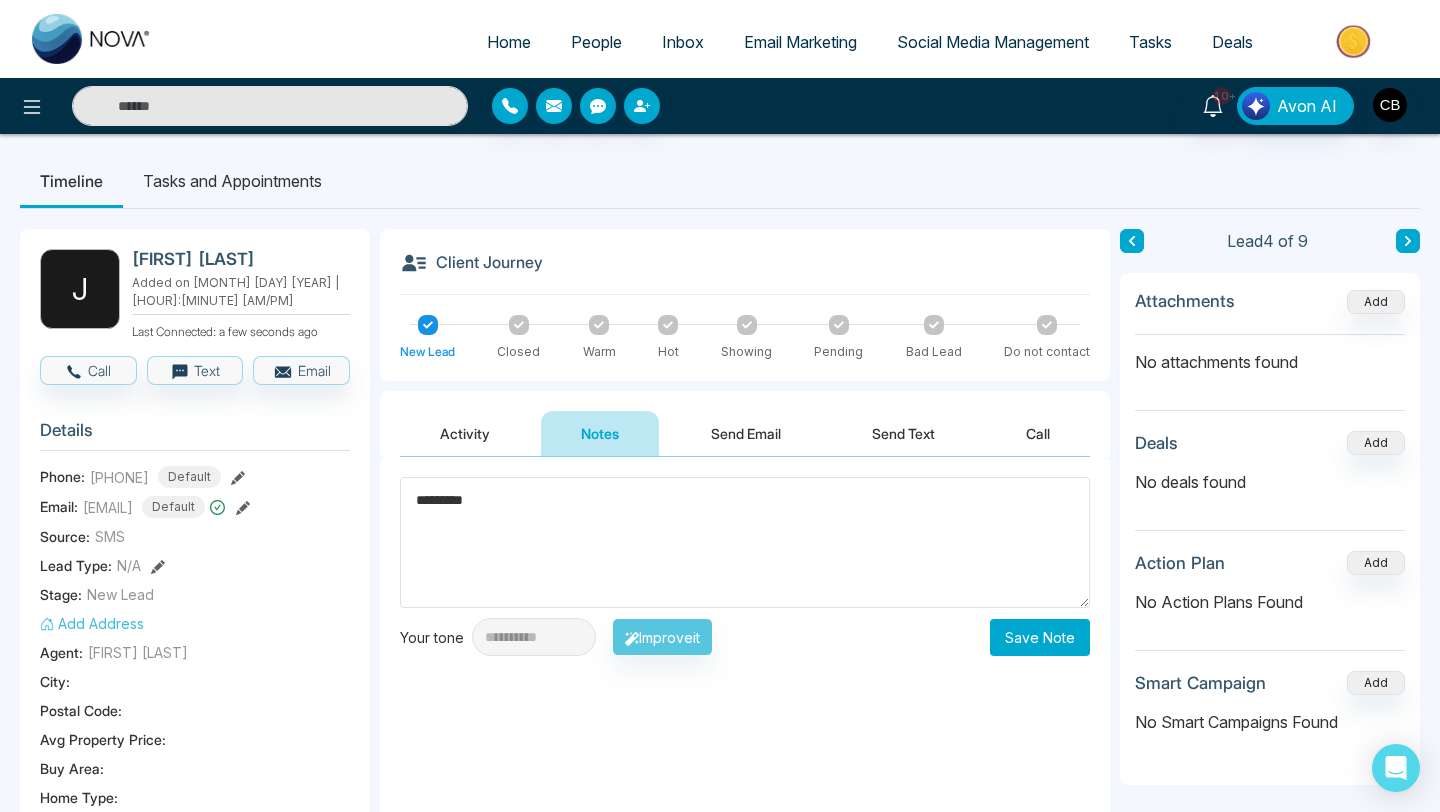 click on "Save Note" at bounding box center [1040, 637] 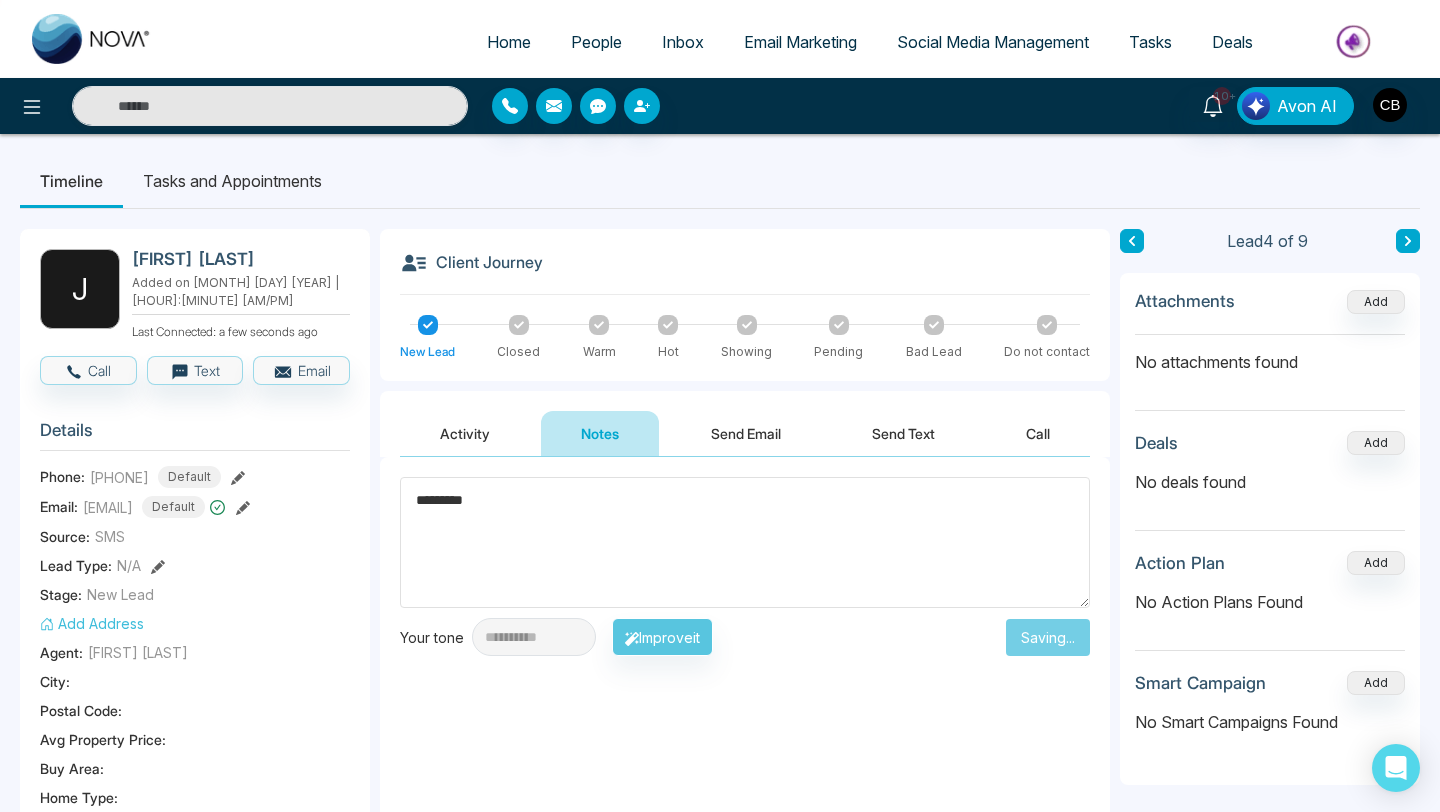 type 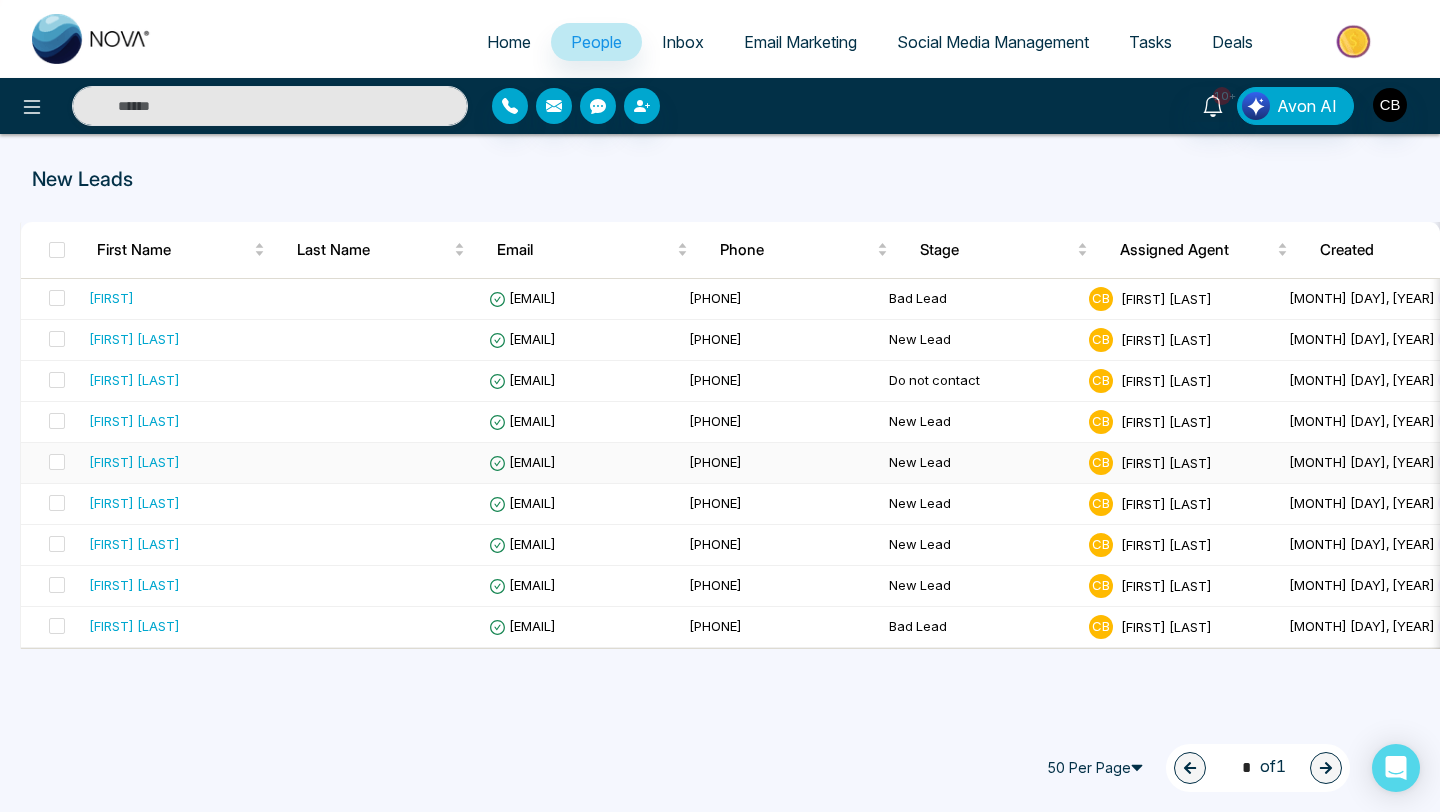 click on "Irma Nakamura" at bounding box center [134, 462] 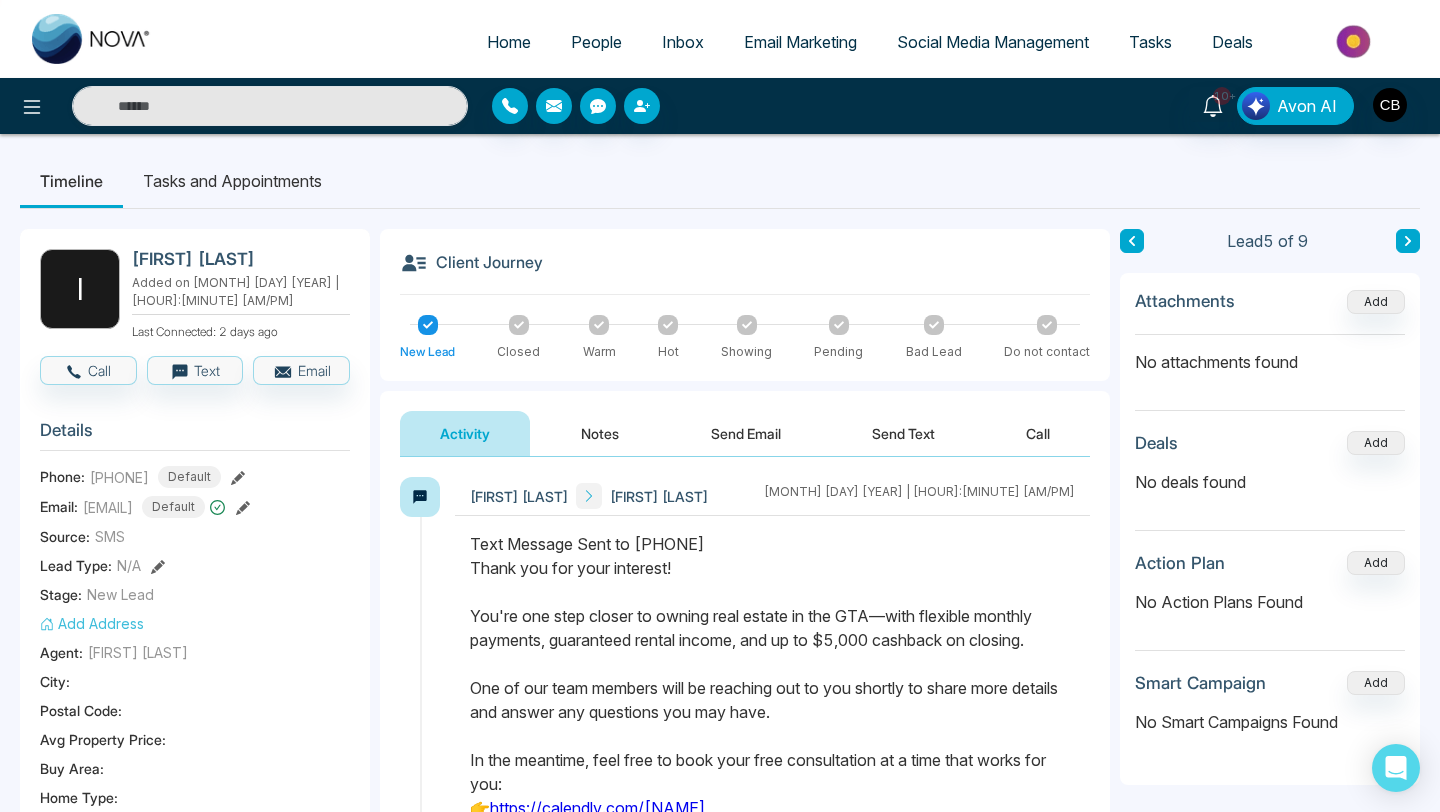 click on "Notes" at bounding box center [600, 433] 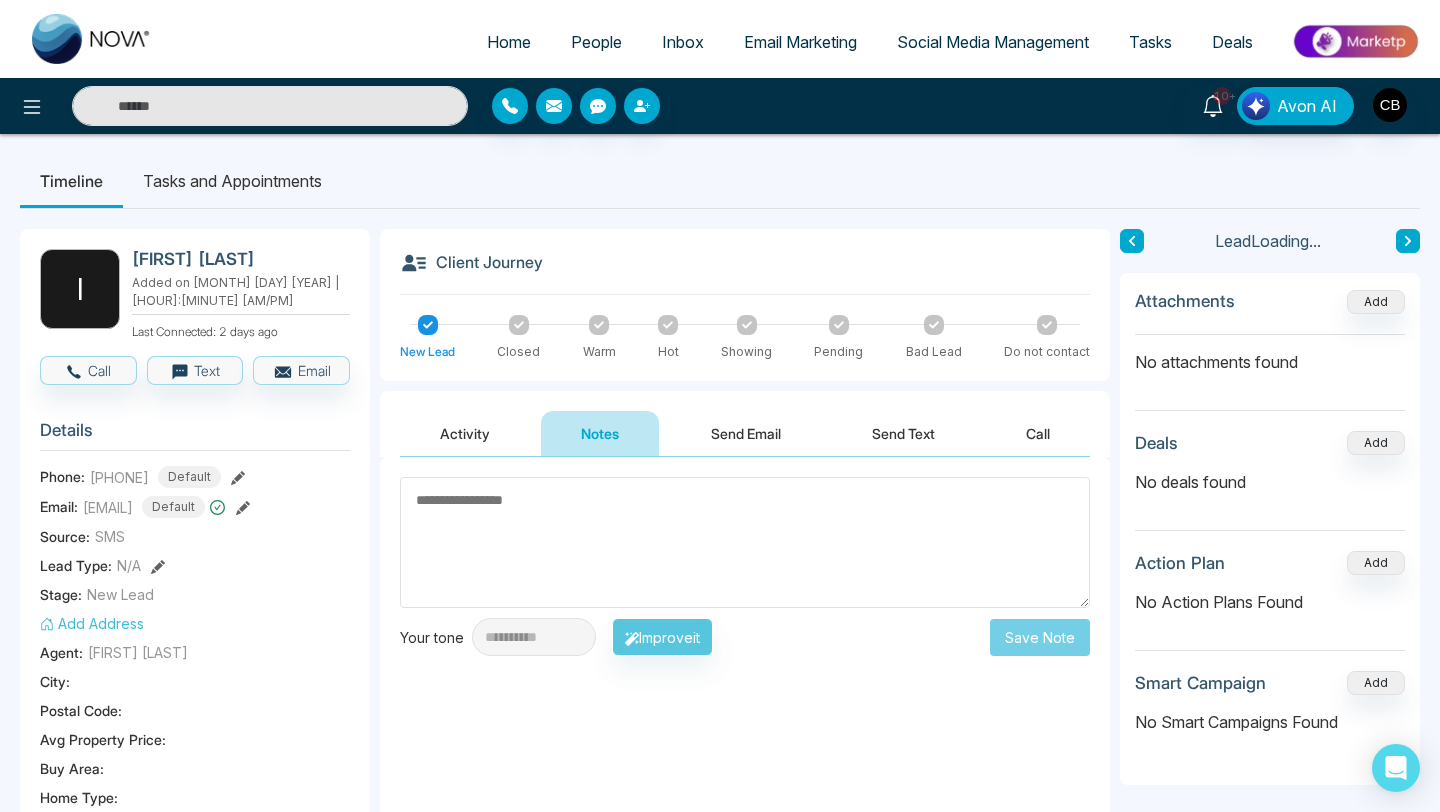 click at bounding box center (745, 542) 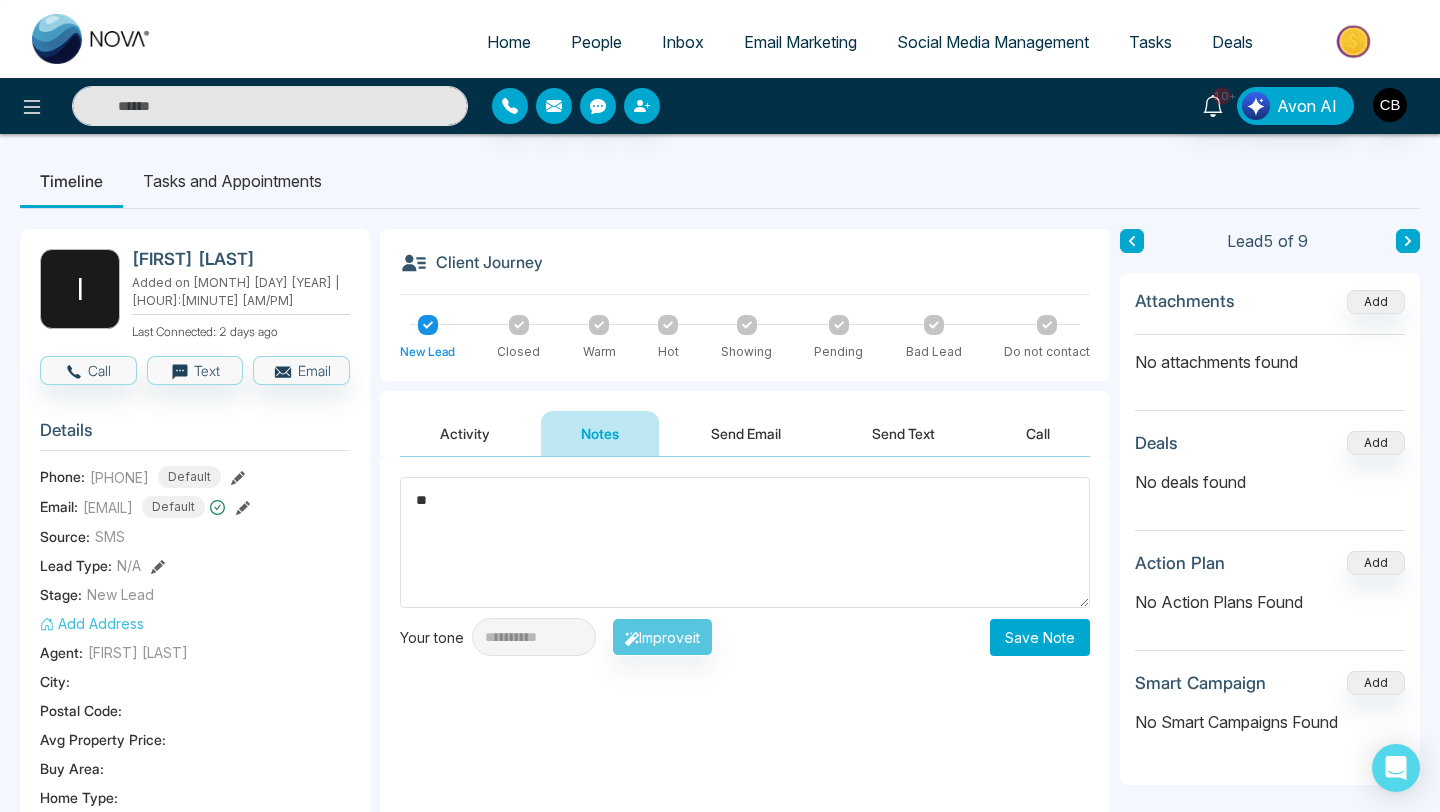 type on "*" 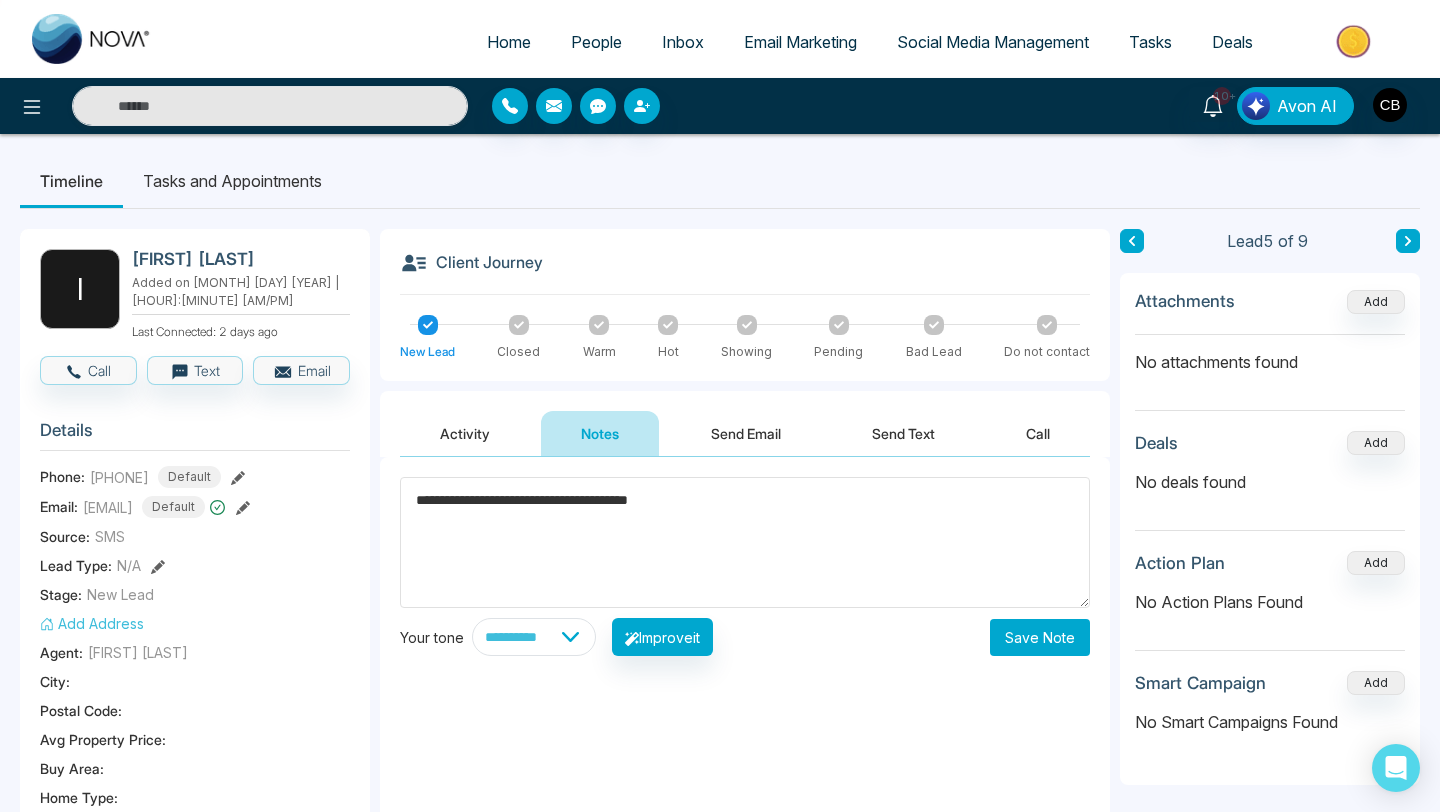 type on "**********" 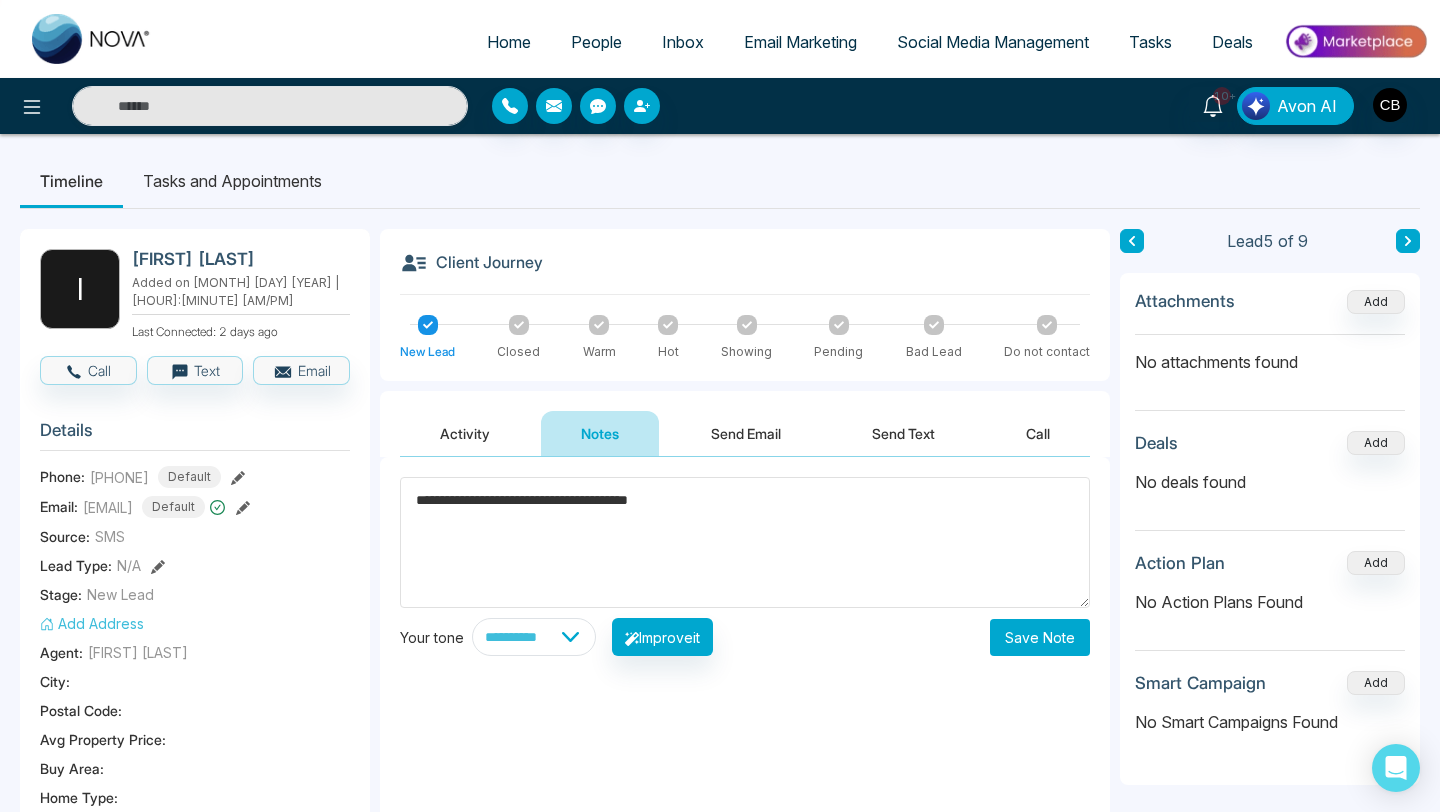 click on "Save Note" at bounding box center [1040, 637] 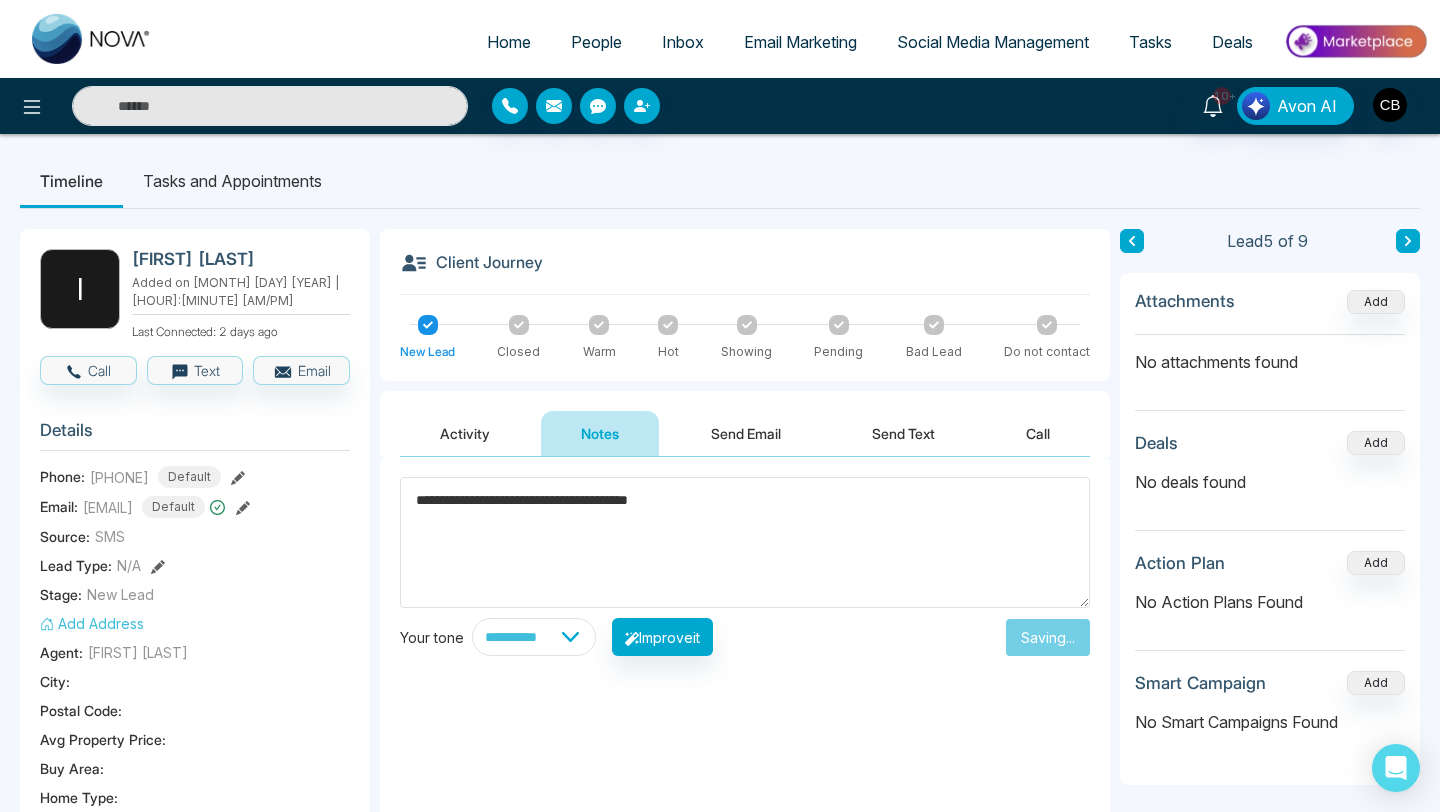 type 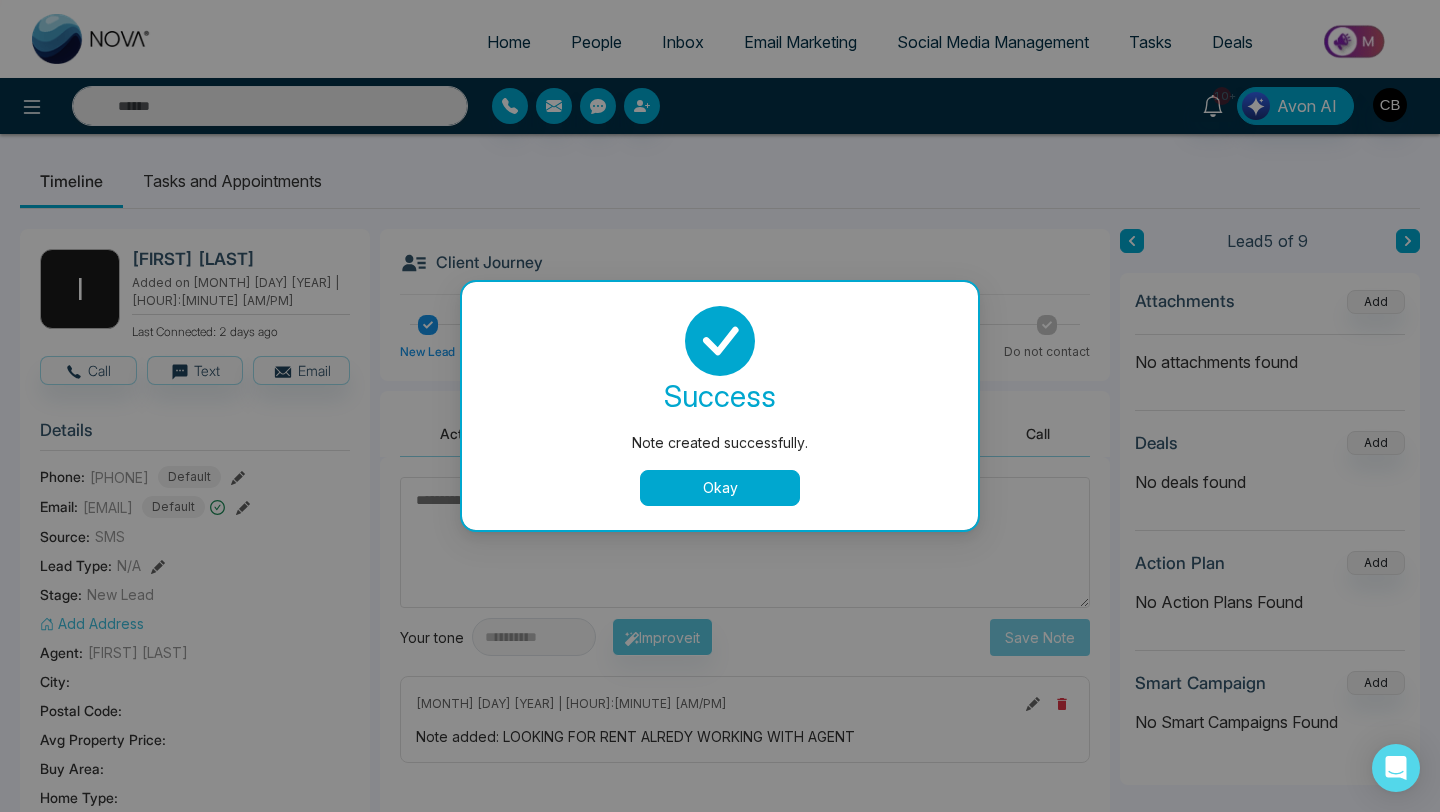 click on "Okay" at bounding box center (720, 488) 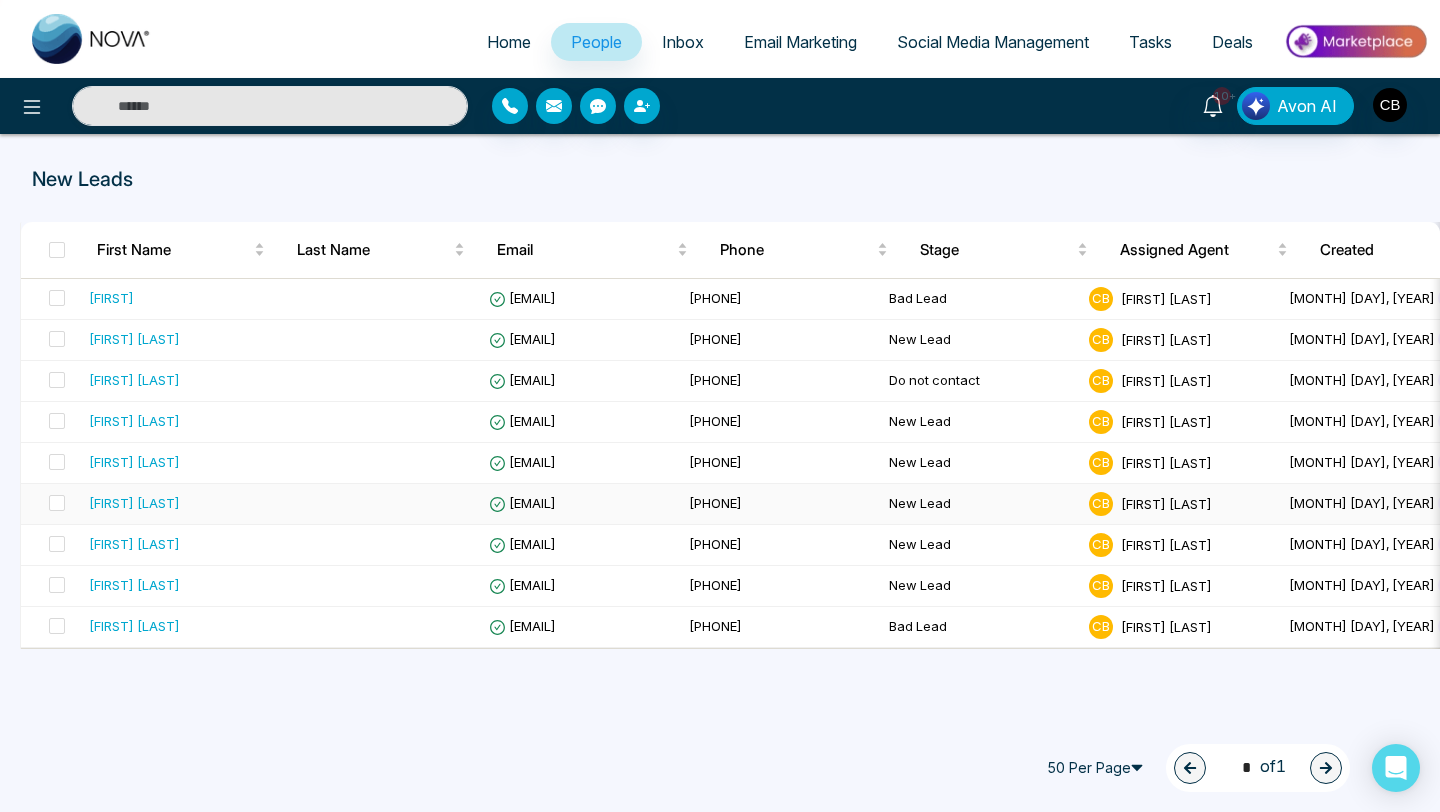 click on "John Napolitano" at bounding box center [134, 503] 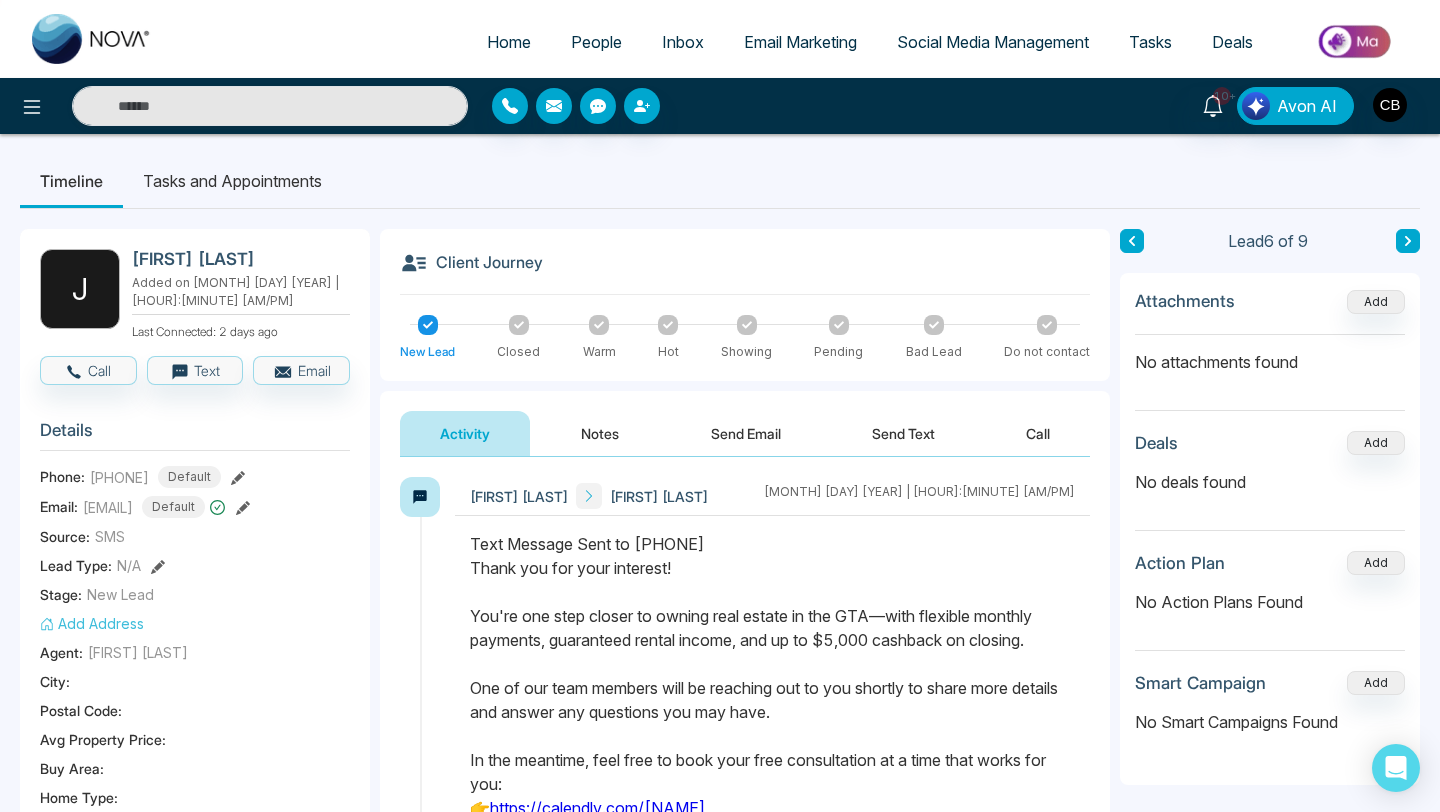 click on "Notes" at bounding box center [600, 433] 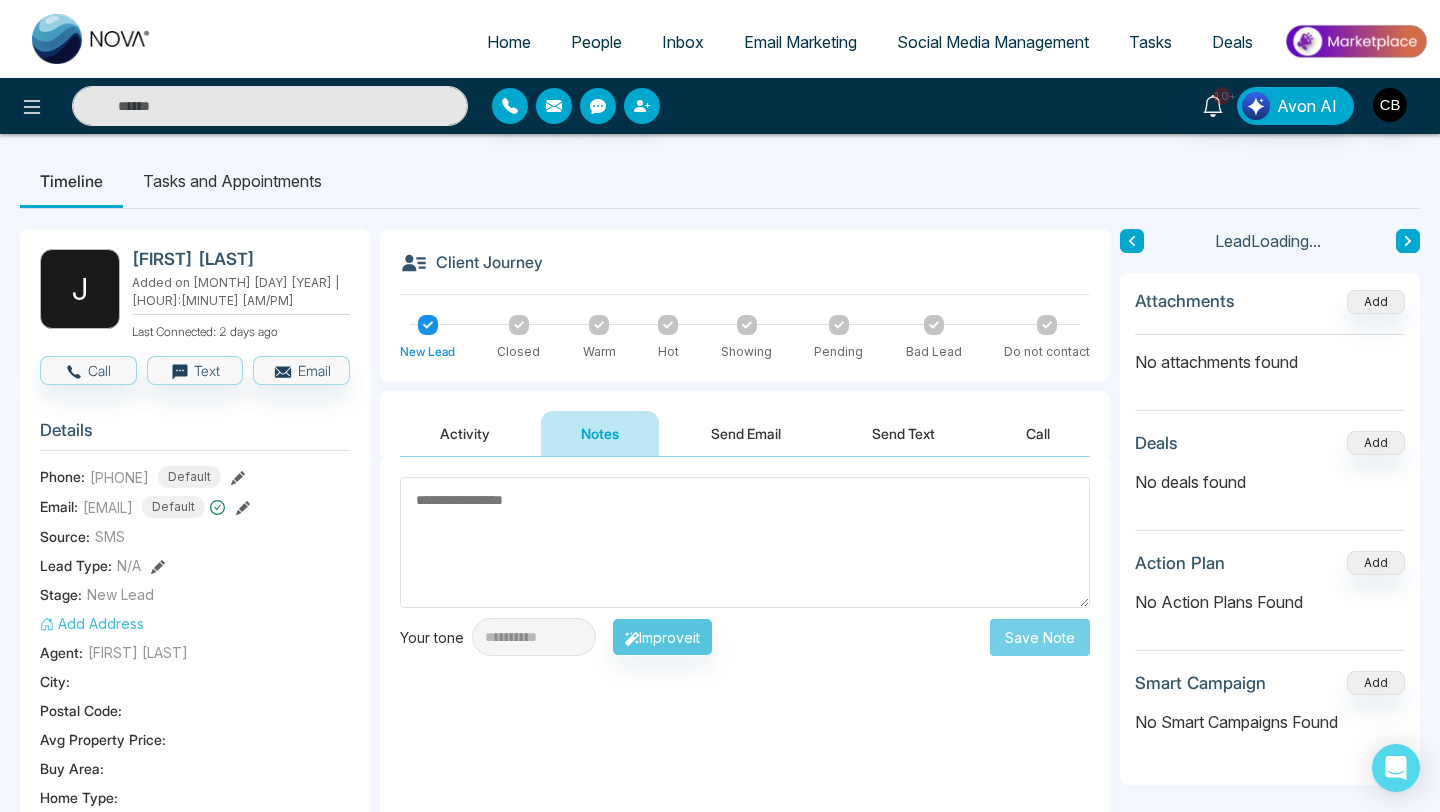 click at bounding box center (745, 542) 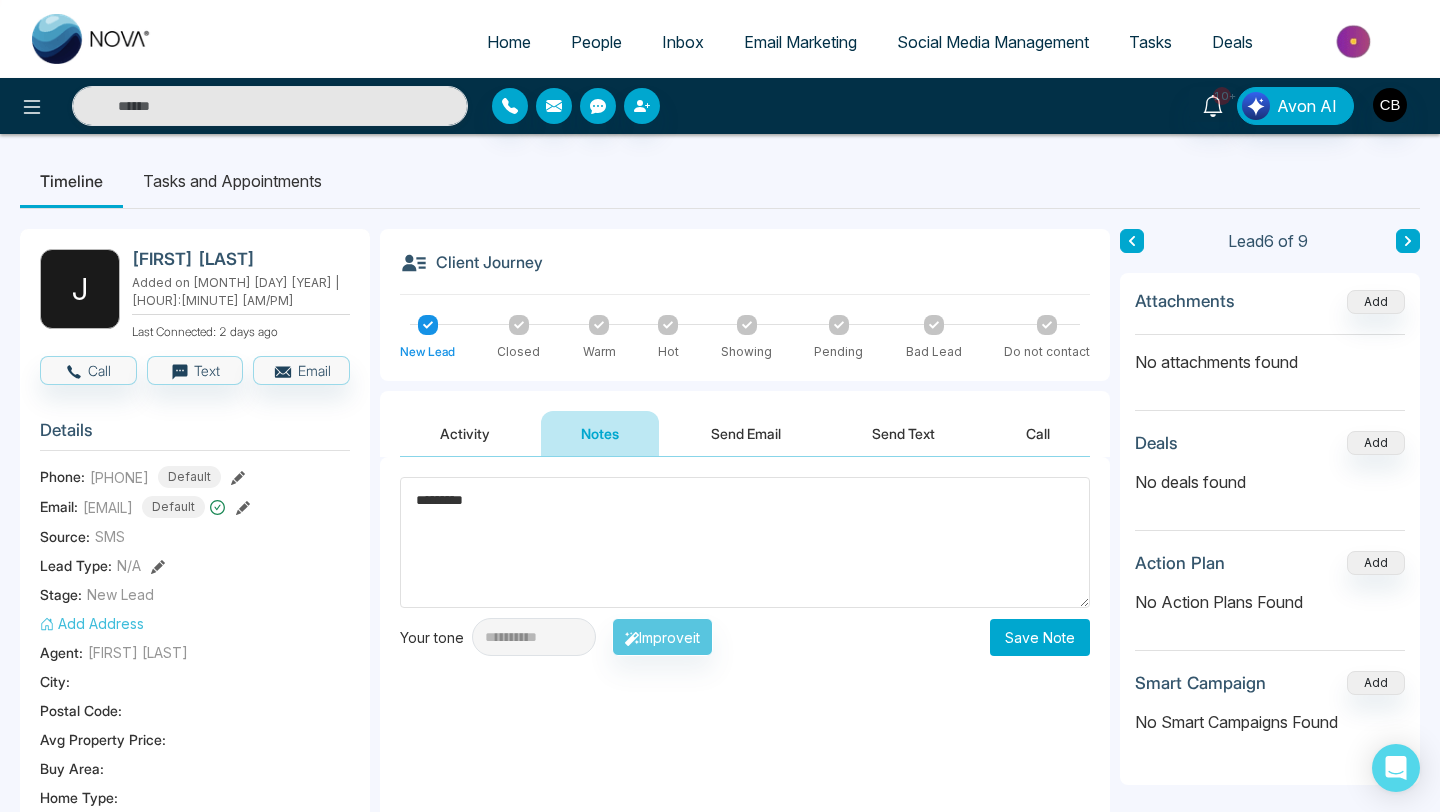 type on "*********" 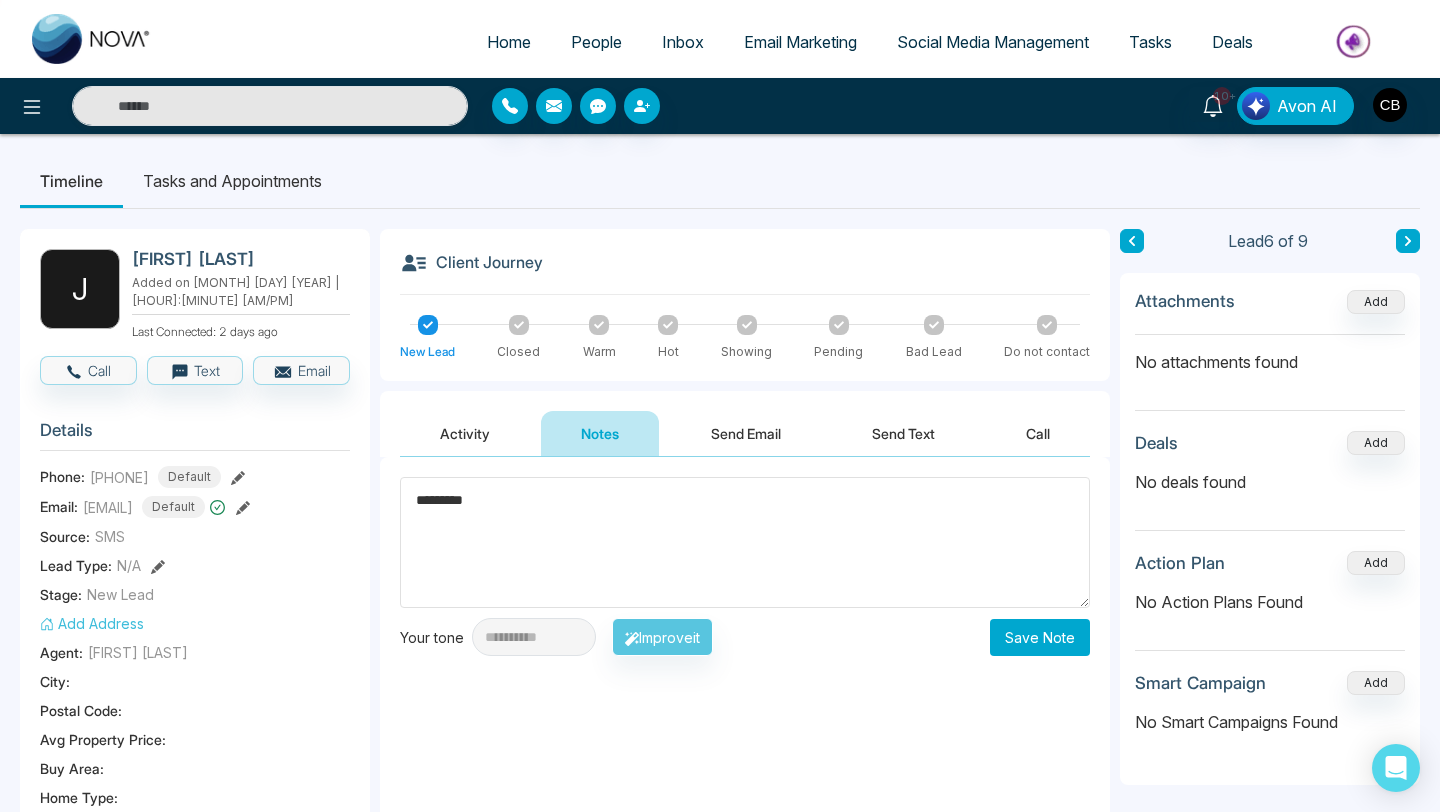 click on "Save Note" at bounding box center (1040, 637) 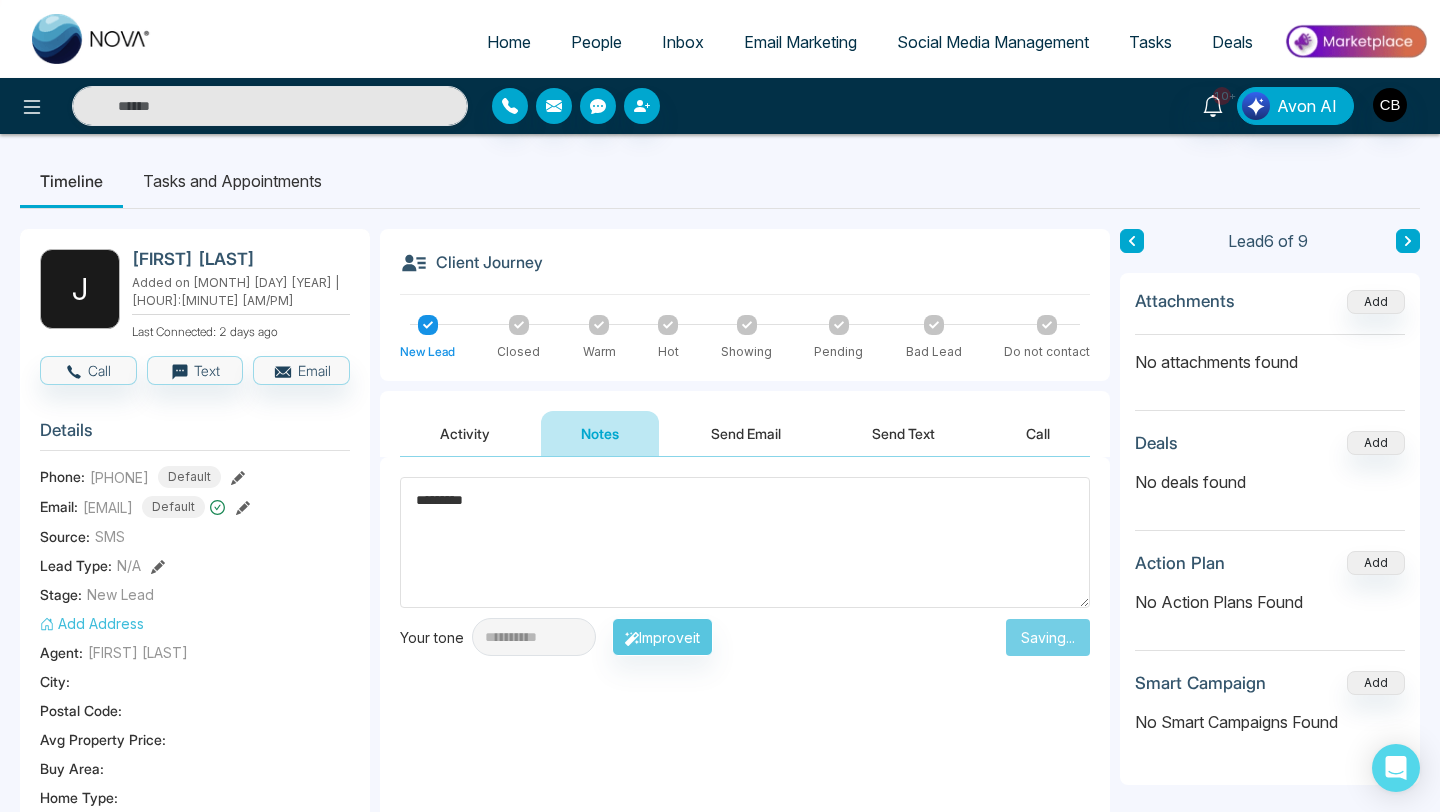 type 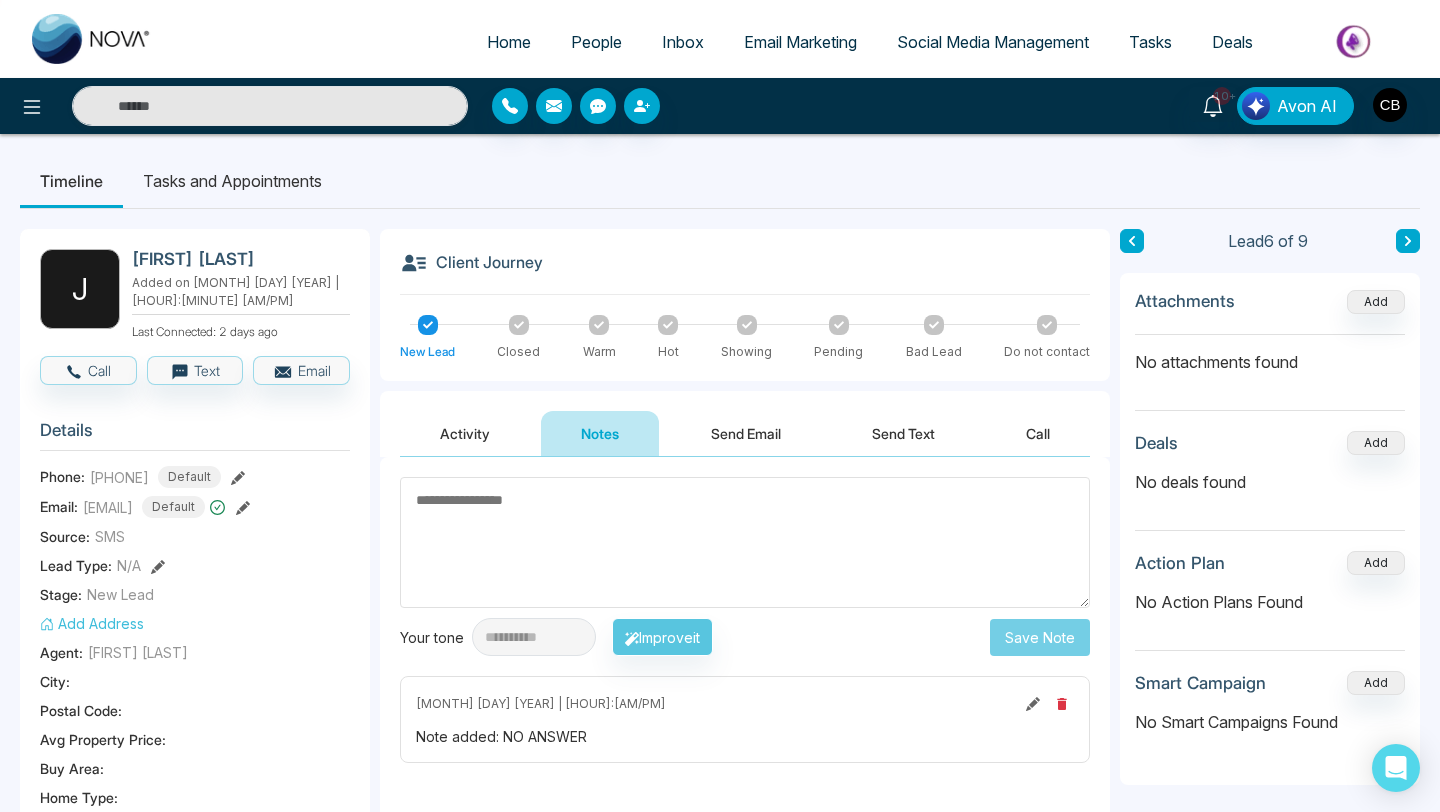 click at bounding box center (745, 542) 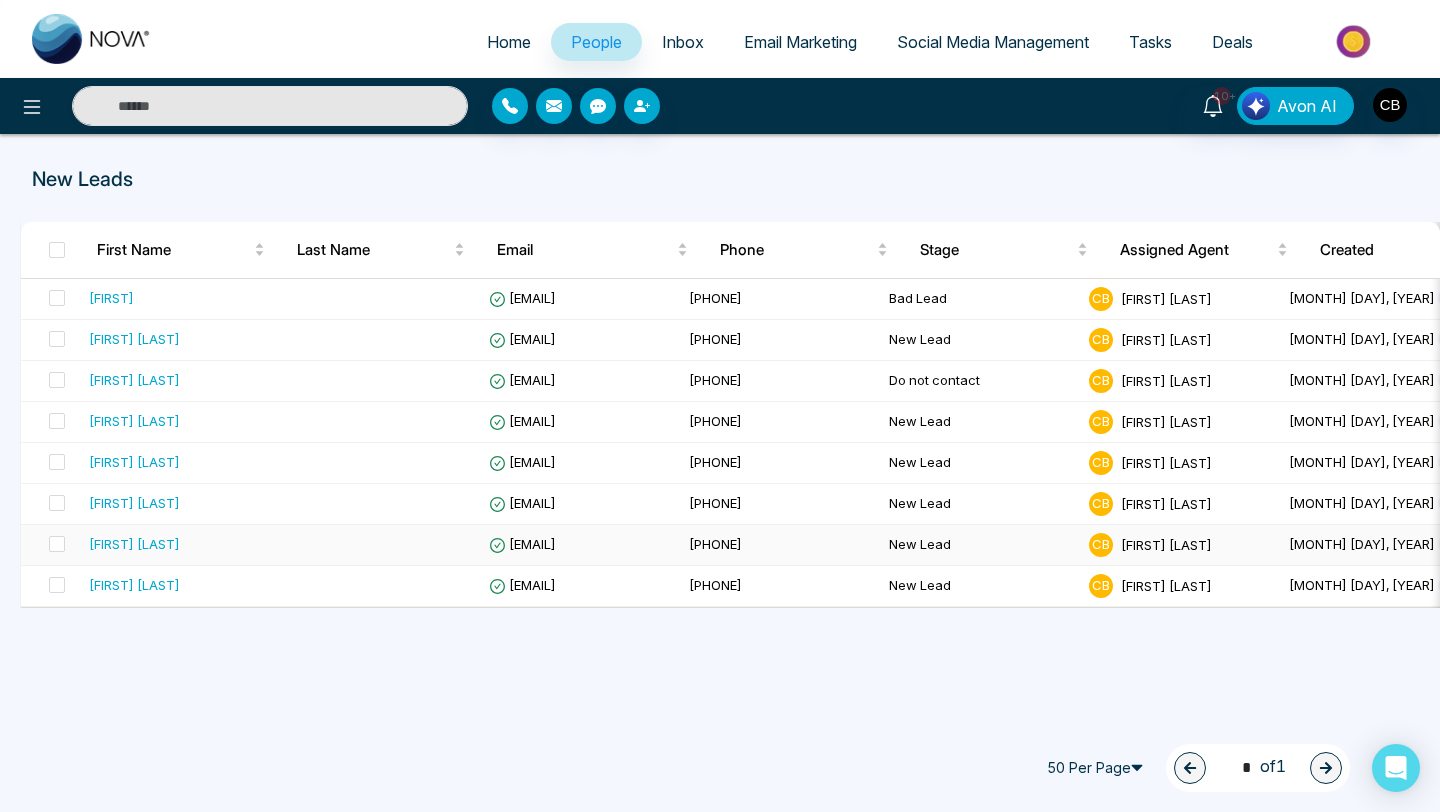 click on "Ricky Gardner" at bounding box center [134, 544] 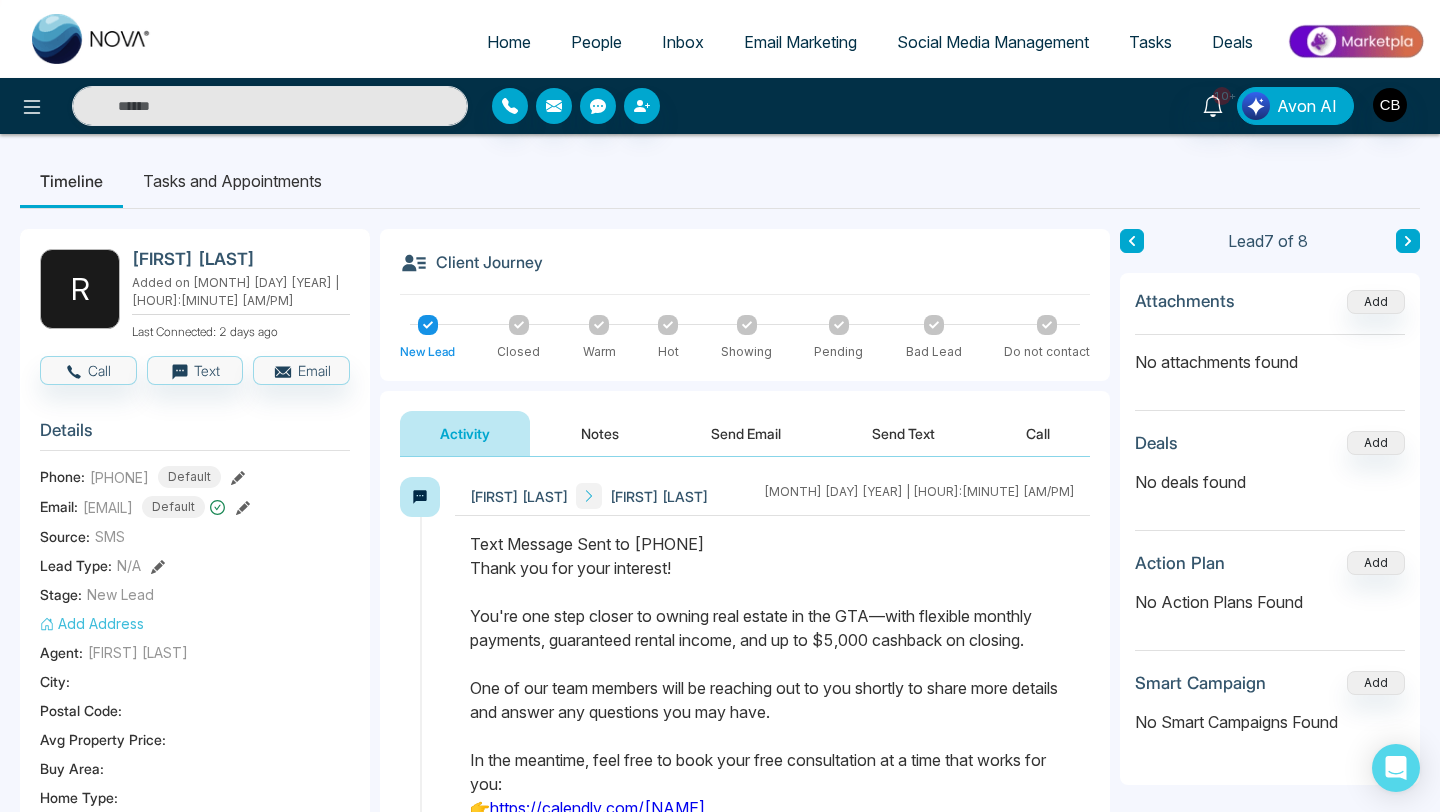 click on "Notes" at bounding box center [600, 433] 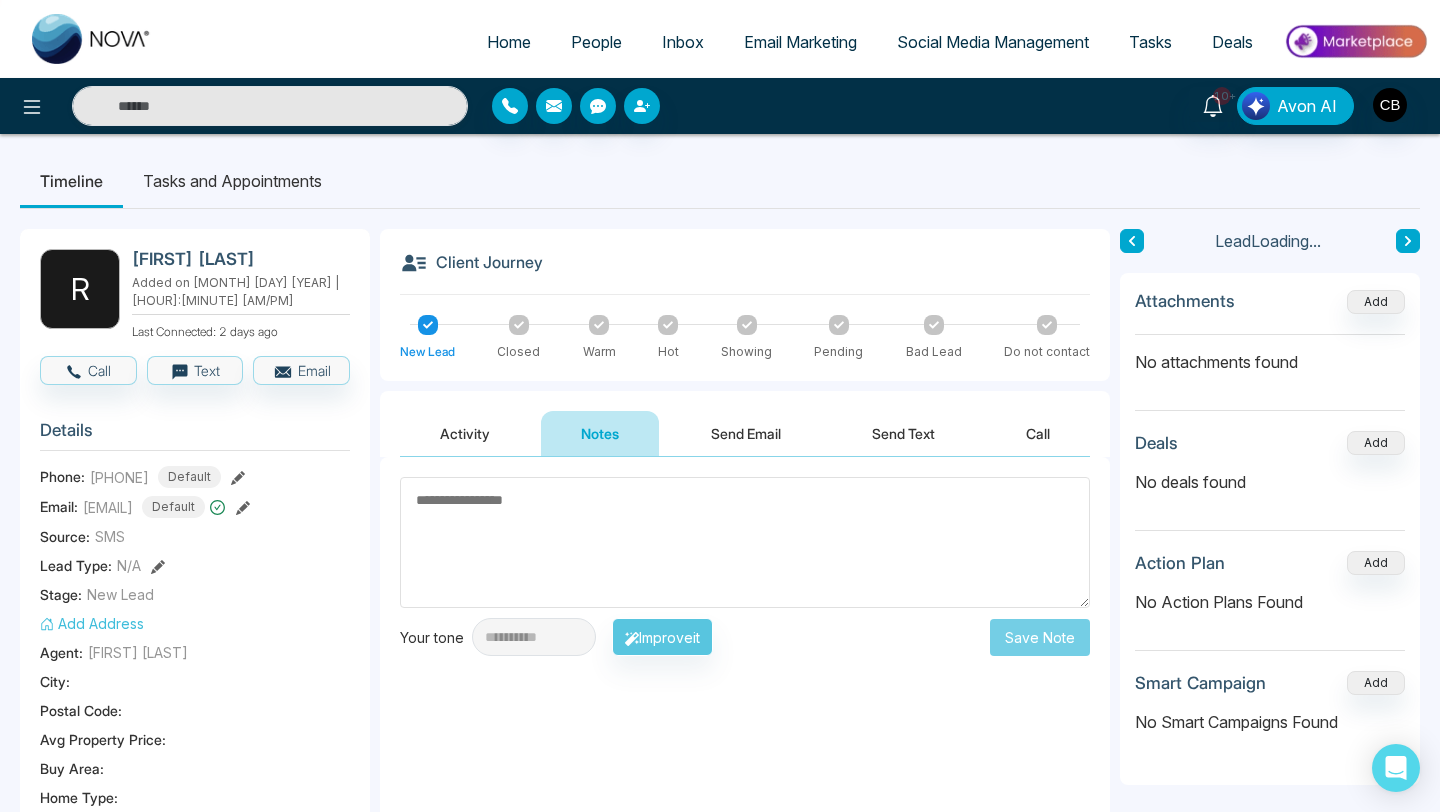 click at bounding box center [745, 542] 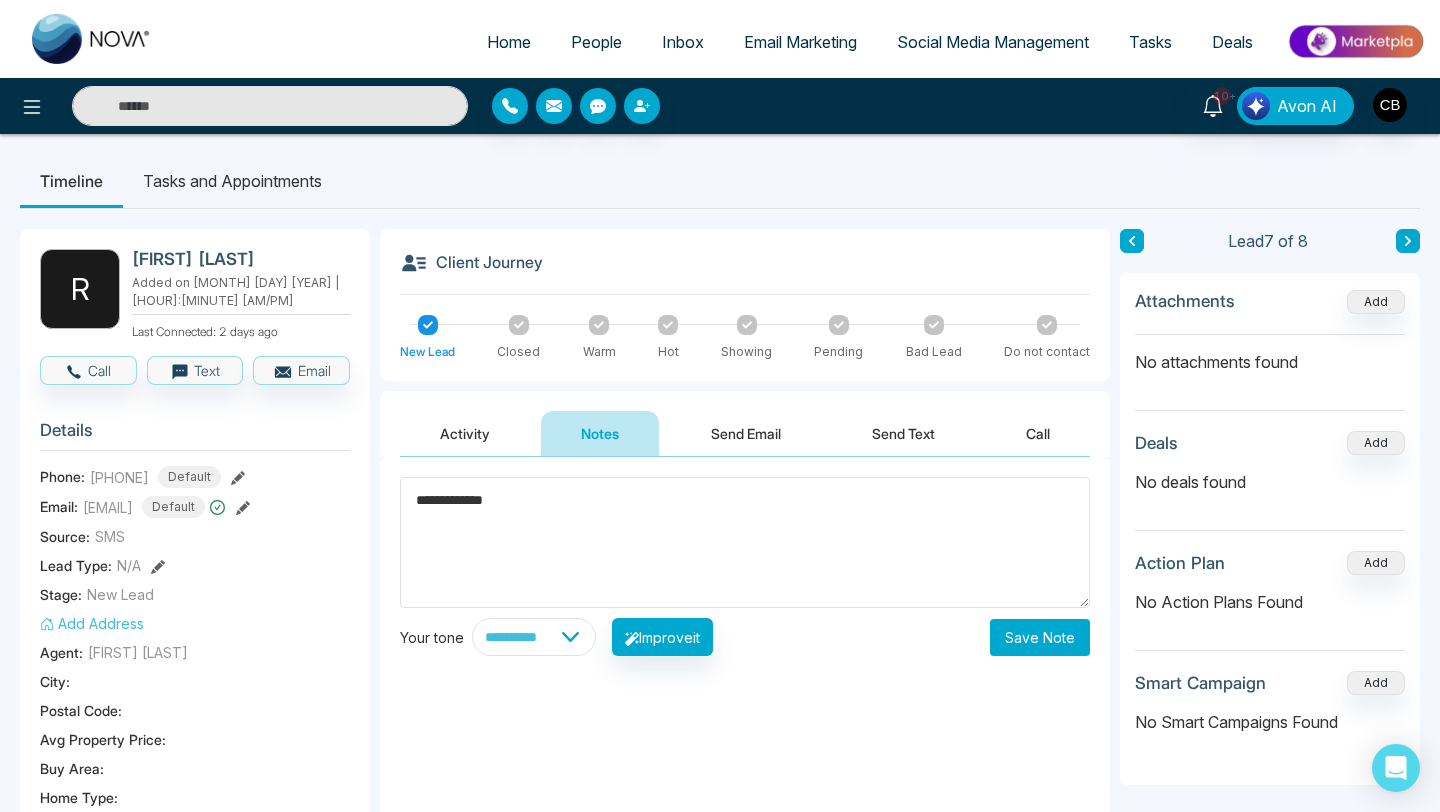 click on "**********" at bounding box center (745, 542) 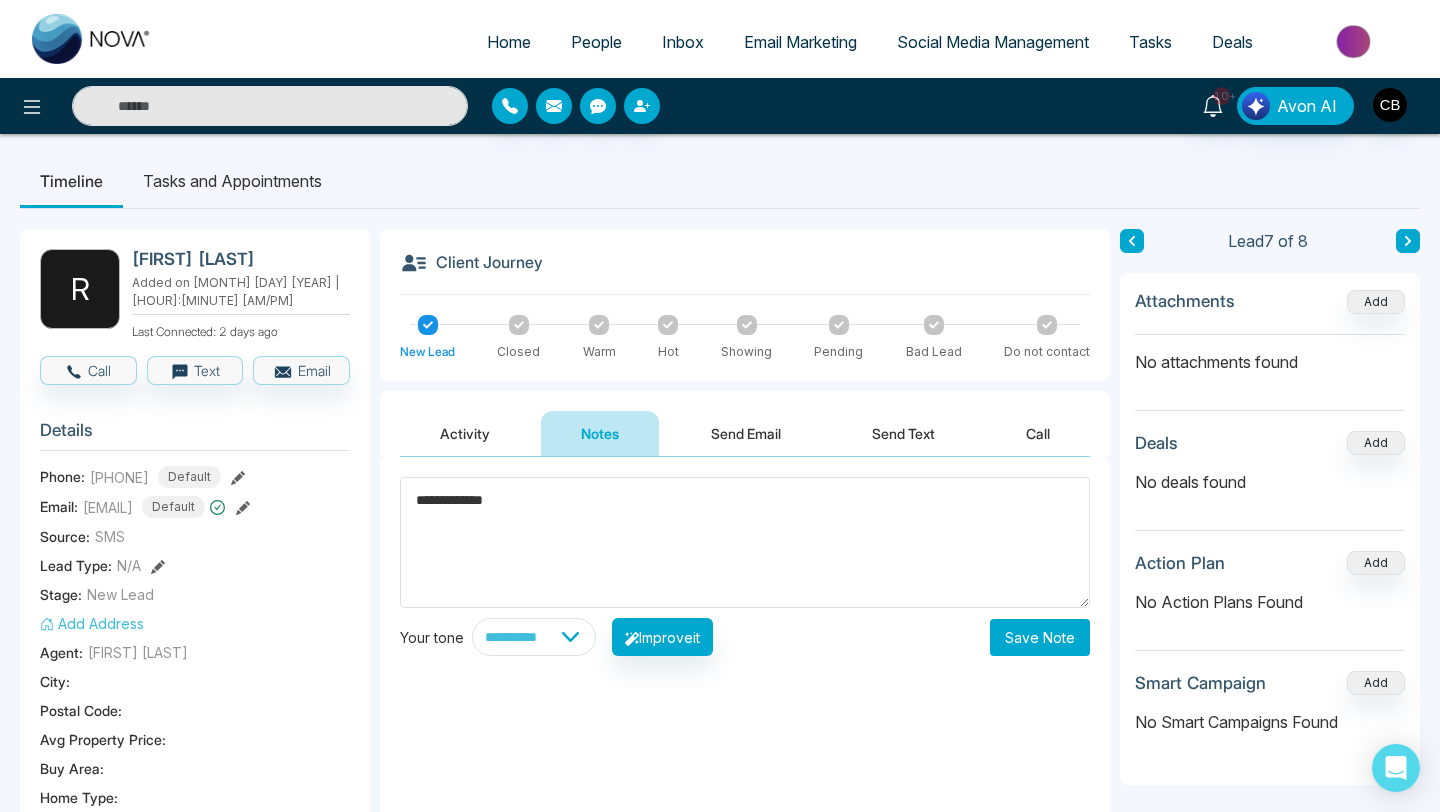 type on "**********" 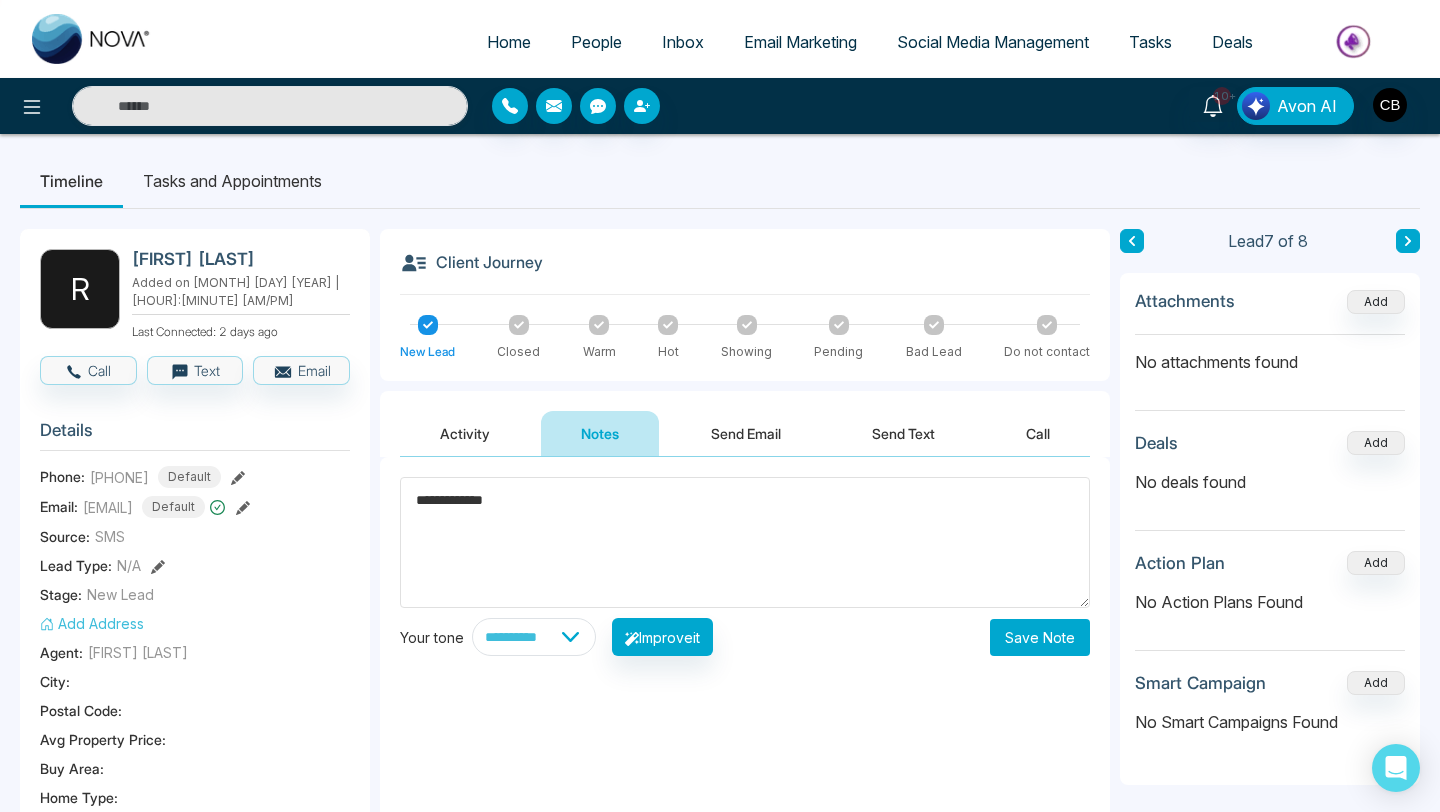 click on "Save Note" at bounding box center [1040, 637] 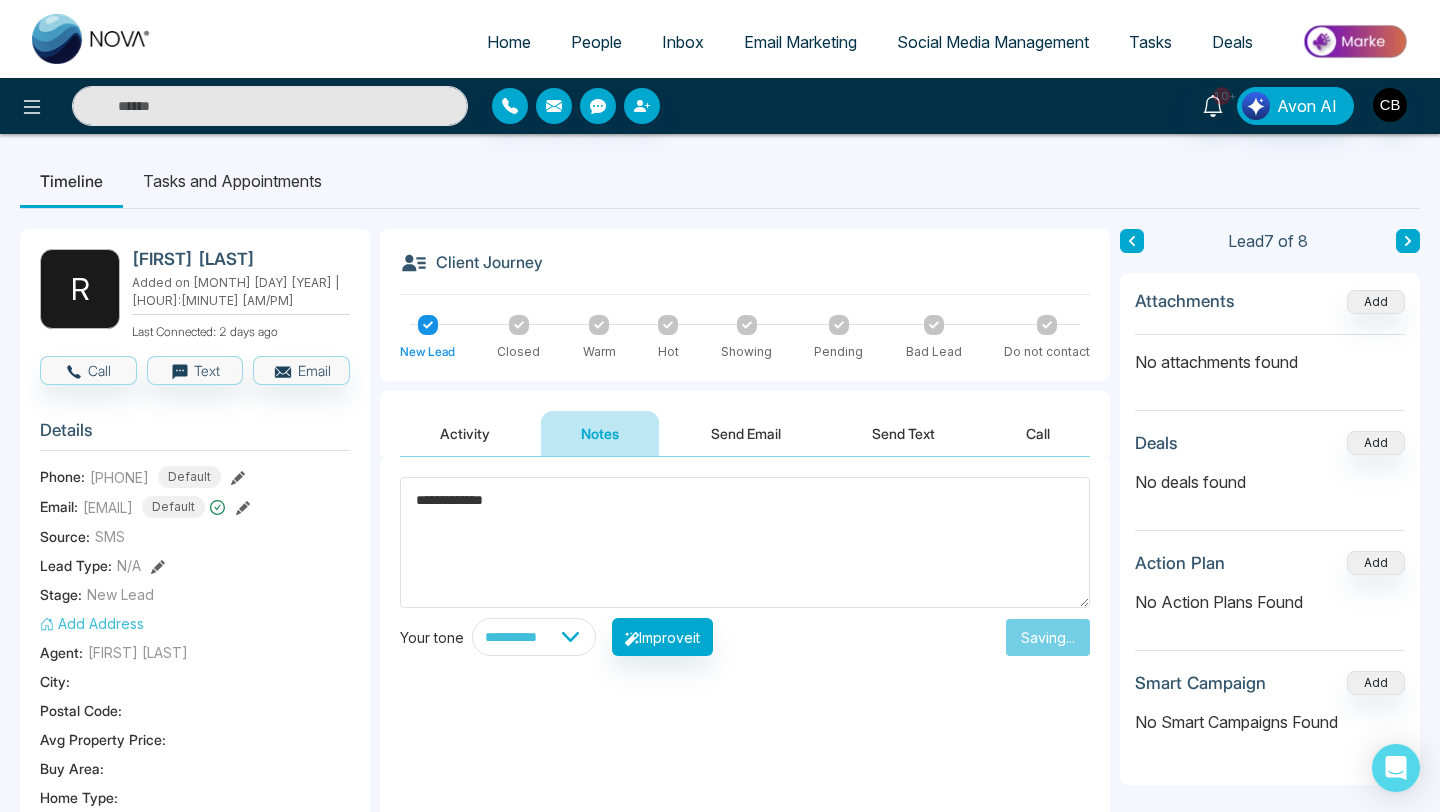 type 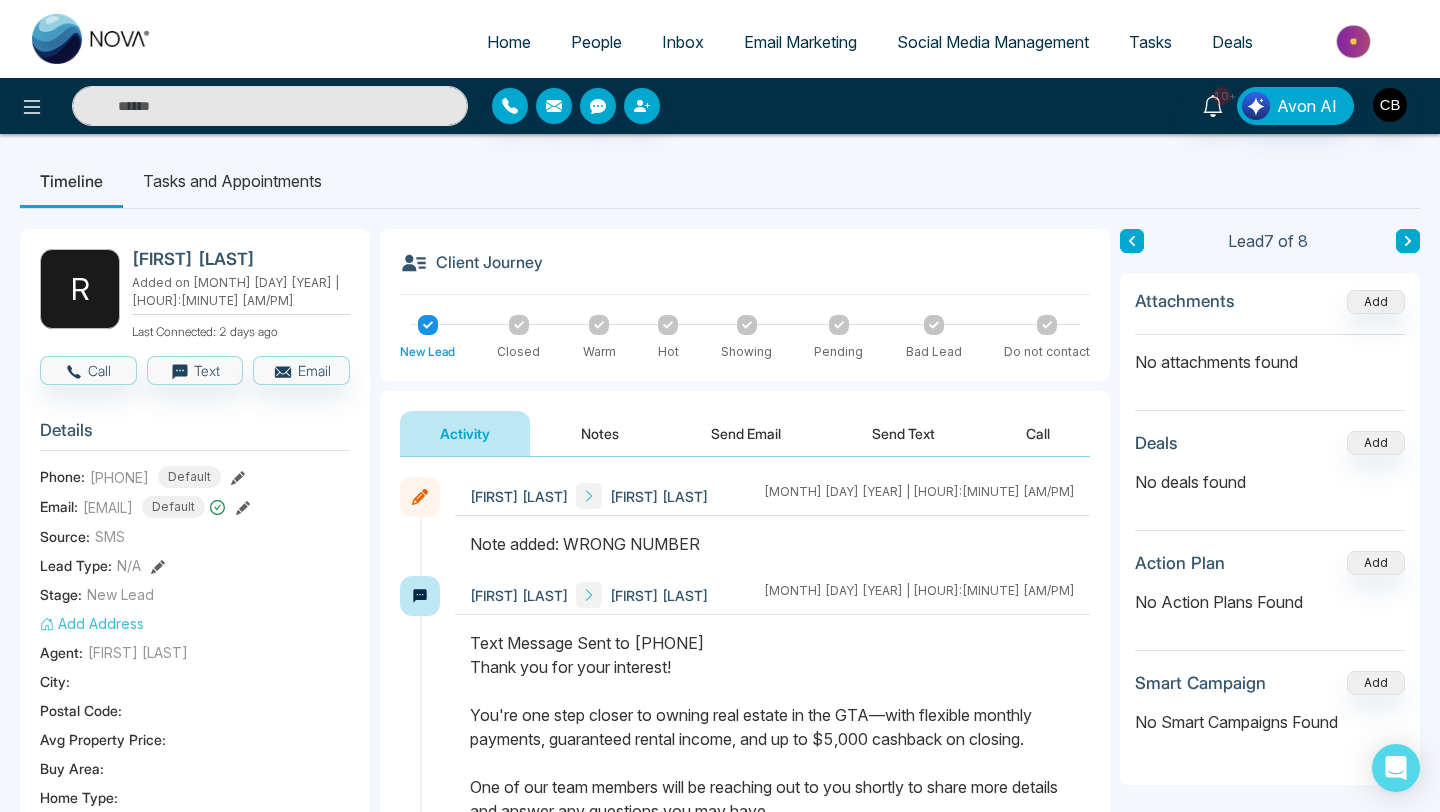click on "Channi Bains Ricky Gardner August 1 2025 | 12:01 PM" at bounding box center (772, 496) 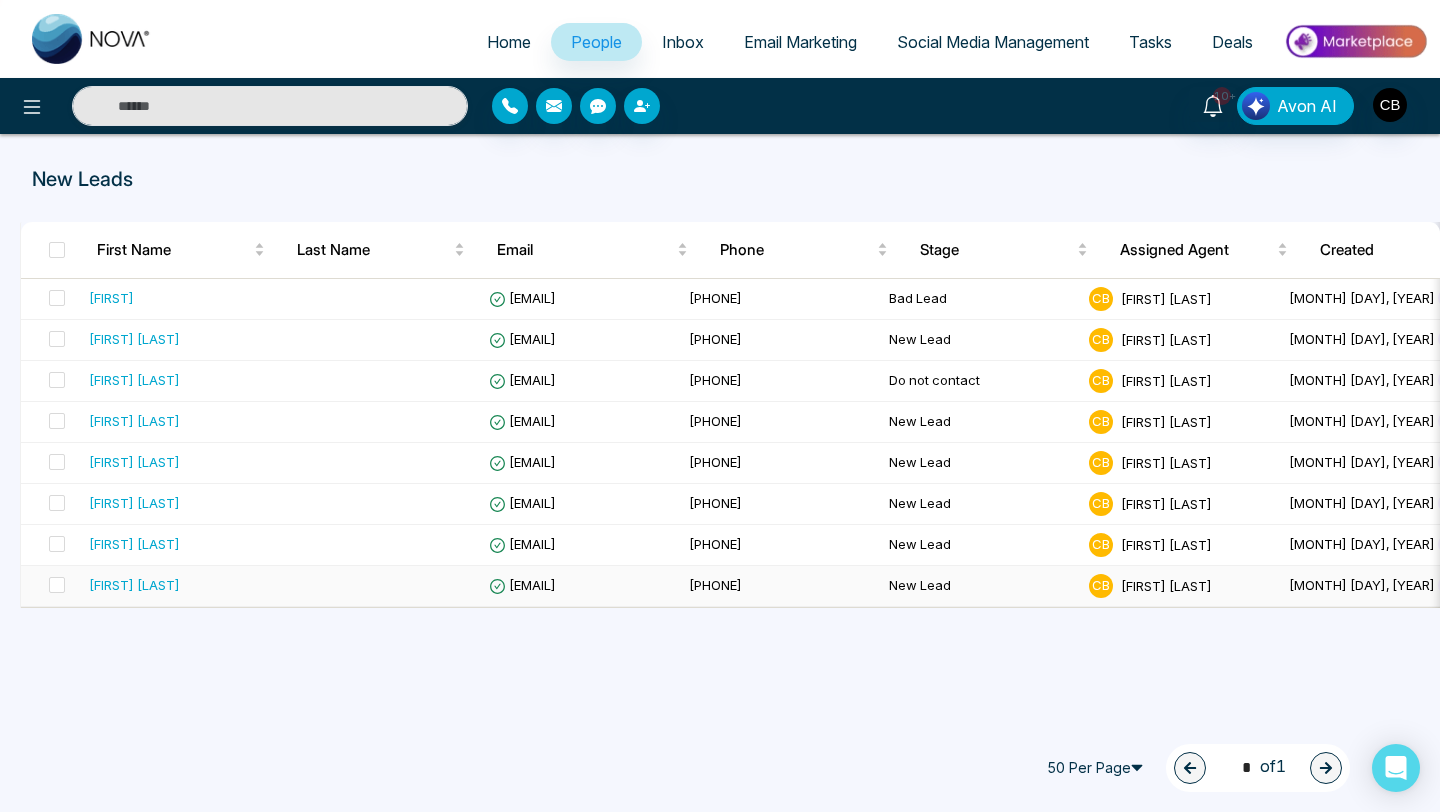 click on "Margaret Sparks" at bounding box center (134, 585) 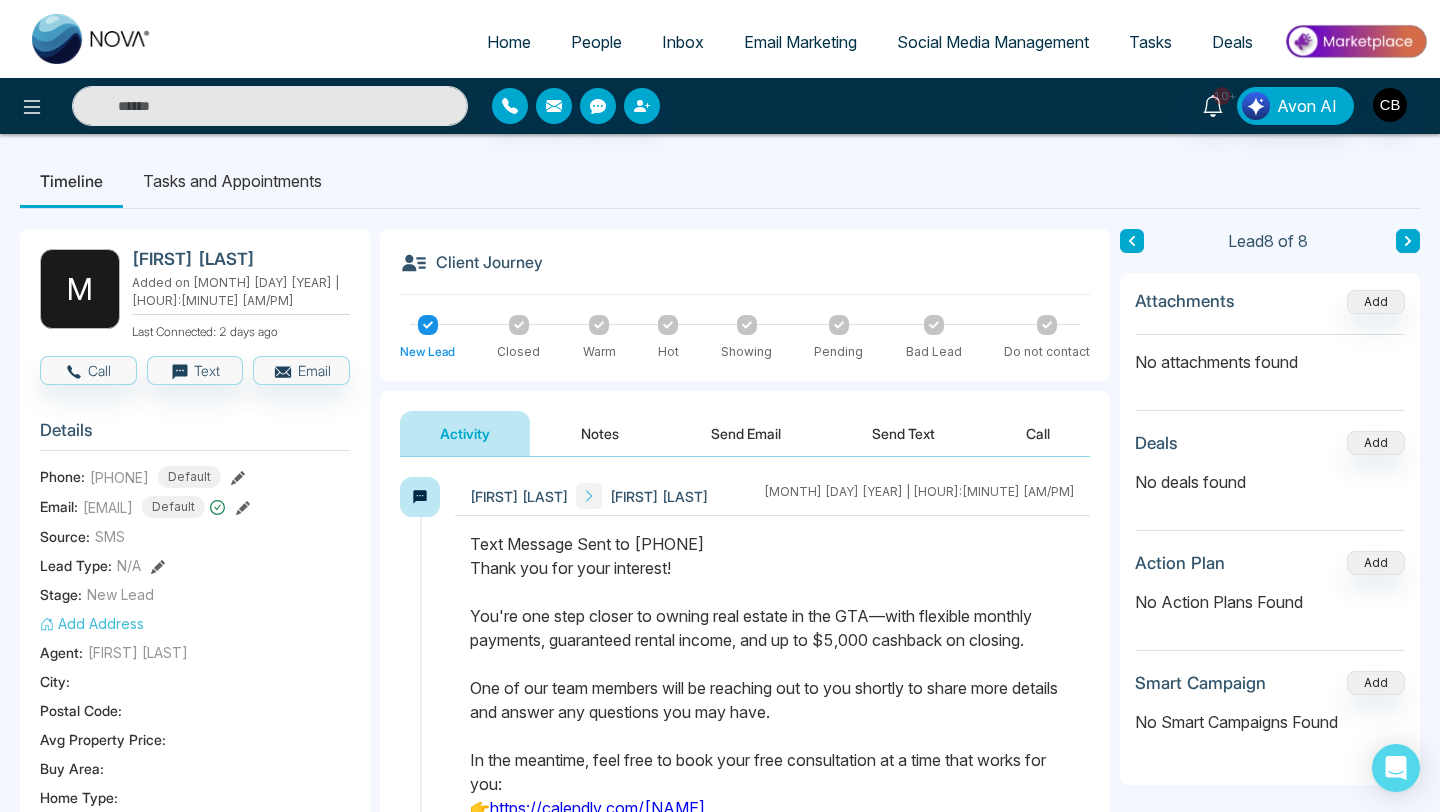 click on "Notes" at bounding box center (600, 433) 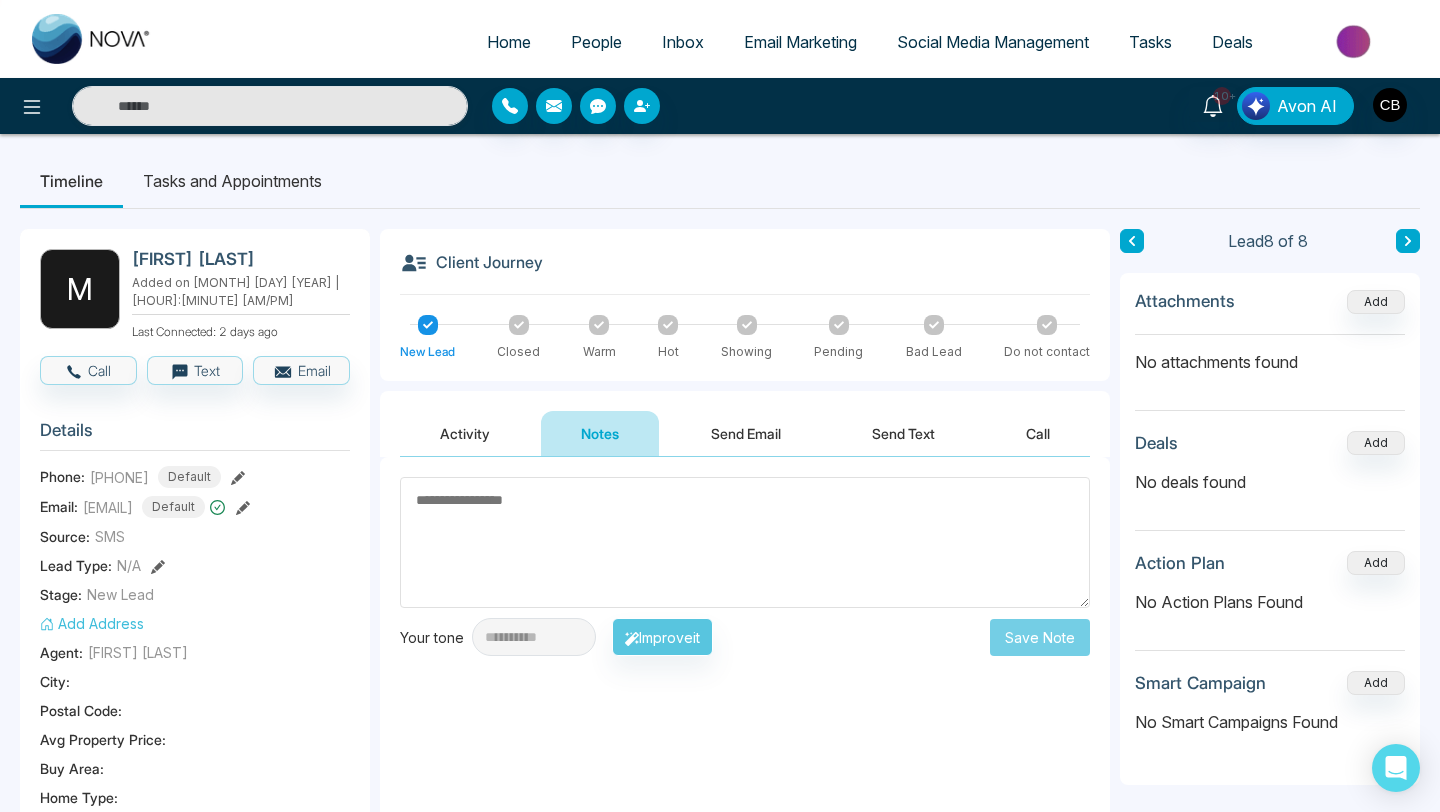 click at bounding box center (745, 542) 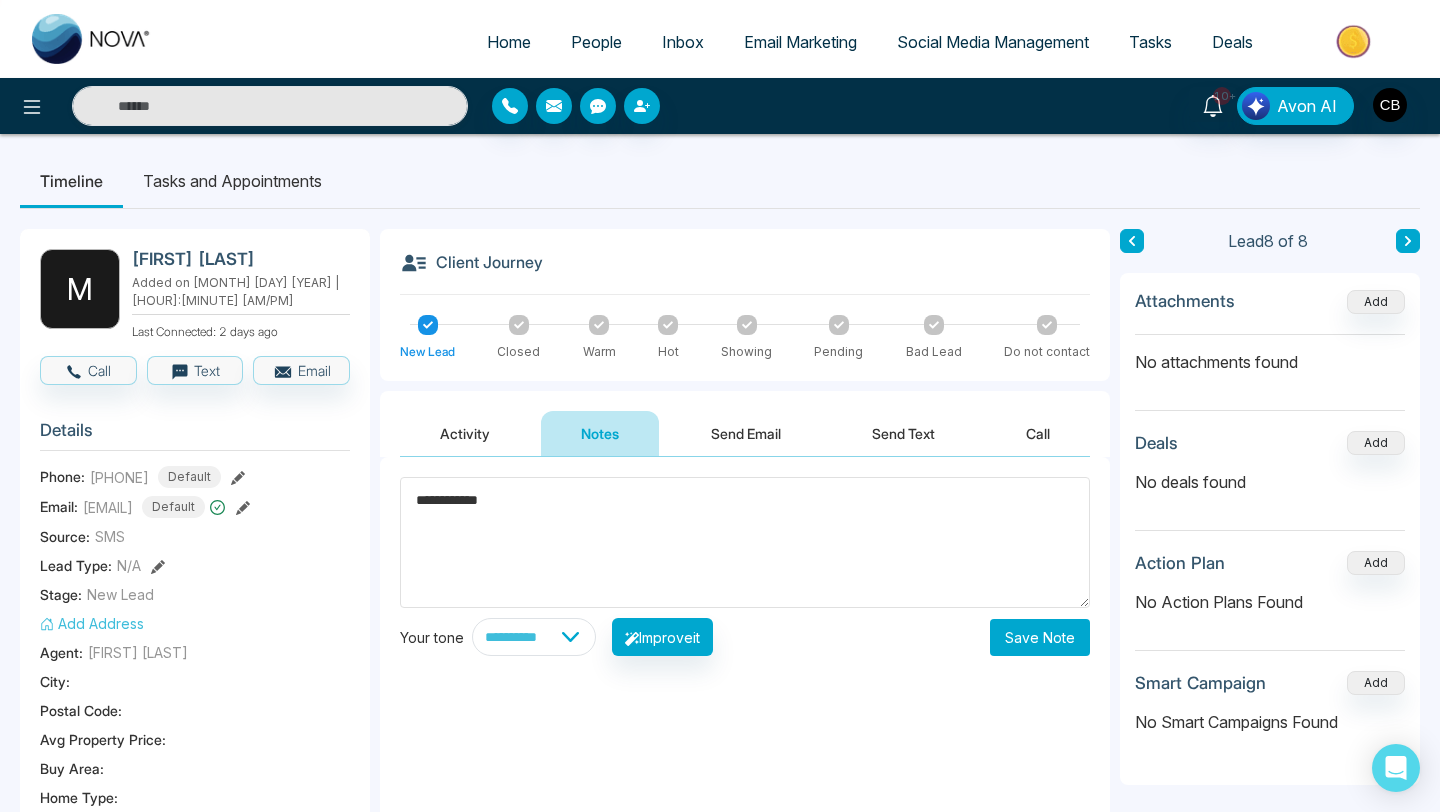 type on "**********" 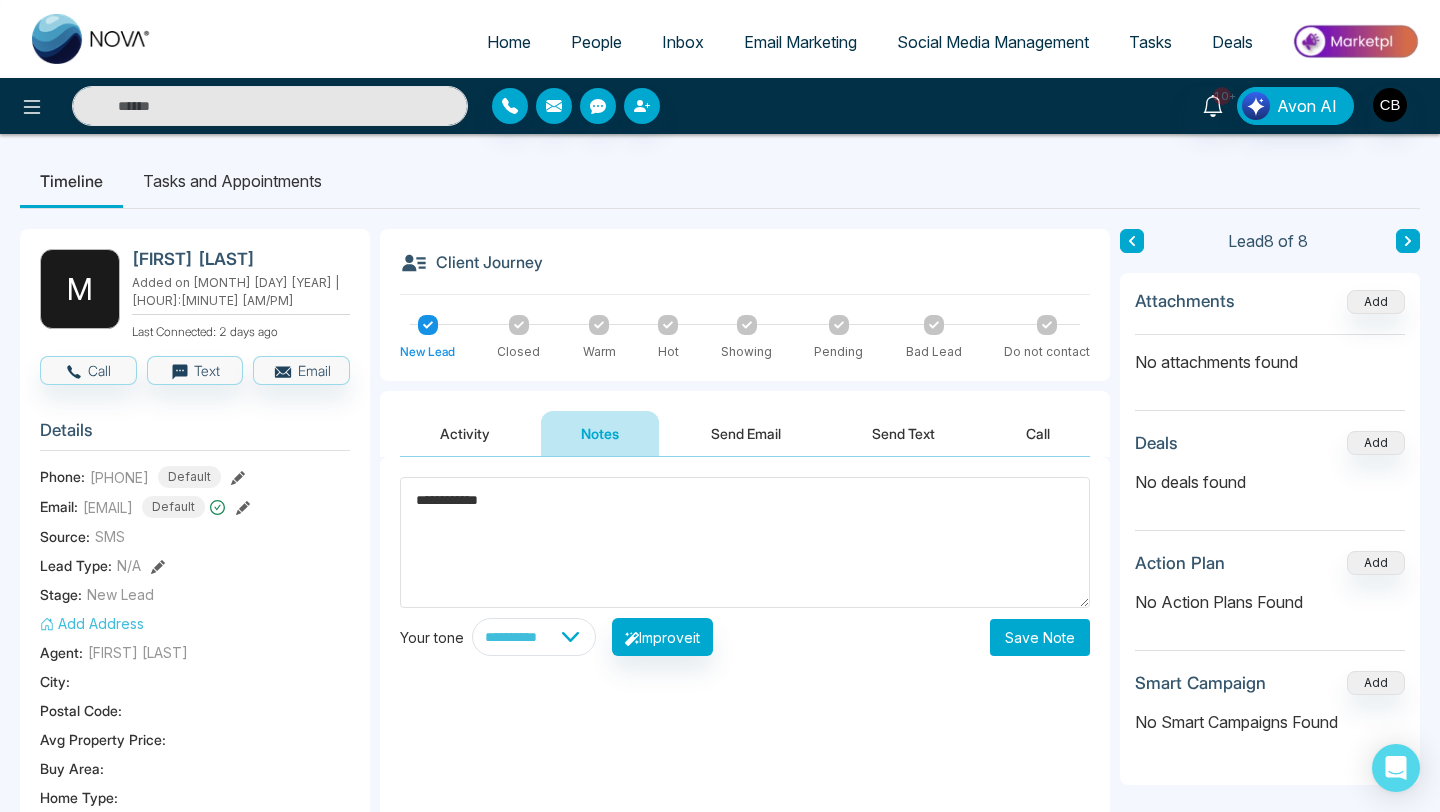 click on "Save Note" at bounding box center [1040, 637] 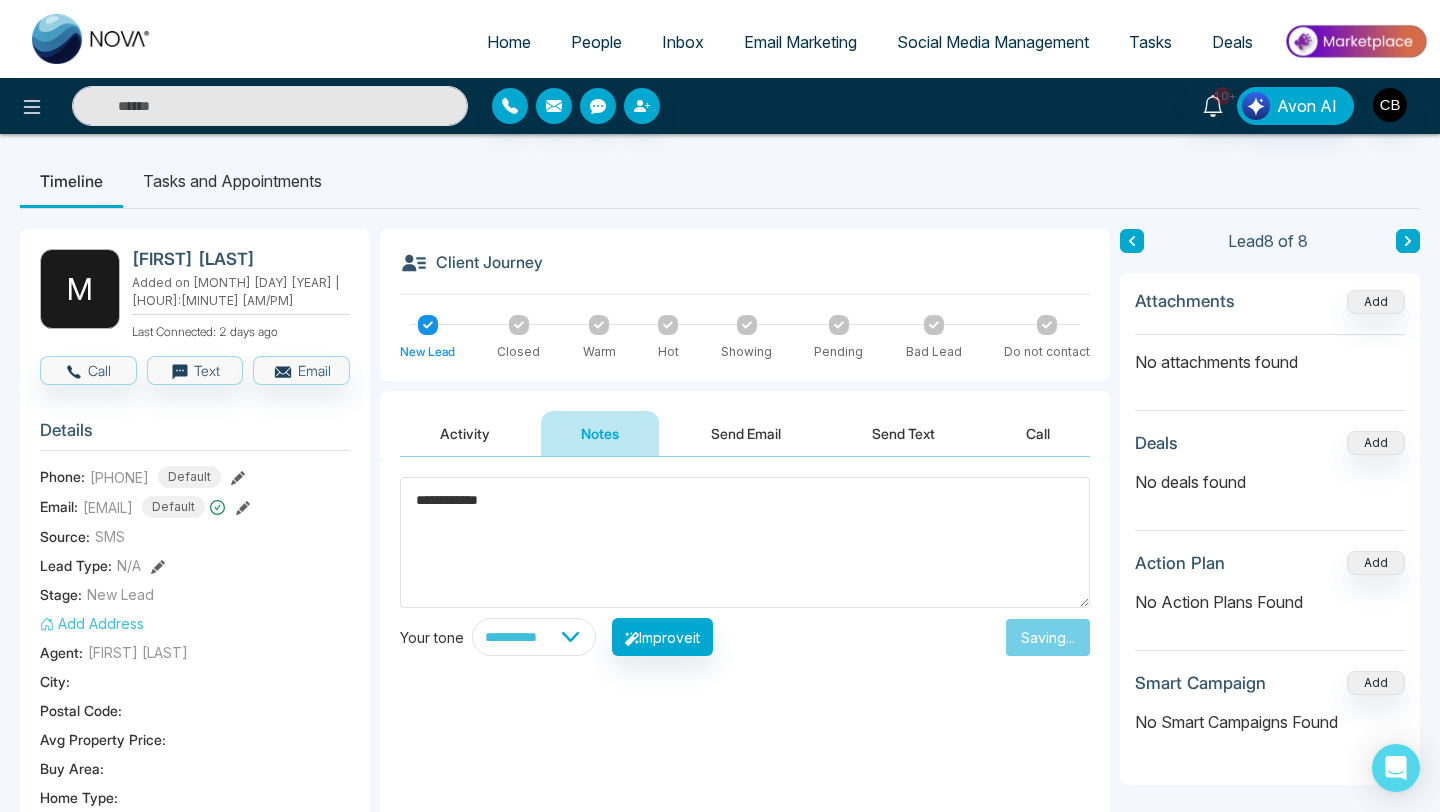 type 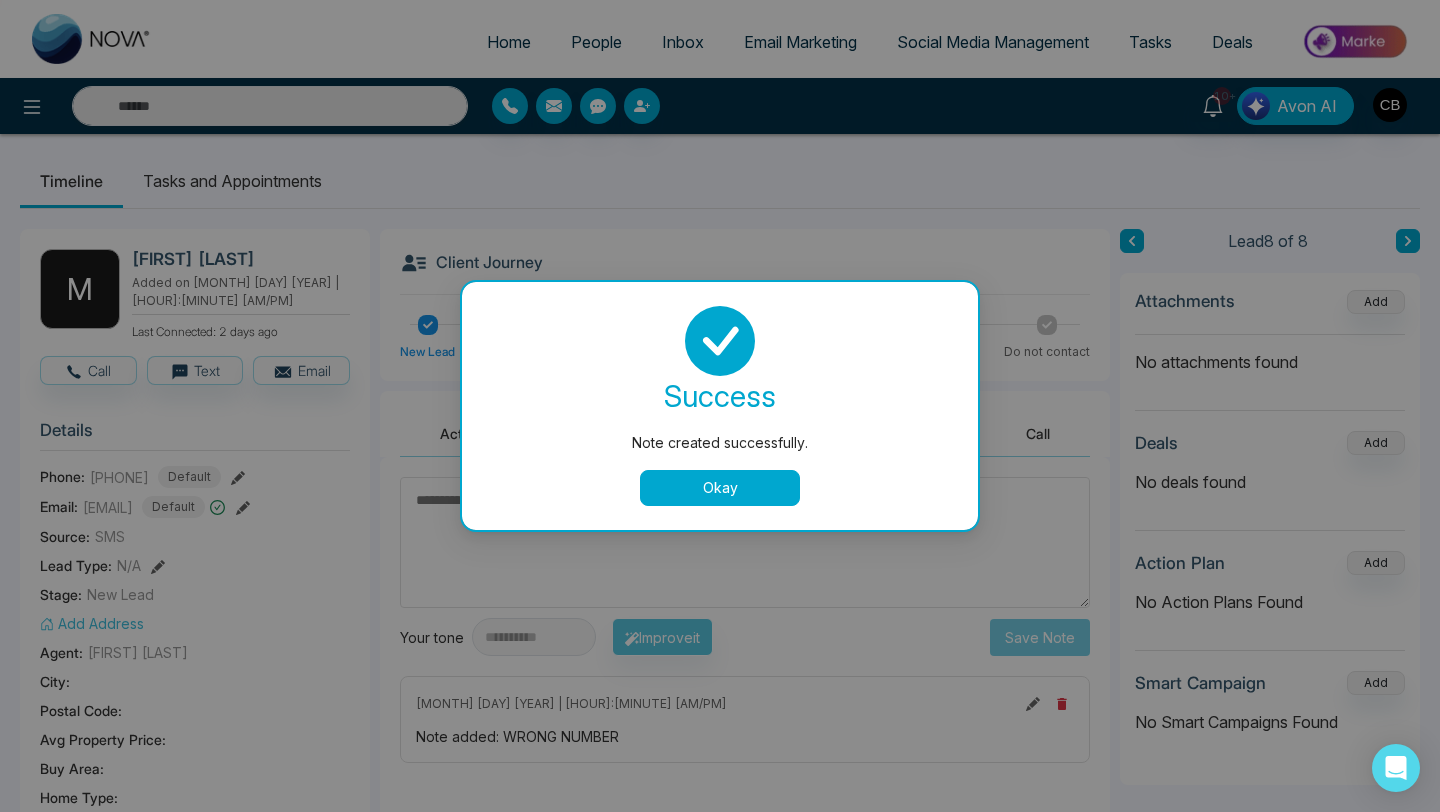 click on "Okay" at bounding box center [720, 488] 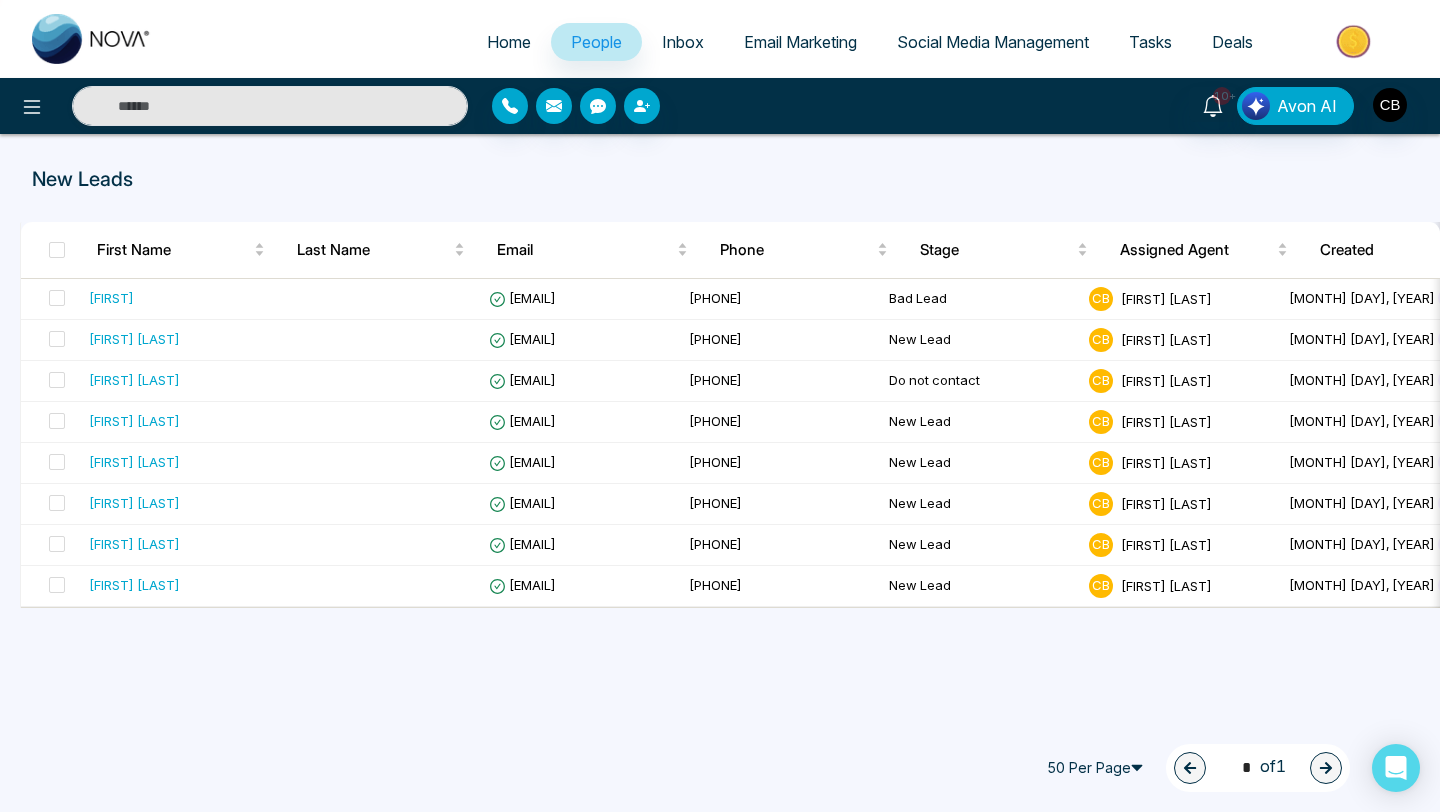 click on "Home" at bounding box center [509, 42] 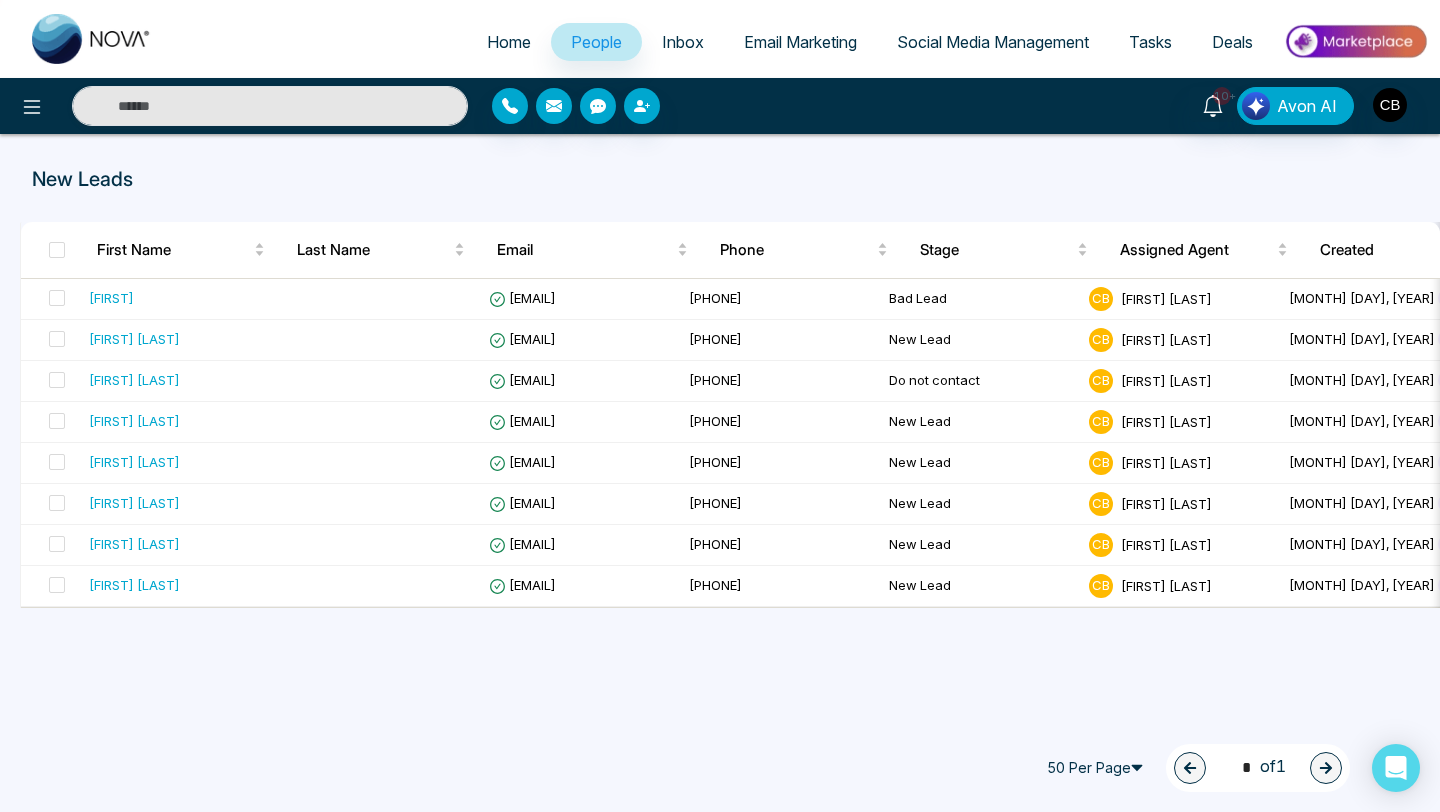 select on "*" 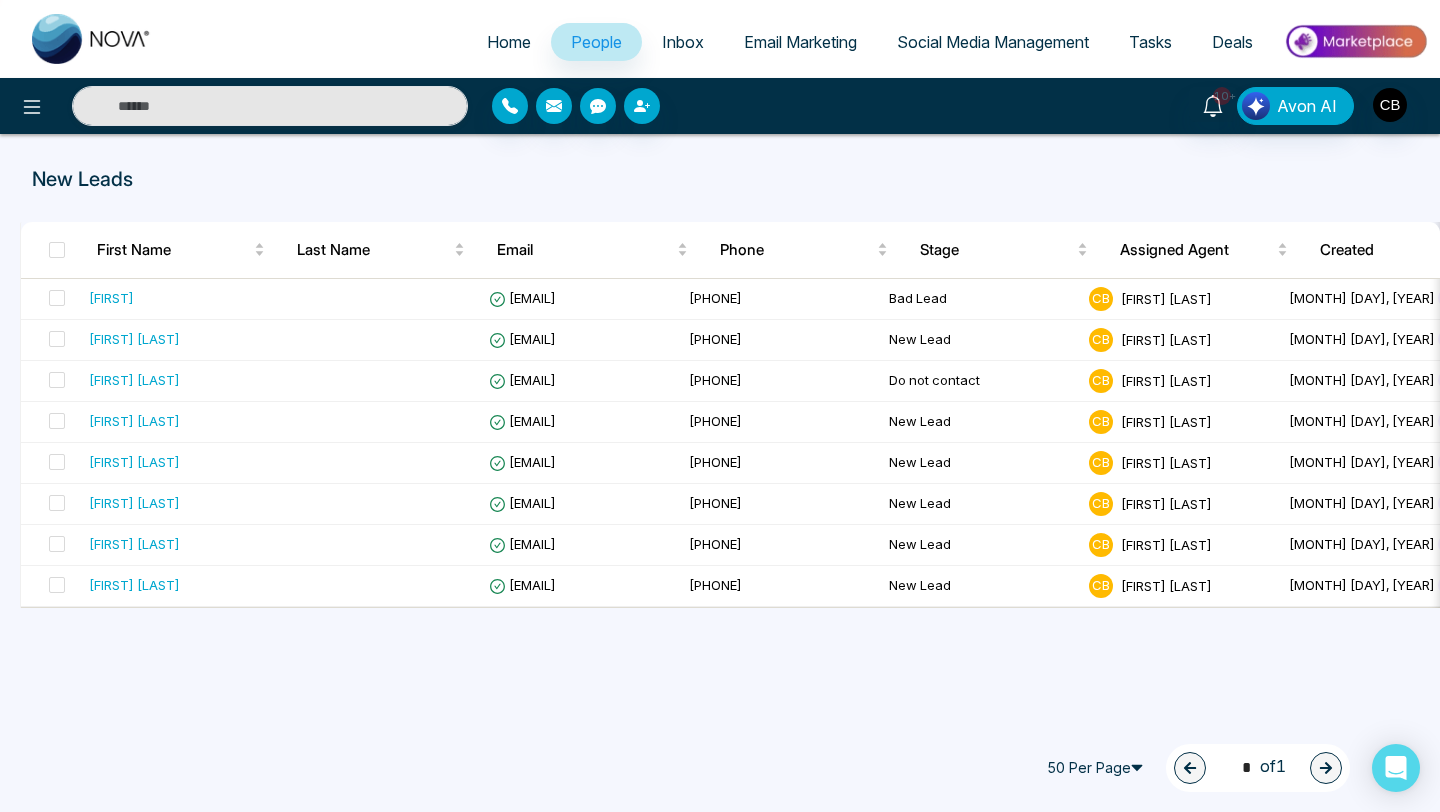 select on "*" 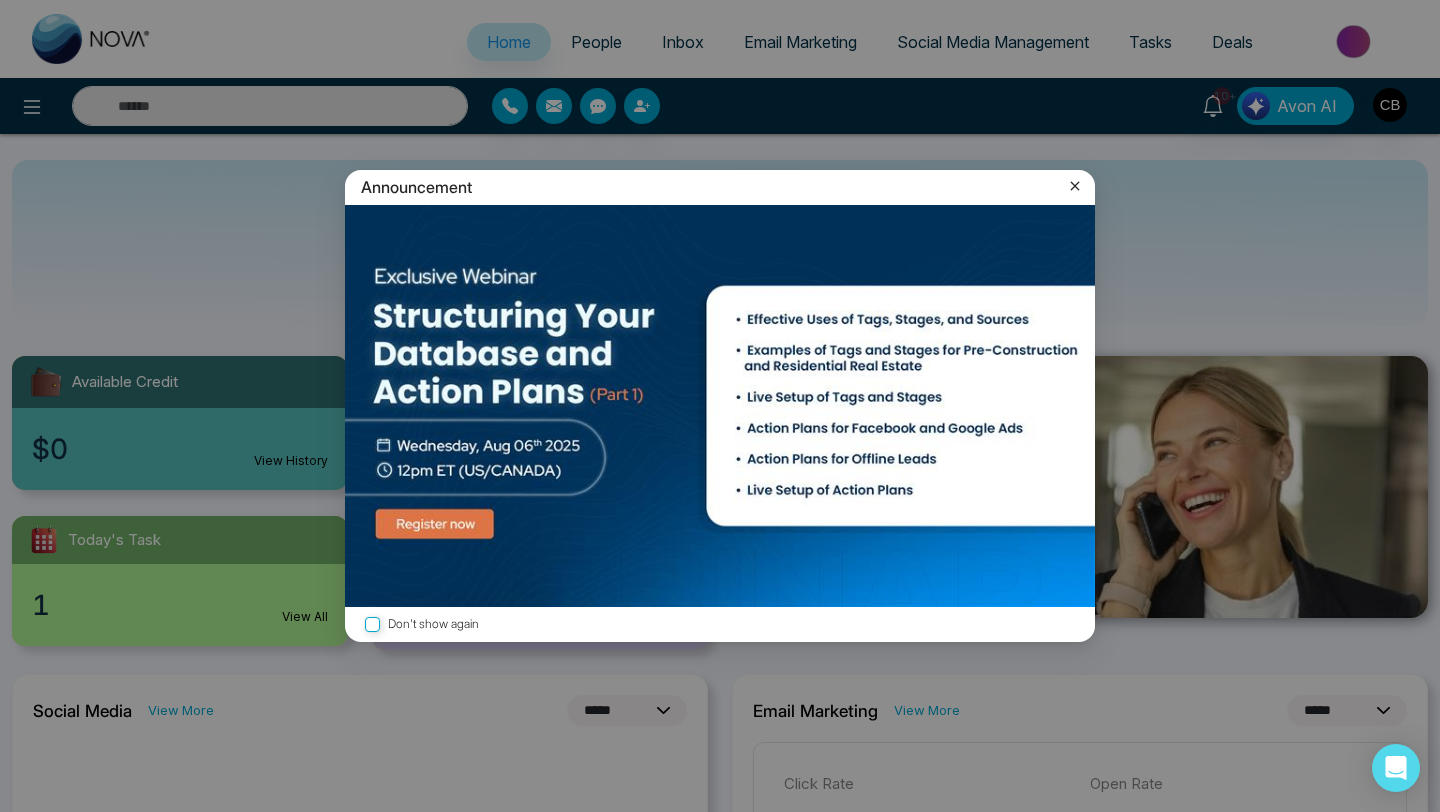 click 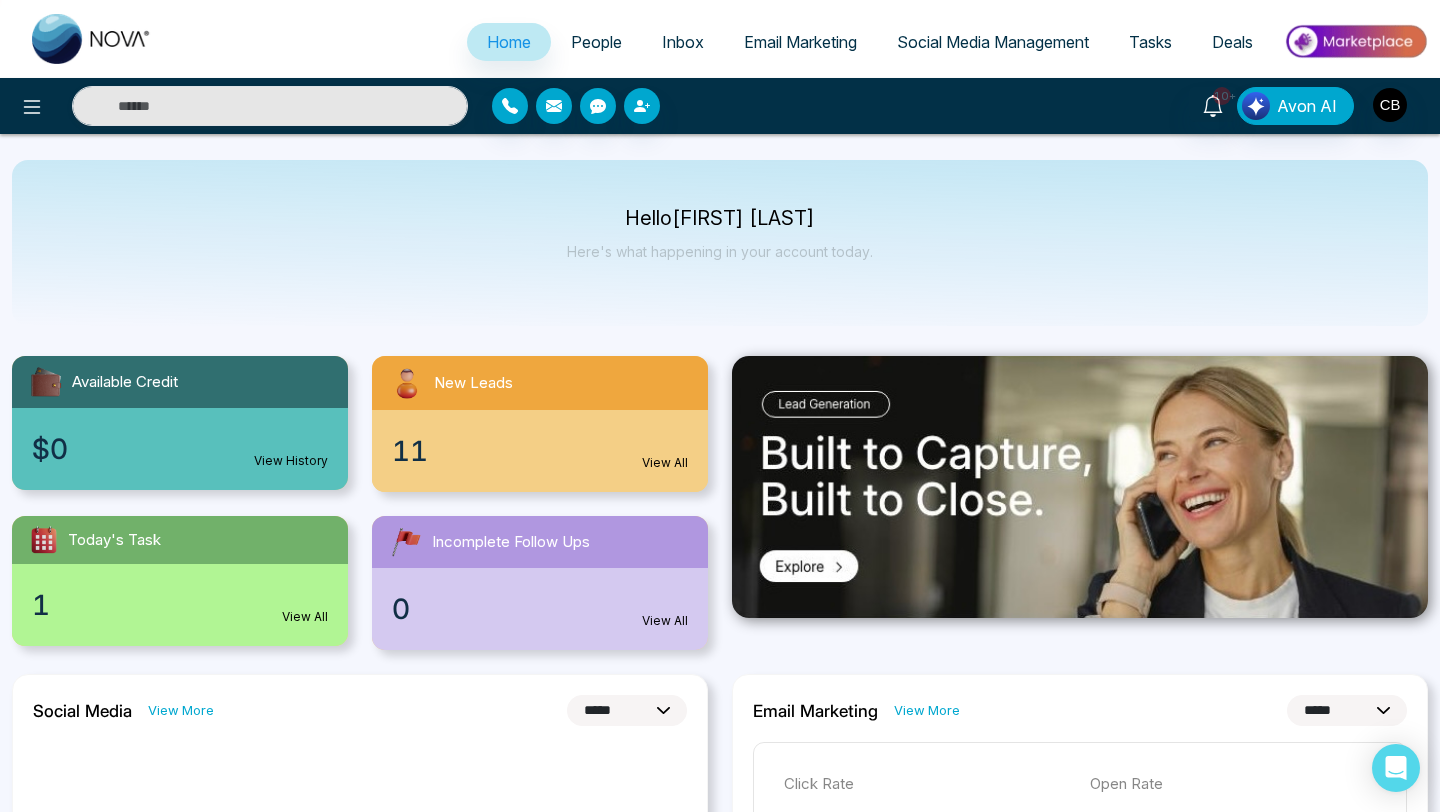 click on "People" at bounding box center [596, 42] 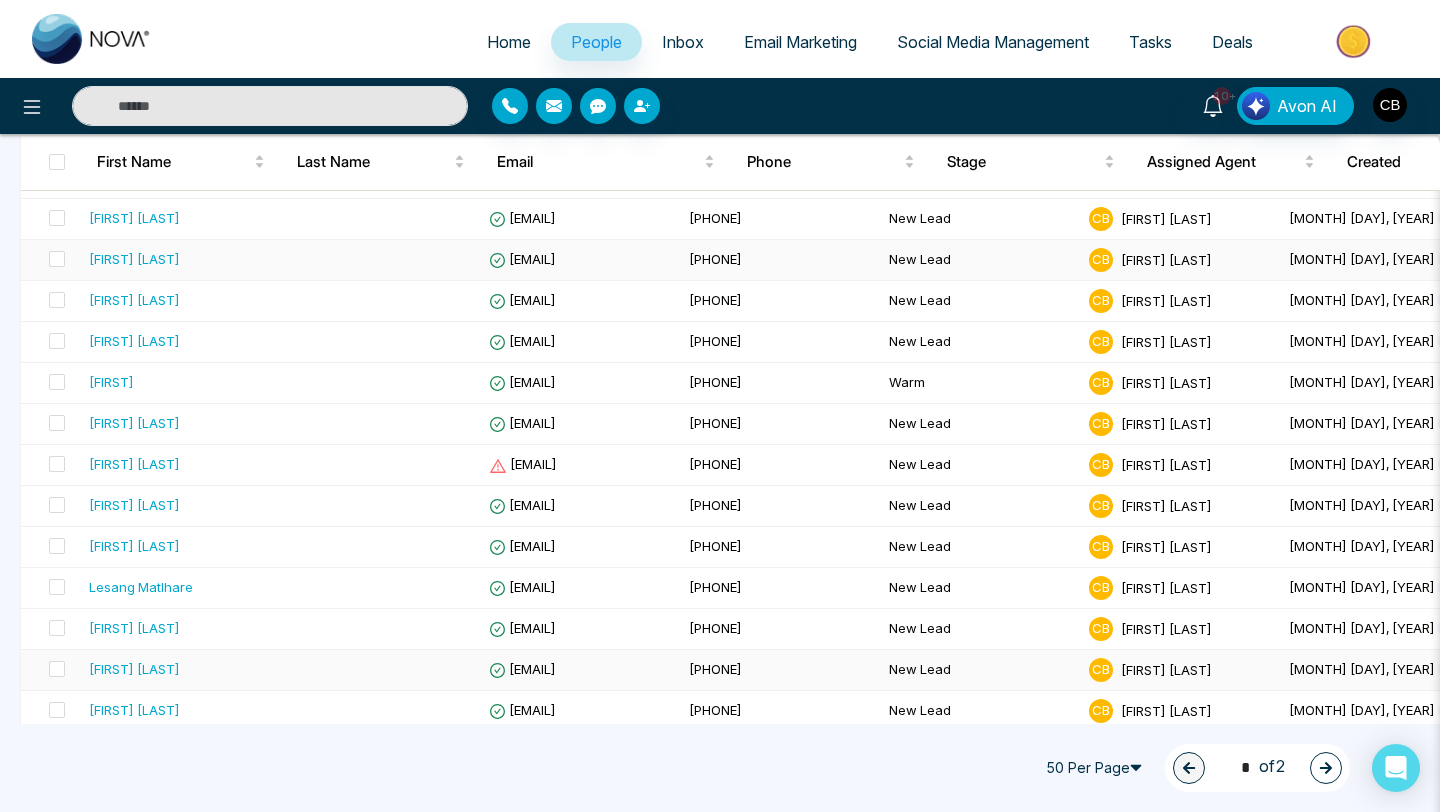 scroll, scrollTop: 1359, scrollLeft: 0, axis: vertical 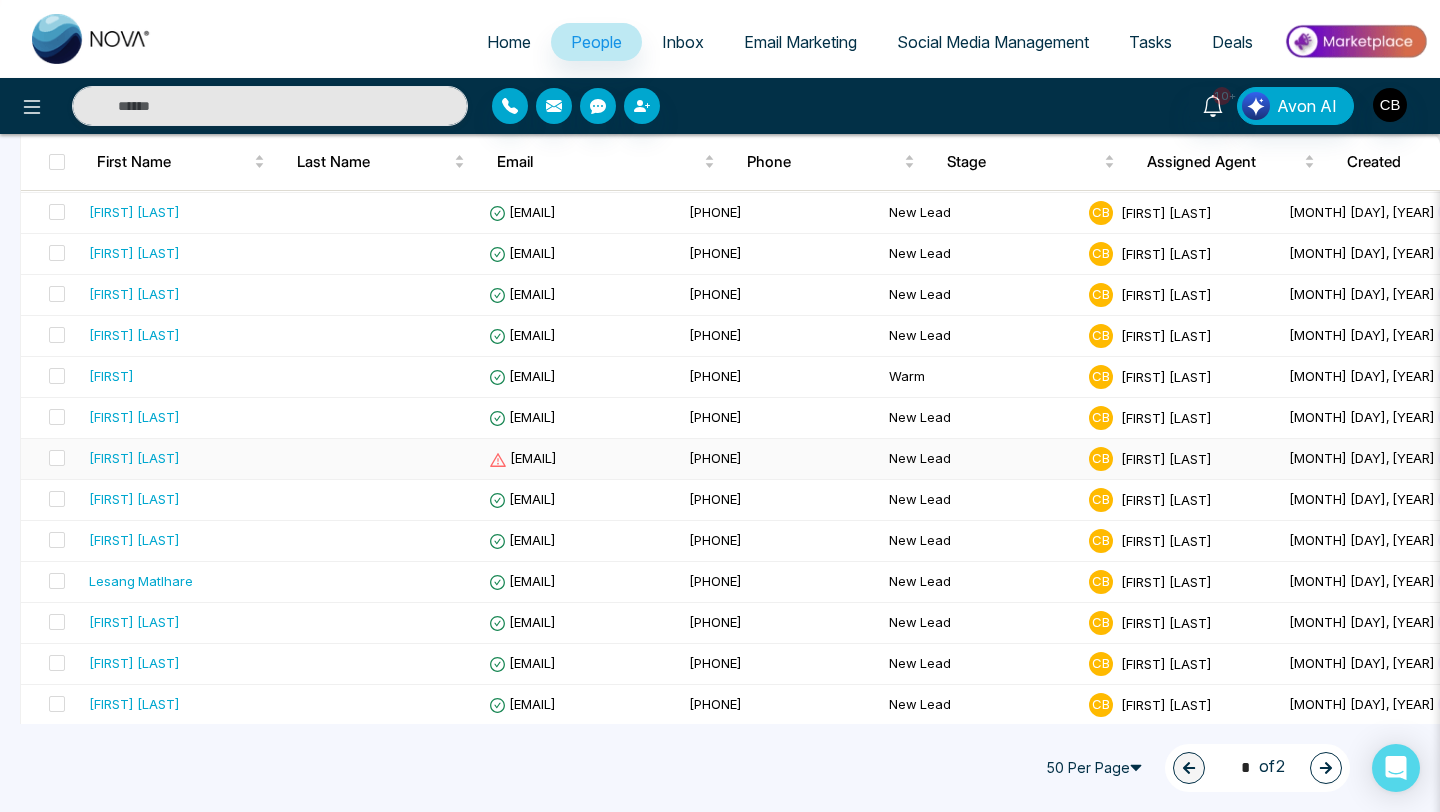 click on "Collin Taylor" at bounding box center (134, 458) 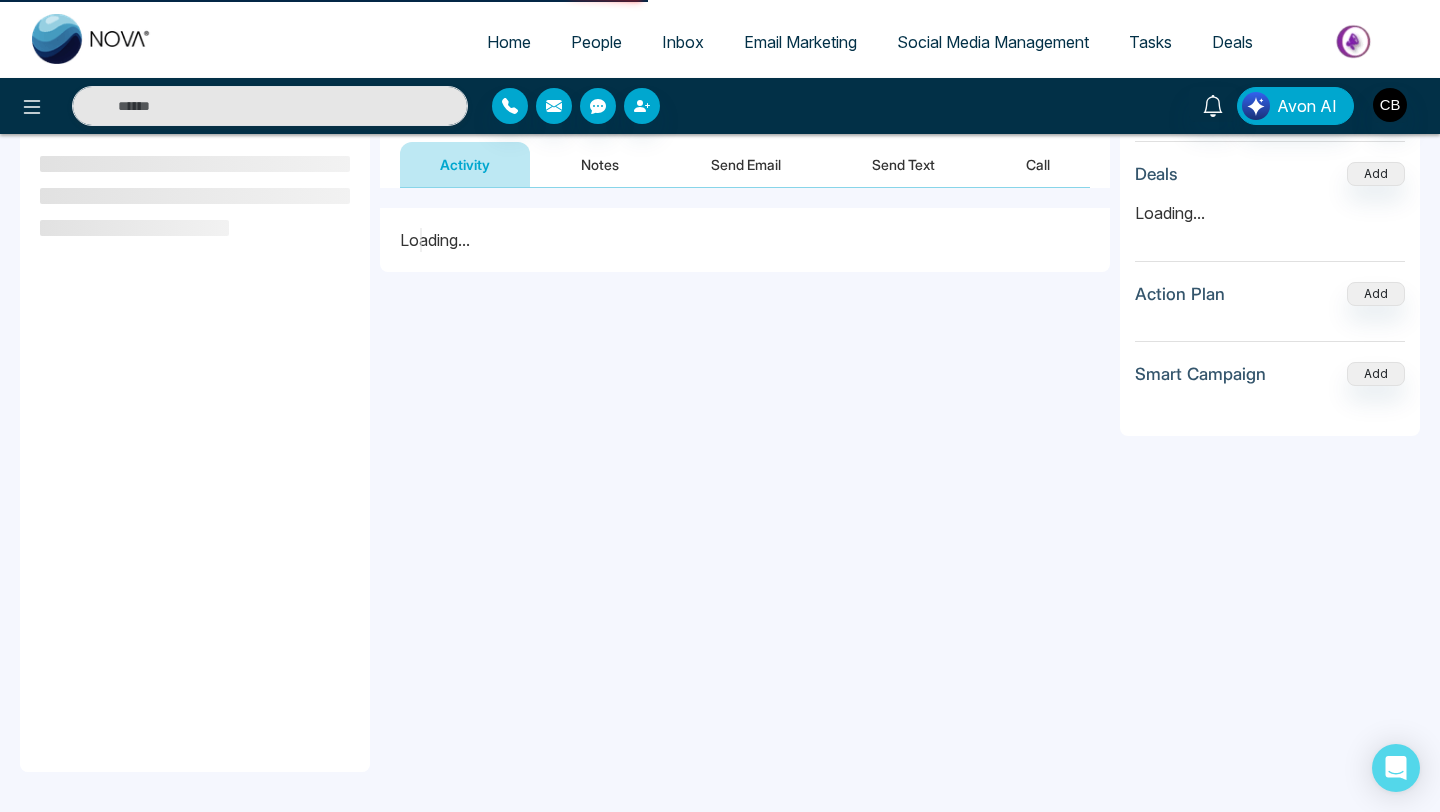 scroll, scrollTop: 0, scrollLeft: 0, axis: both 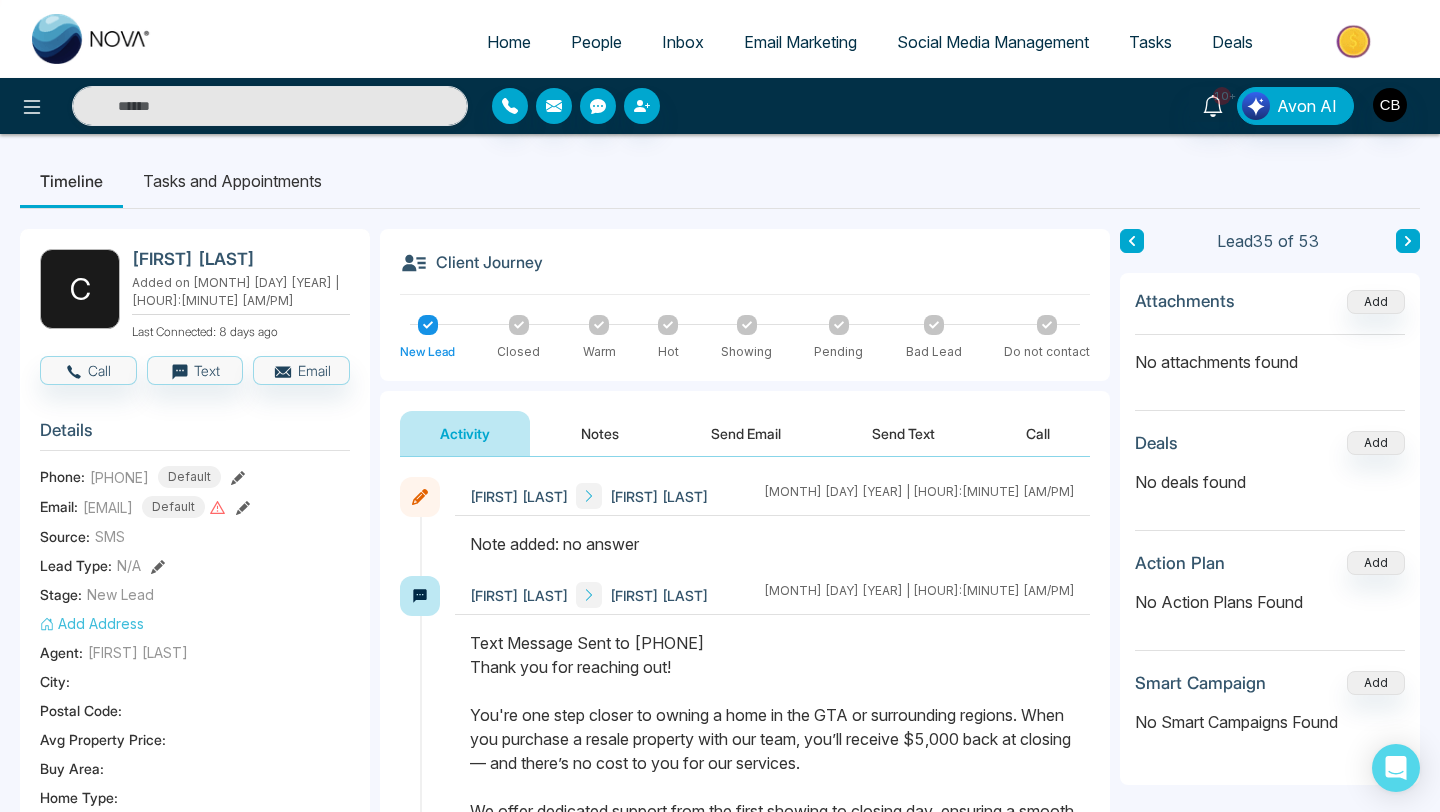 click on "People" at bounding box center (596, 42) 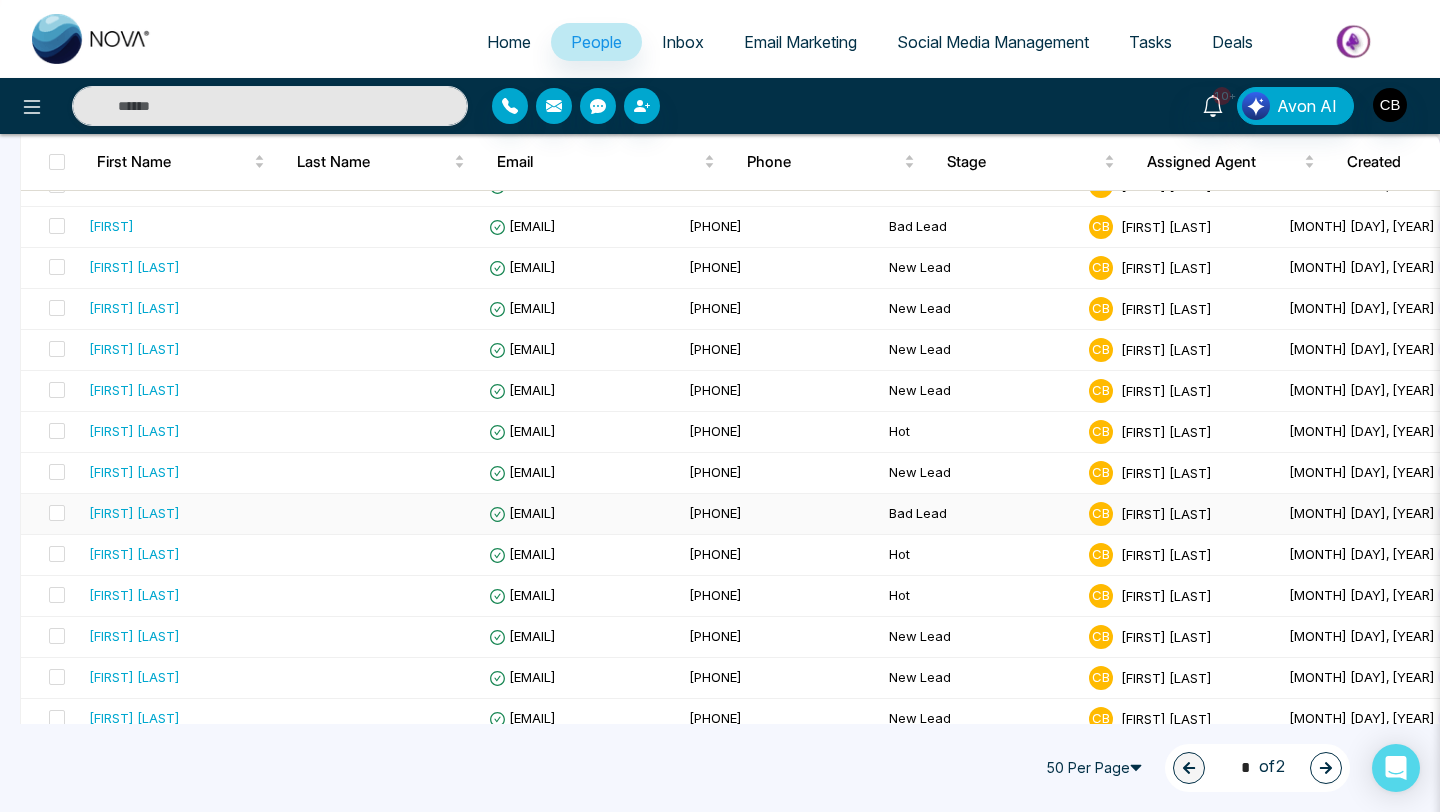 scroll, scrollTop: 651, scrollLeft: 0, axis: vertical 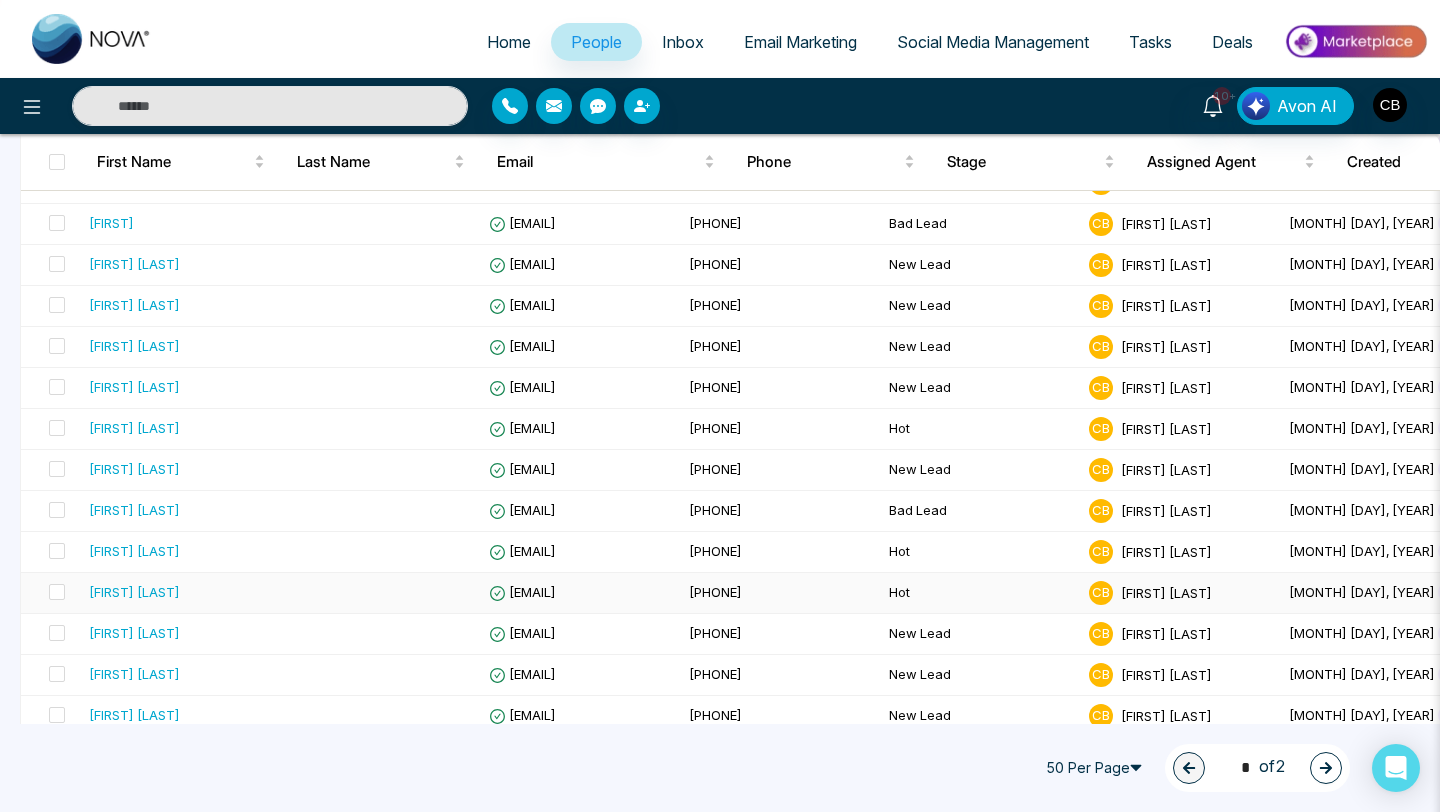 click on "mashoodraz@gmail.com" at bounding box center (522, 592) 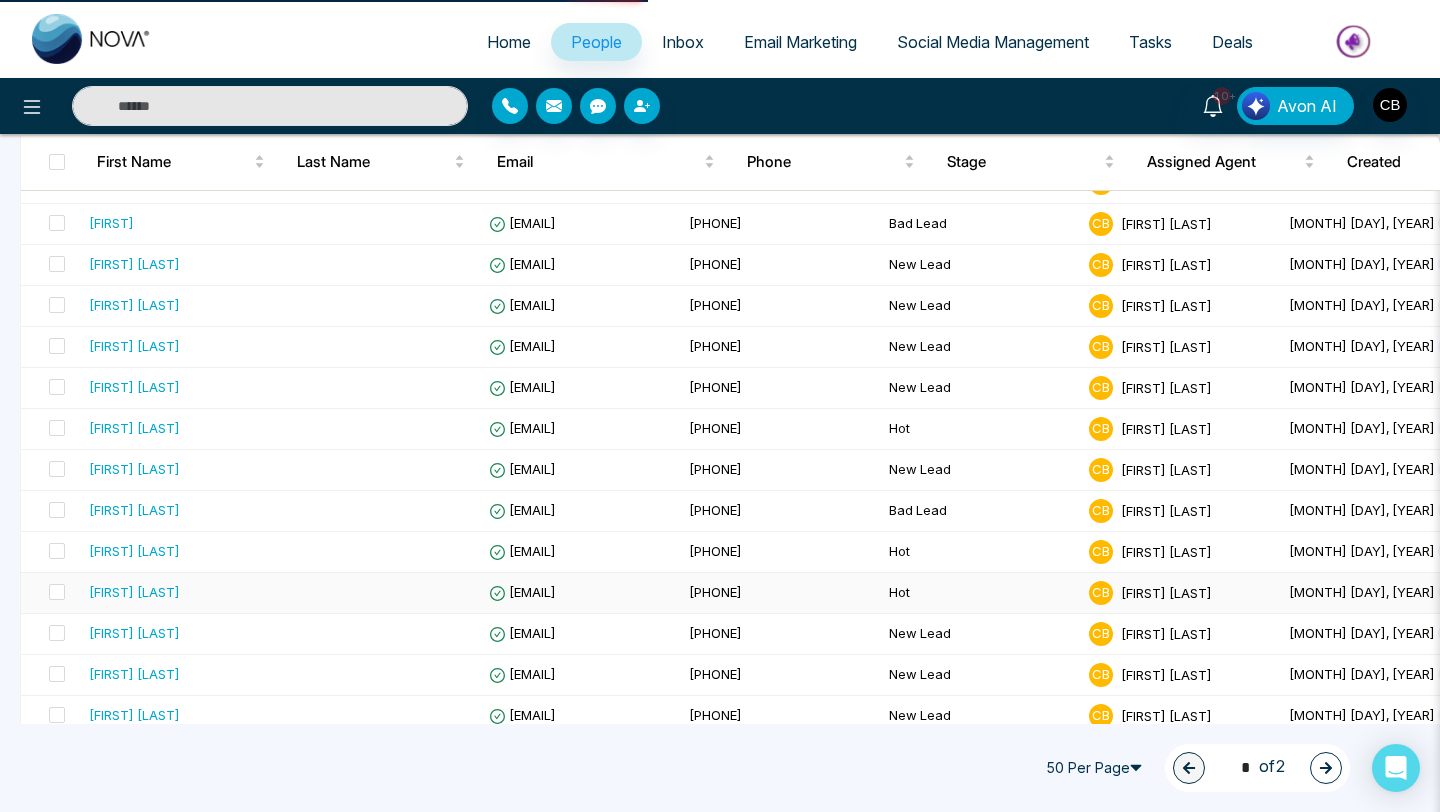 scroll, scrollTop: 0, scrollLeft: 0, axis: both 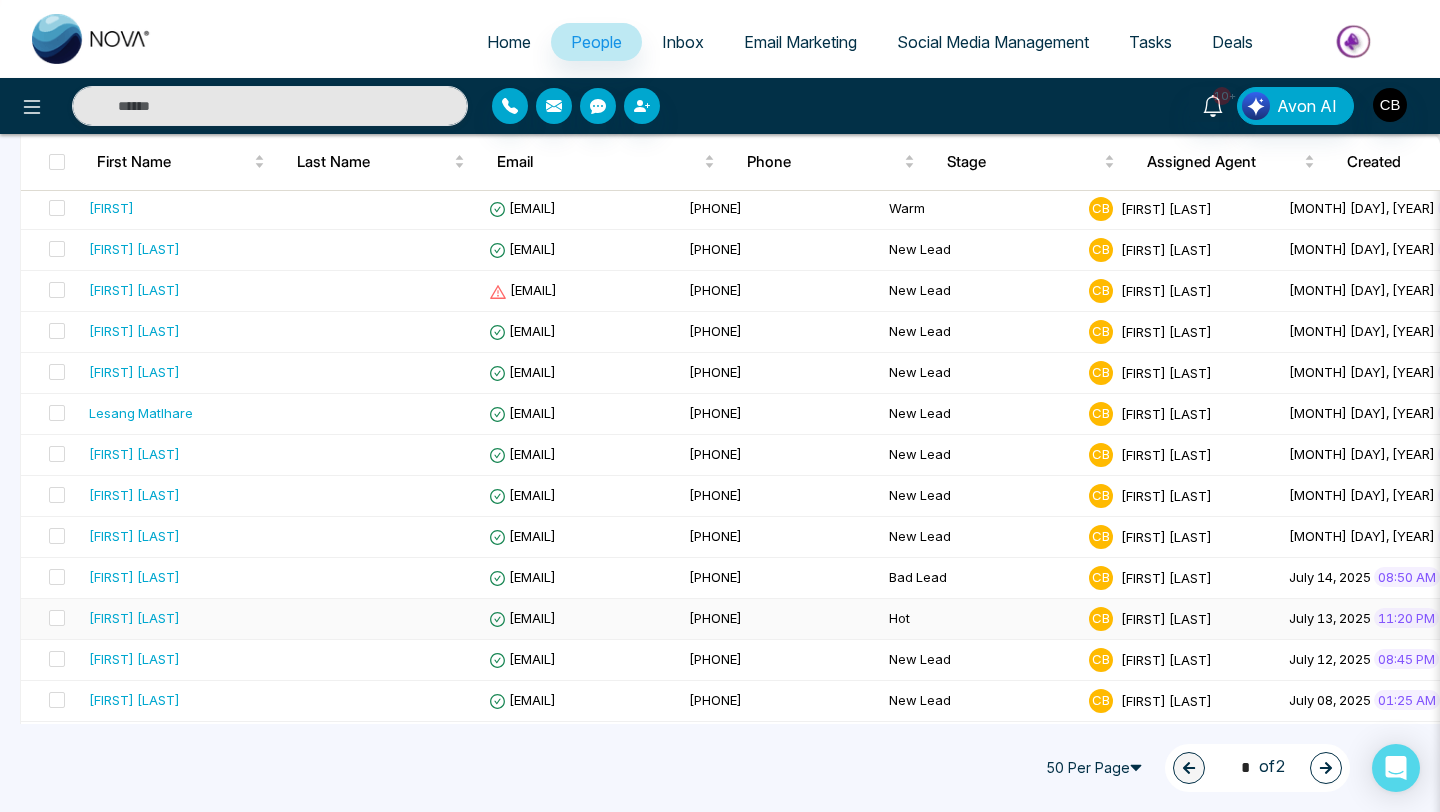 click on "parkash_chhabra@hotmail.com" at bounding box center (522, 618) 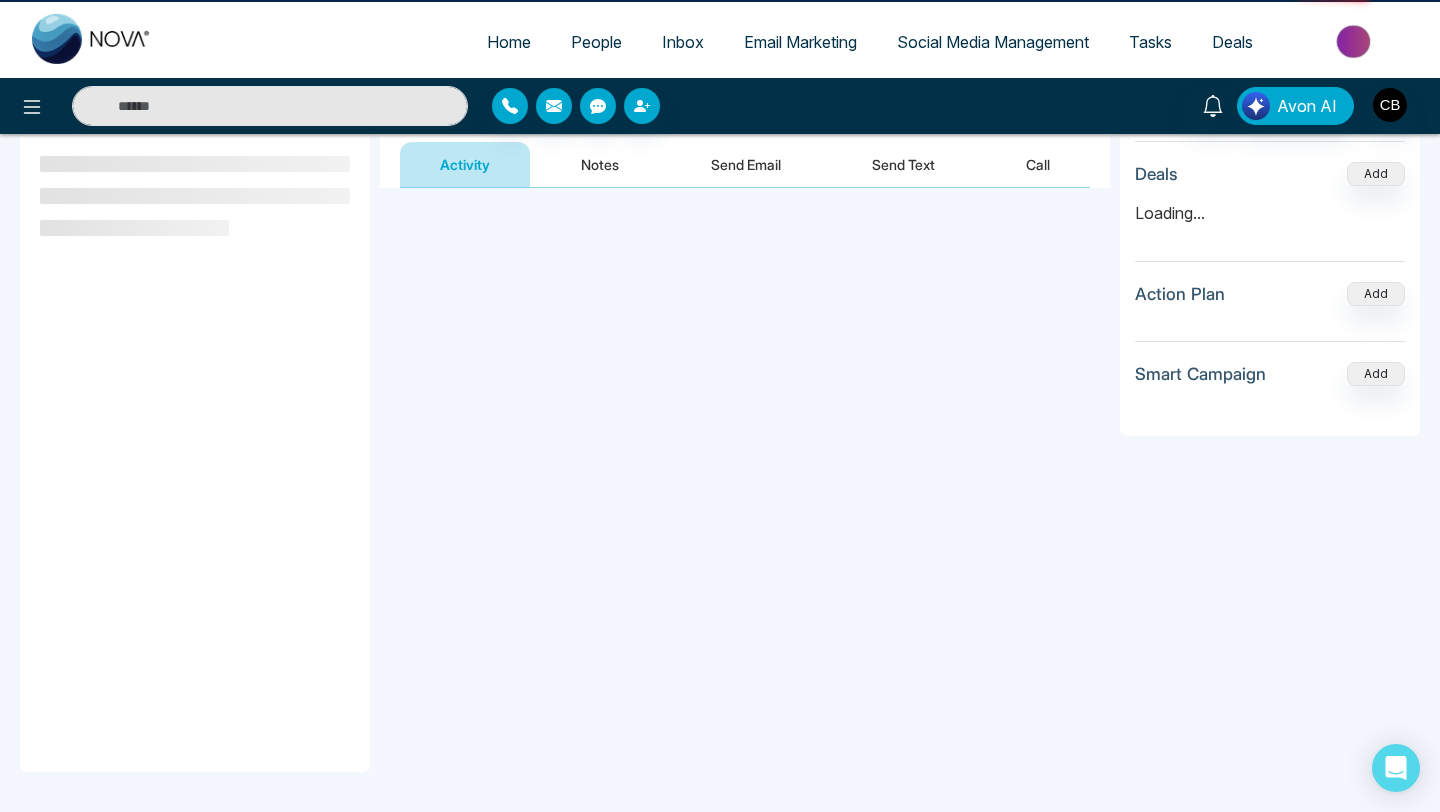 scroll, scrollTop: 0, scrollLeft: 0, axis: both 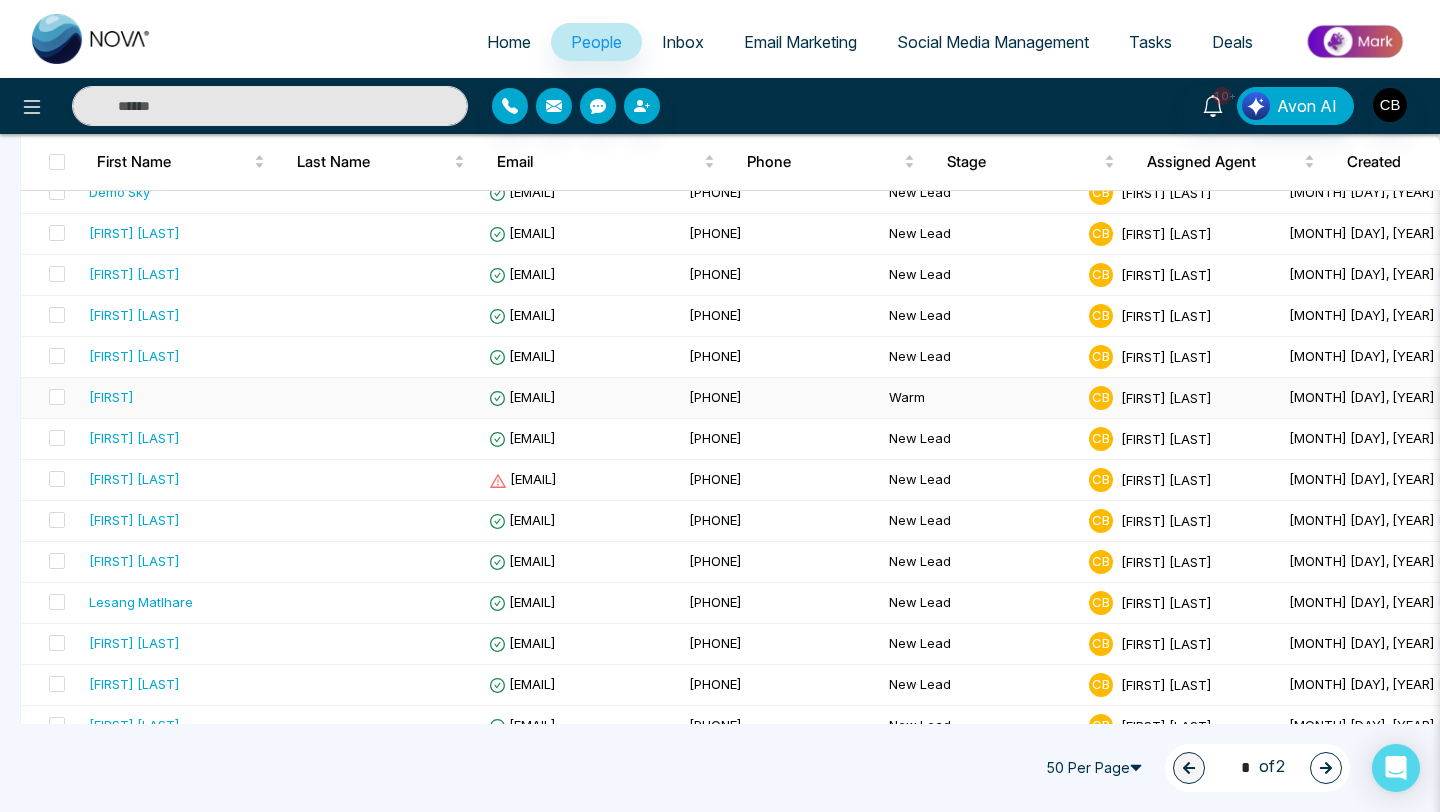 click on "melissatyson6@gmail.com" at bounding box center [522, 397] 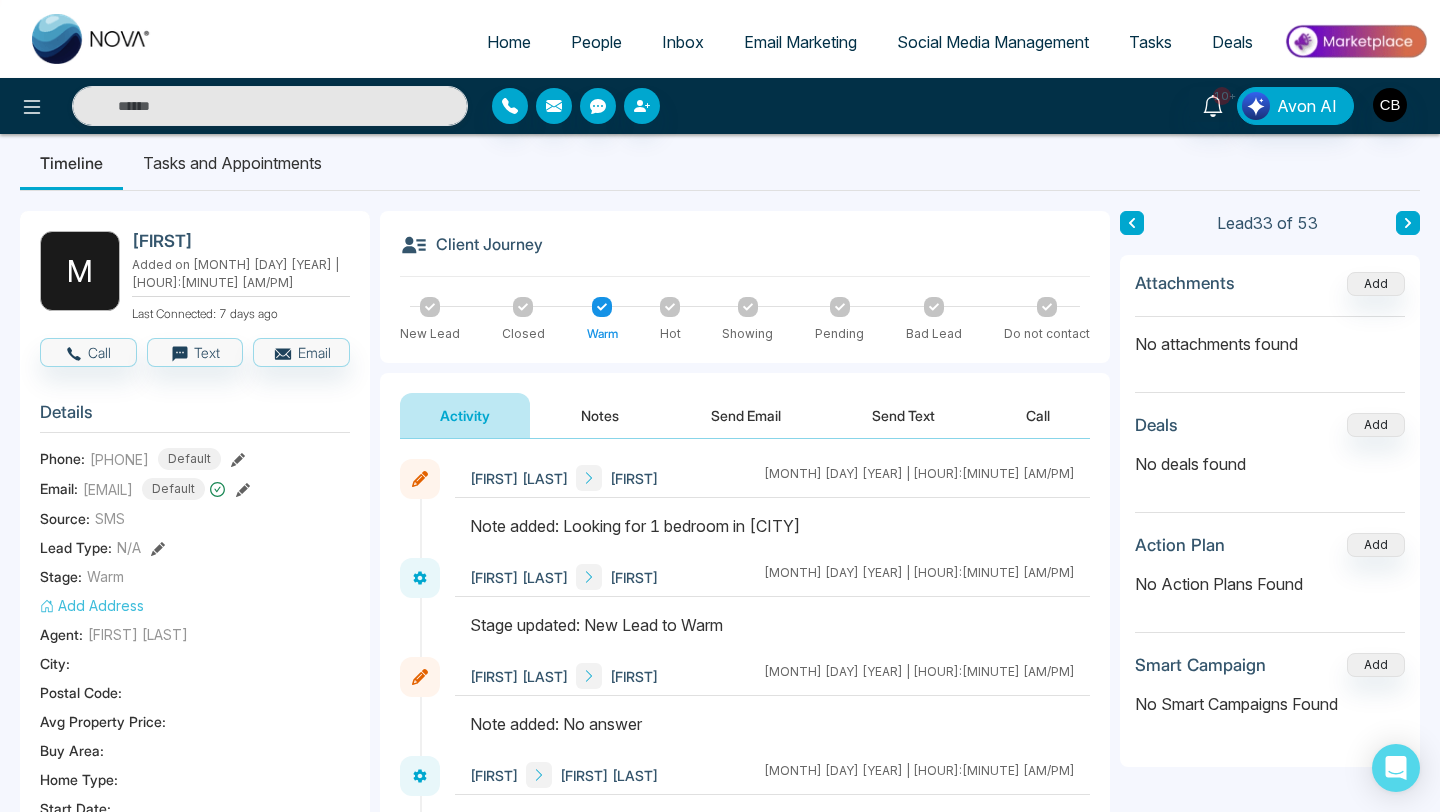 scroll, scrollTop: 0, scrollLeft: 0, axis: both 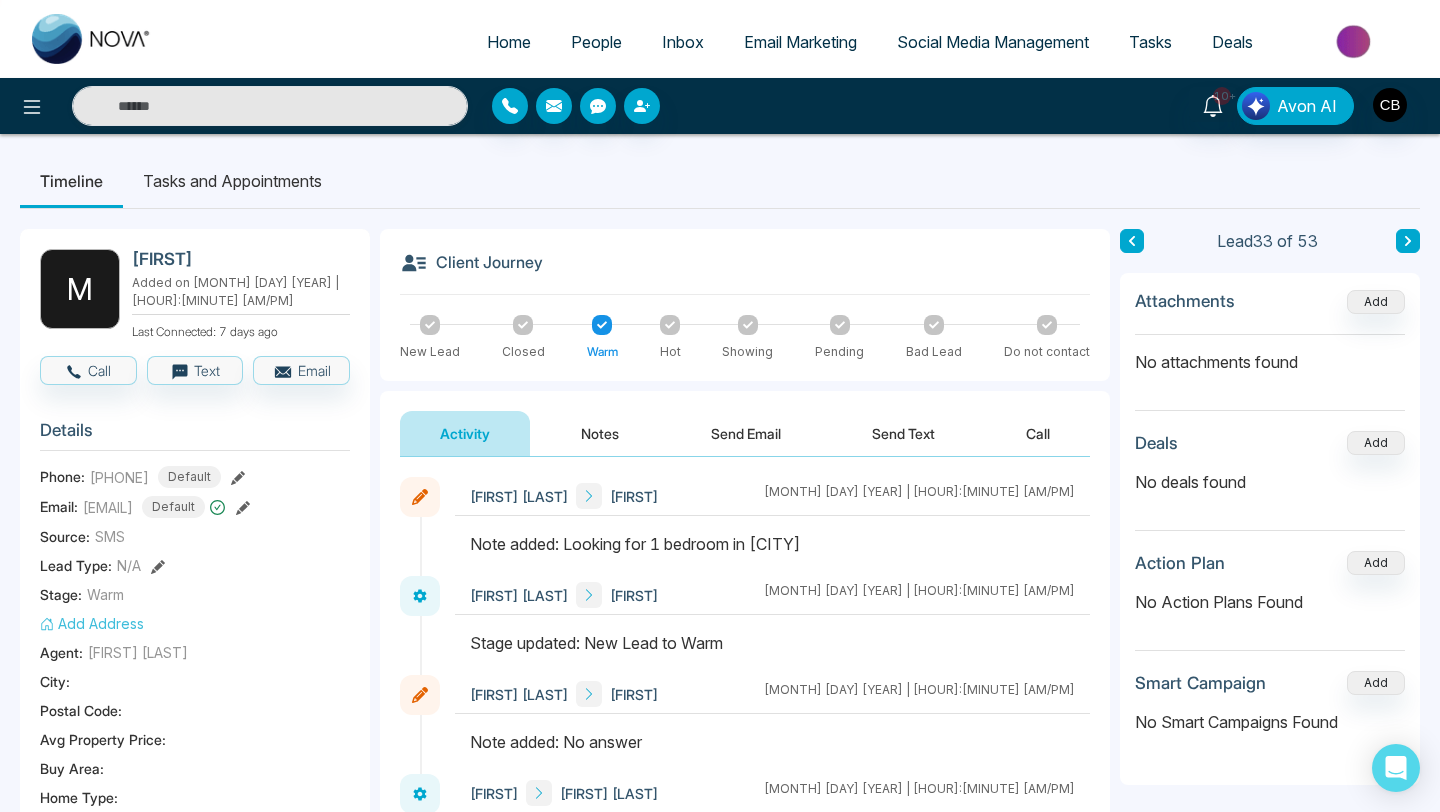 click on "Notes" at bounding box center [600, 433] 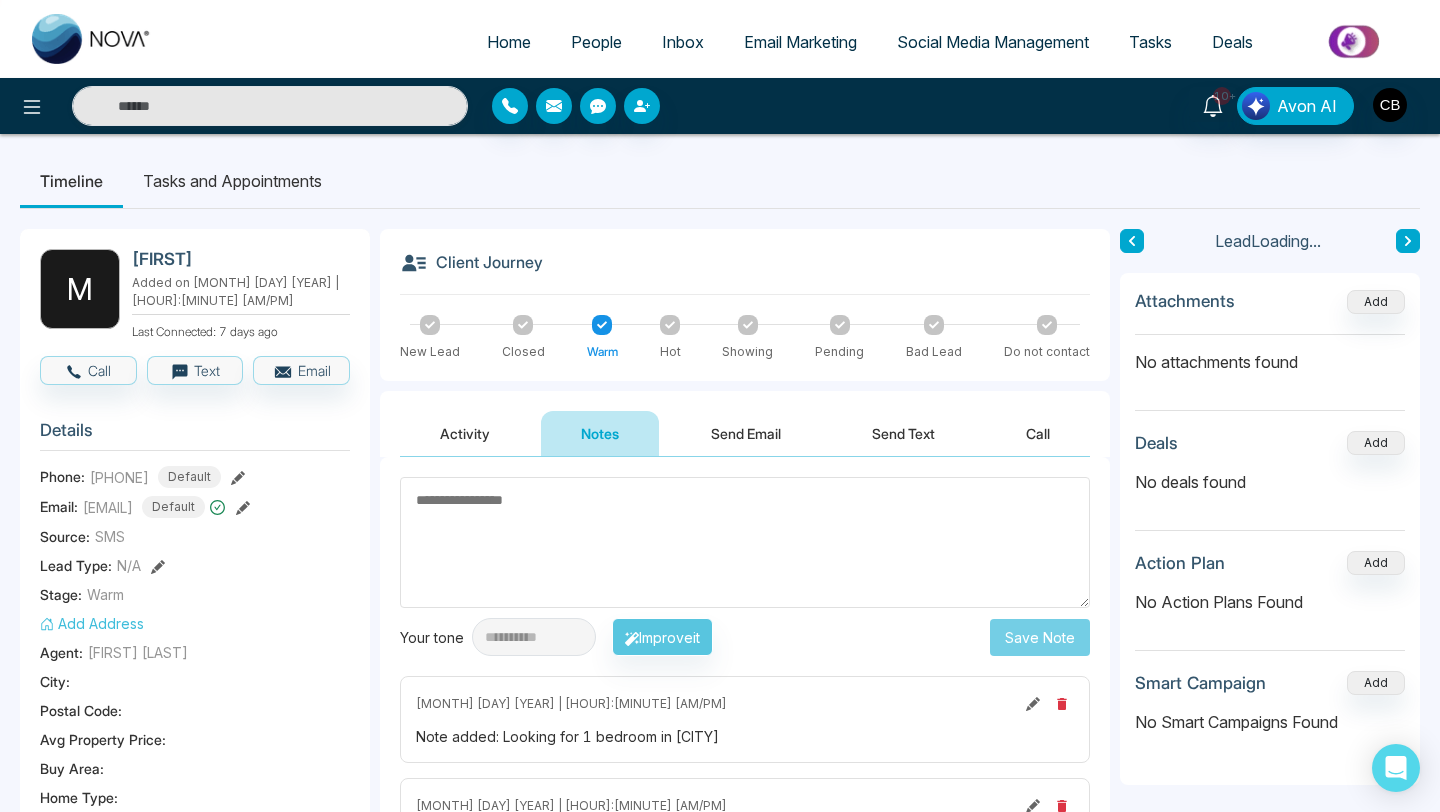 click at bounding box center (745, 542) 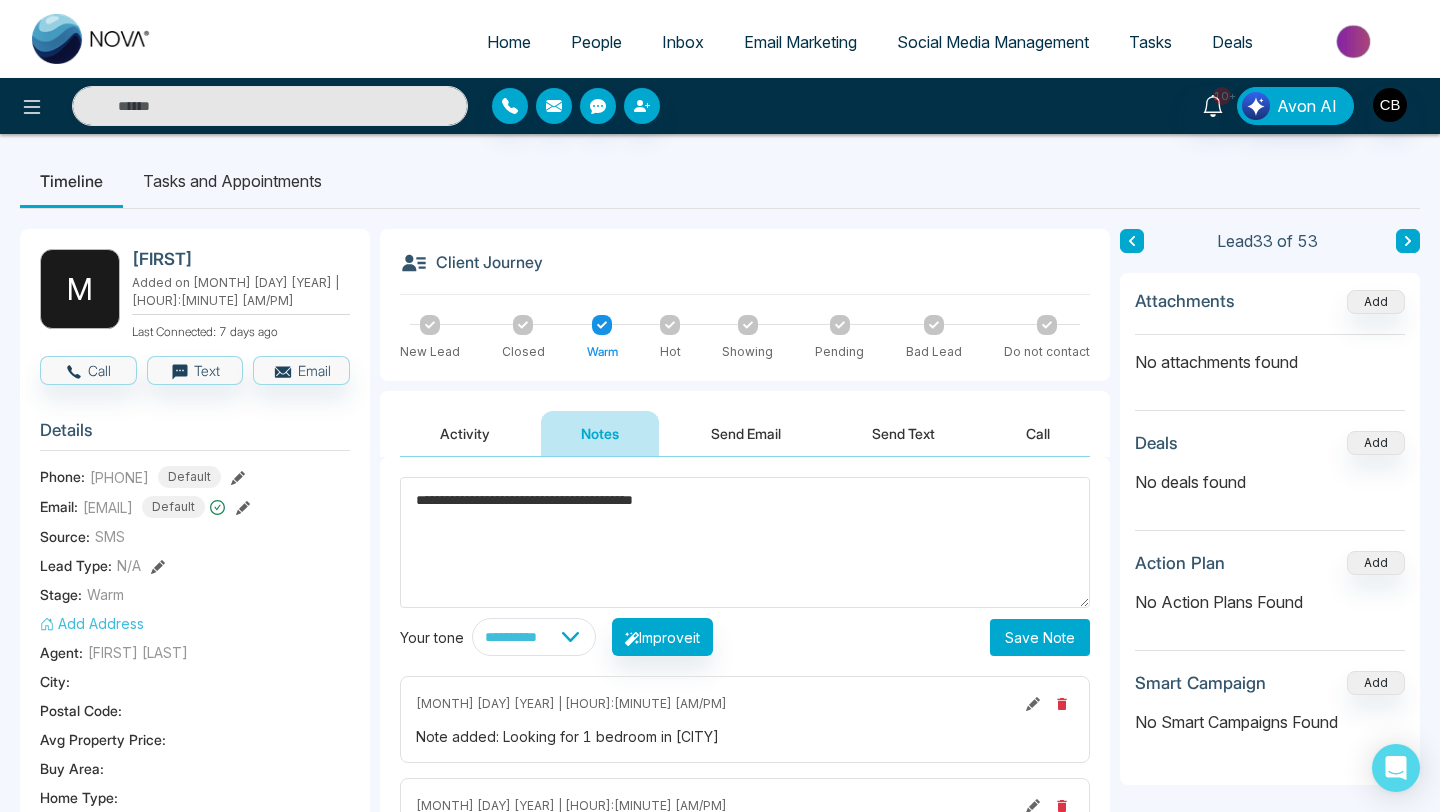 type on "**********" 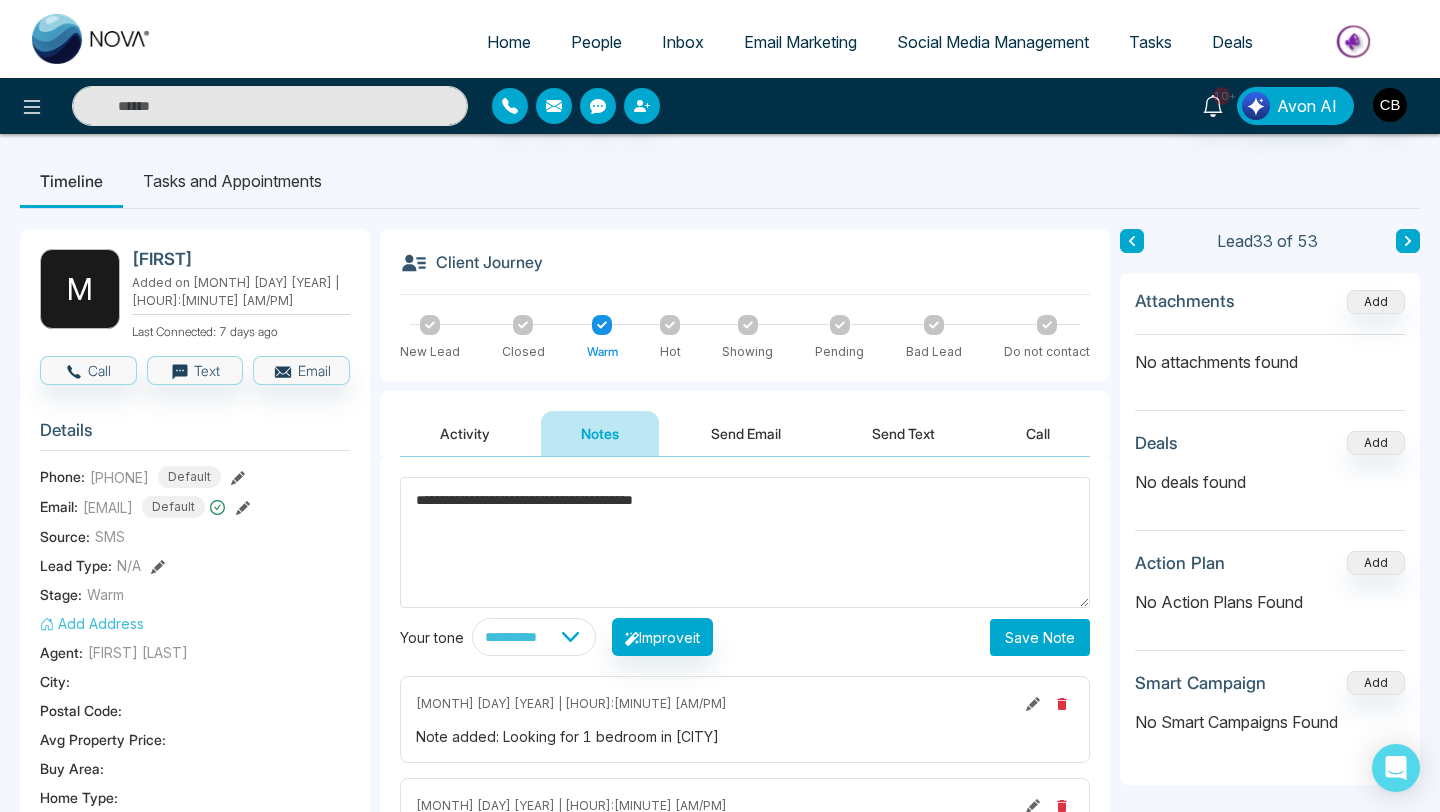 click on "Save Note" at bounding box center [1040, 637] 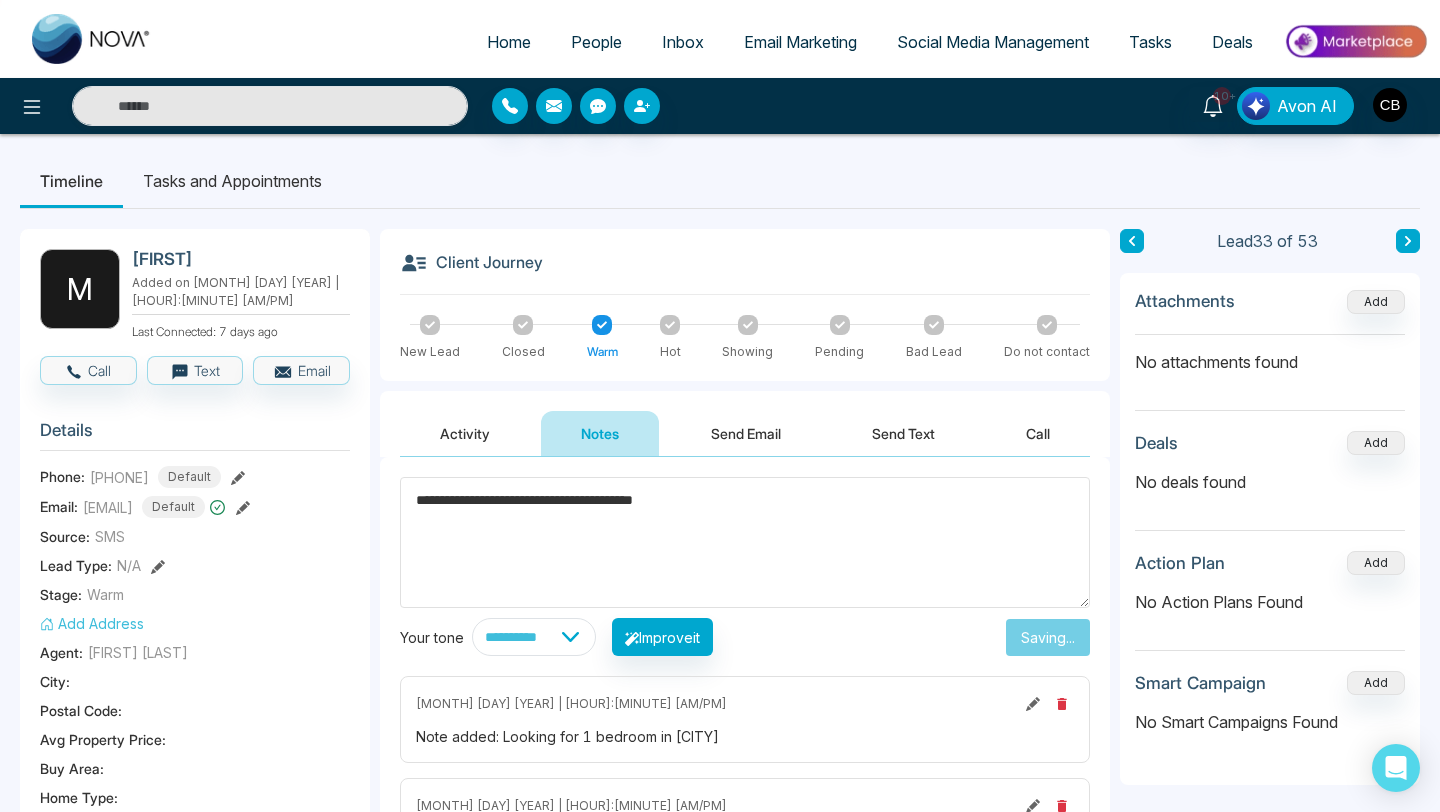 type 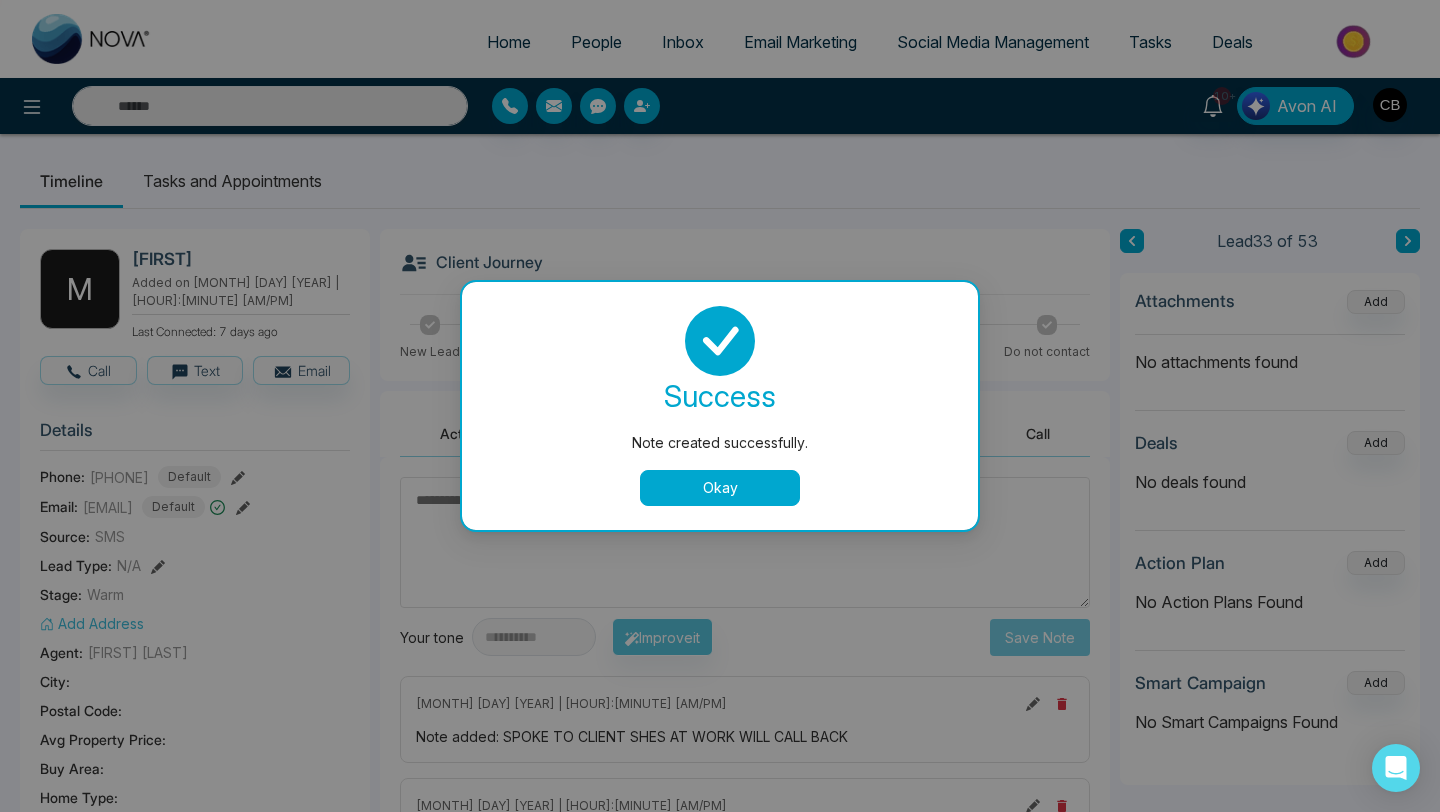 click on "Okay" at bounding box center (720, 488) 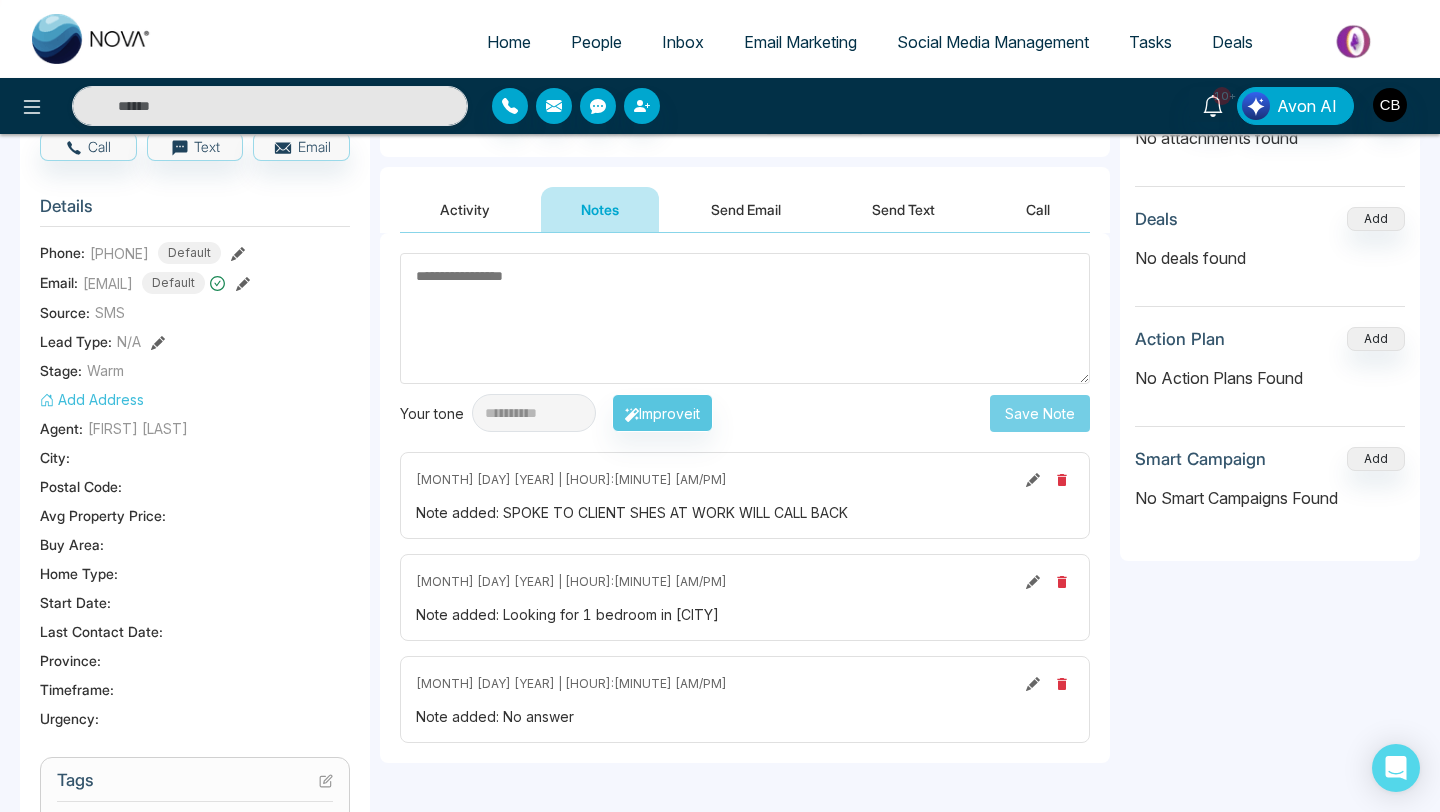 scroll, scrollTop: 0, scrollLeft: 0, axis: both 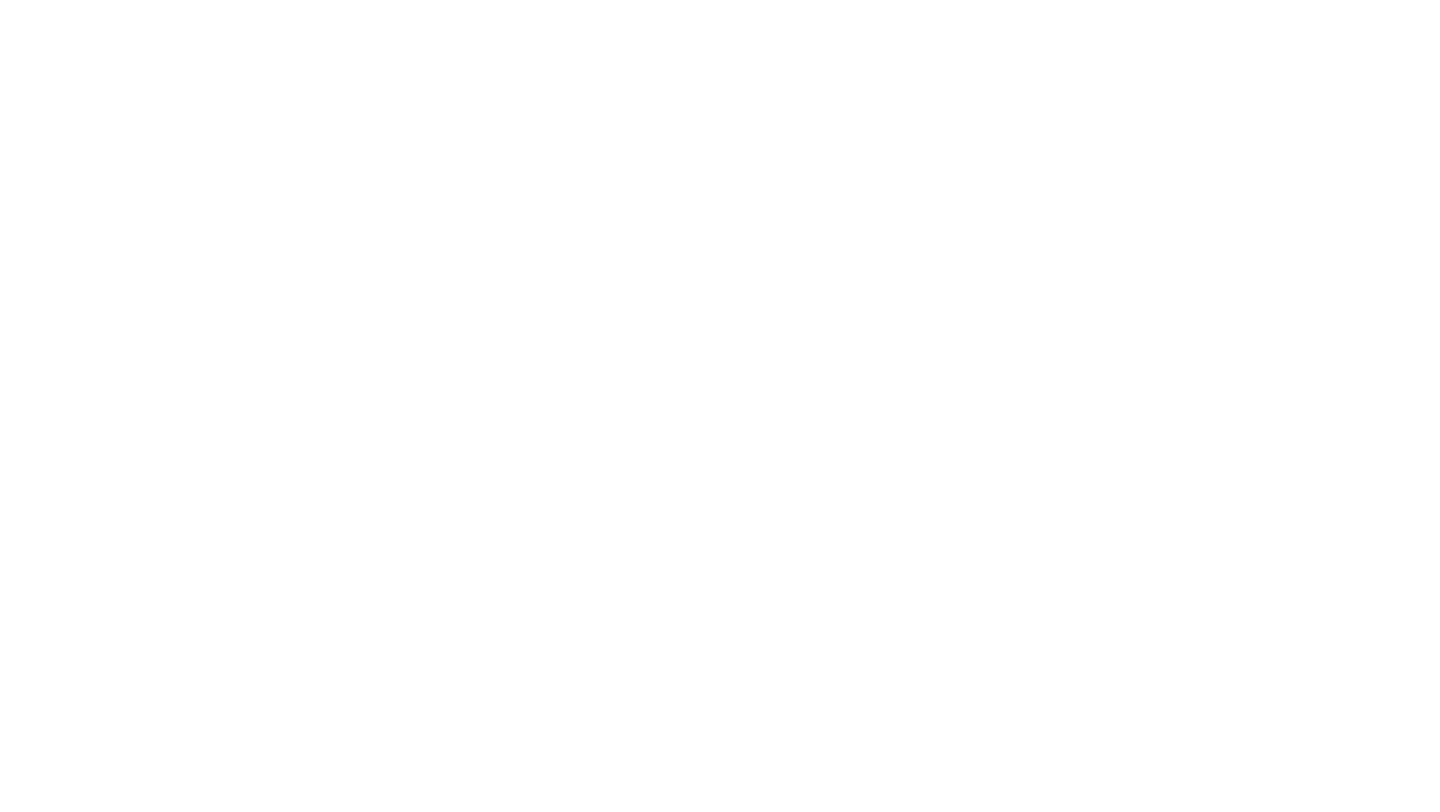 select on "*" 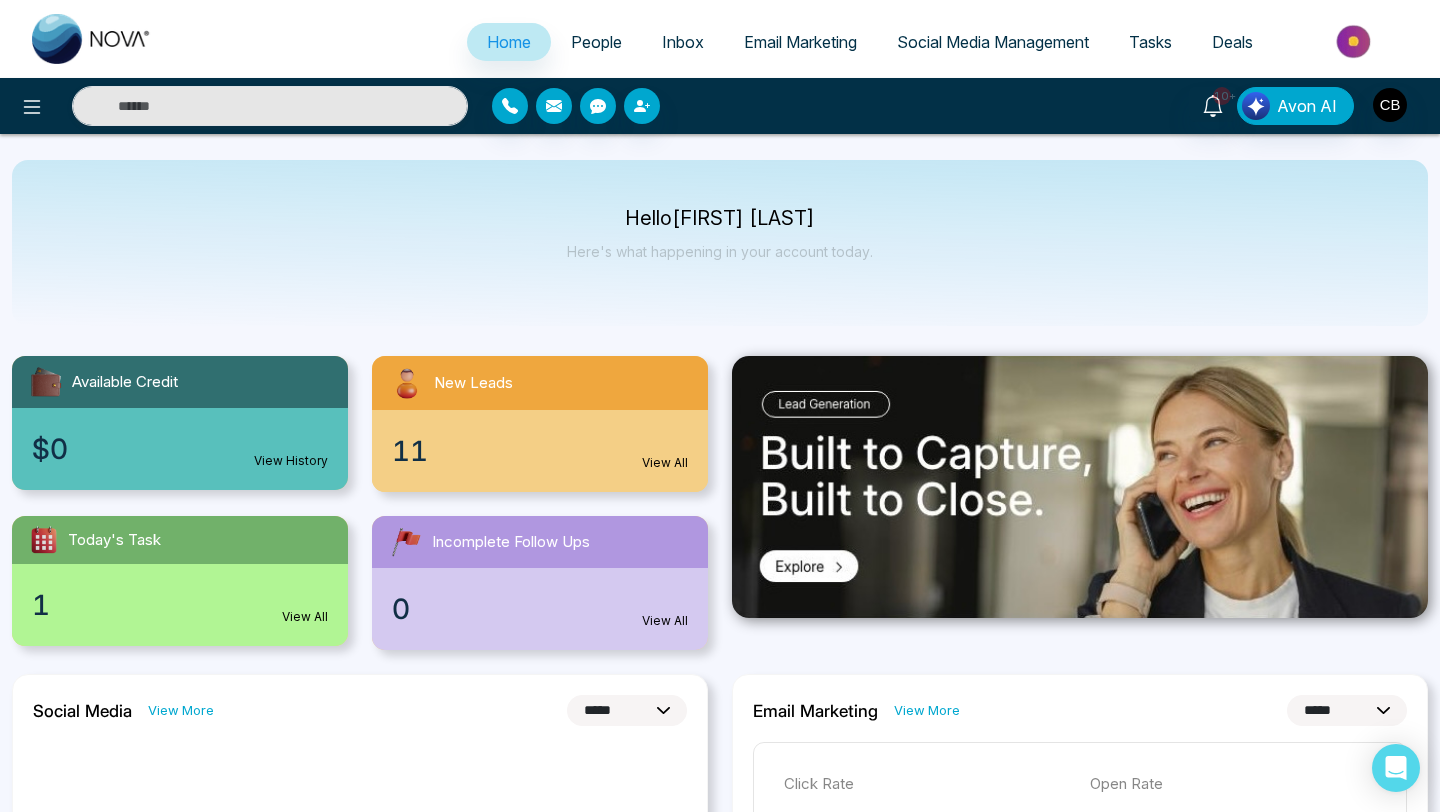 scroll, scrollTop: 0, scrollLeft: 0, axis: both 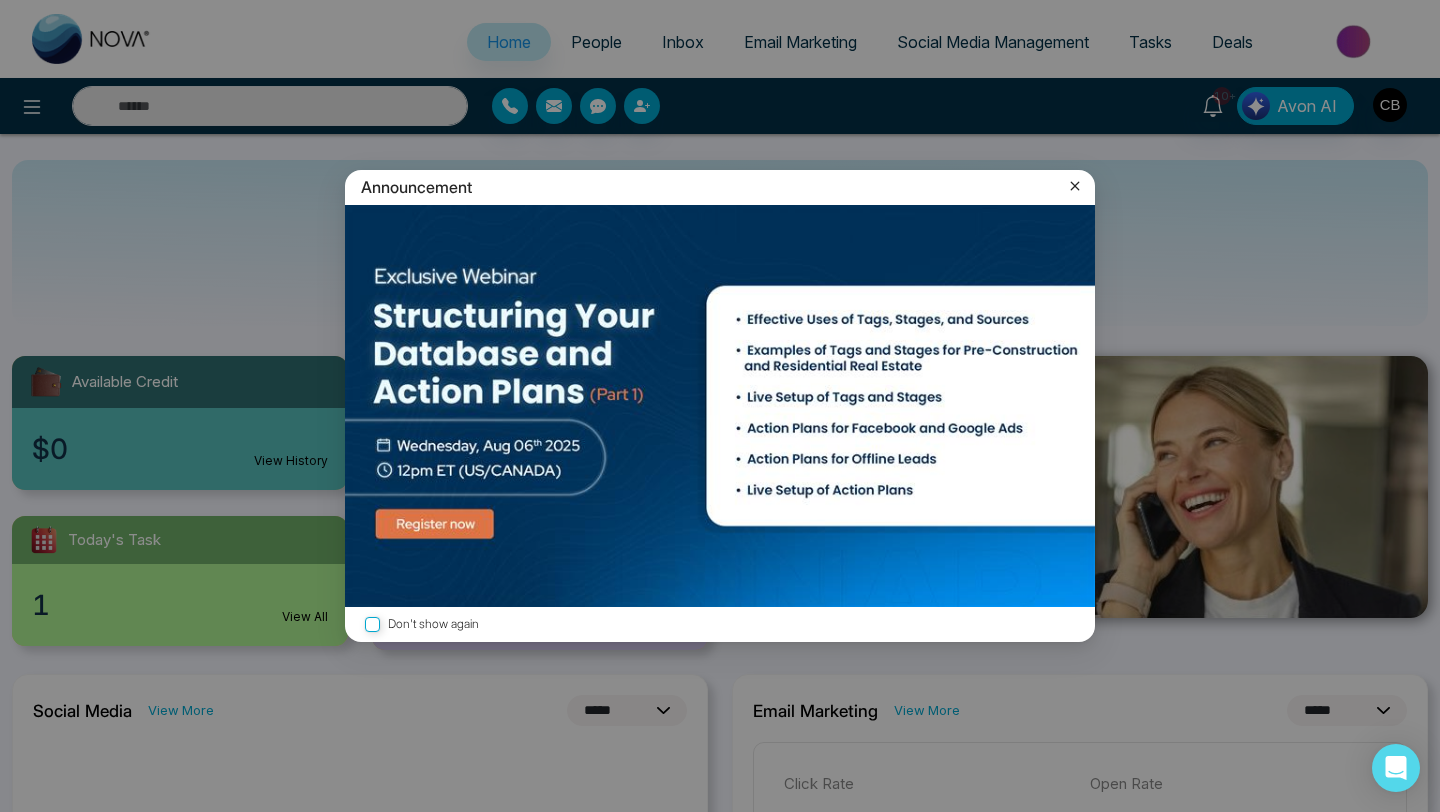 click 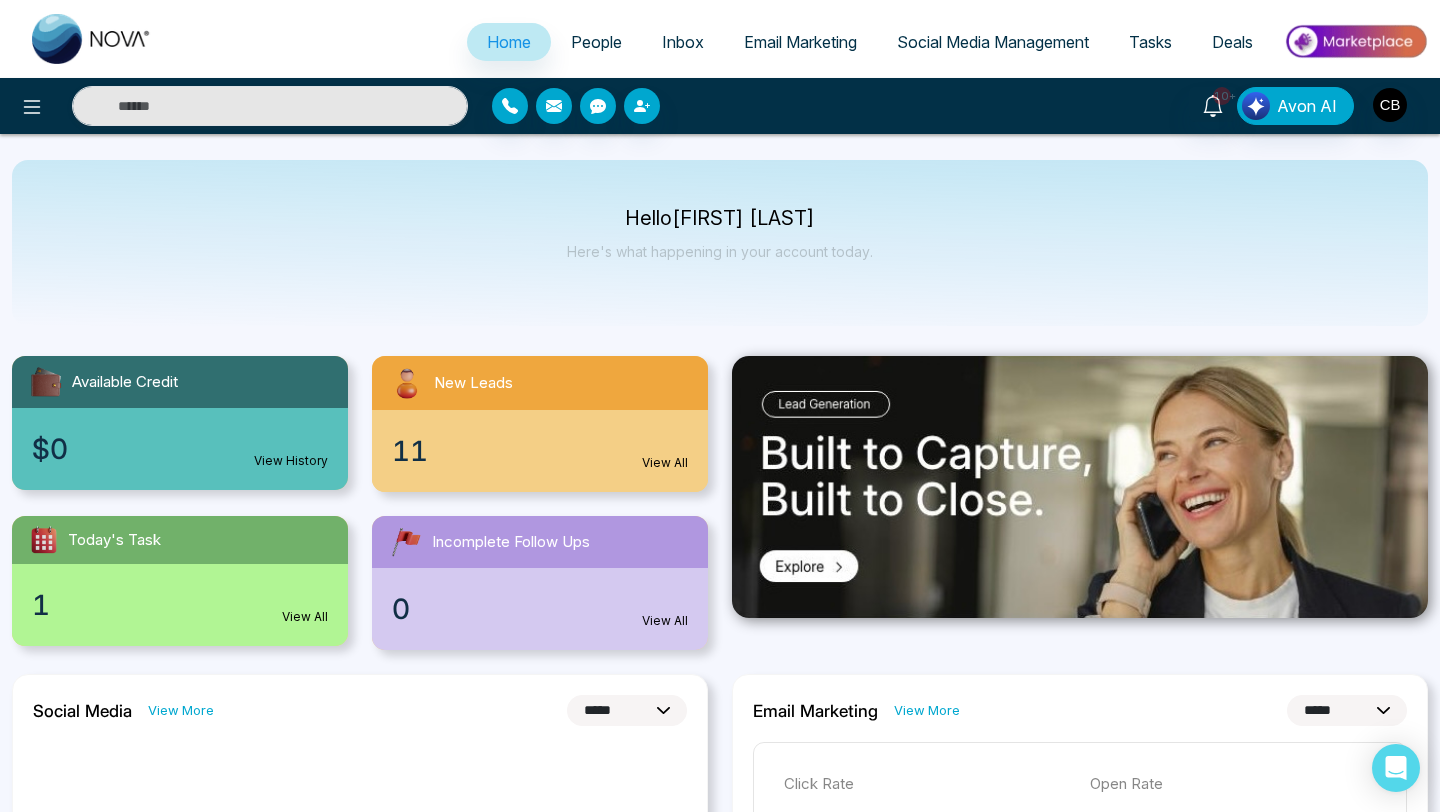 click on "Social Media Management" at bounding box center (993, 42) 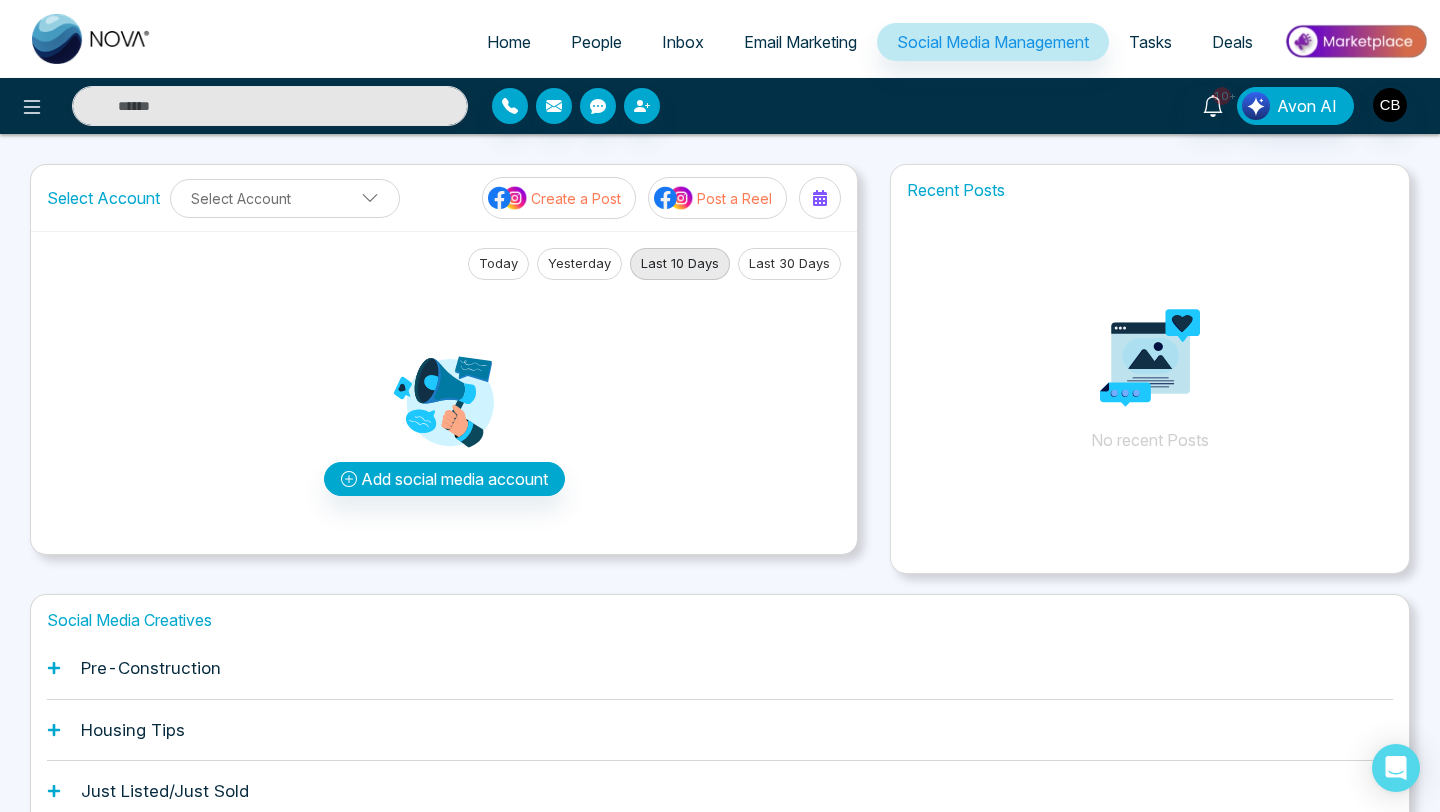 click on "Home" at bounding box center [509, 42] 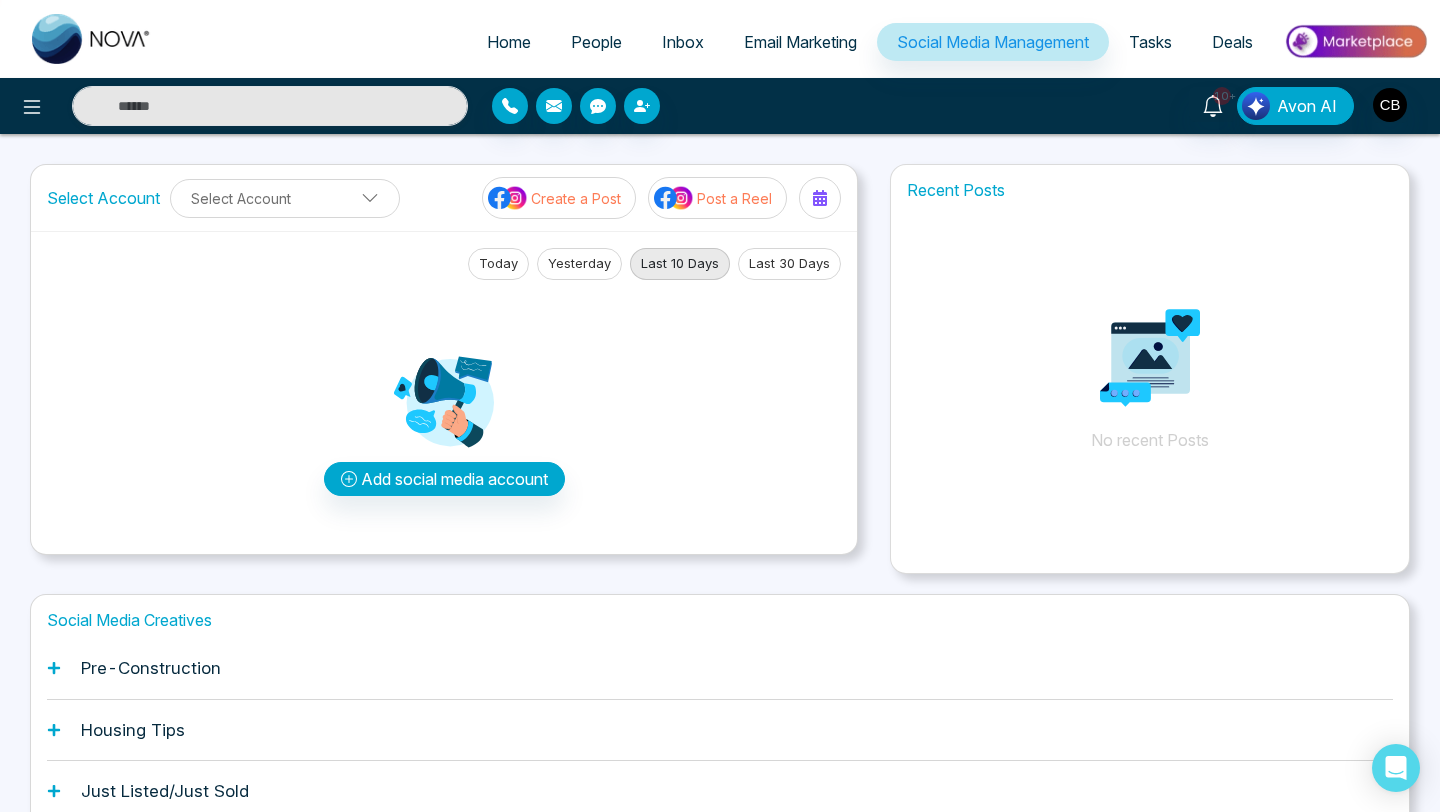 select on "*" 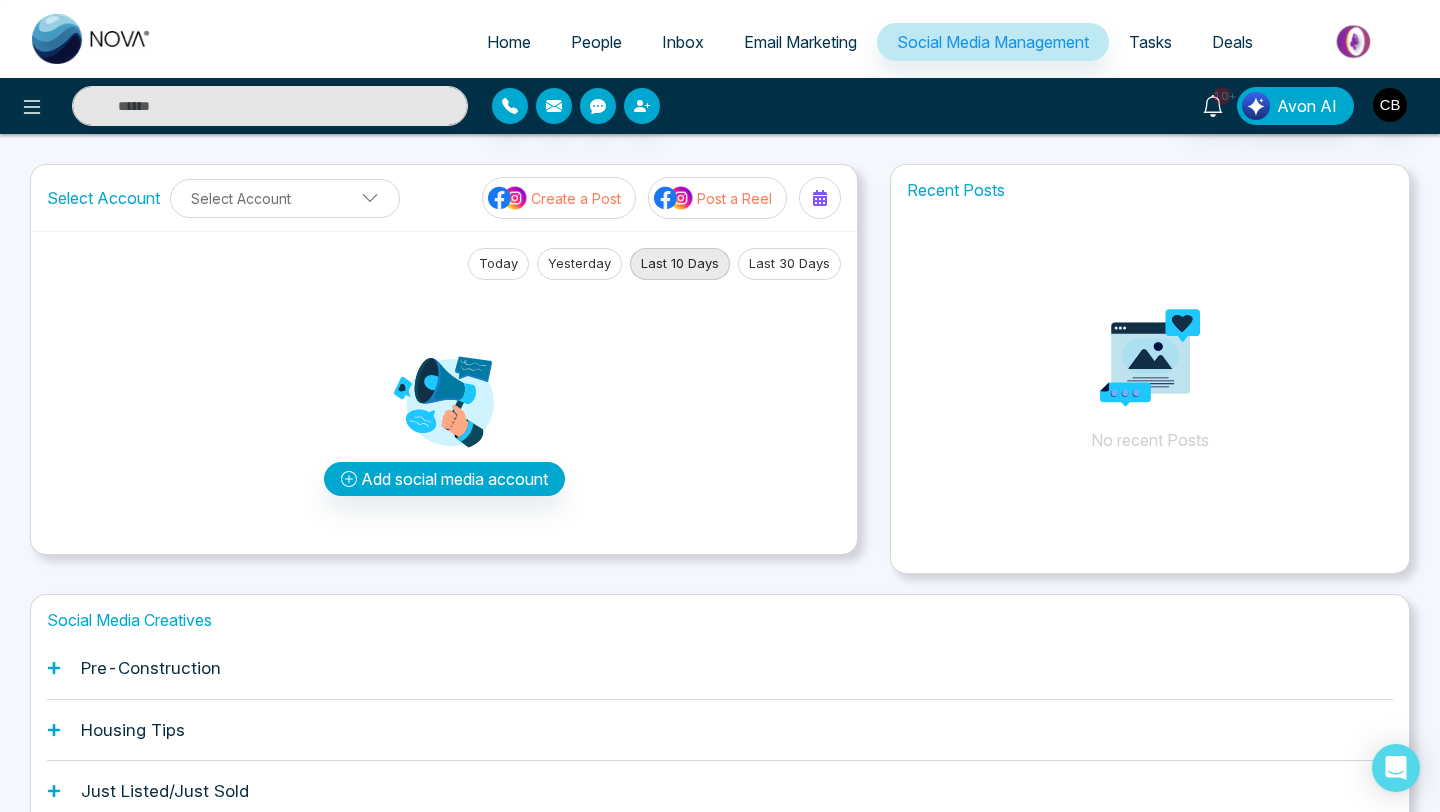 select on "*" 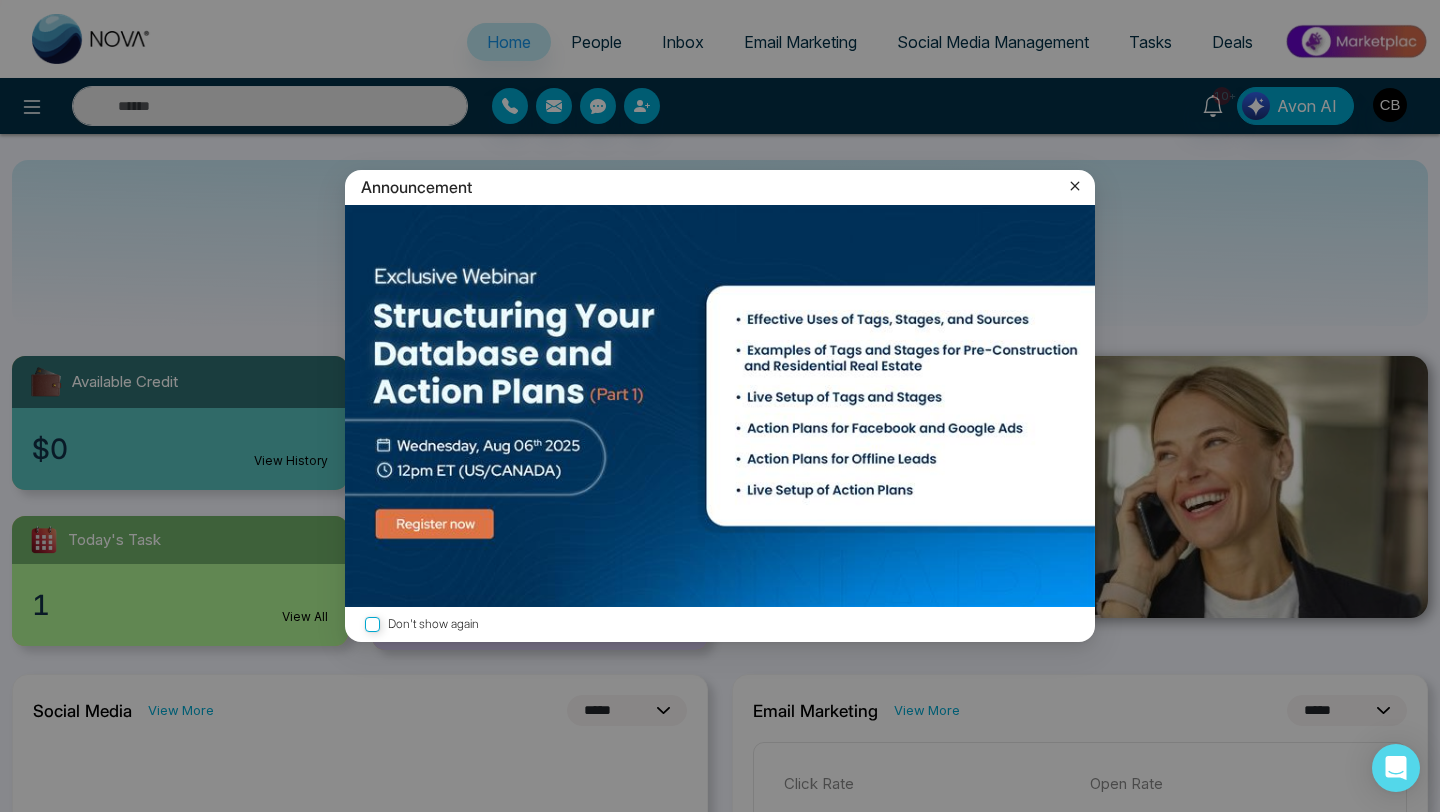 click 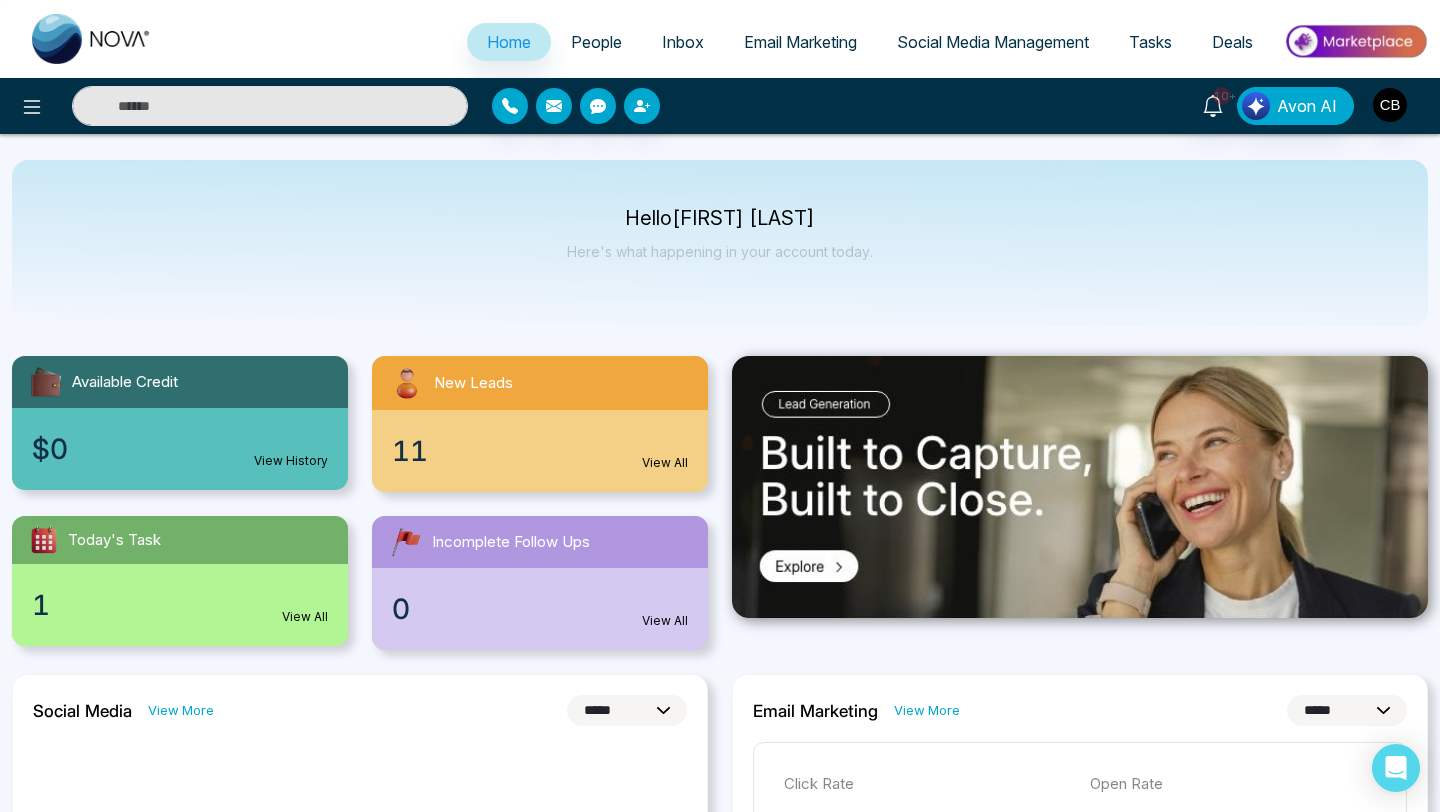 click on "View All" at bounding box center [665, 463] 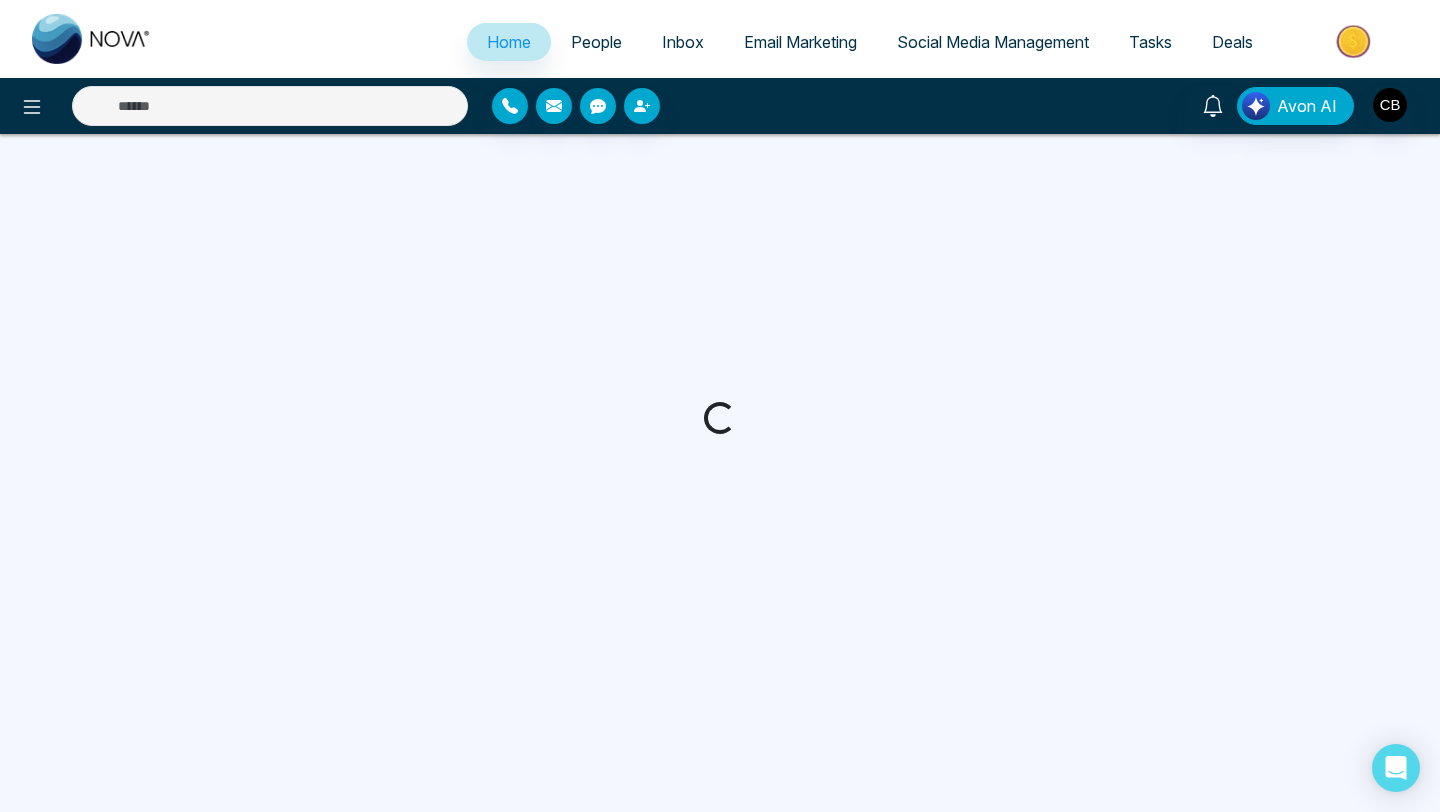 select on "*" 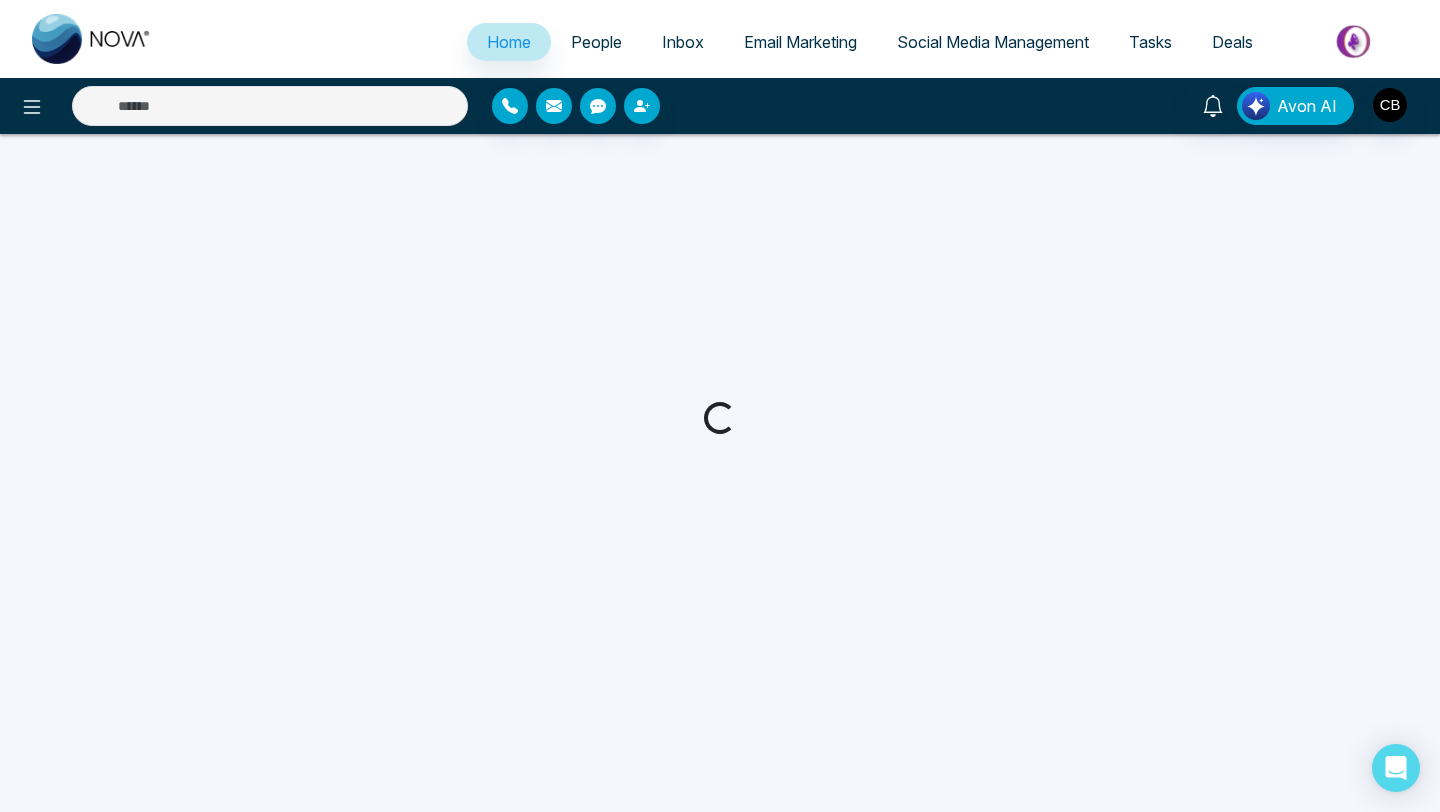 select on "*" 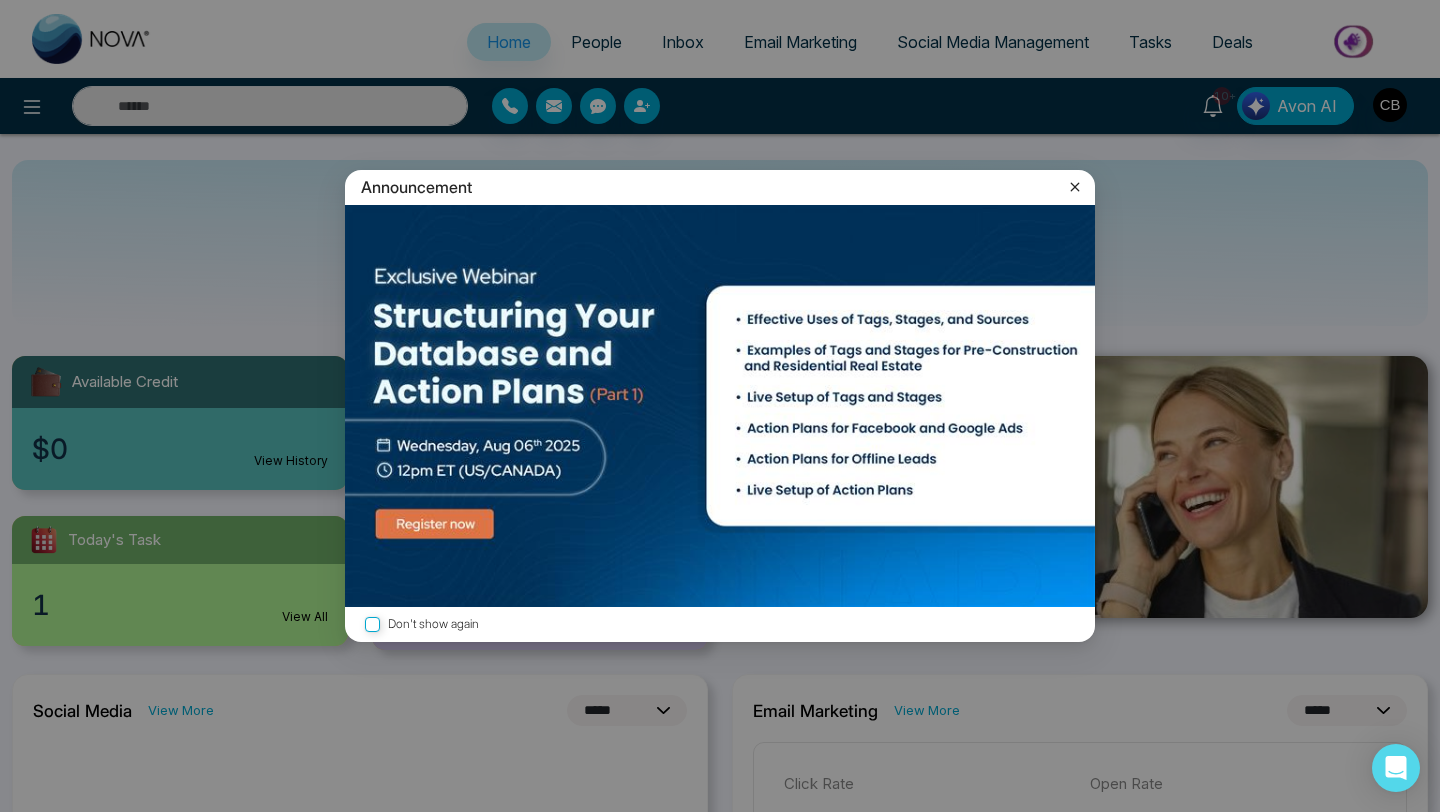 select on "*" 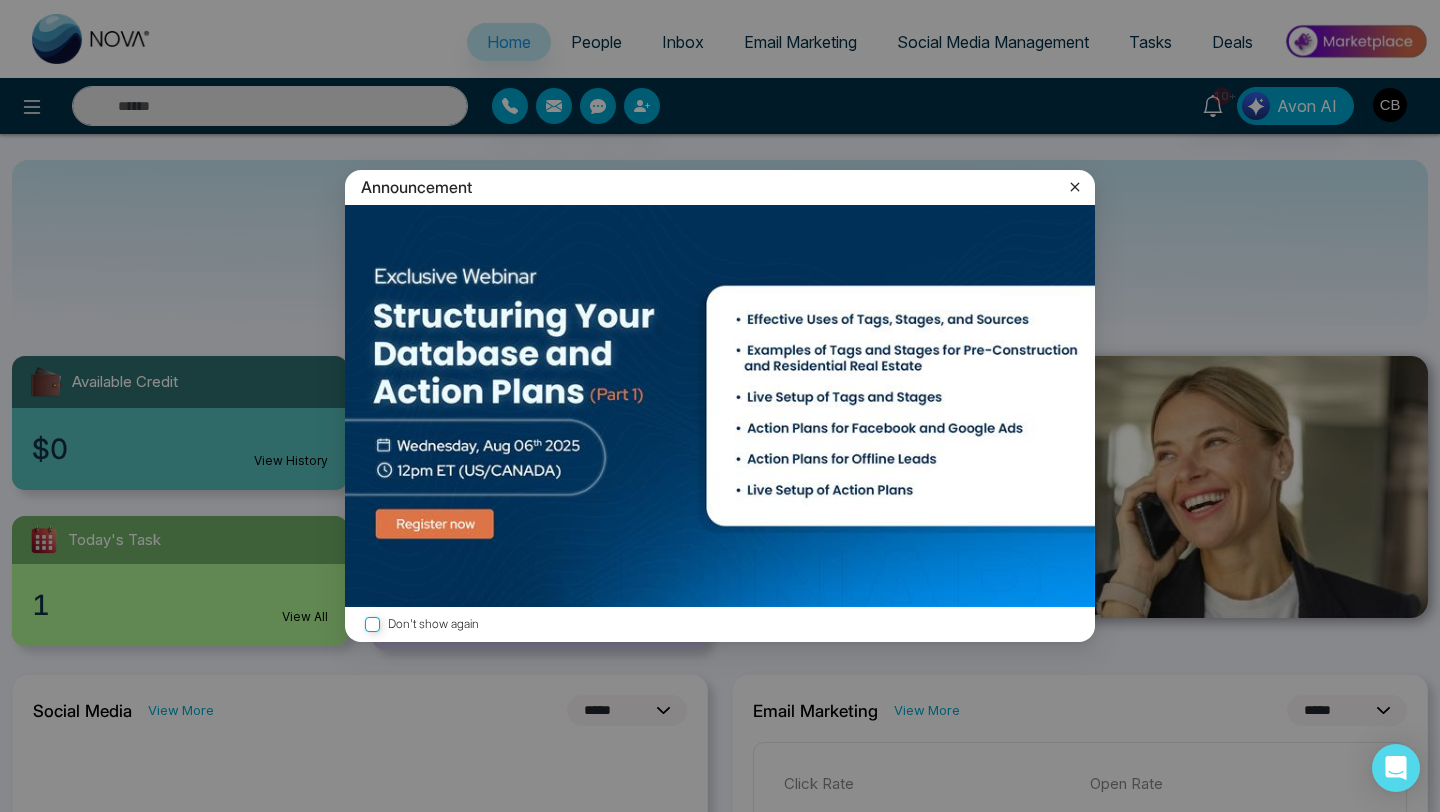 select on "*" 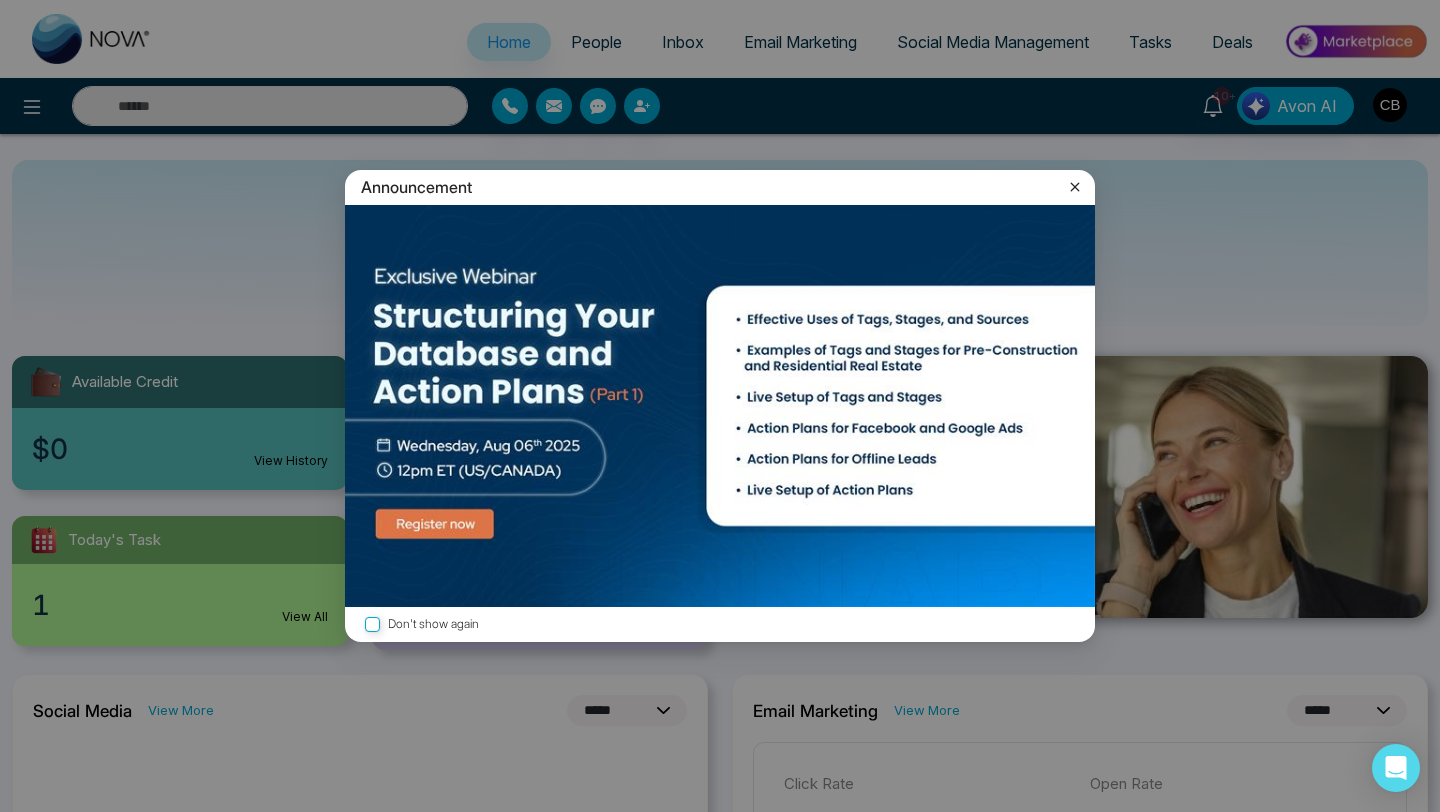 scroll, scrollTop: 0, scrollLeft: 0, axis: both 